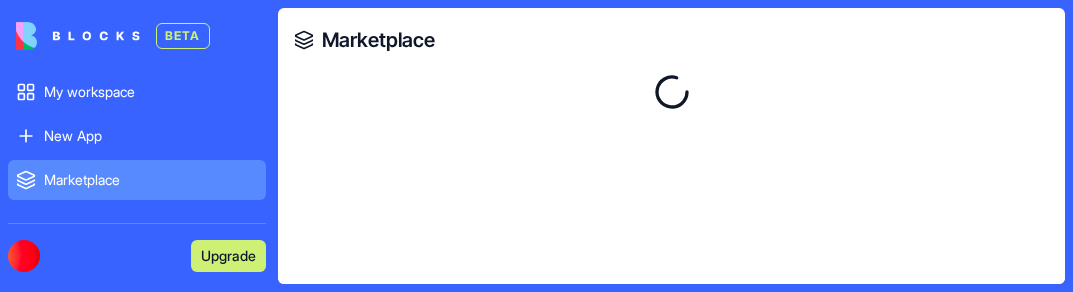 scroll, scrollTop: 0, scrollLeft: 0, axis: both 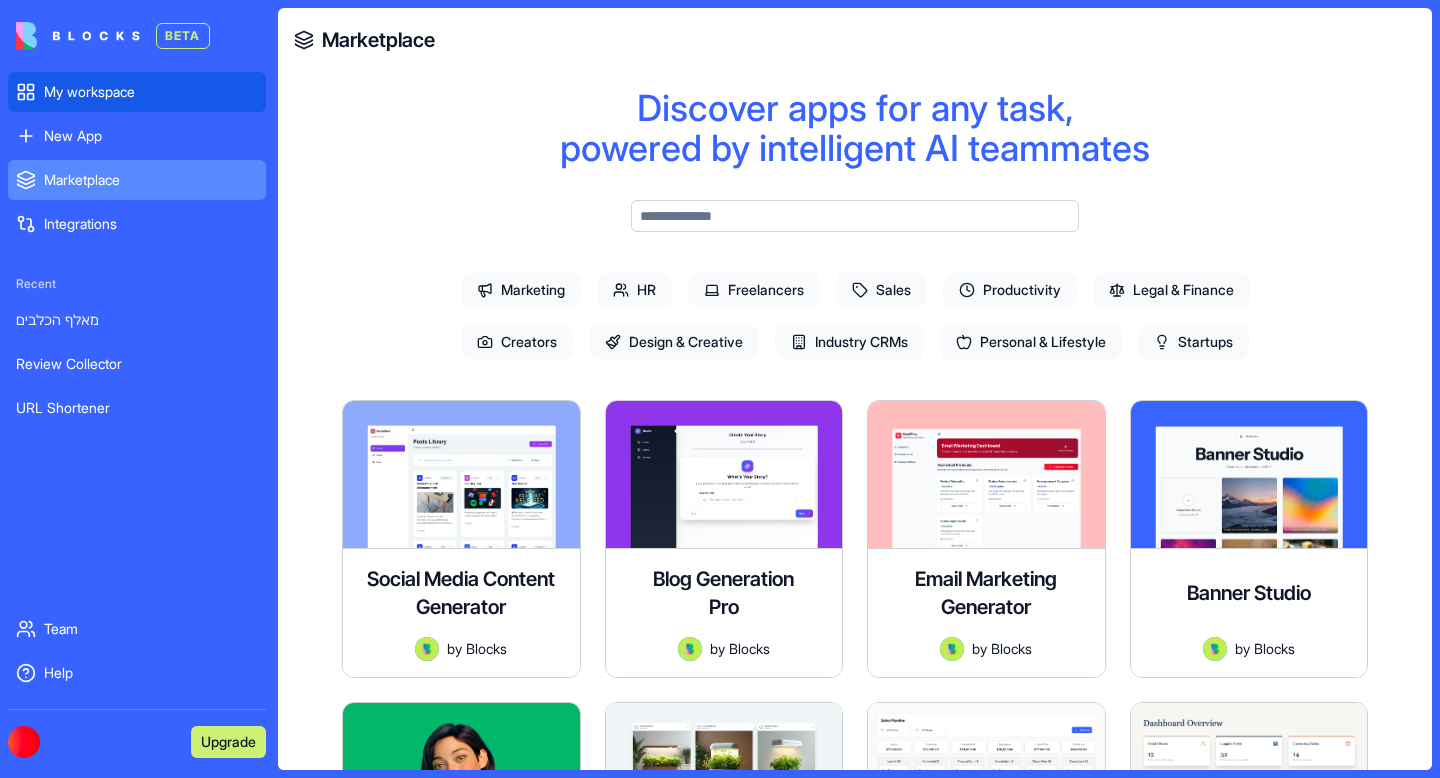 click on "My workspace" at bounding box center [151, 92] 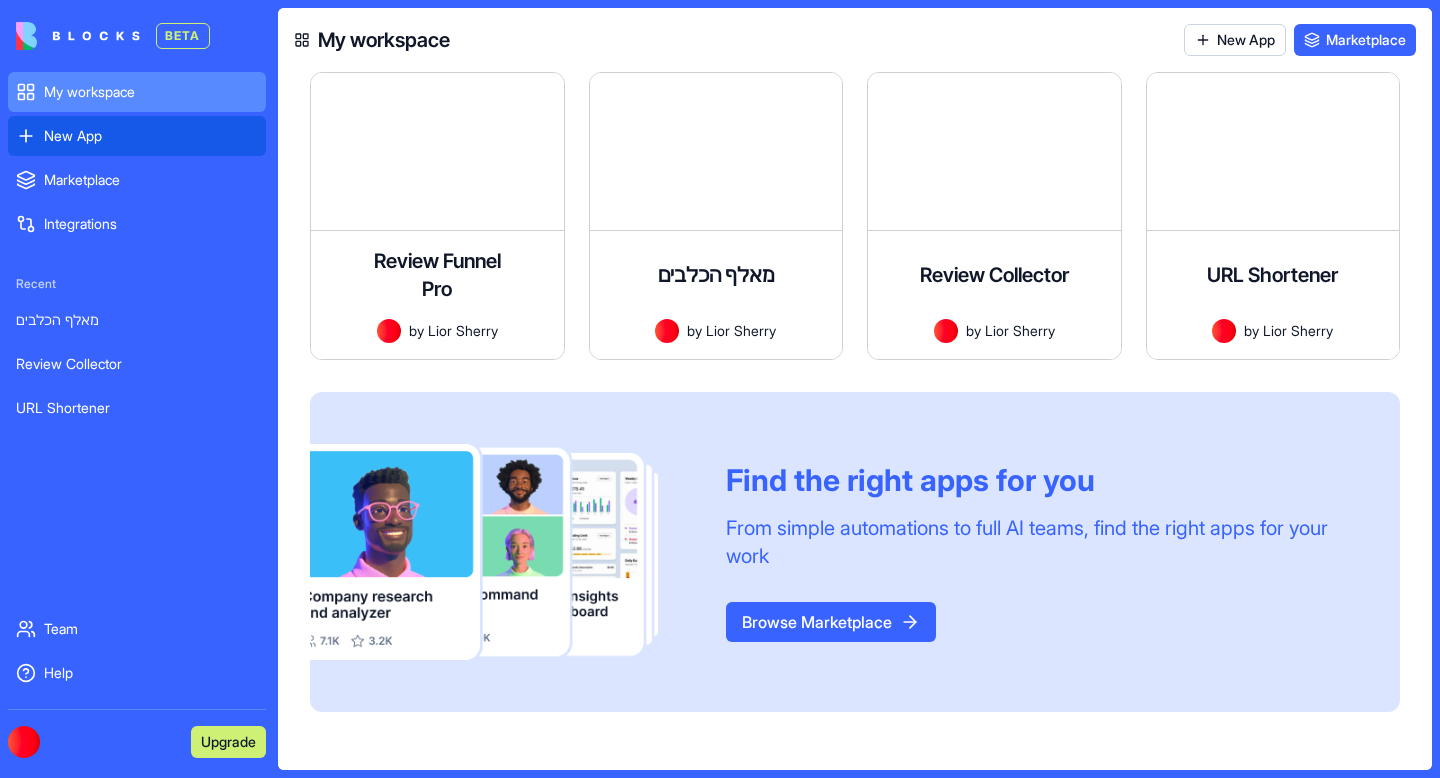 click on "New App" at bounding box center [151, 136] 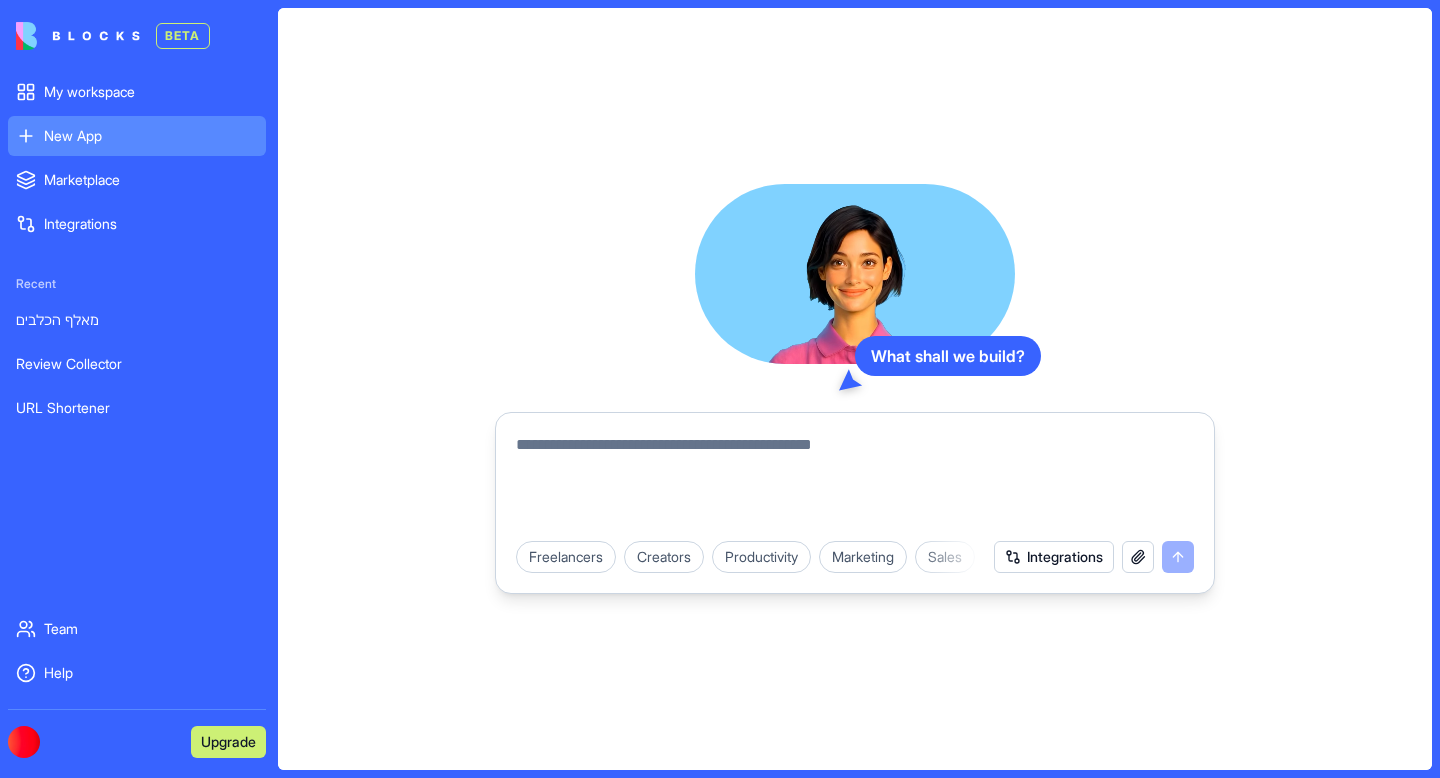 click at bounding box center (855, 481) 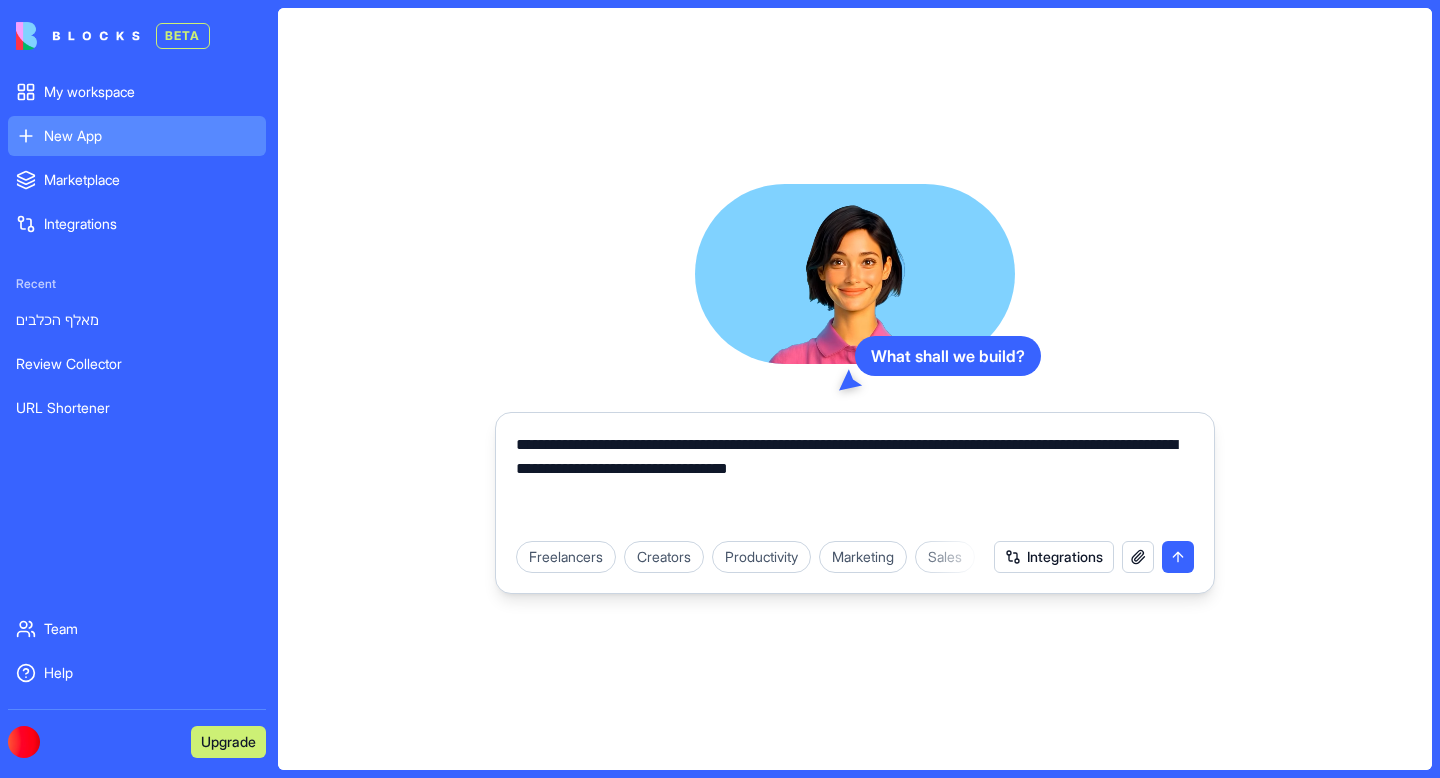 type on "**********" 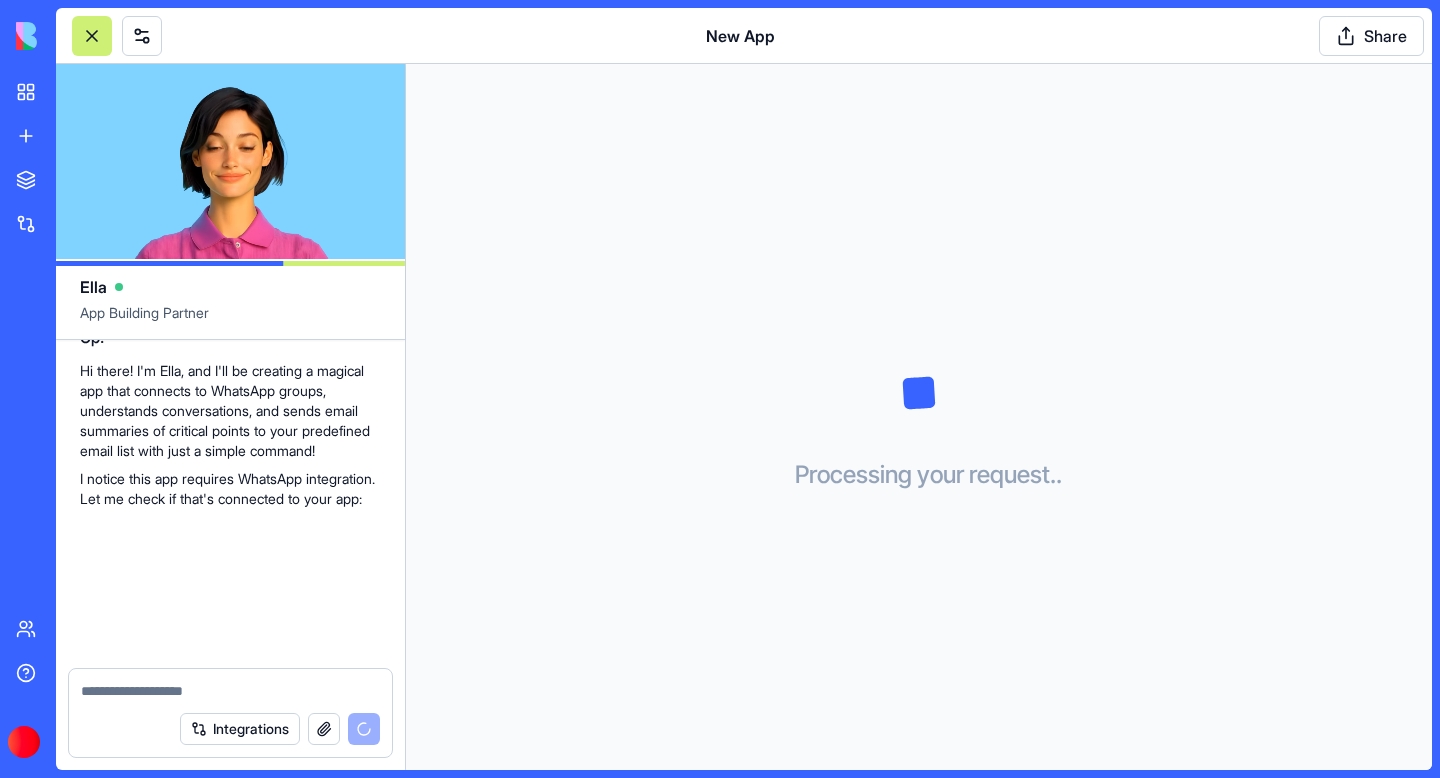 scroll, scrollTop: 379, scrollLeft: 0, axis: vertical 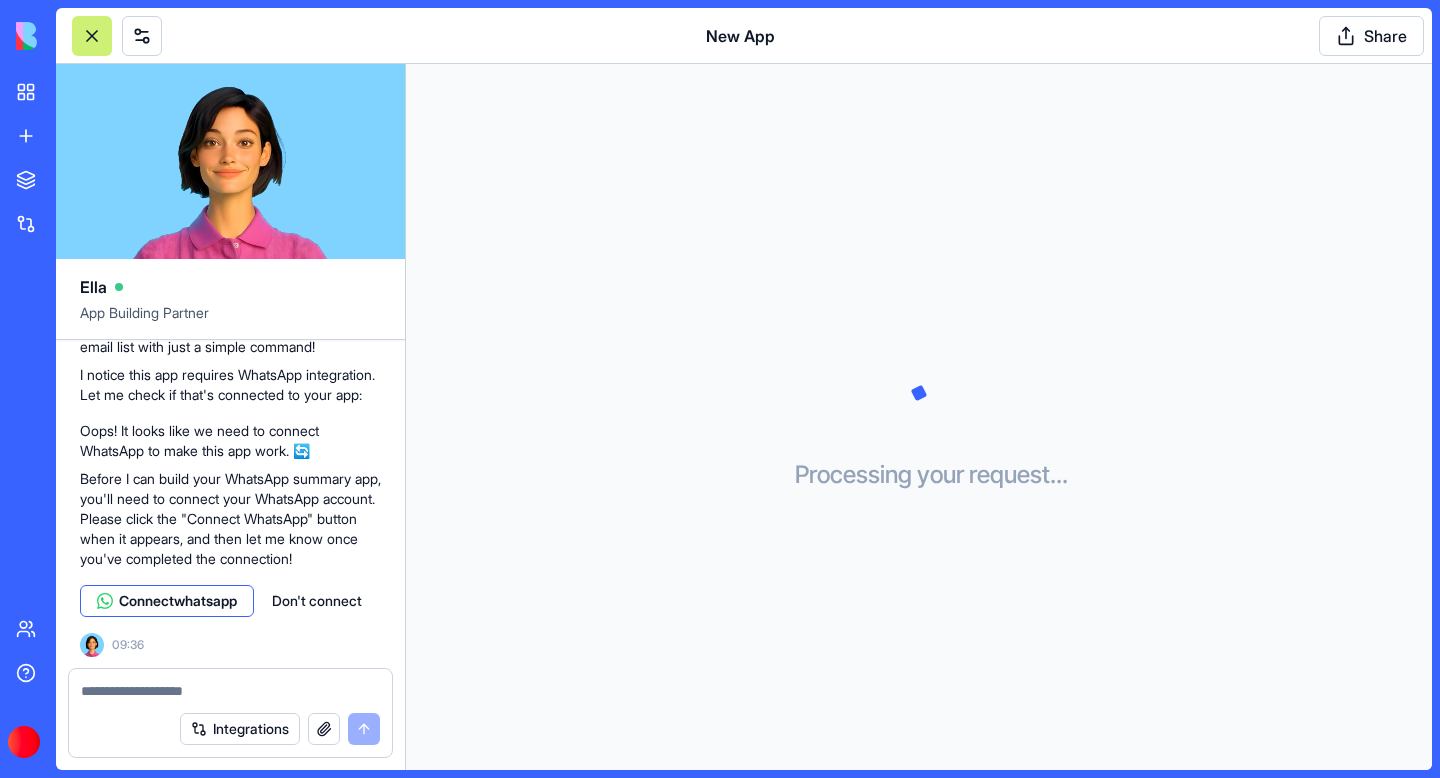 click on "Connect  whatsapp" at bounding box center [178, 601] 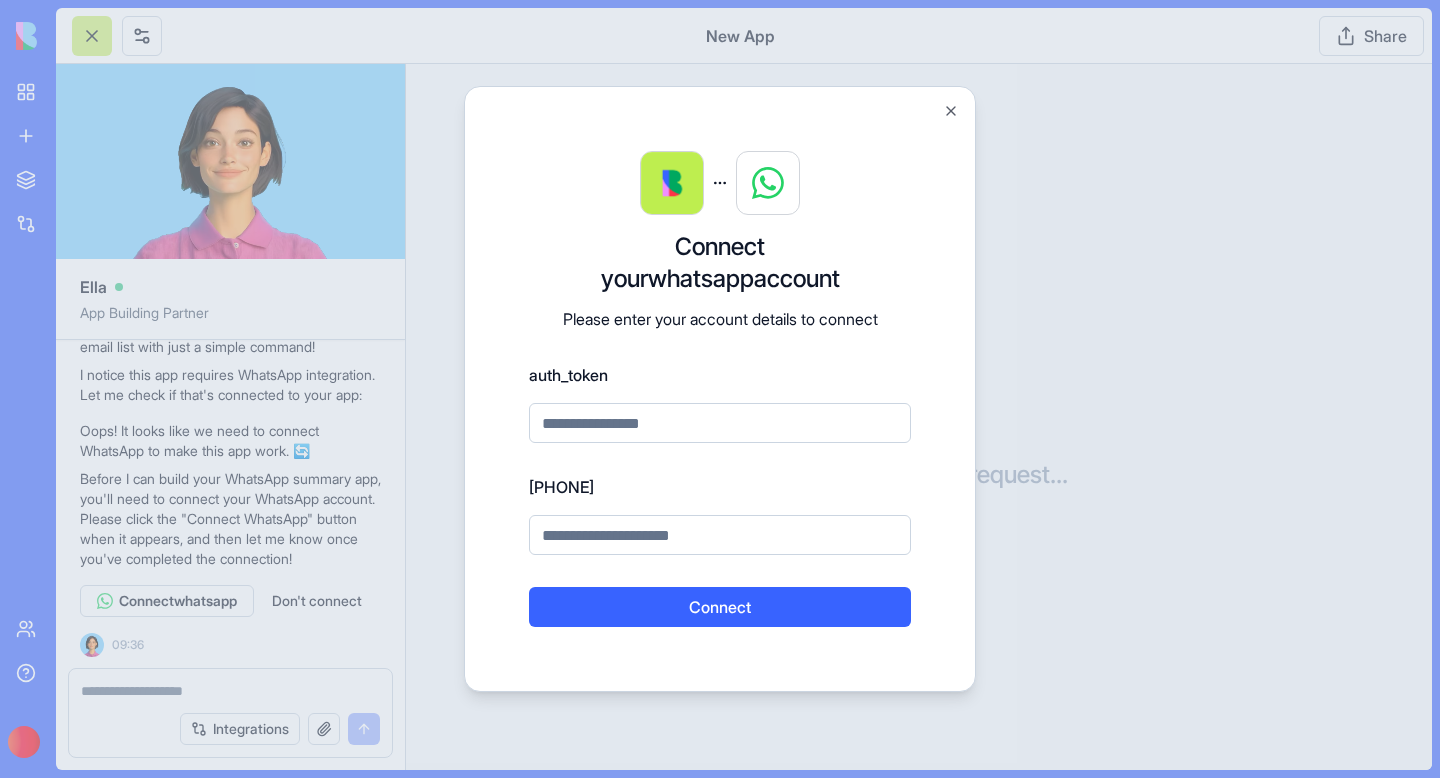 drag, startPoint x: 616, startPoint y: 375, endPoint x: 520, endPoint y: 377, distance: 96.02083 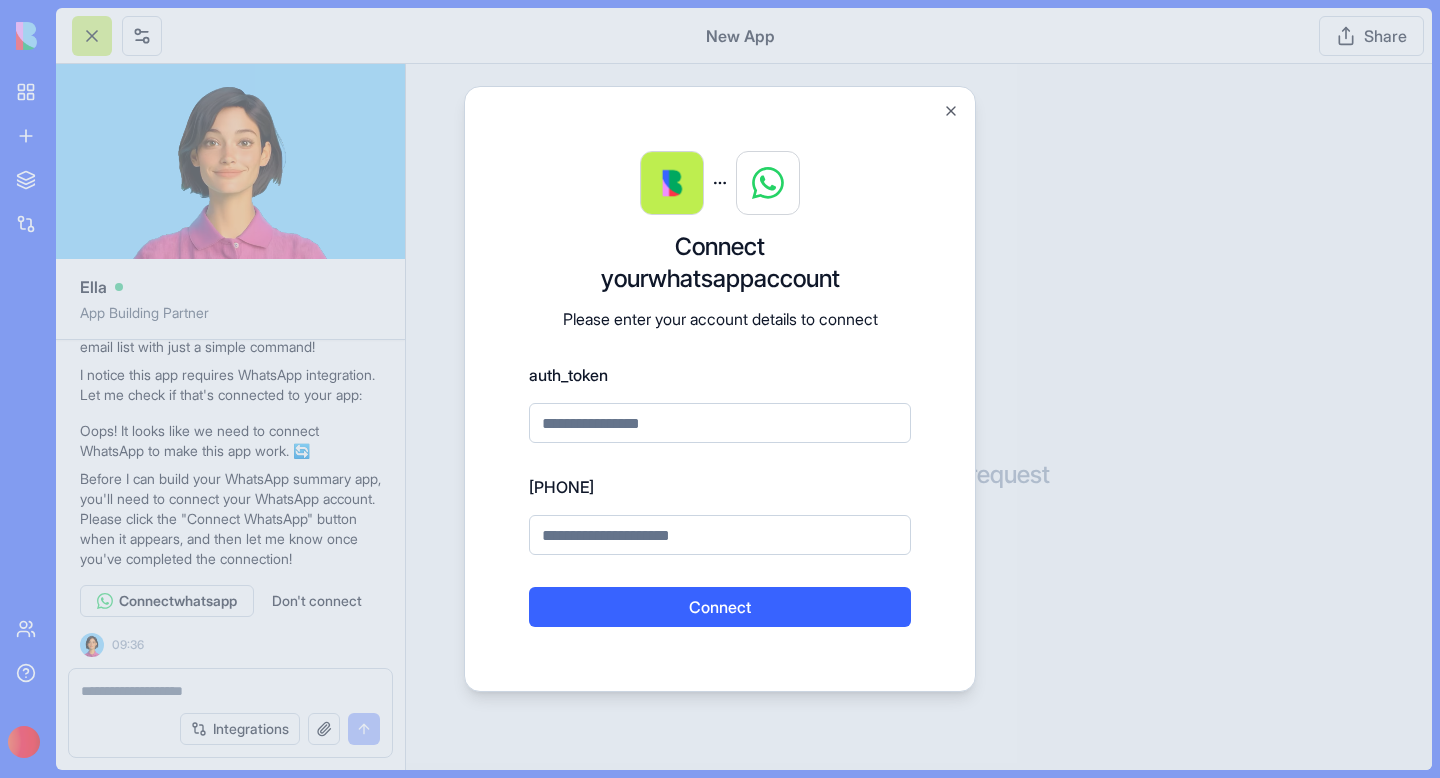 click on "Connect your  whatsapp  account Please enter your account details to connect auth_token phone_number_id Connect Close" at bounding box center (720, 389) 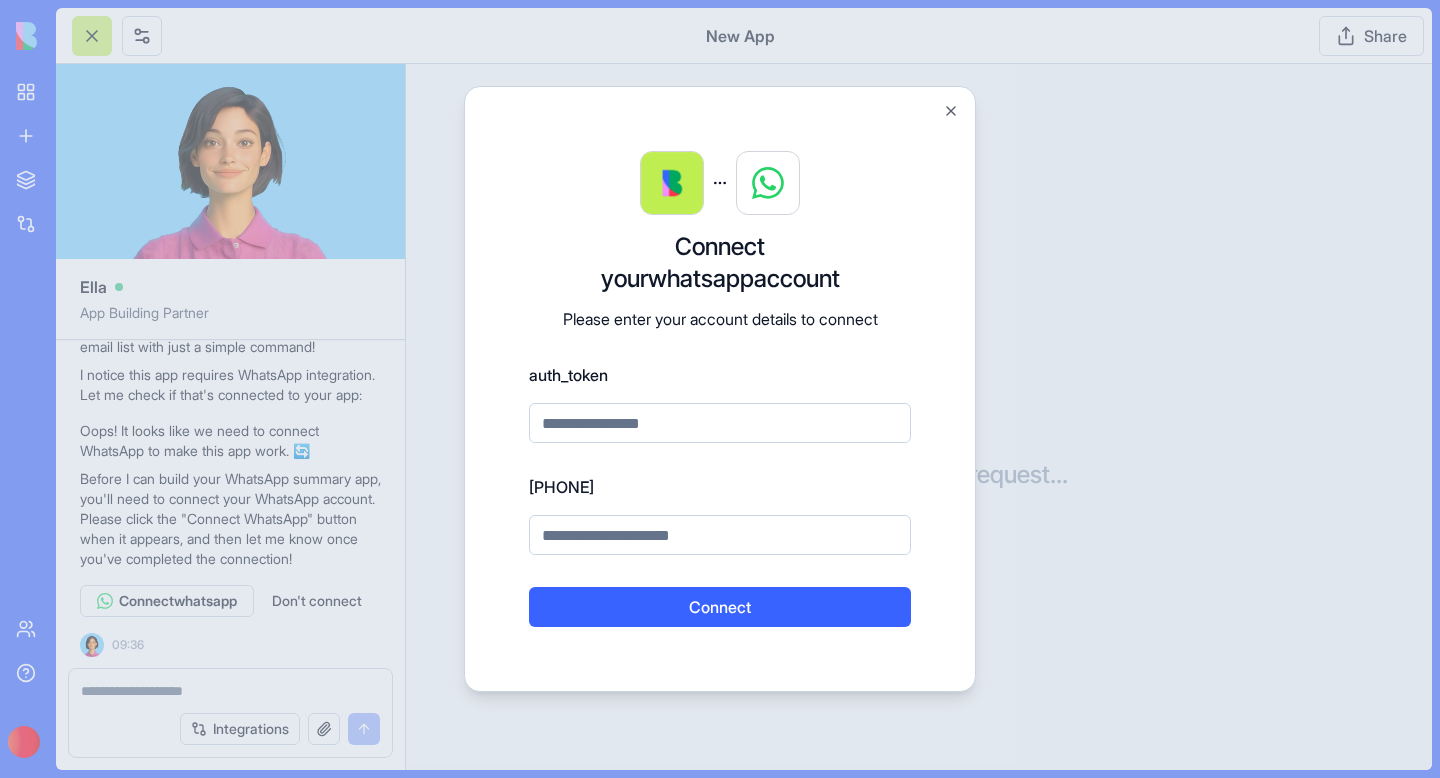 click at bounding box center [720, 389] 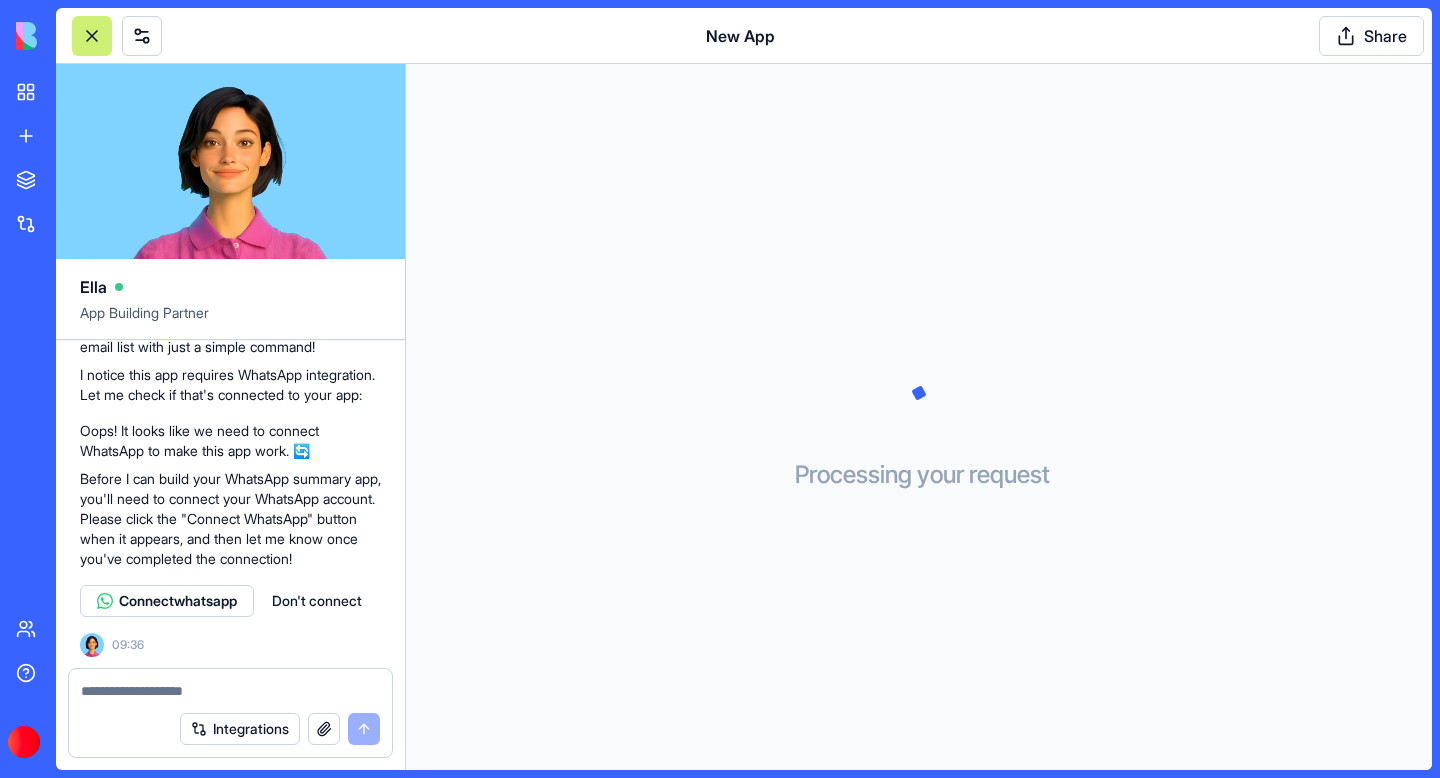 click at bounding box center (230, 691) 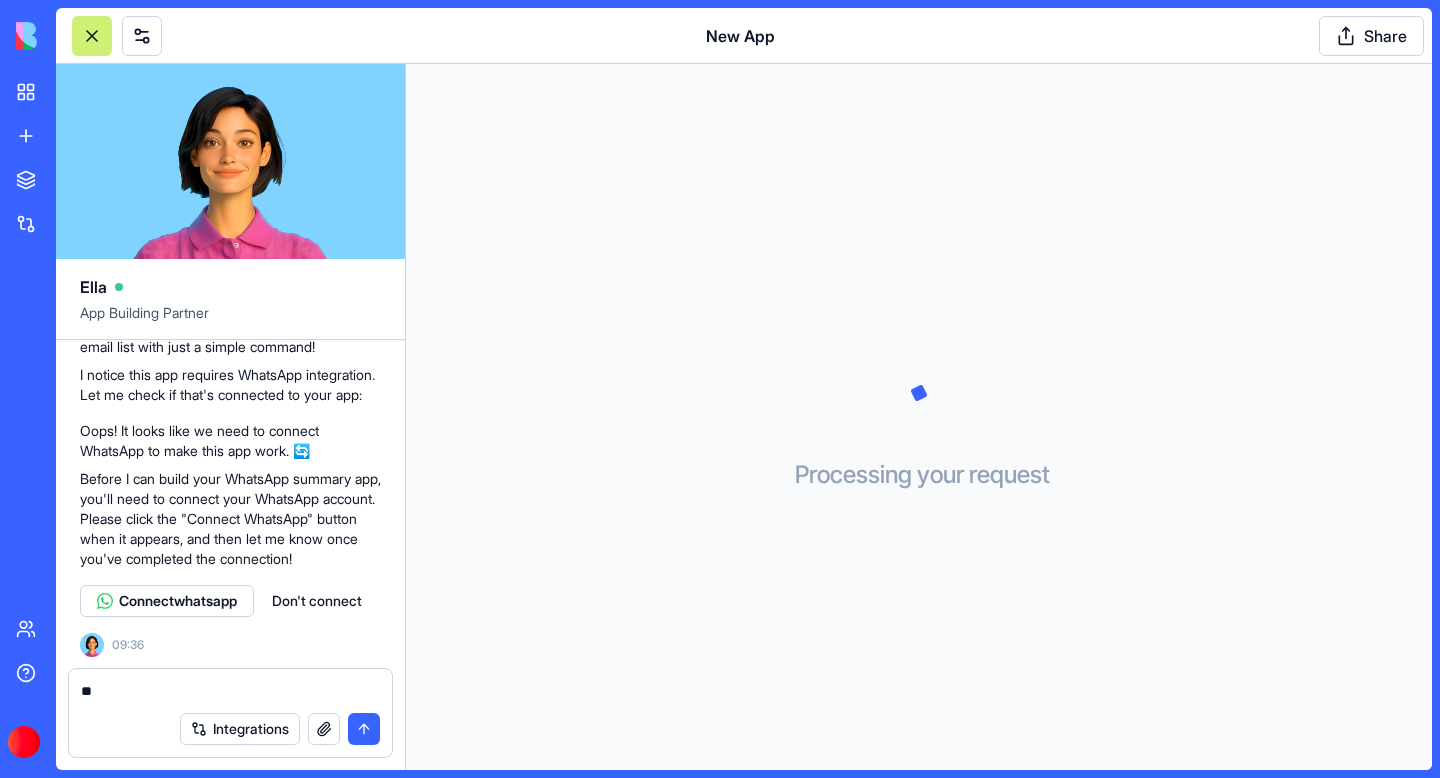 type on "*" 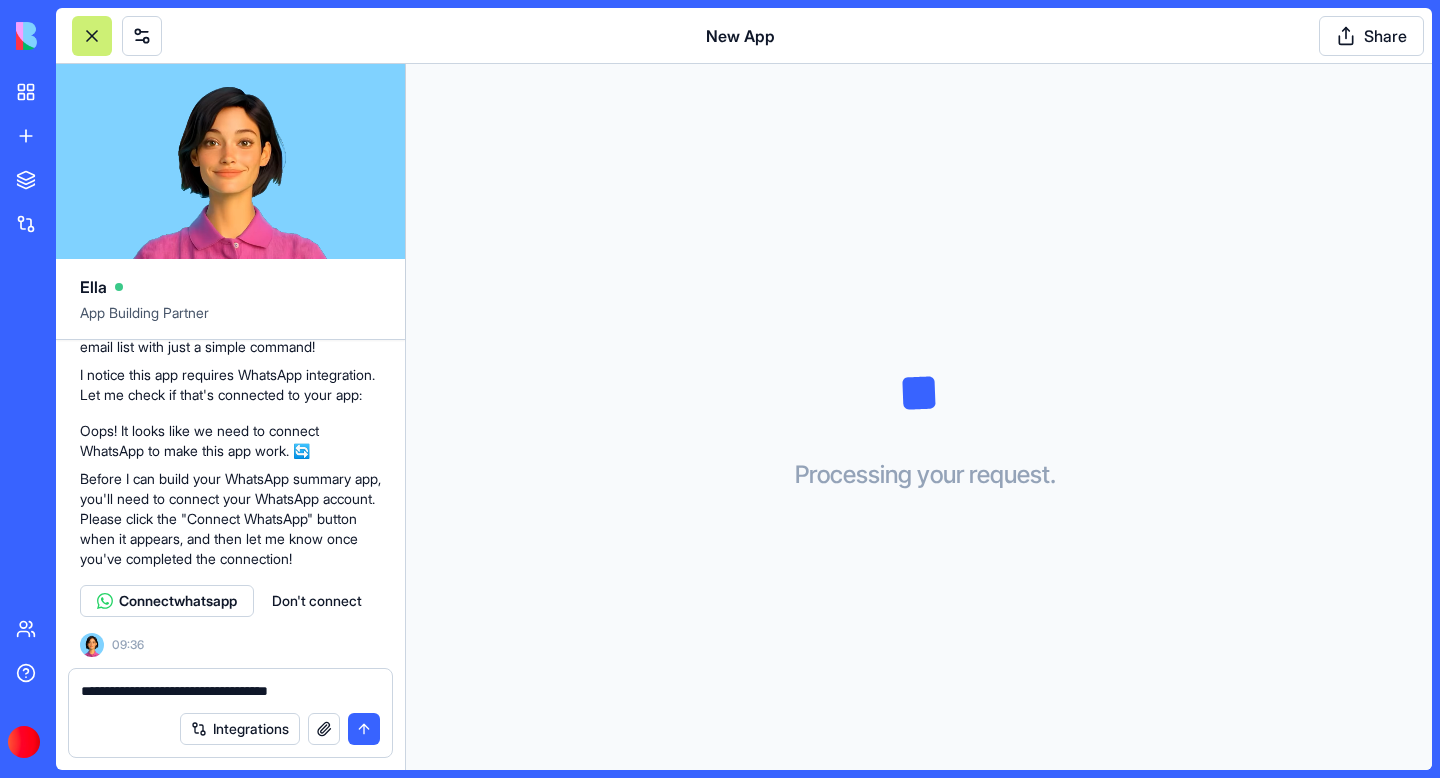 type on "**********" 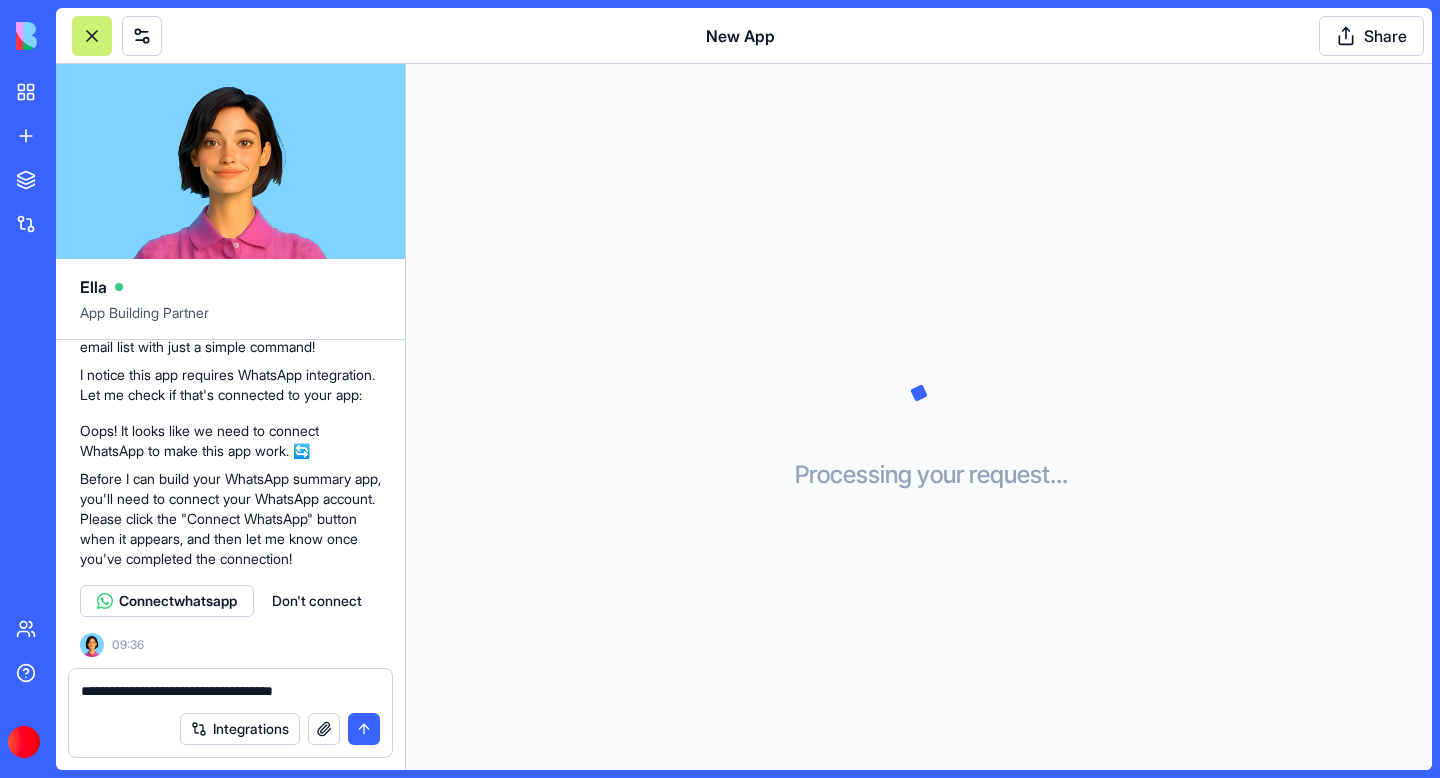 type 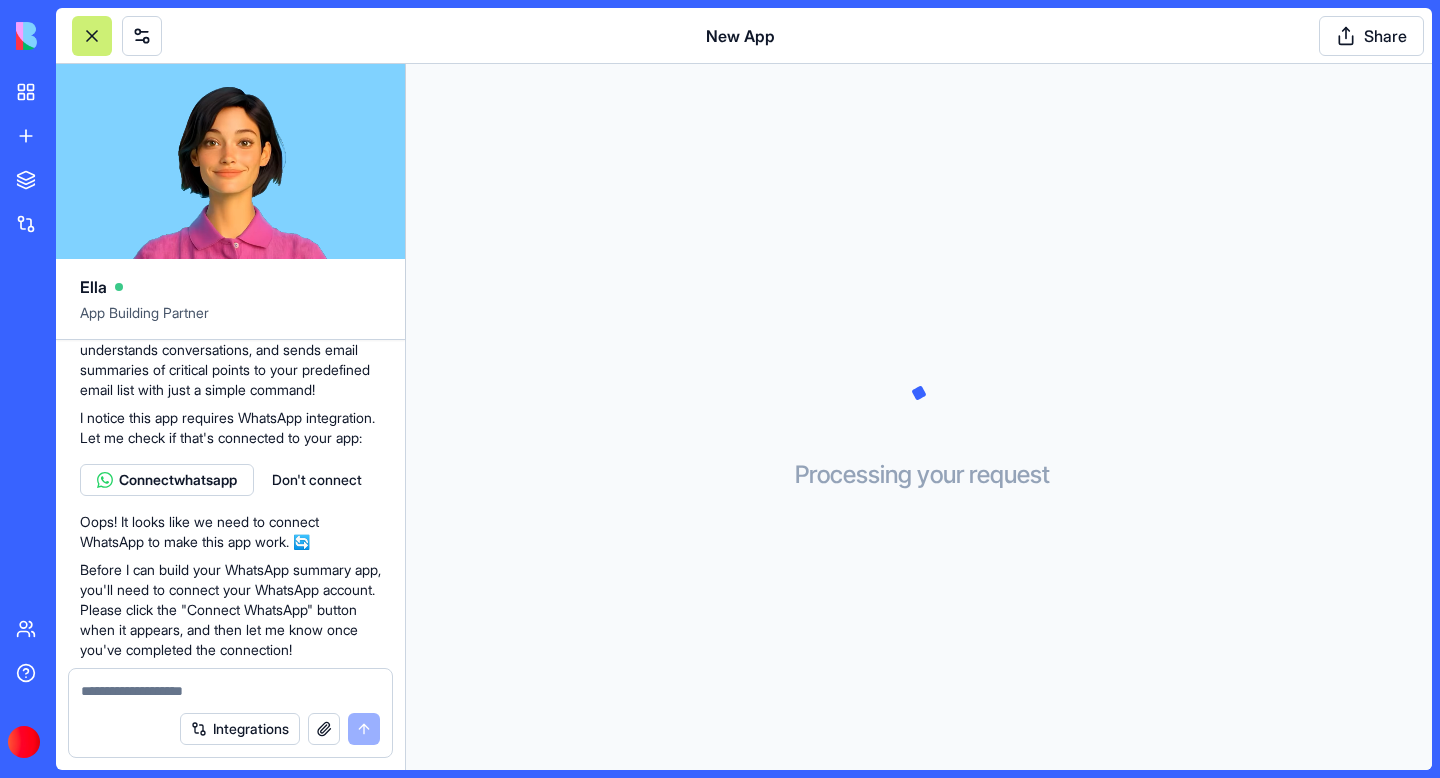 scroll, scrollTop: 257, scrollLeft: 0, axis: vertical 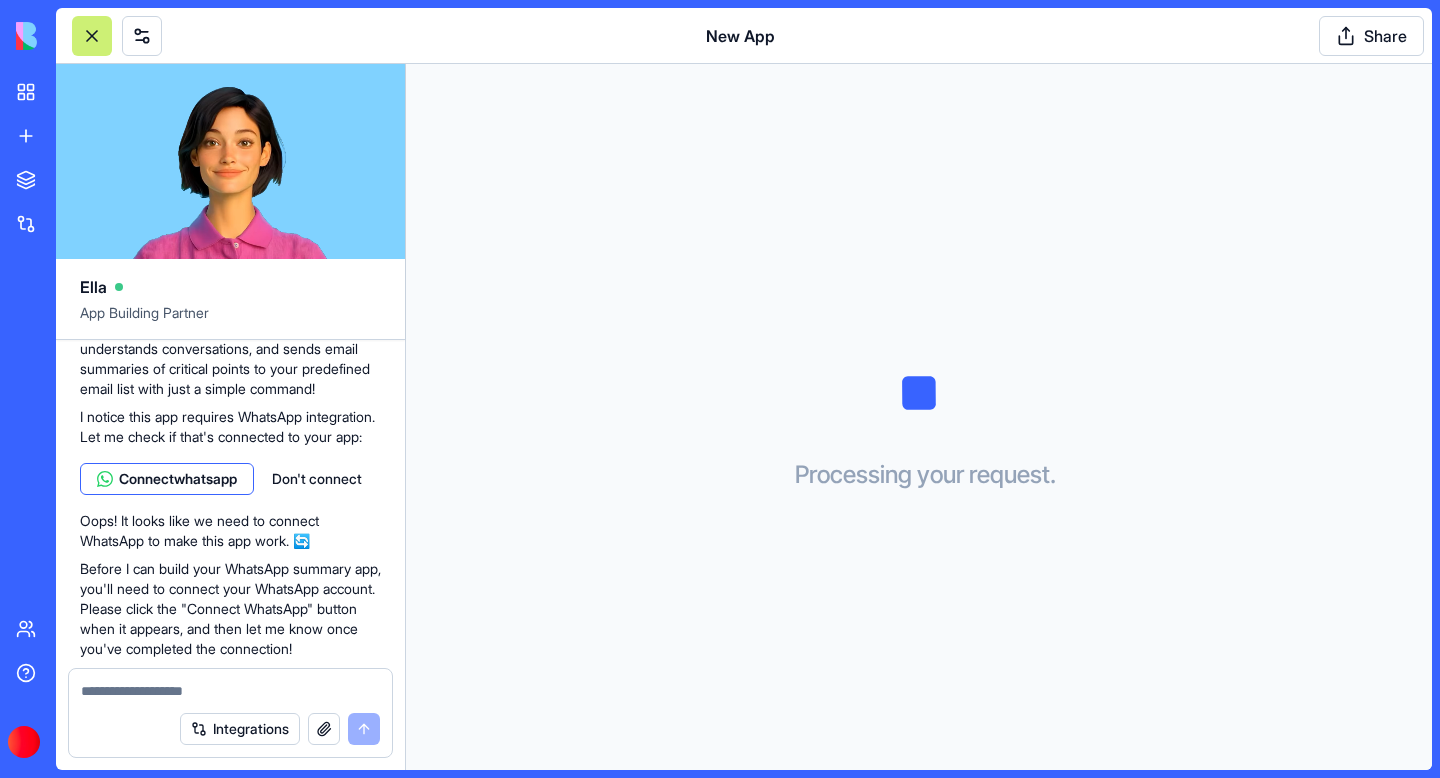 click on "Connect  whatsapp" at bounding box center [178, 479] 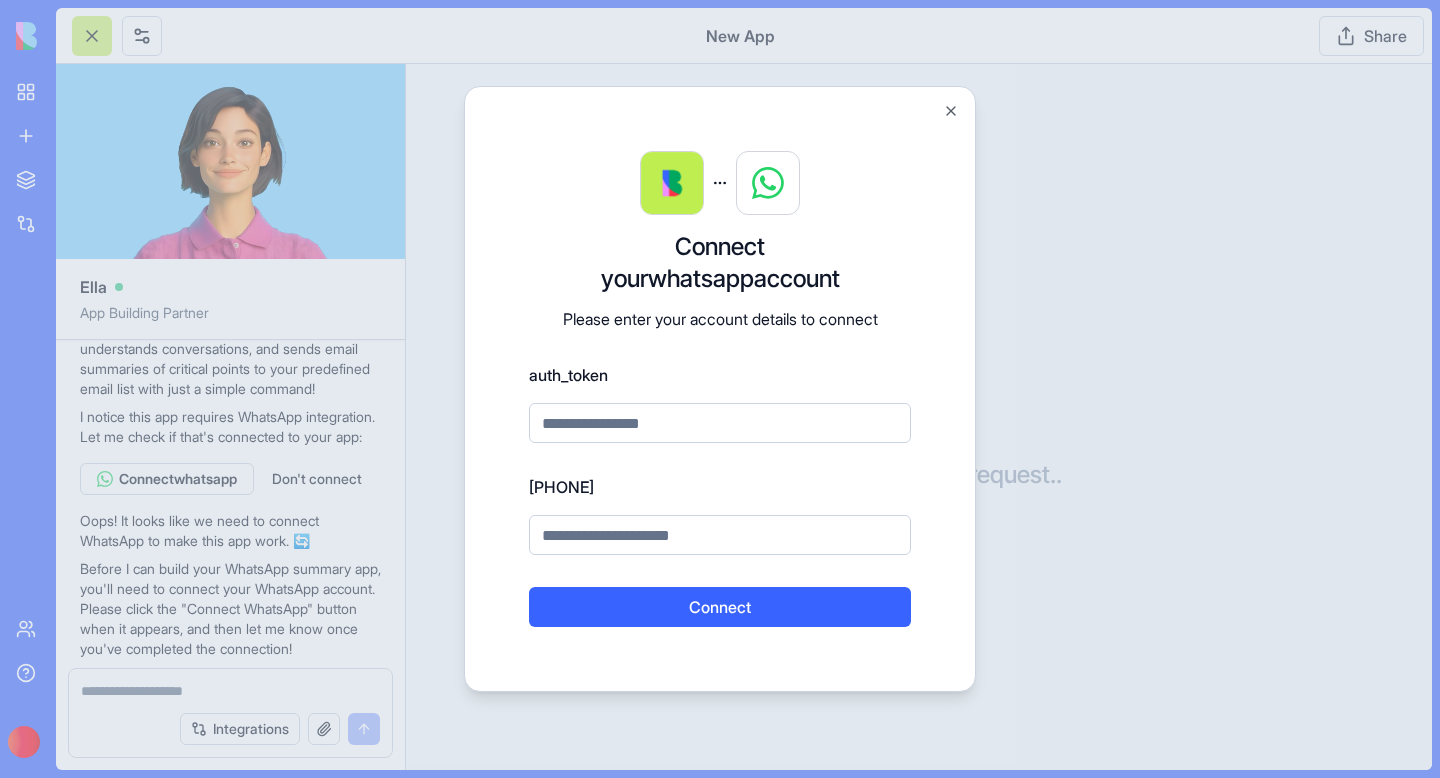 click at bounding box center [720, 535] 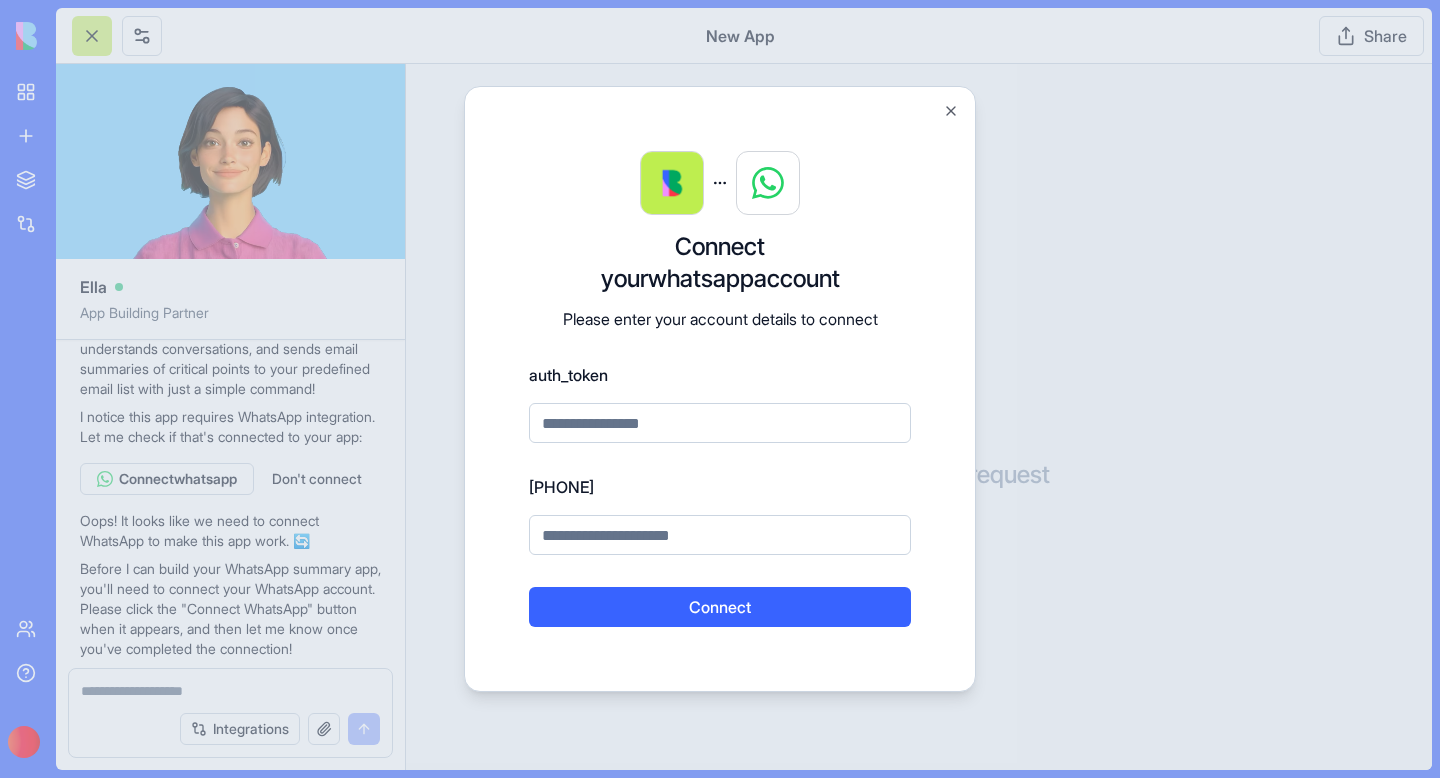 type on "*" 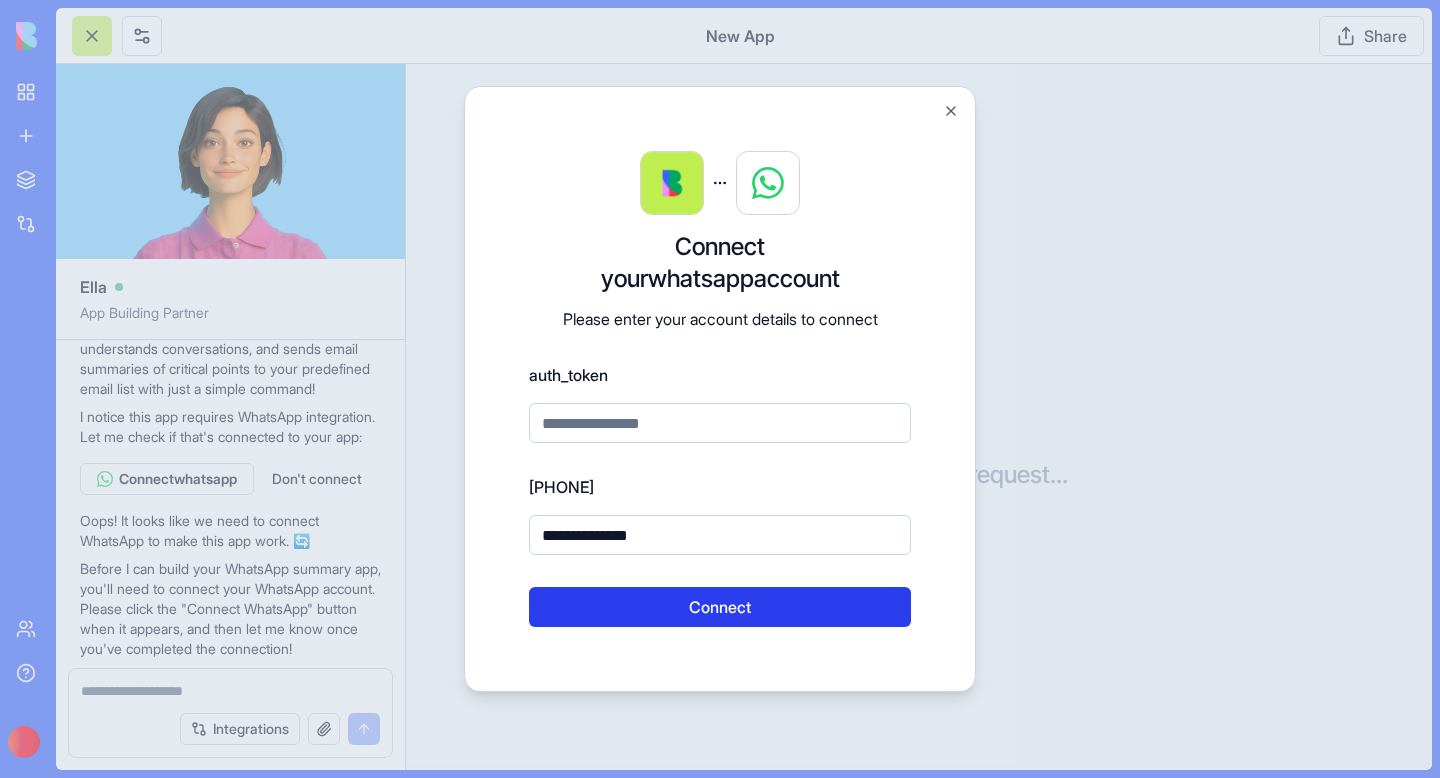 type on "**********" 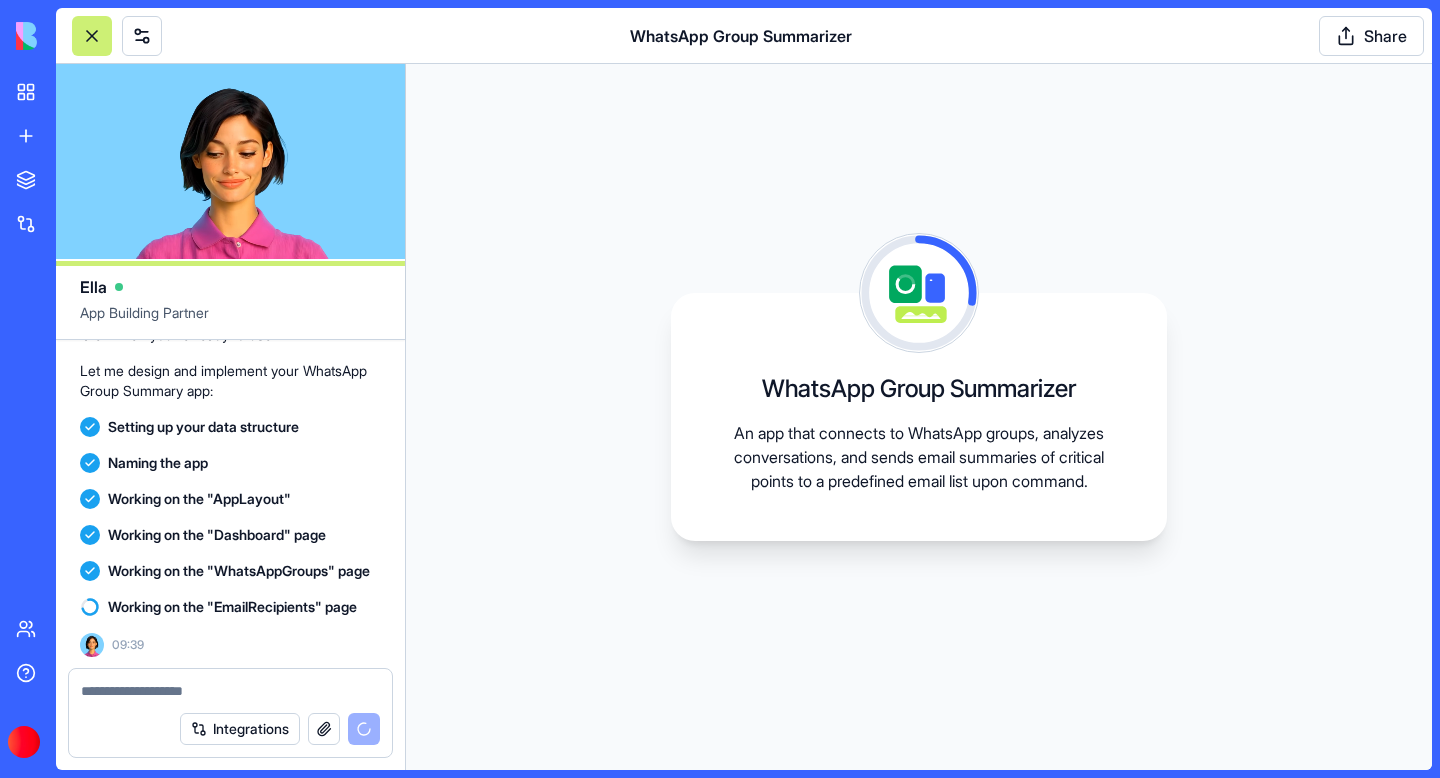 scroll, scrollTop: 1319, scrollLeft: 0, axis: vertical 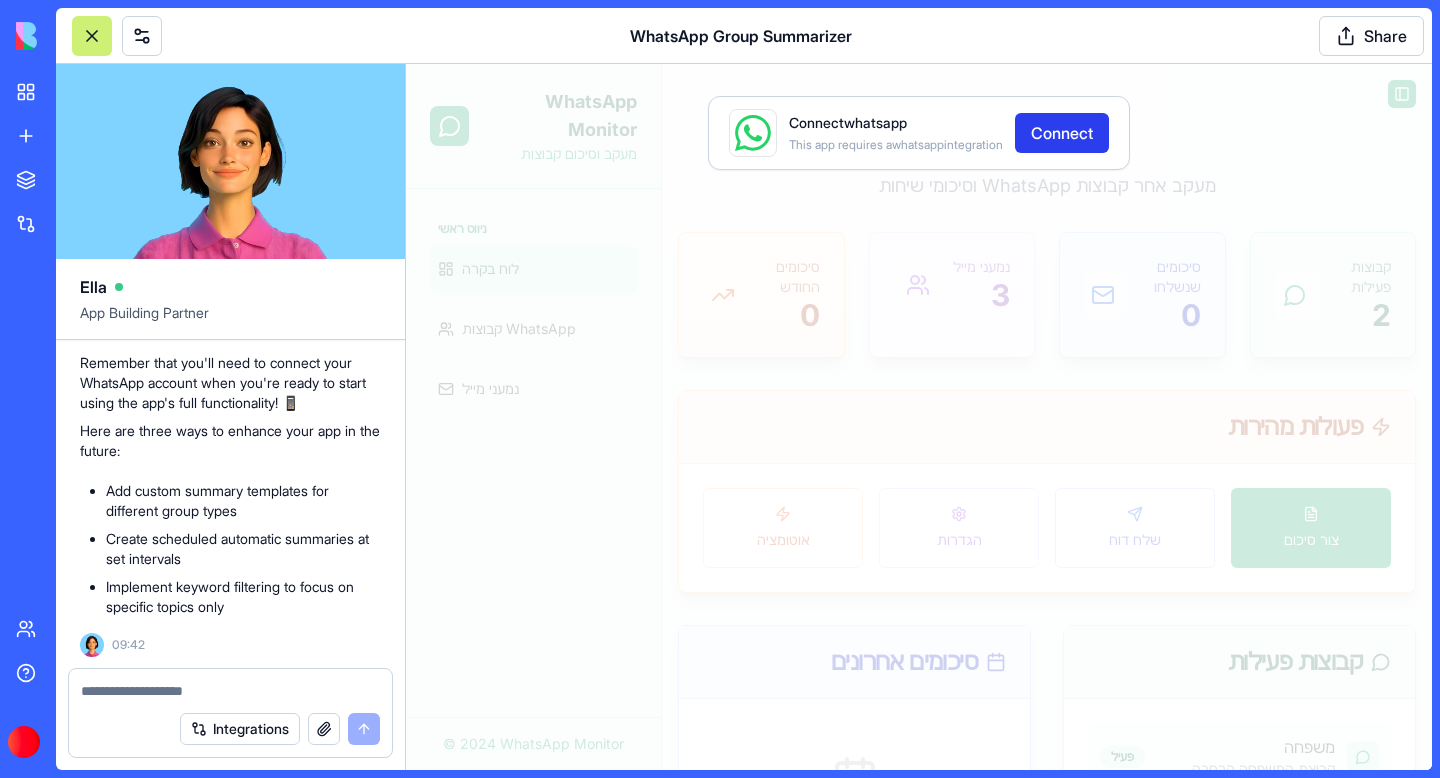 click on "Connect" at bounding box center (1062, 133) 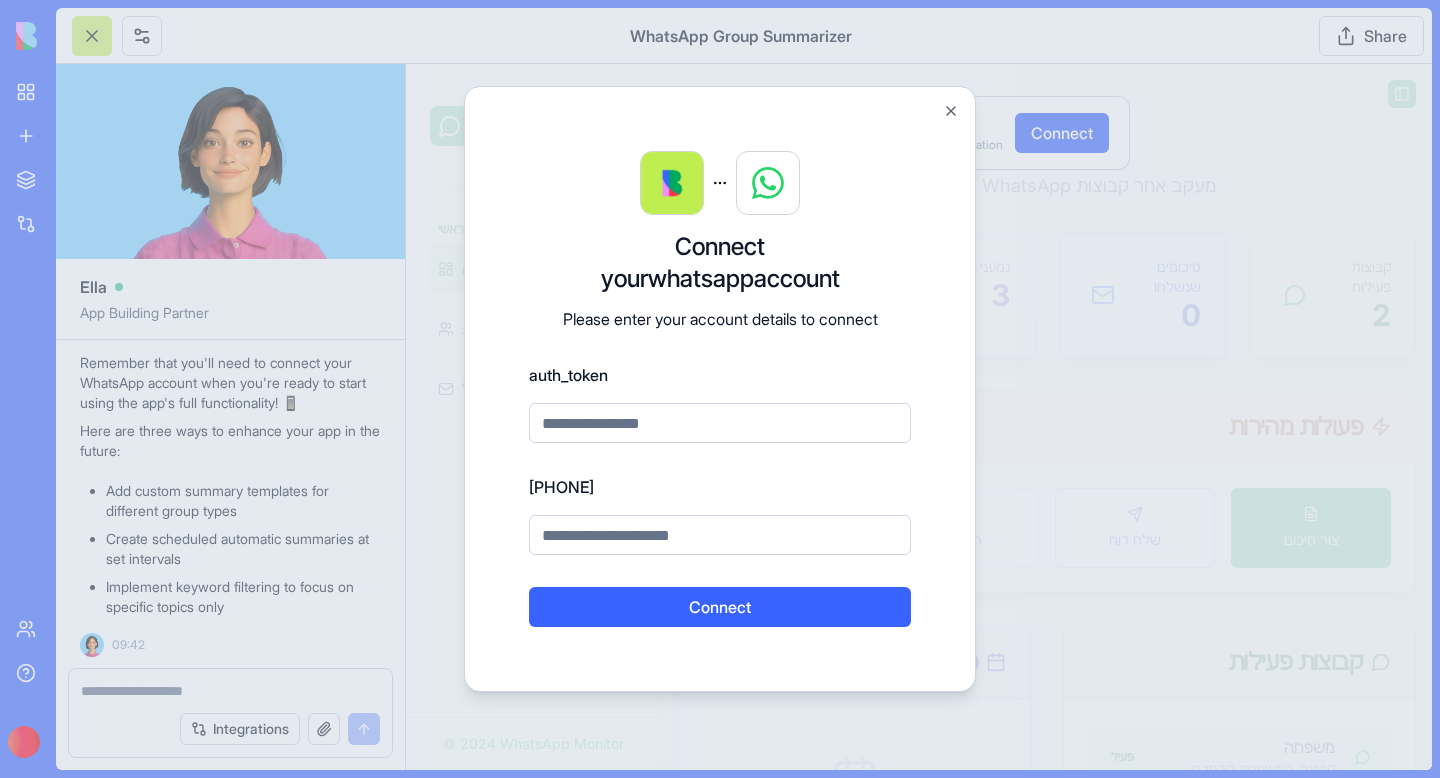 click at bounding box center [720, 535] 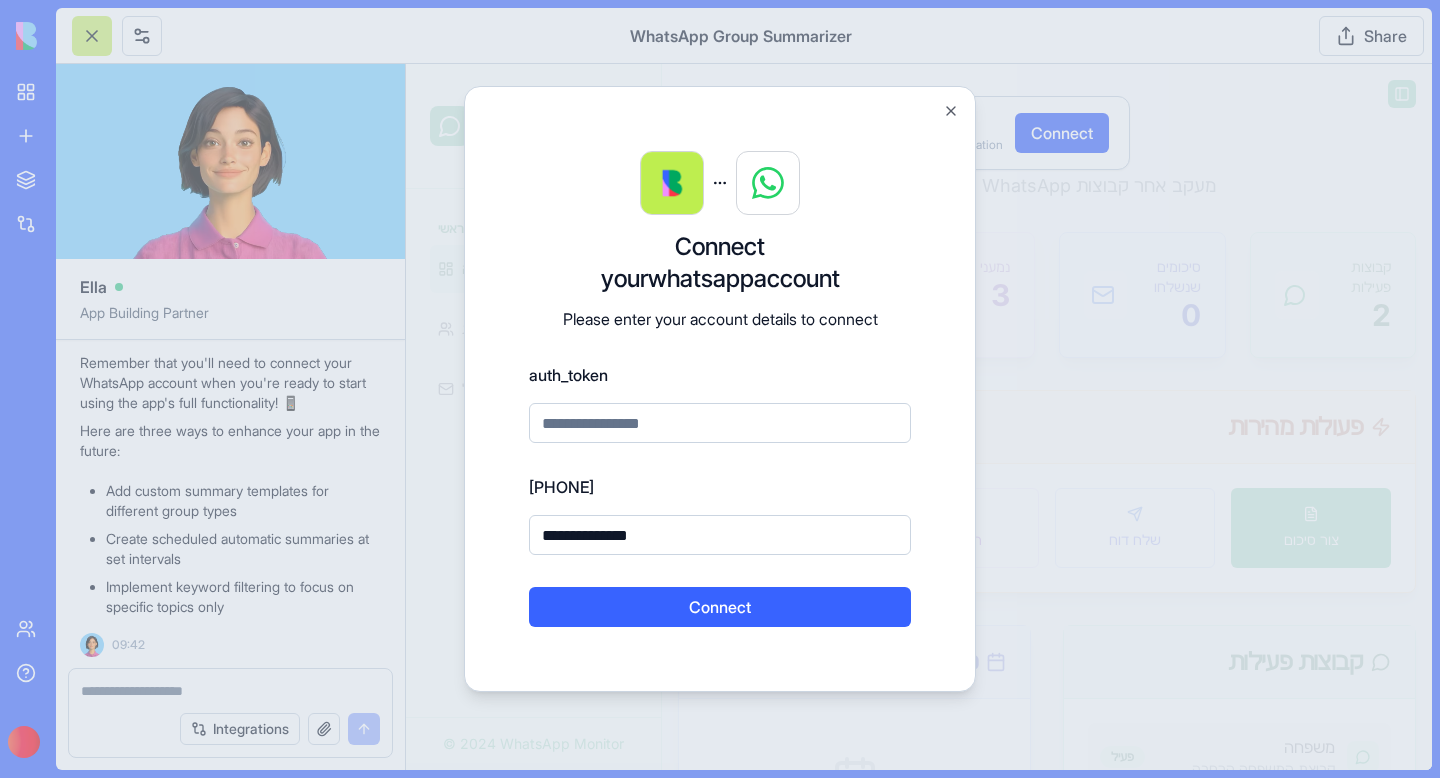 click on "**********" at bounding box center [720, 535] 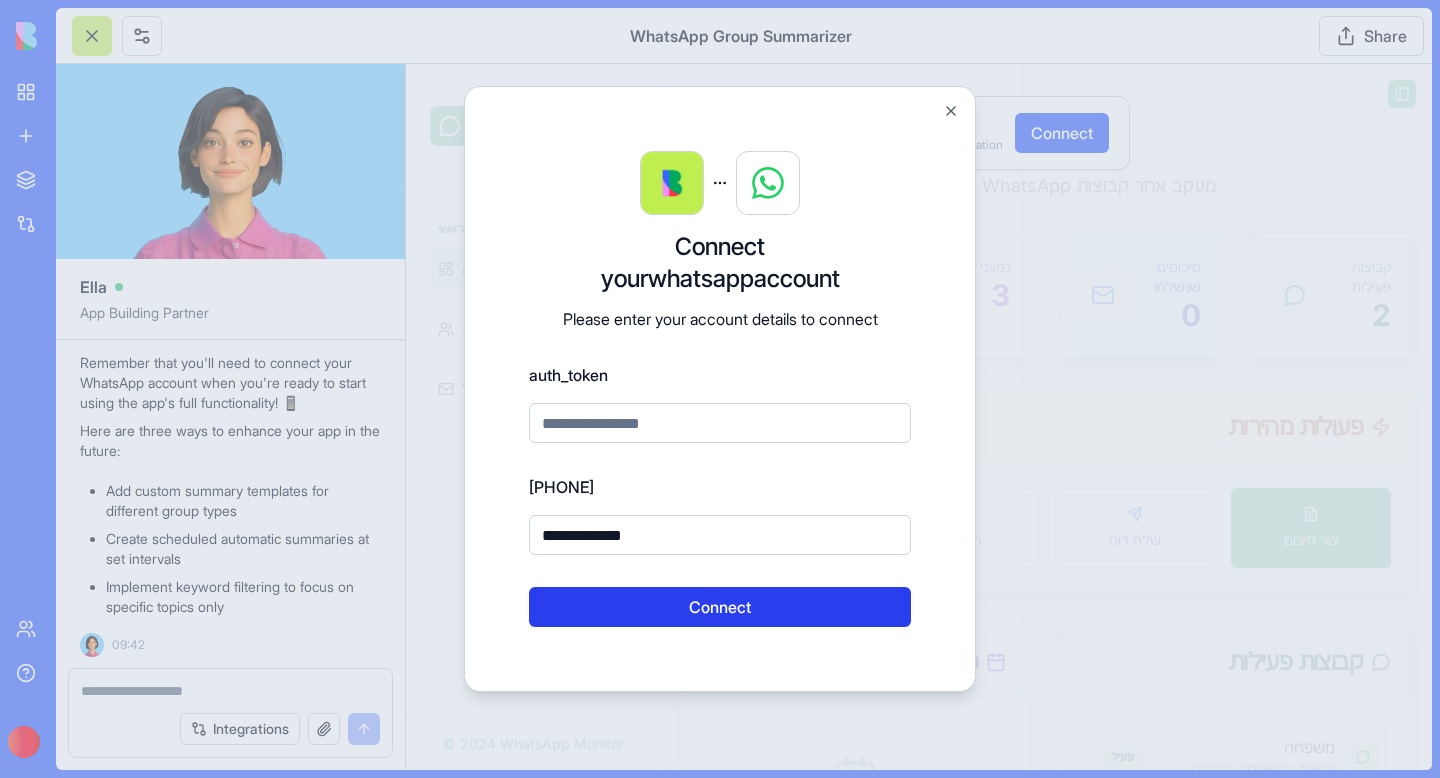 type on "**********" 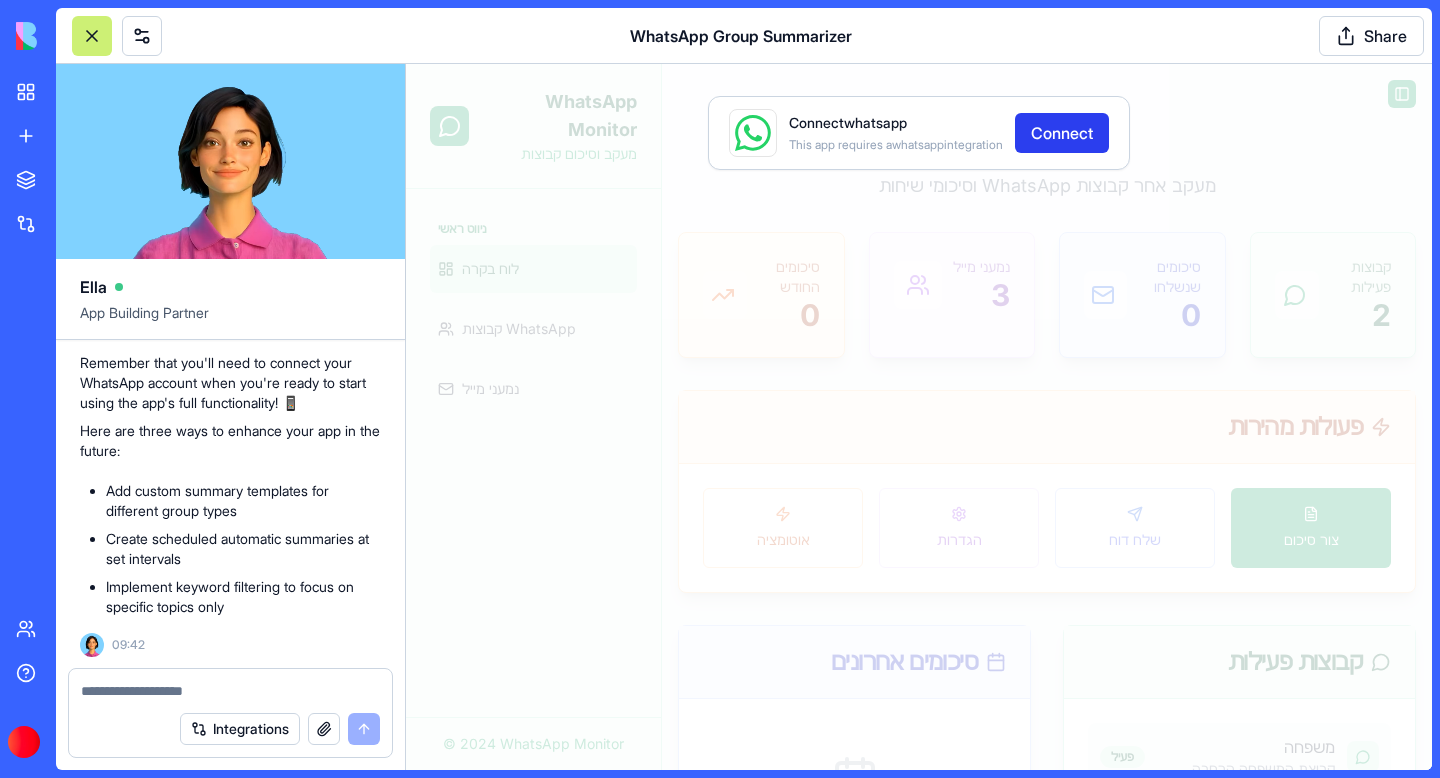 click on "Connect" at bounding box center (1062, 133) 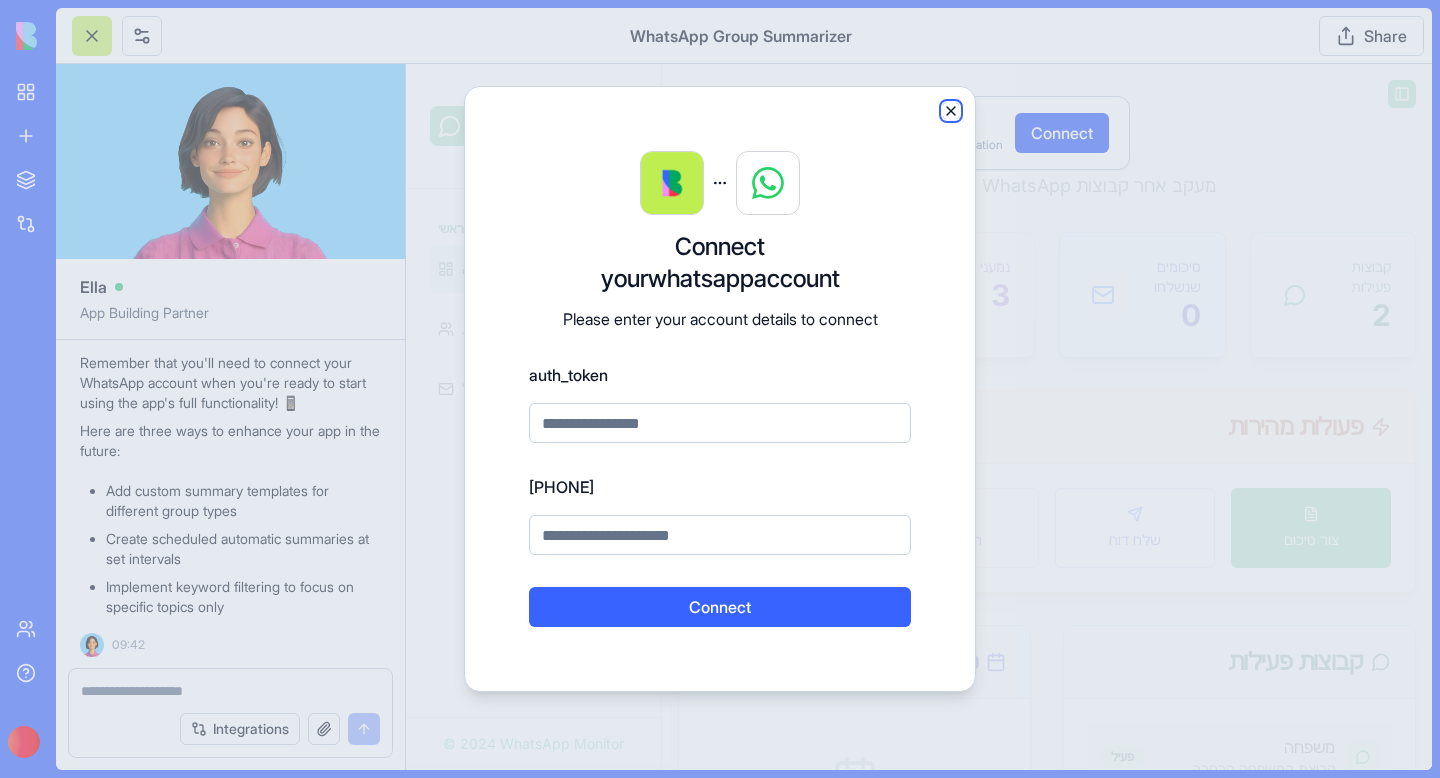 click 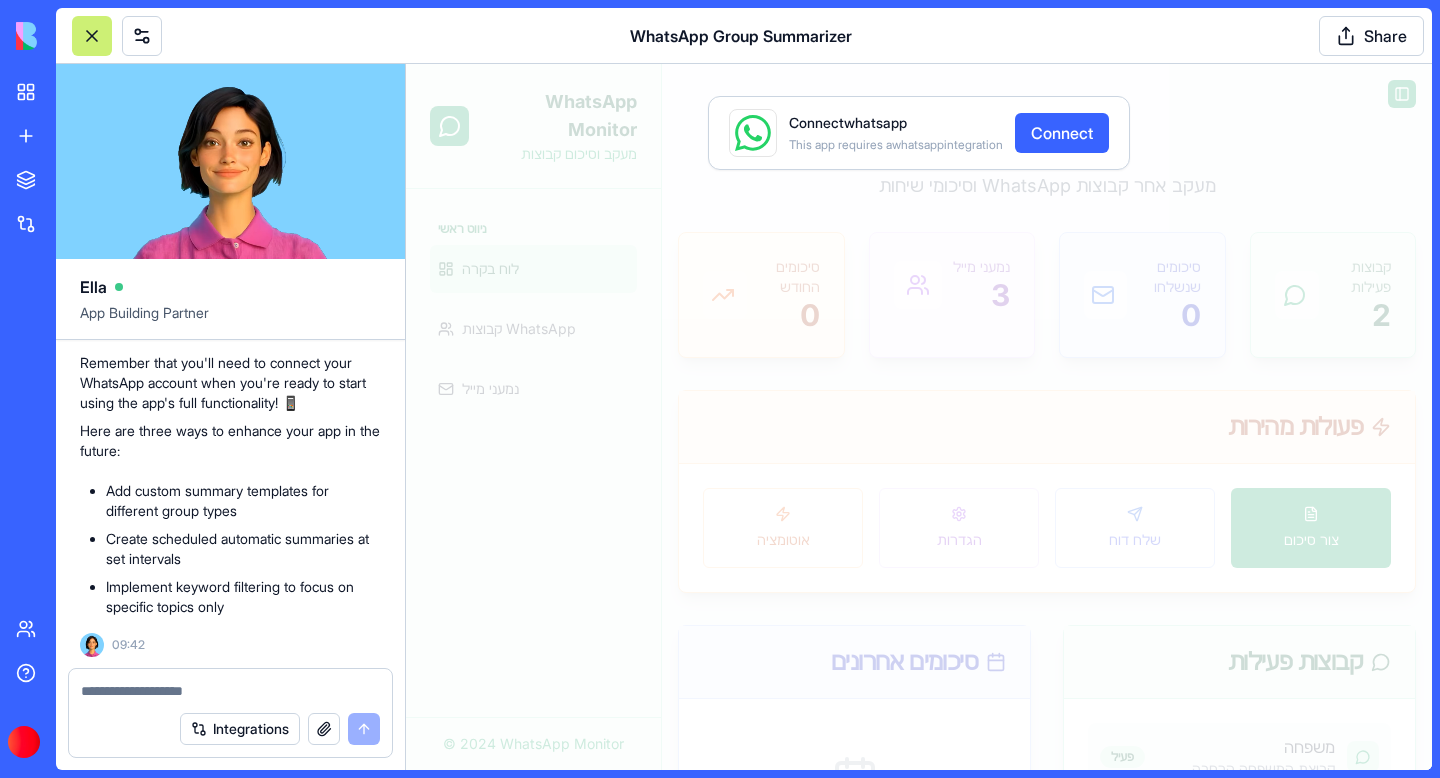 click at bounding box center (92, 36) 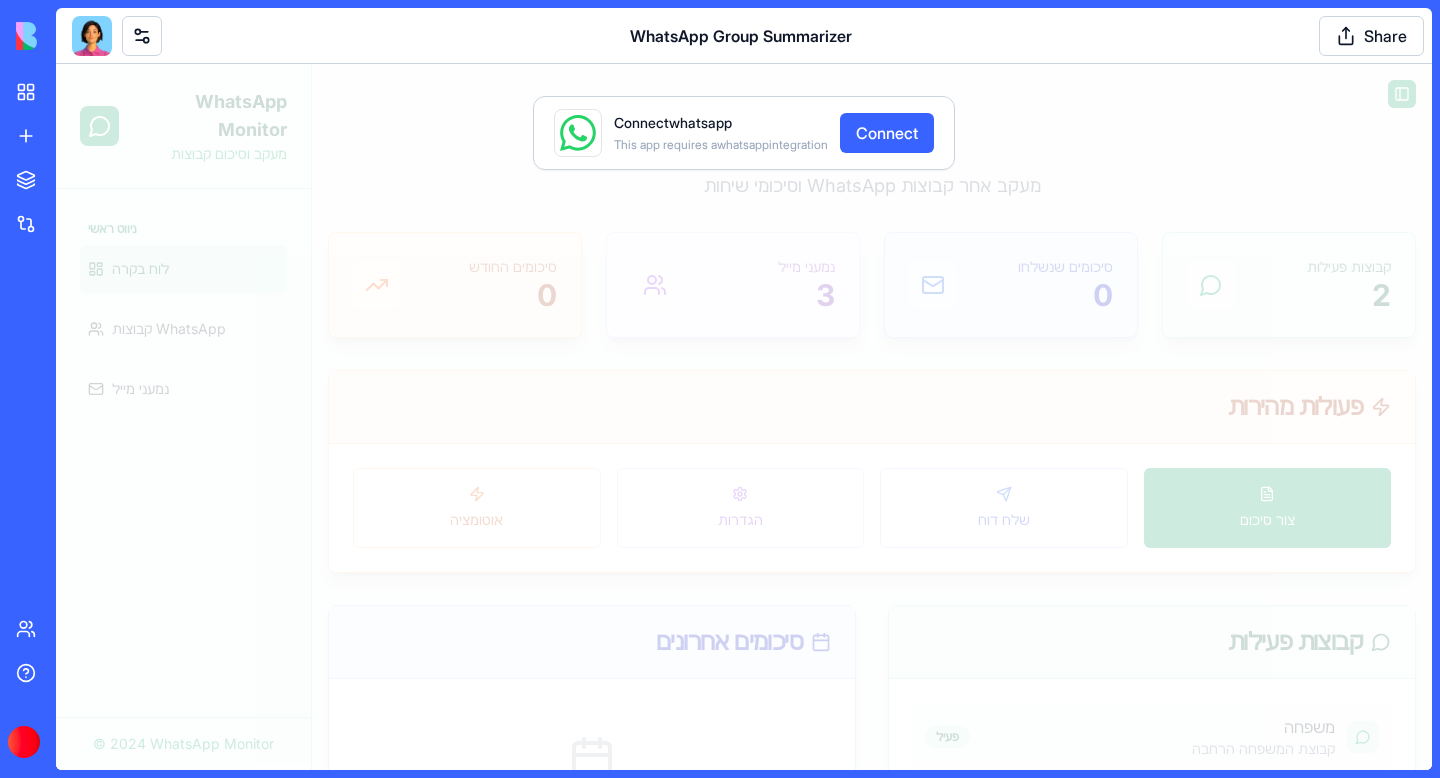 click on "Connect  whatsapp This app requires a  whatsapp  integration Connect" at bounding box center (744, 417) 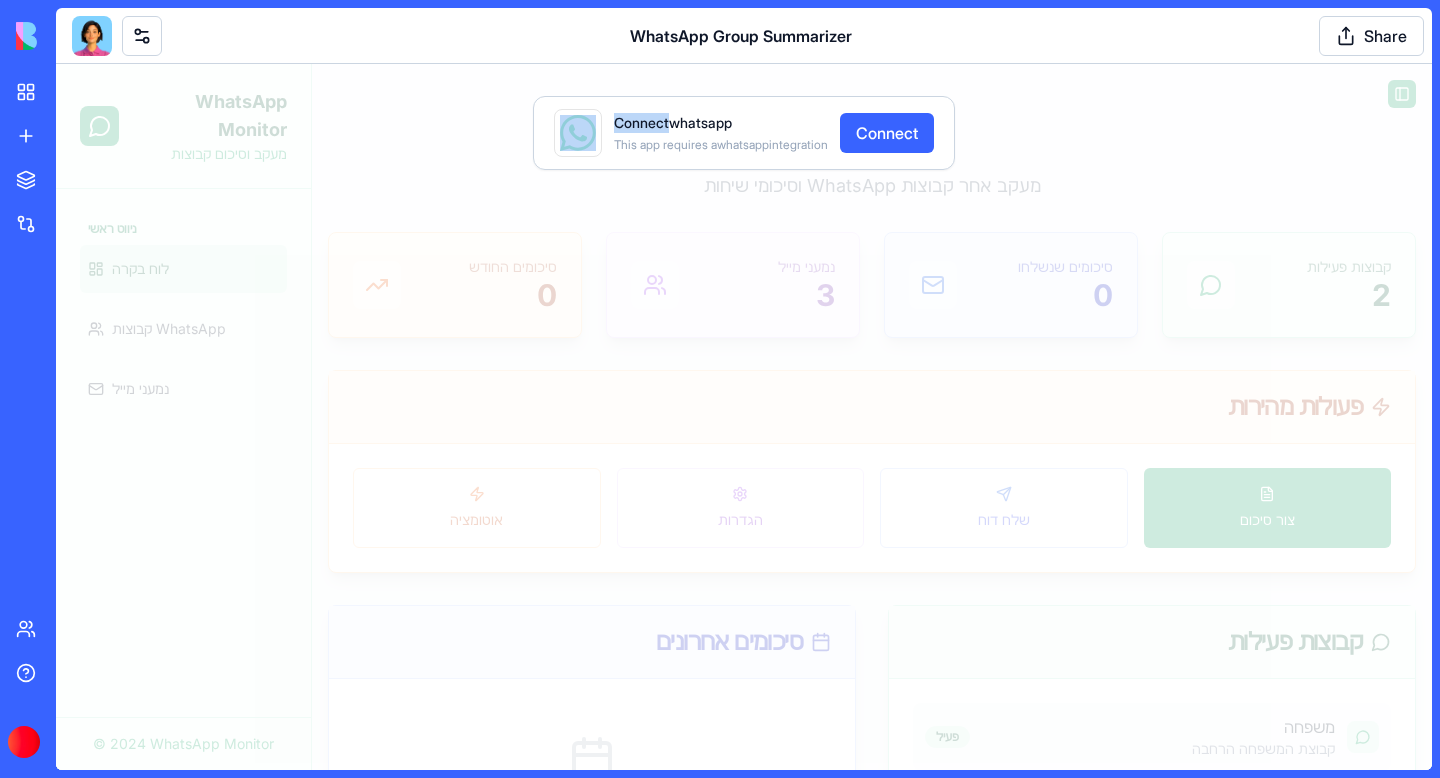 click on "Connect  whatsapp This app requires a  whatsapp  integration Connect" at bounding box center (744, 417) 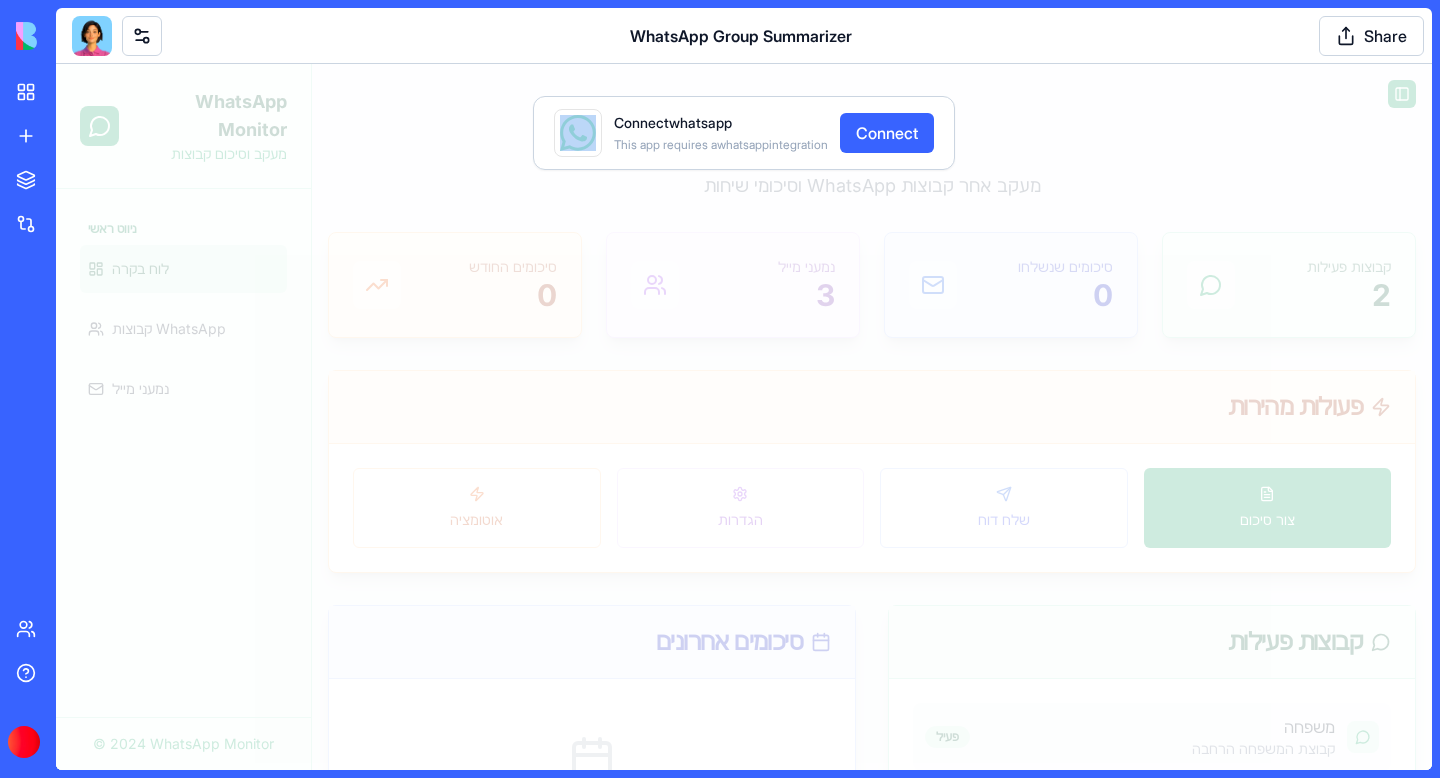 click on "Connect  whatsapp This app requires a  whatsapp  integration Connect" at bounding box center (744, 417) 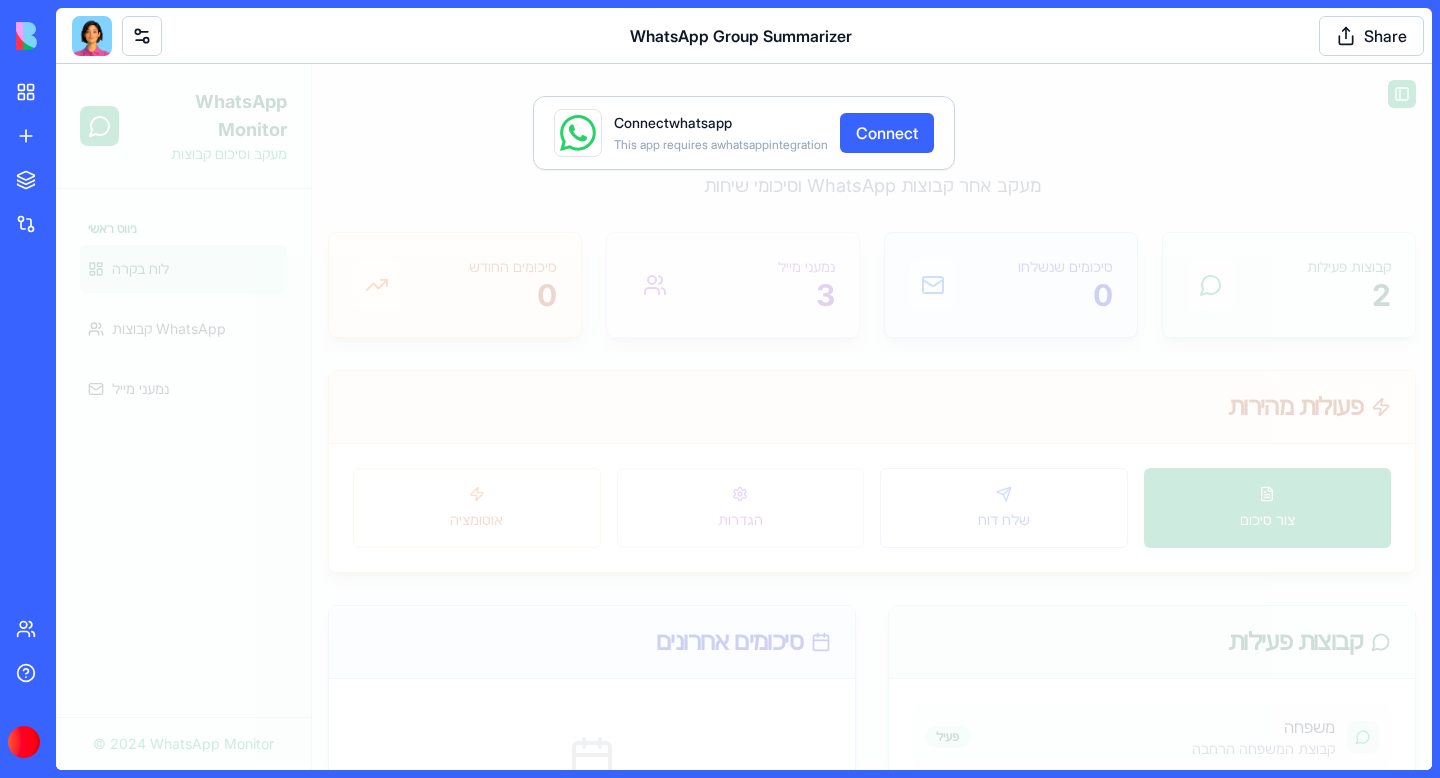 click on "Connect  whatsapp This app requires a  whatsapp  integration Connect" at bounding box center (744, 417) 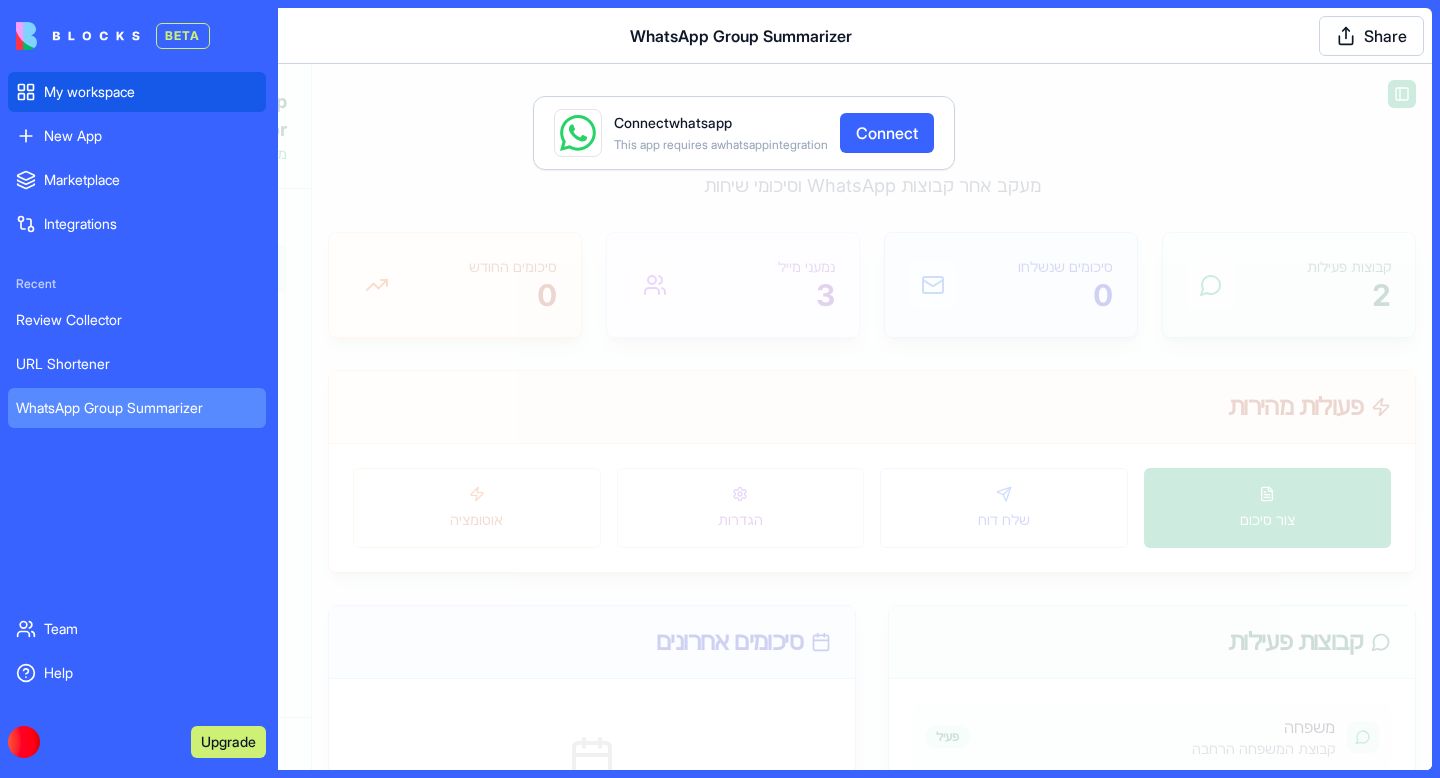 click on "My workspace" at bounding box center [151, 92] 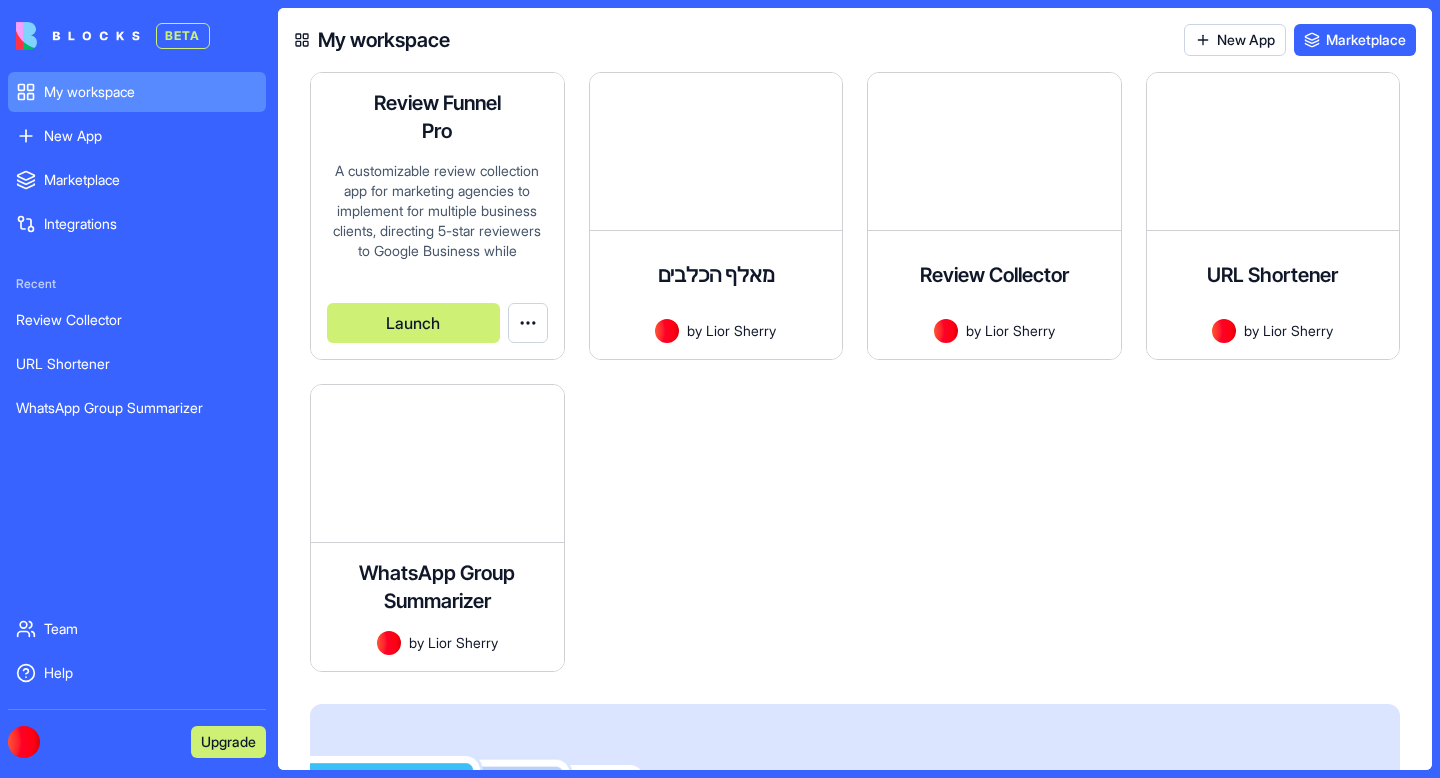 click on "A customizable review collection app for marketing agencies to implement for multiple business clients, directing 5-star reviewers to Google Business while collecting private feedback from others." at bounding box center [437, 212] 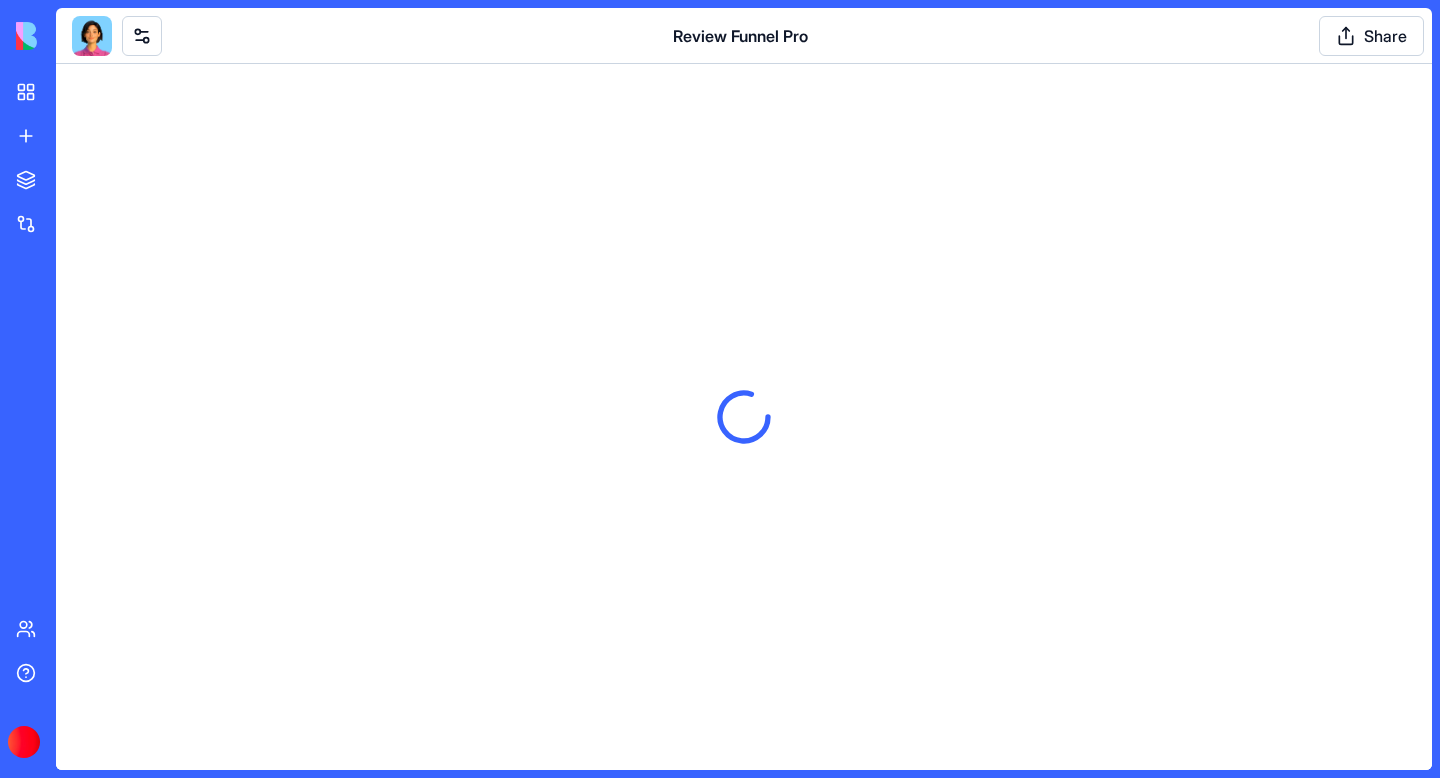 scroll, scrollTop: 0, scrollLeft: 0, axis: both 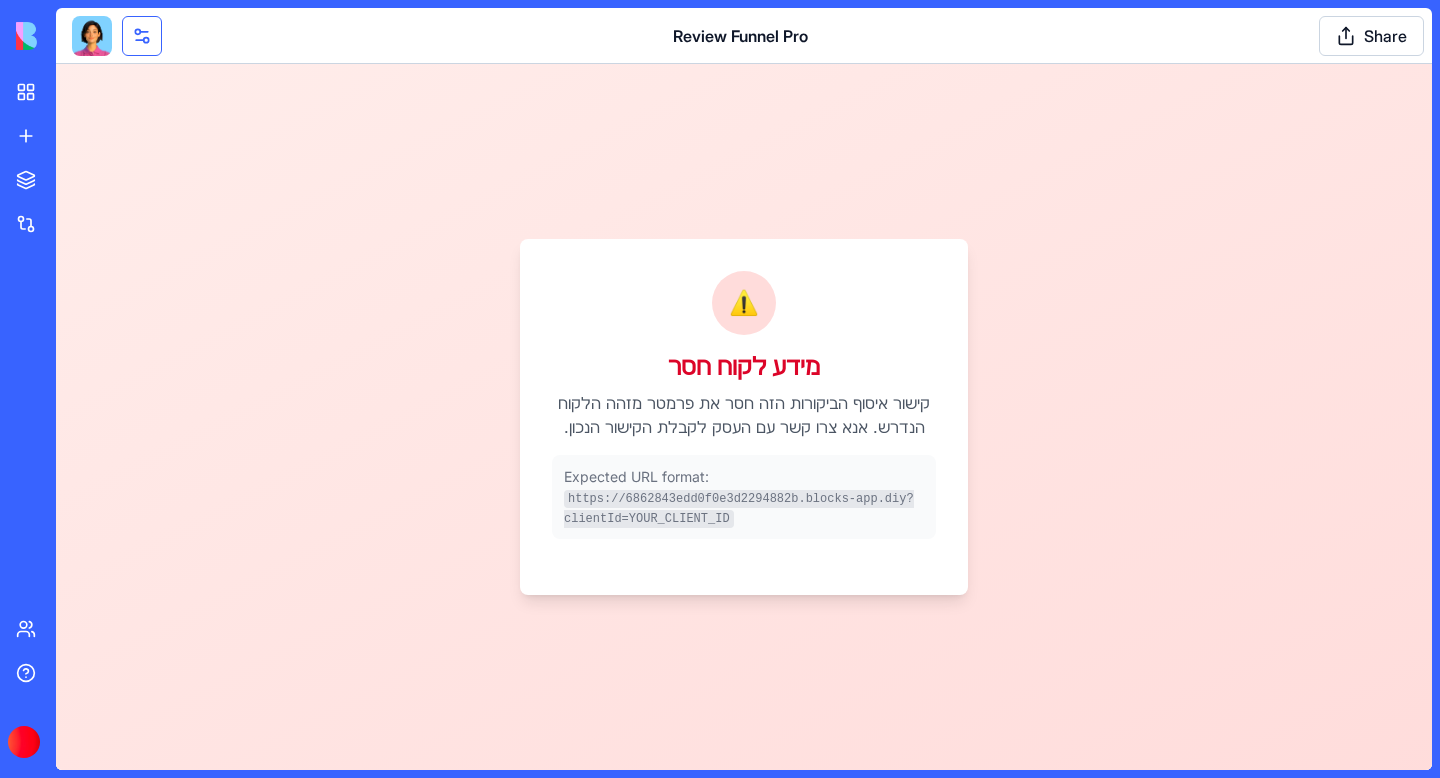 click at bounding box center [142, 36] 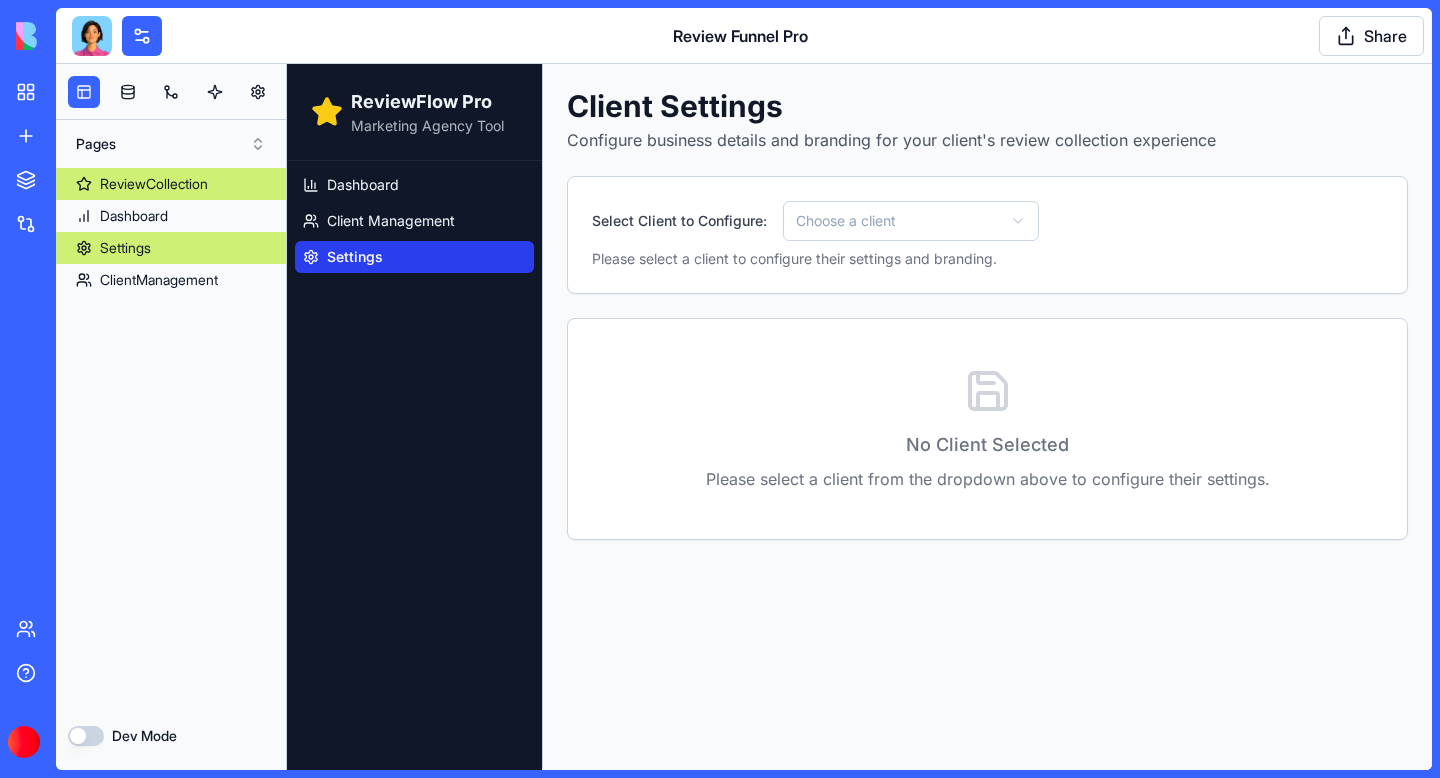 click on "Settings" at bounding box center [125, 248] 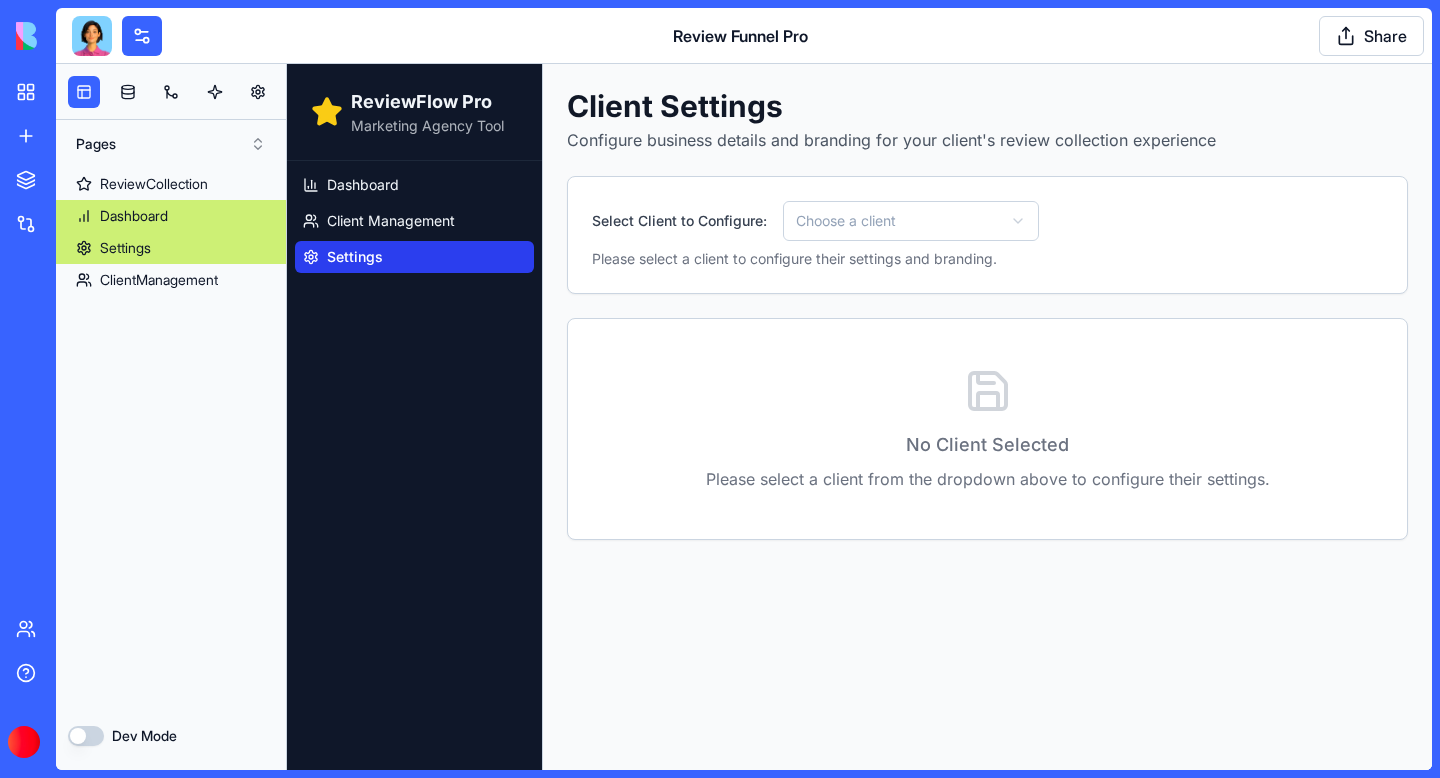 click on "Dashboard" at bounding box center [171, 216] 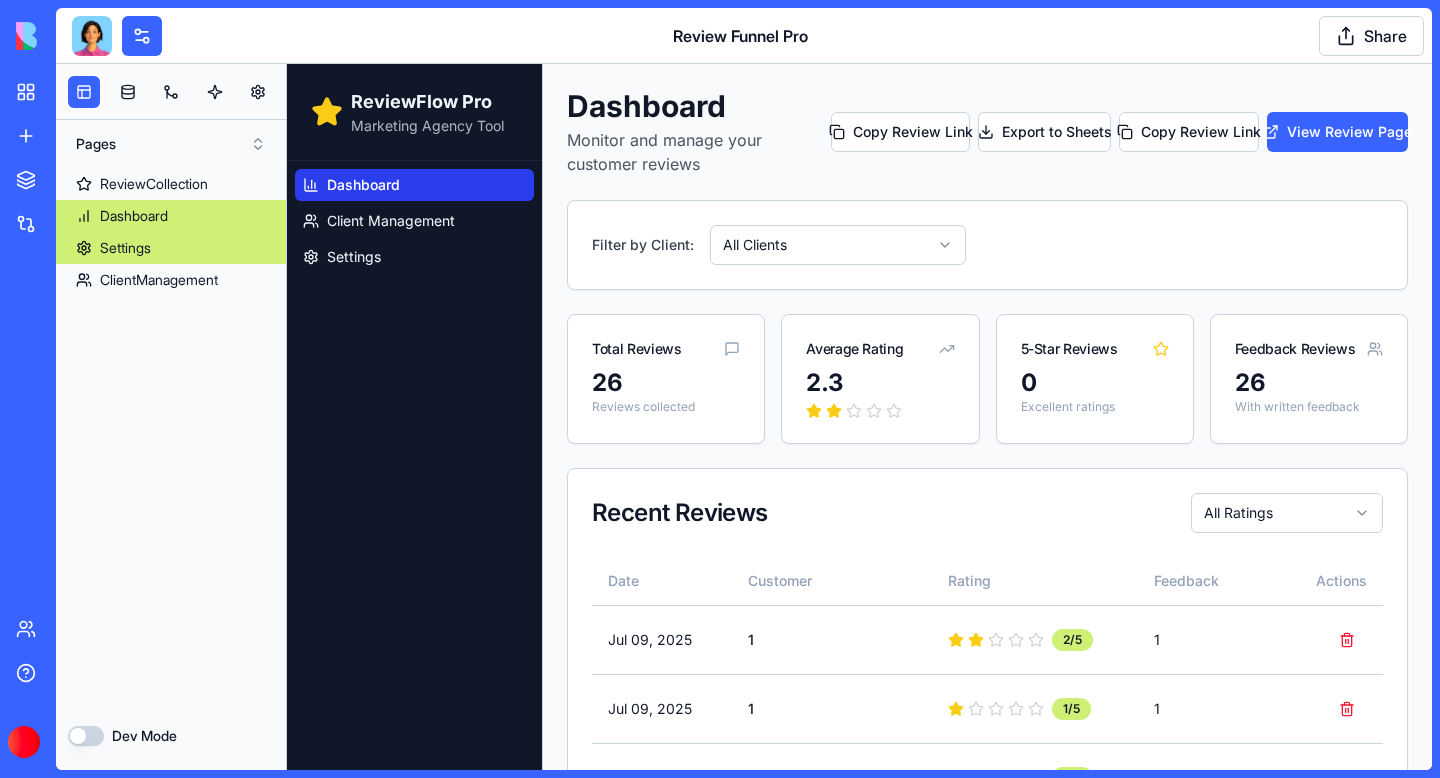 click on "Settings" at bounding box center (125, 248) 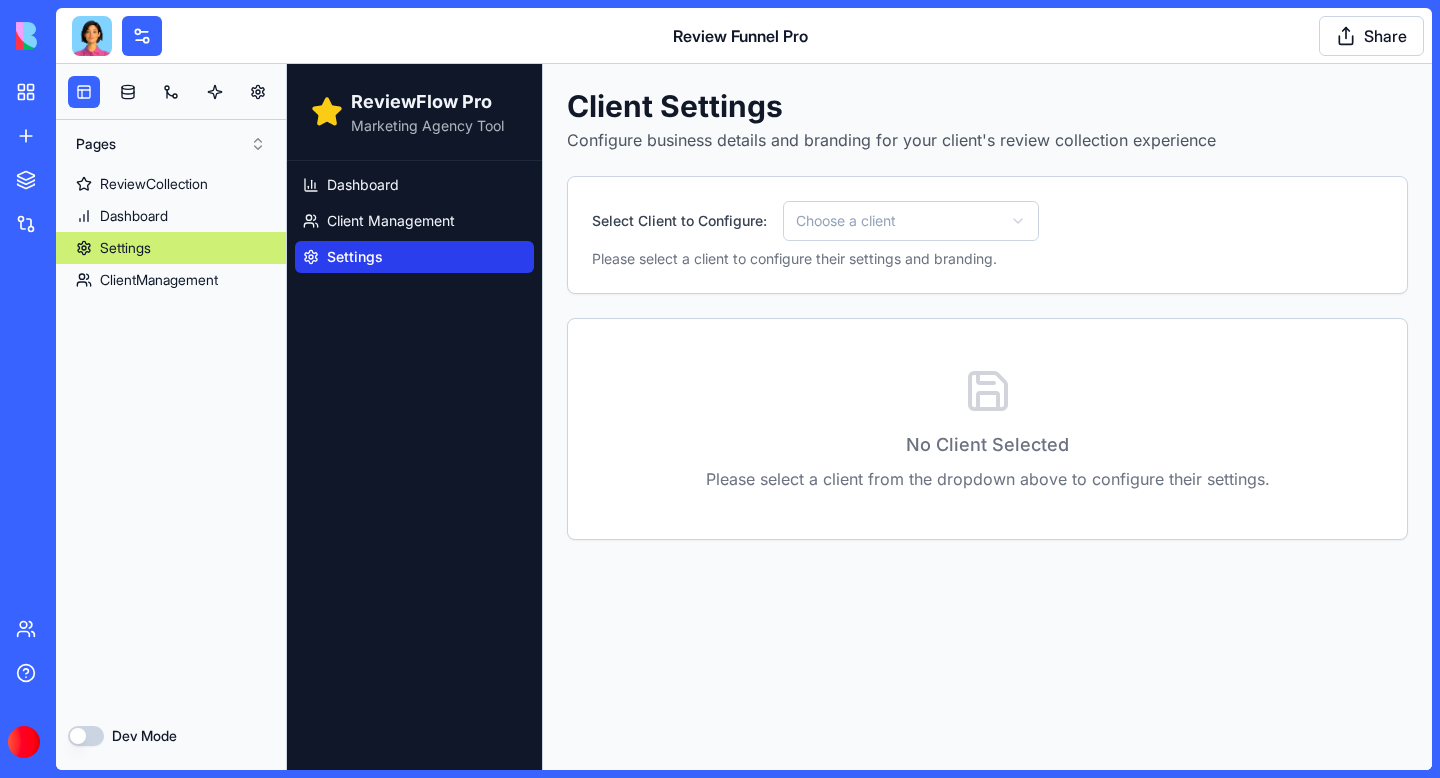 click at bounding box center (92, 36) 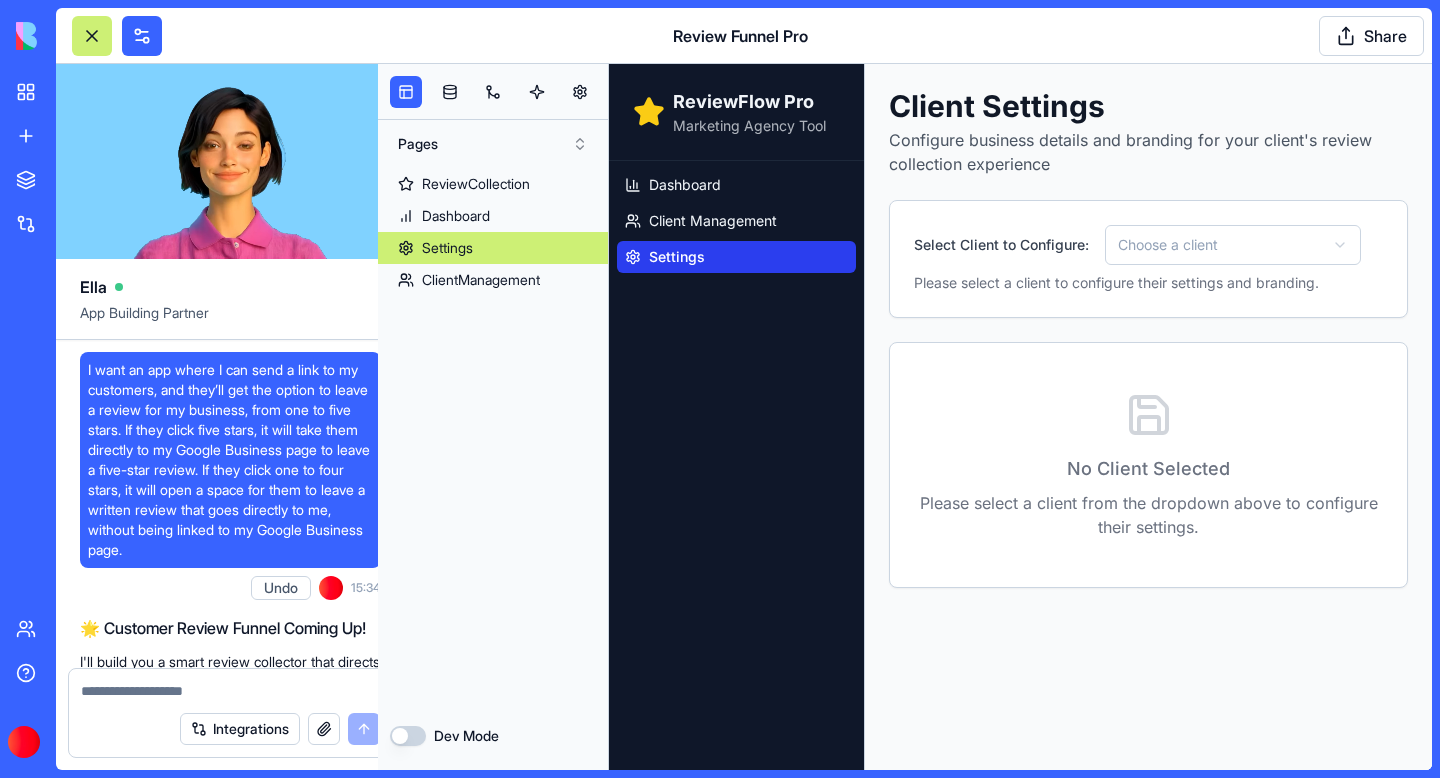 scroll, scrollTop: 56633, scrollLeft: 0, axis: vertical 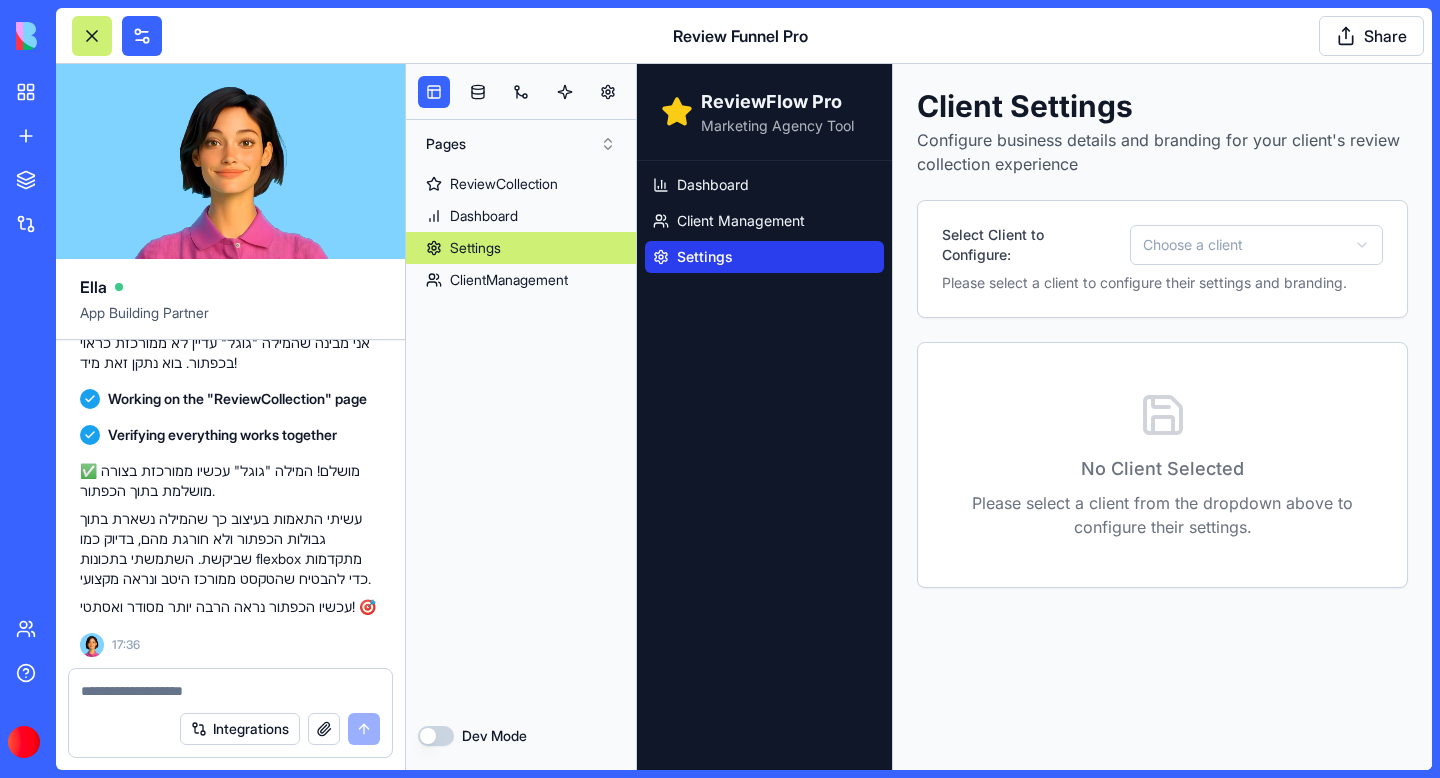 click at bounding box center (230, 691) 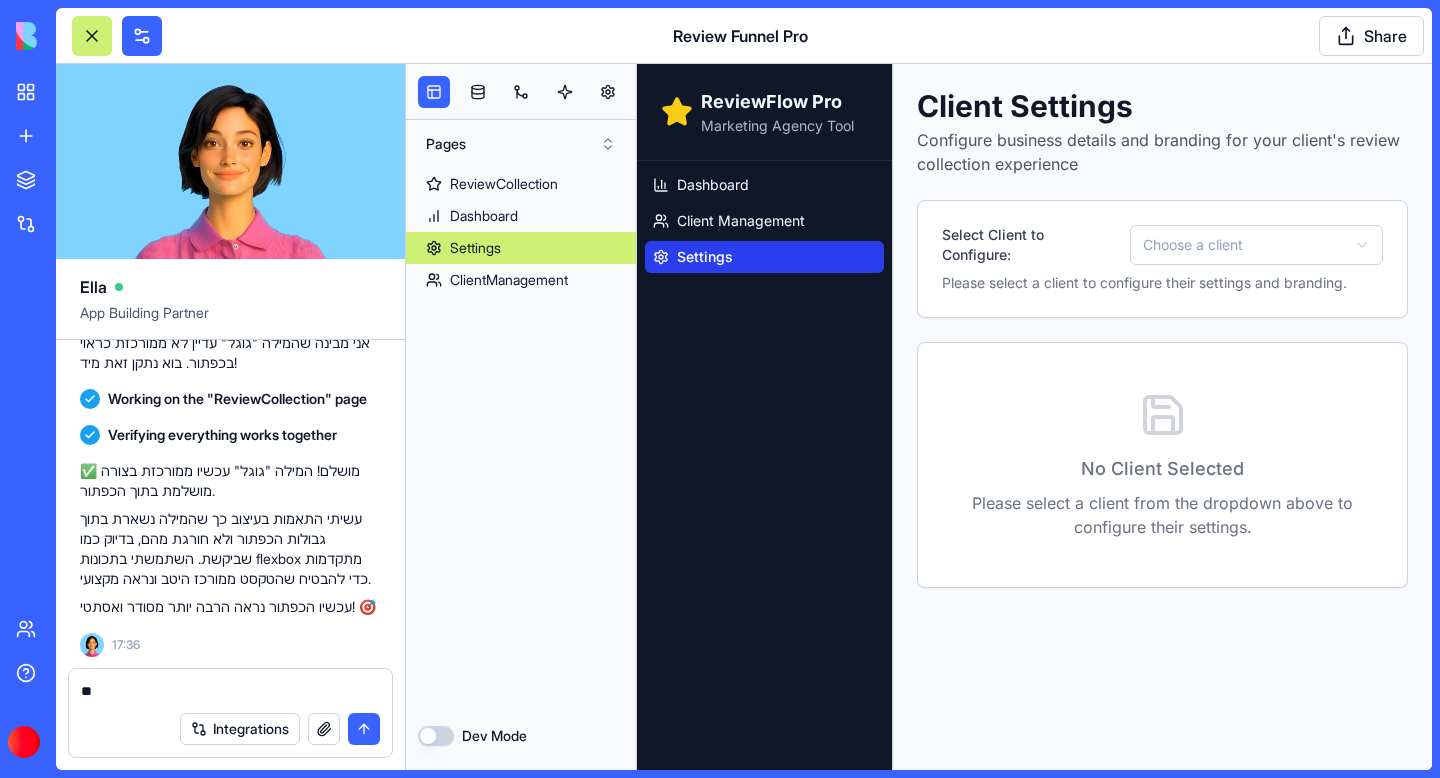 type on "*" 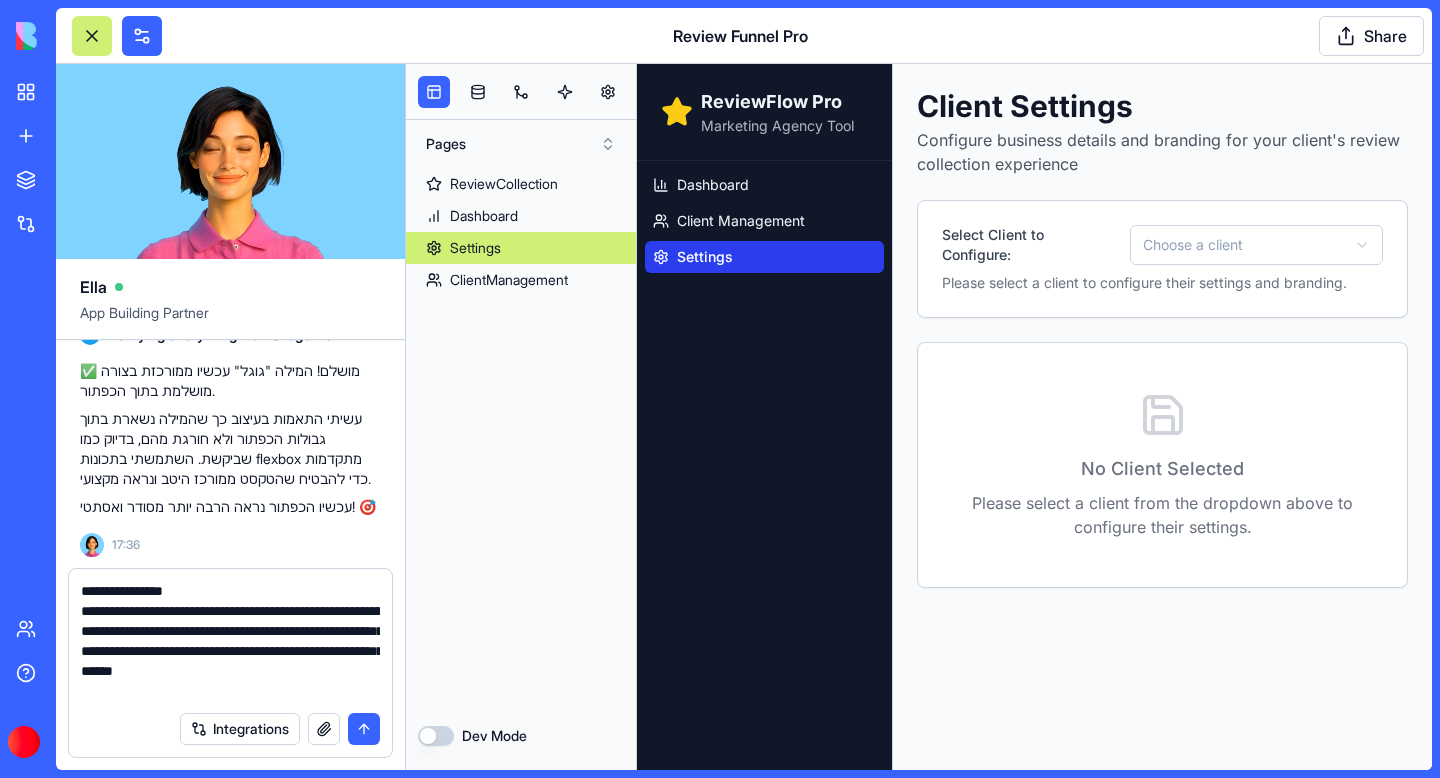 click on "**********" at bounding box center [230, 641] 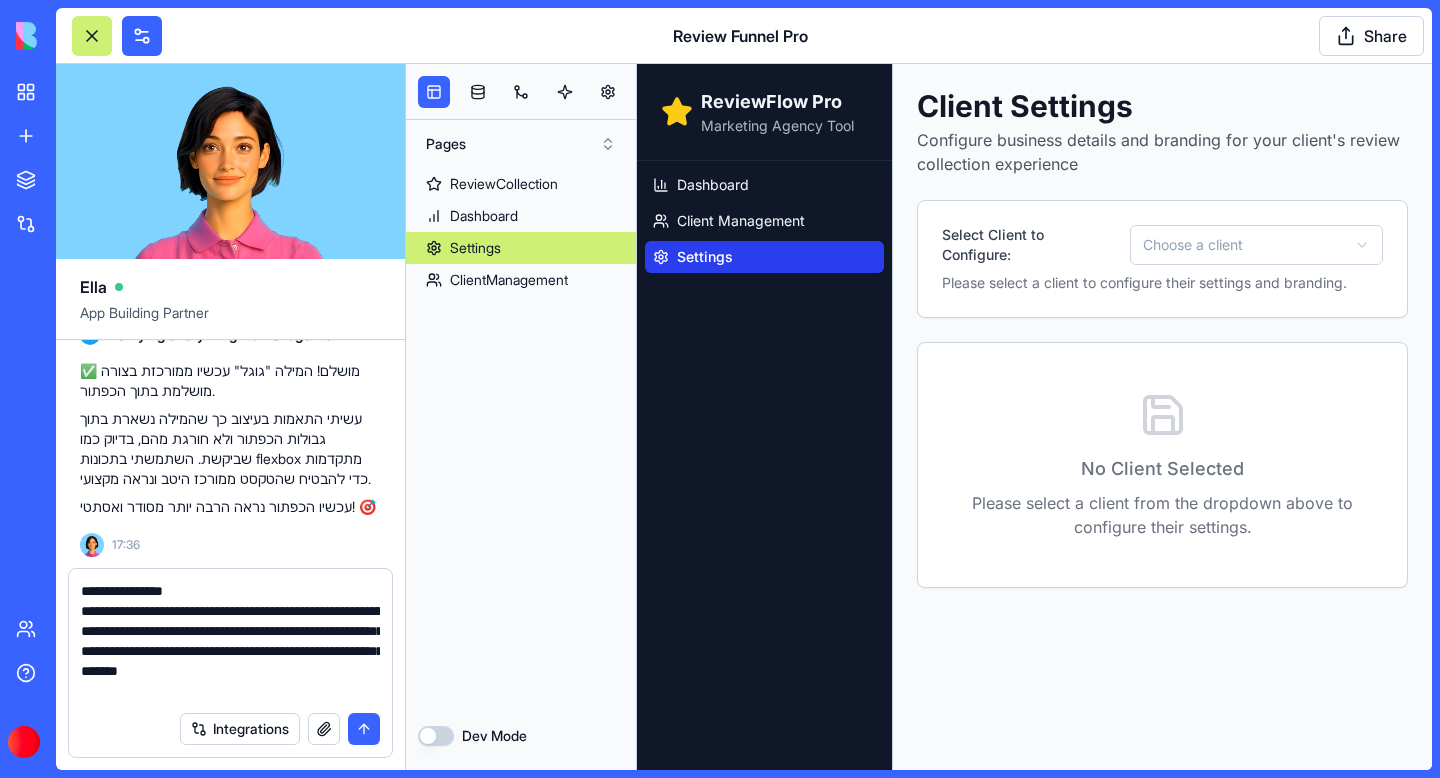 click on "**********" at bounding box center [230, 641] 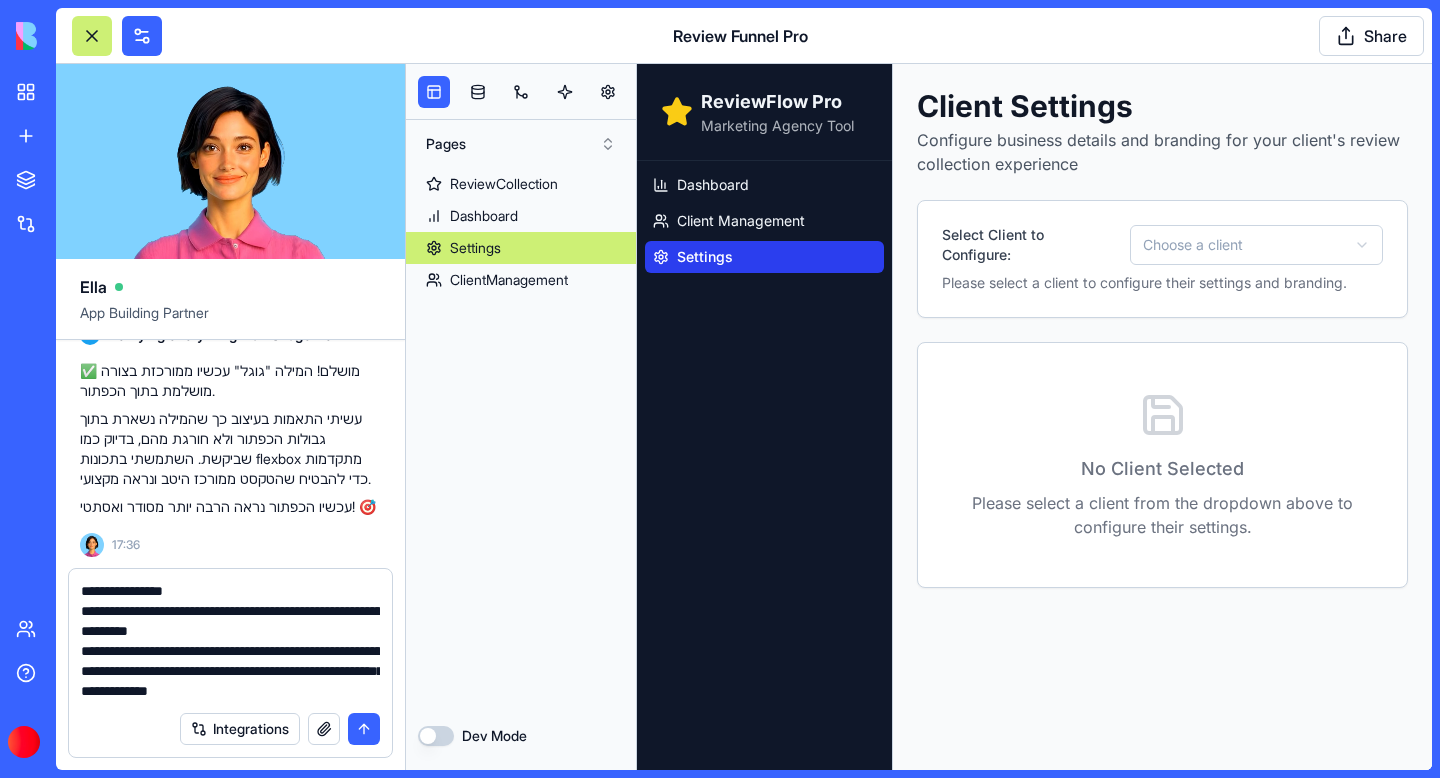 click on "**********" at bounding box center [230, 641] 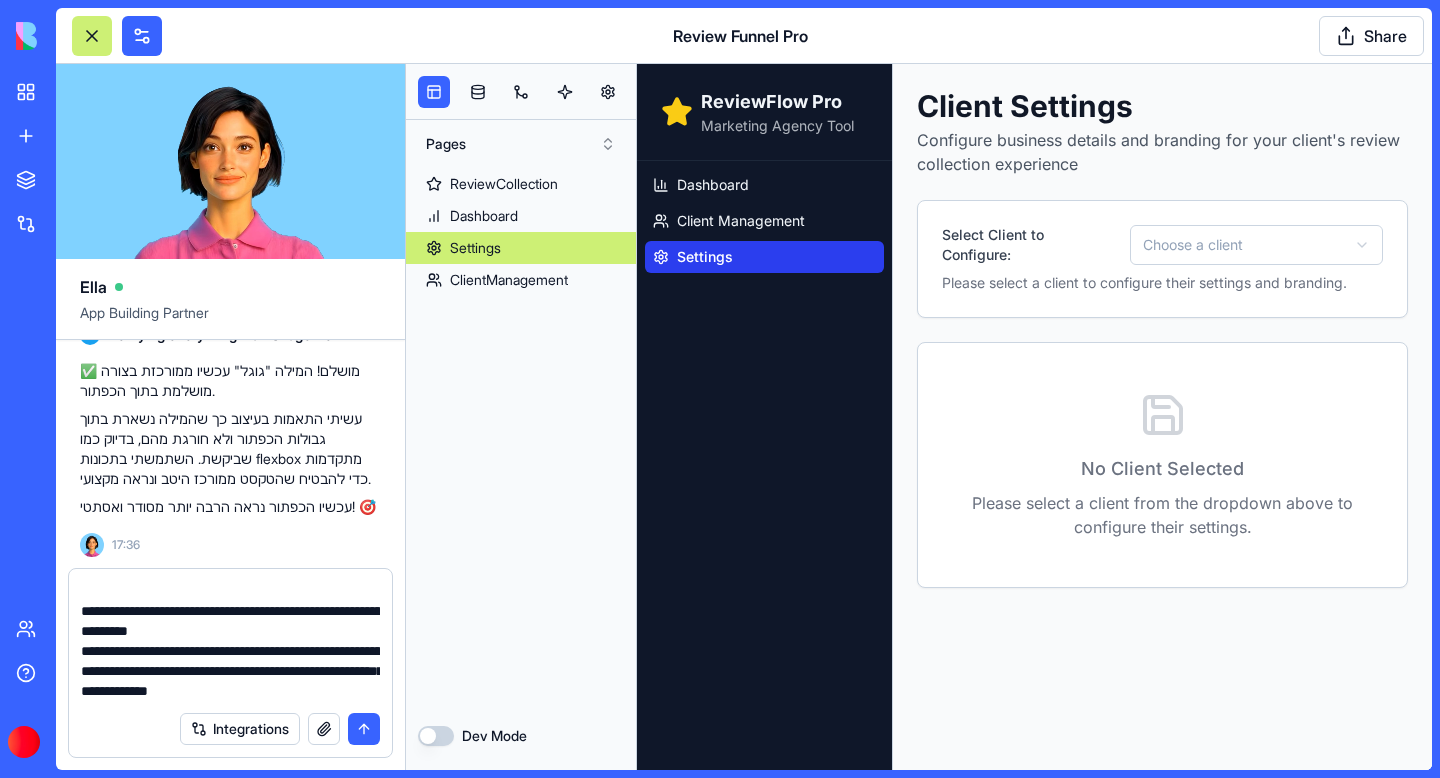 scroll, scrollTop: 39, scrollLeft: 0, axis: vertical 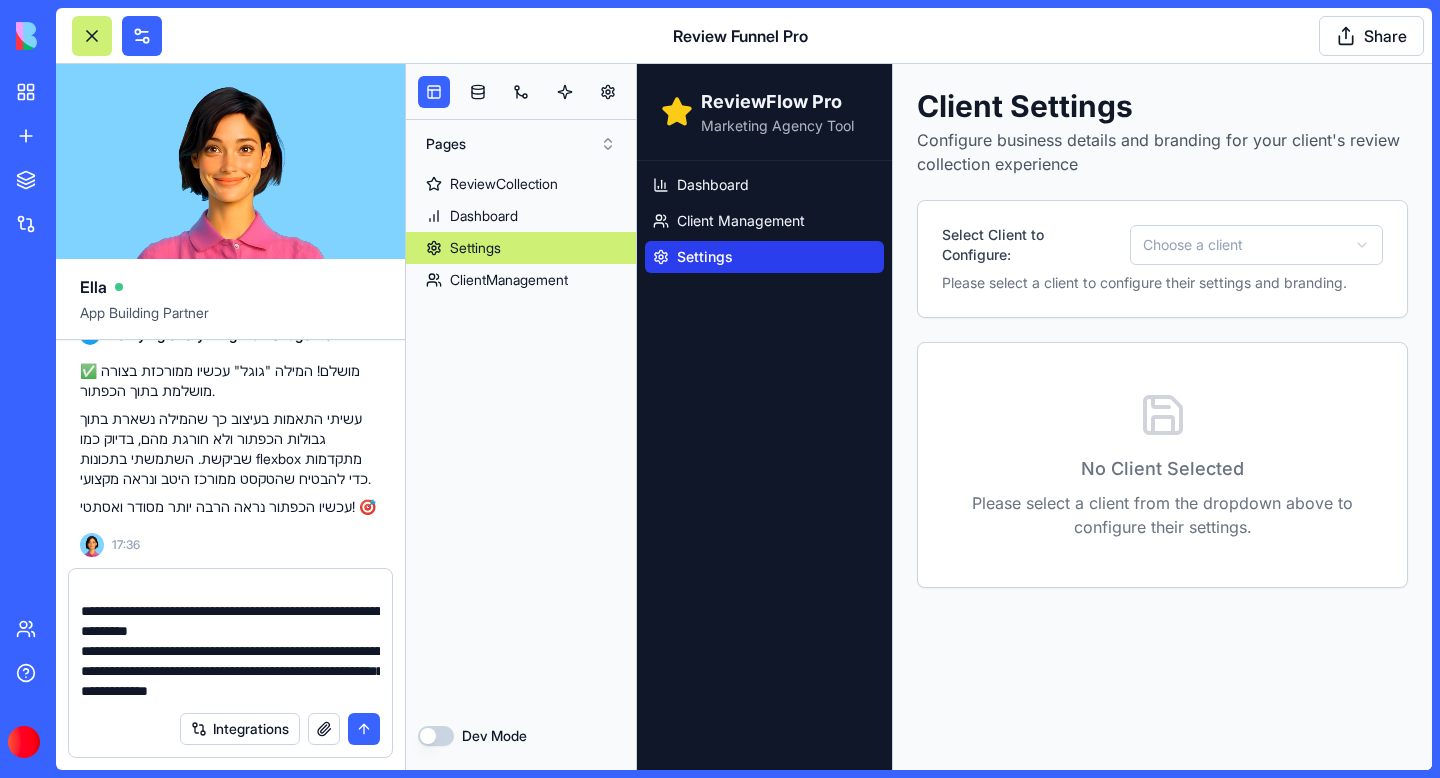 click on "**********" at bounding box center (230, 641) 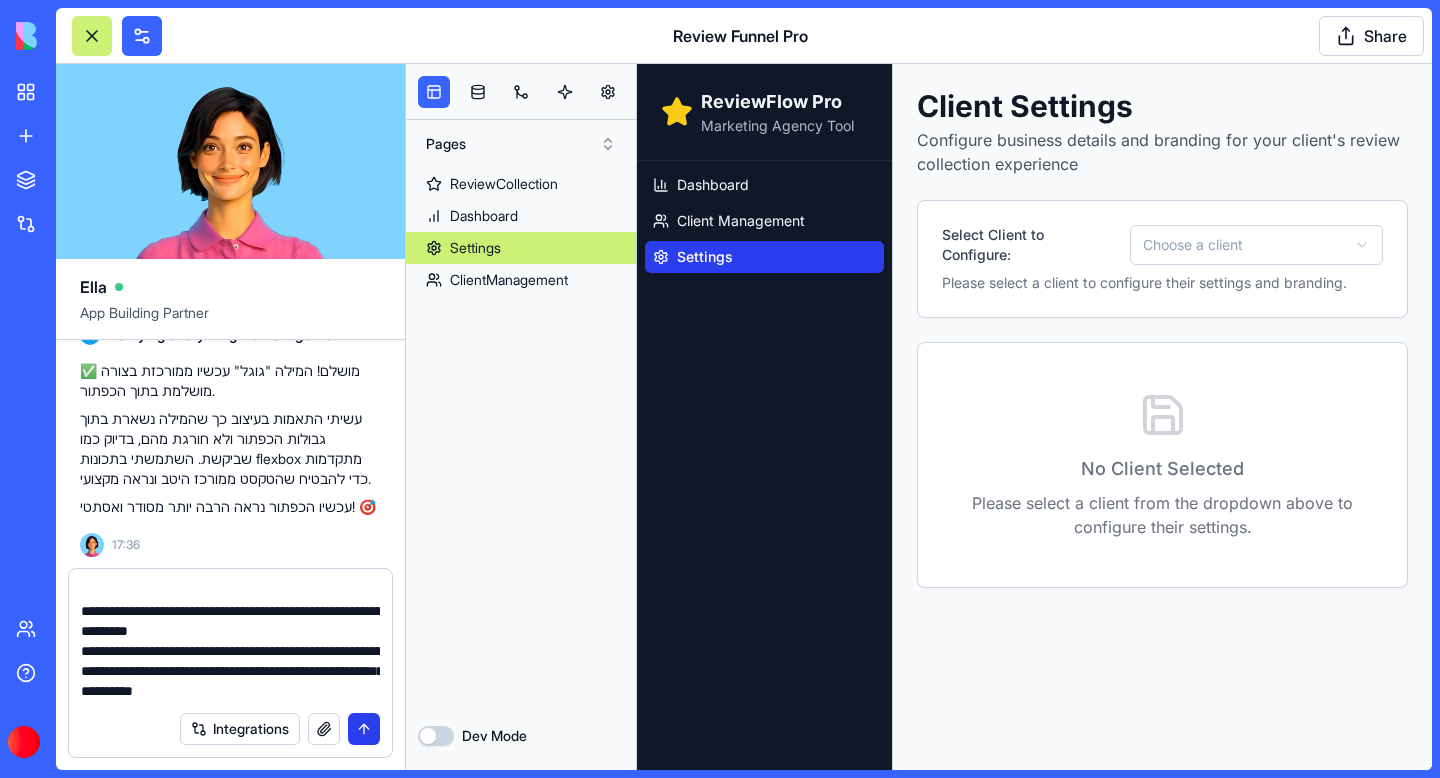 type on "**********" 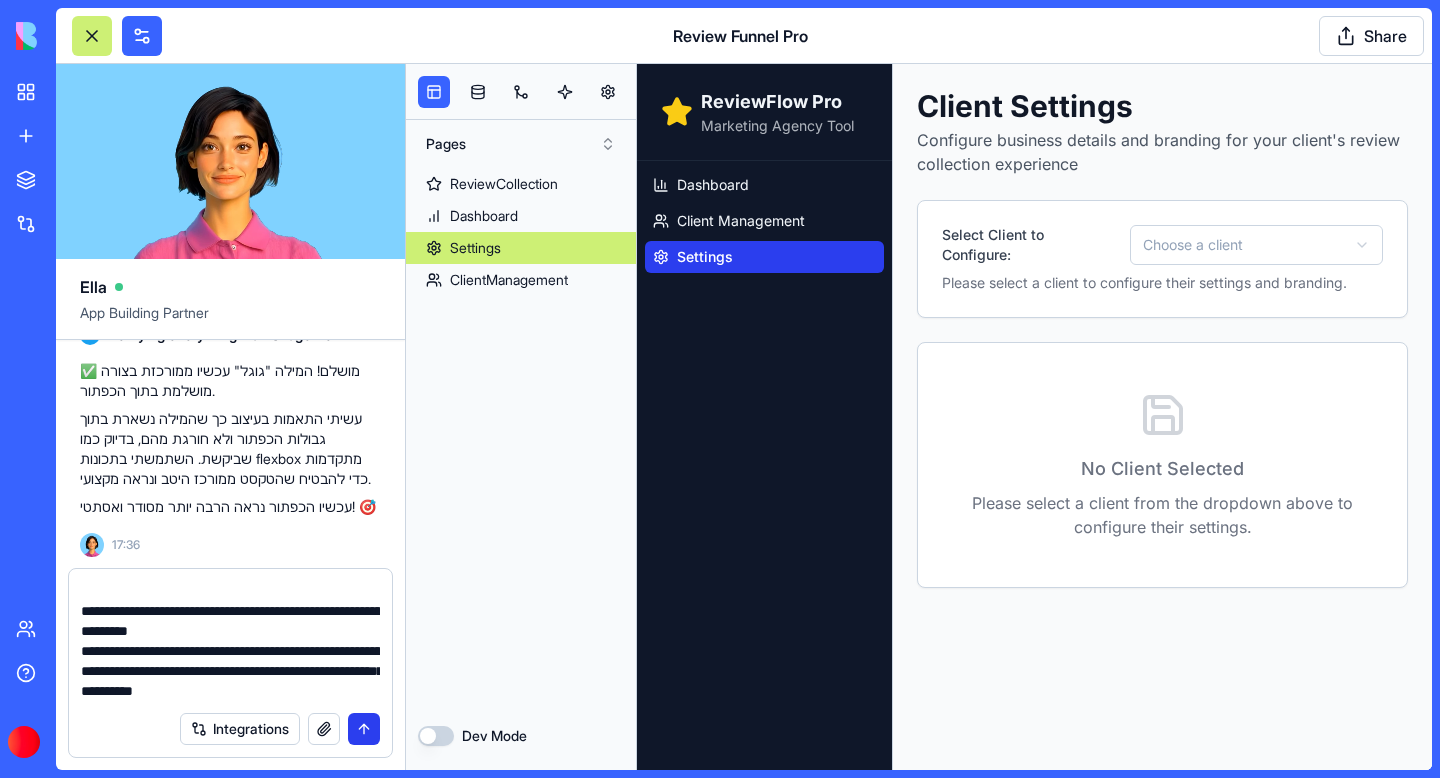 click at bounding box center (364, 729) 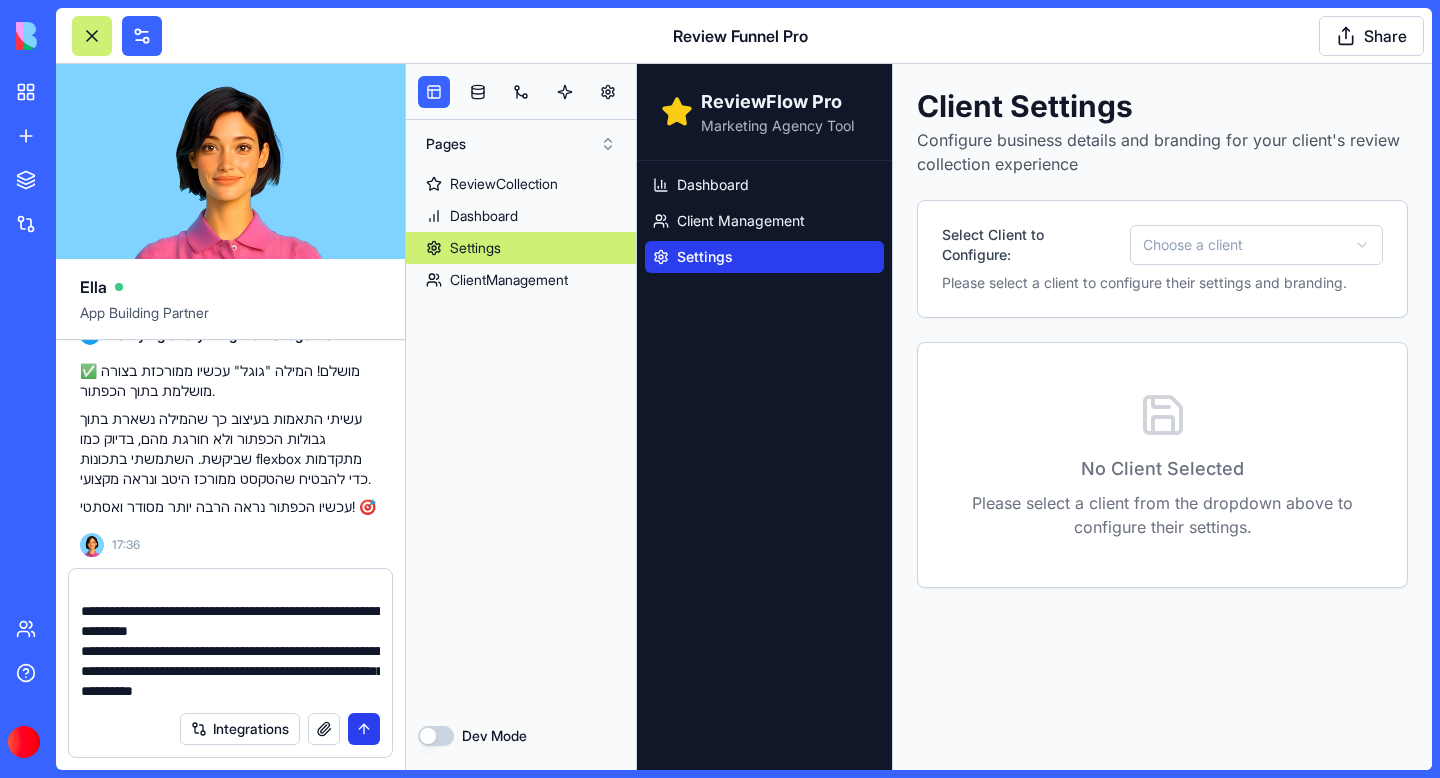 type 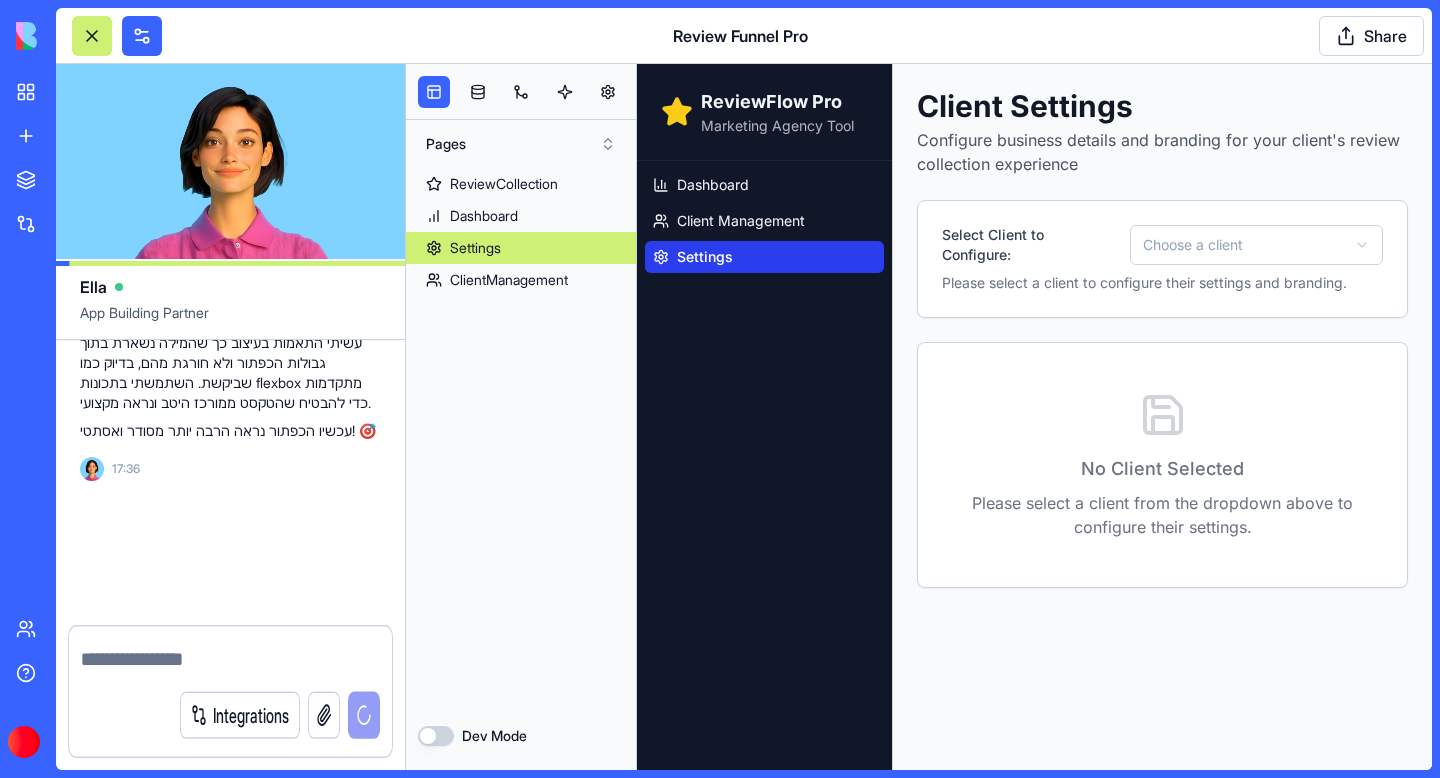 scroll, scrollTop: 0, scrollLeft: 0, axis: both 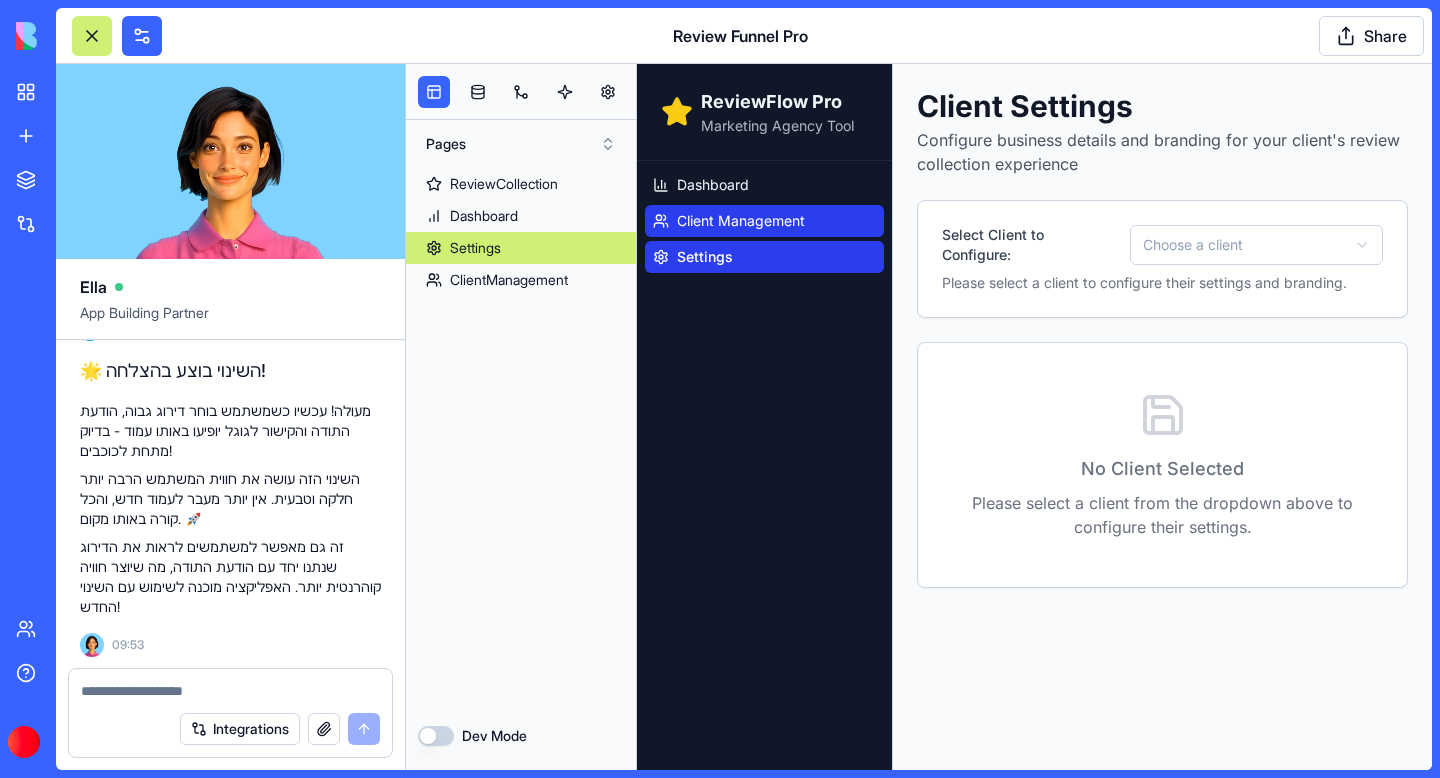click on "Client Management" at bounding box center [741, 221] 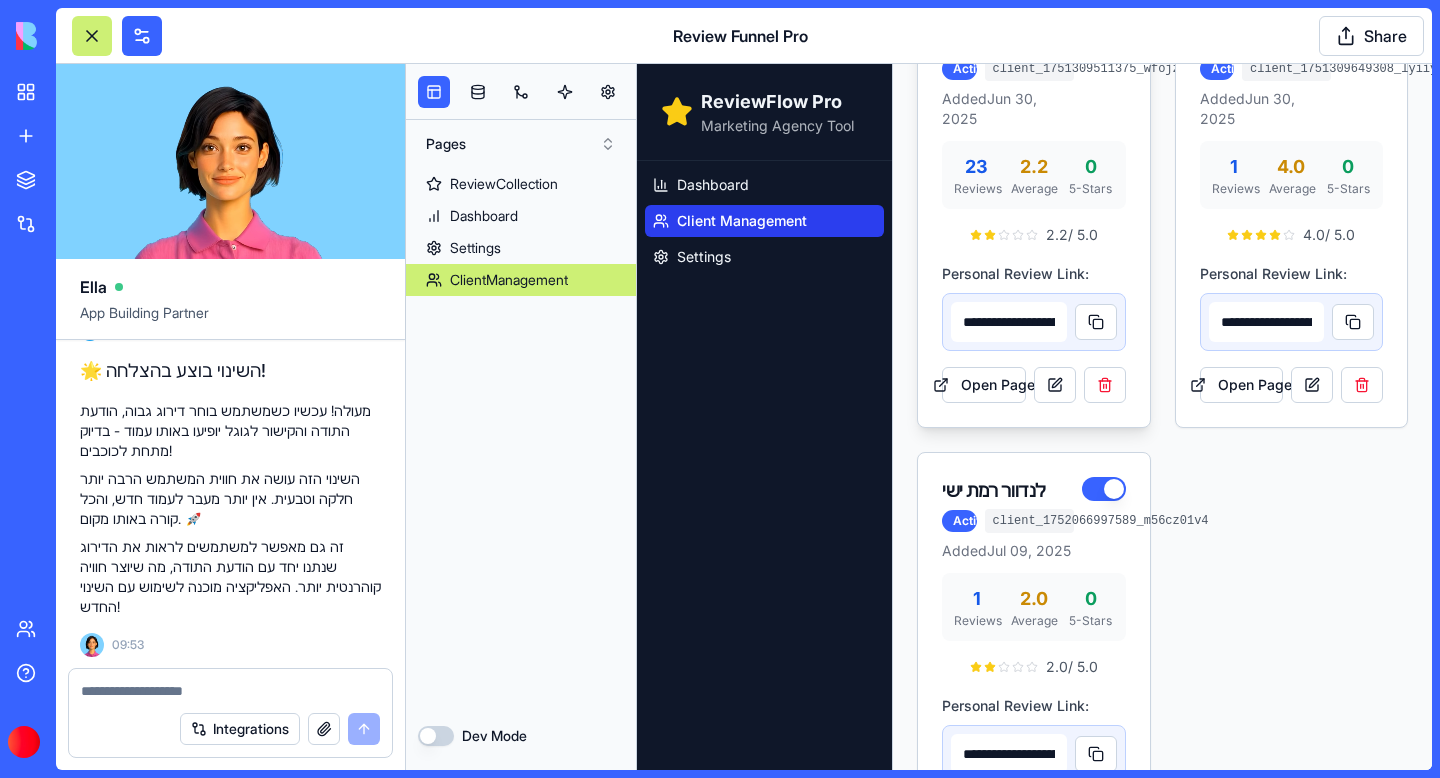 scroll, scrollTop: 333, scrollLeft: 0, axis: vertical 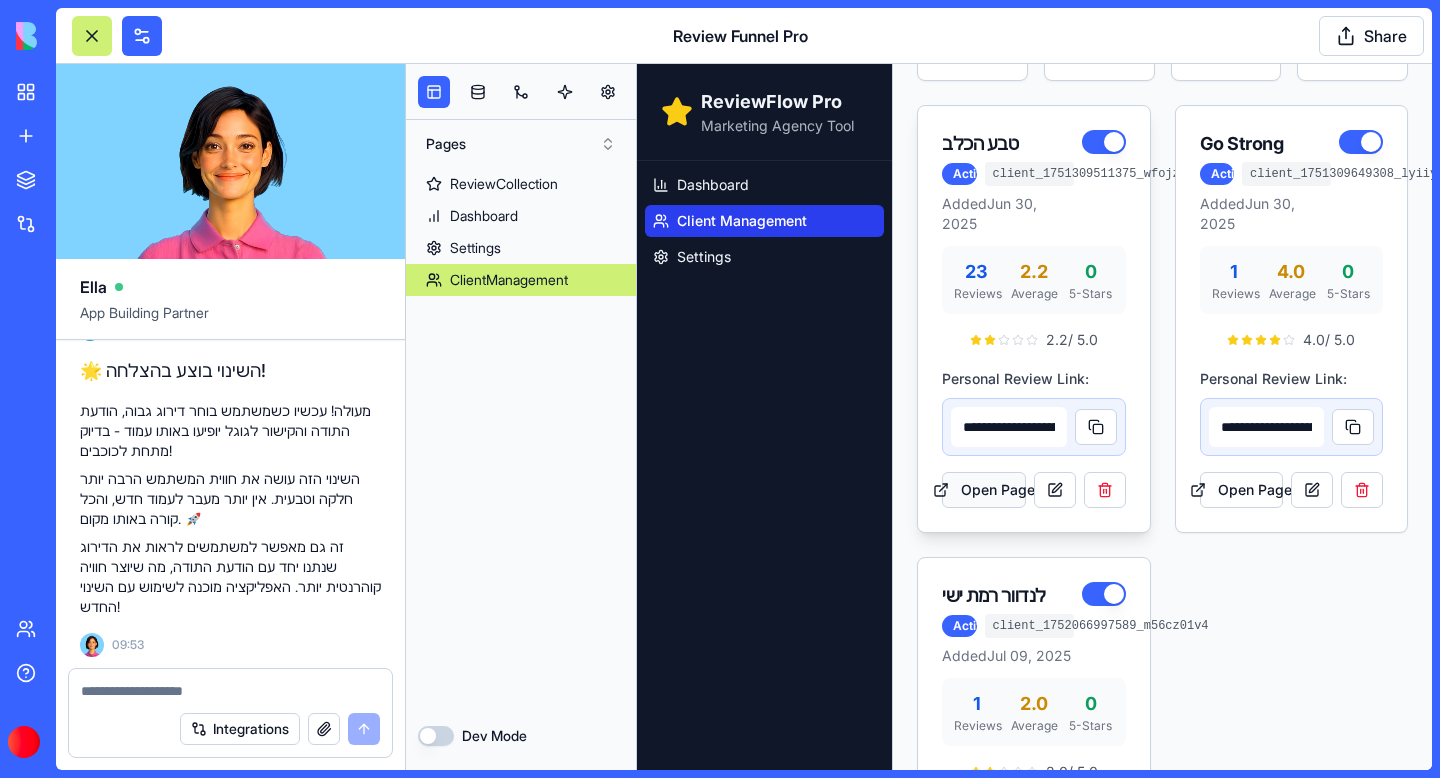 click on "Open Page" at bounding box center [984, 490] 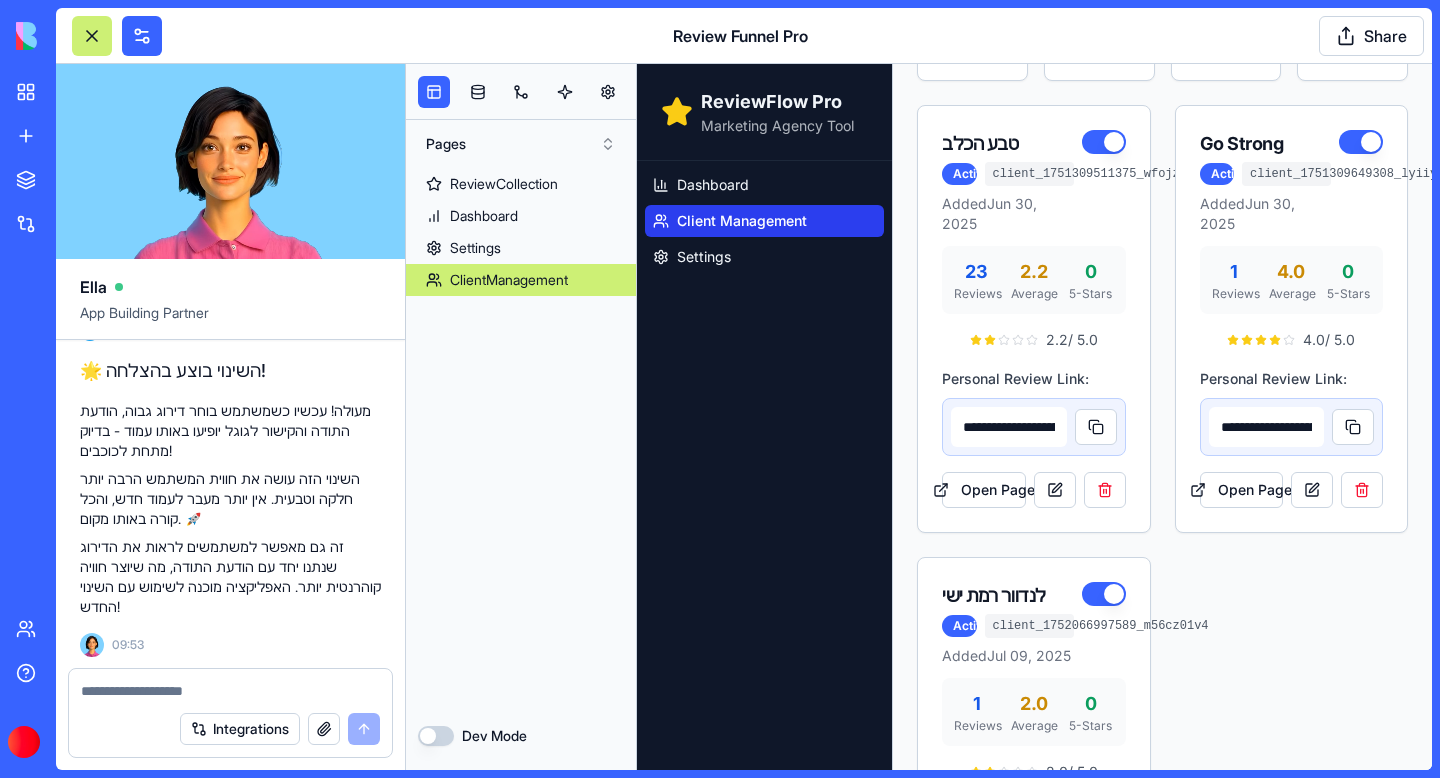 click at bounding box center [230, 691] 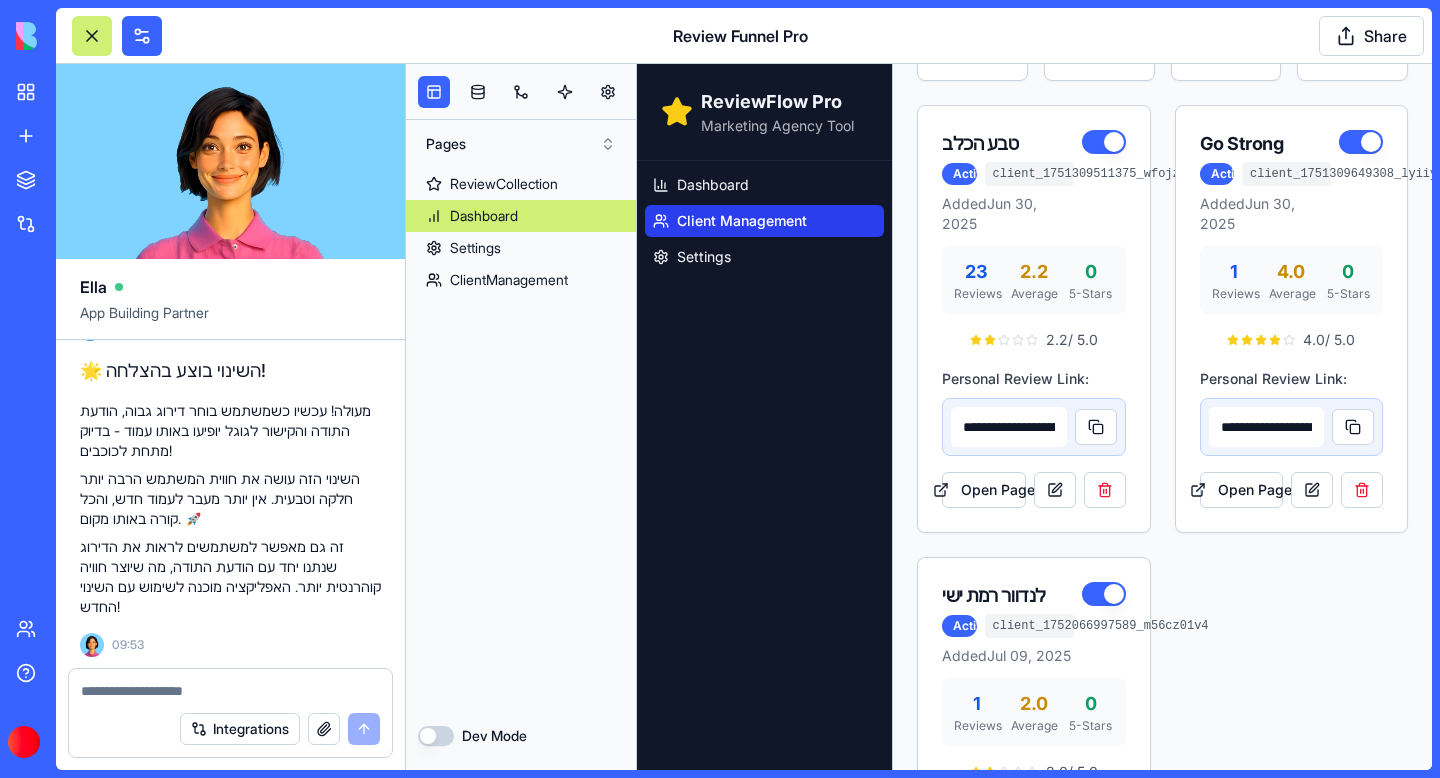 click on "Dashboard" at bounding box center [484, 216] 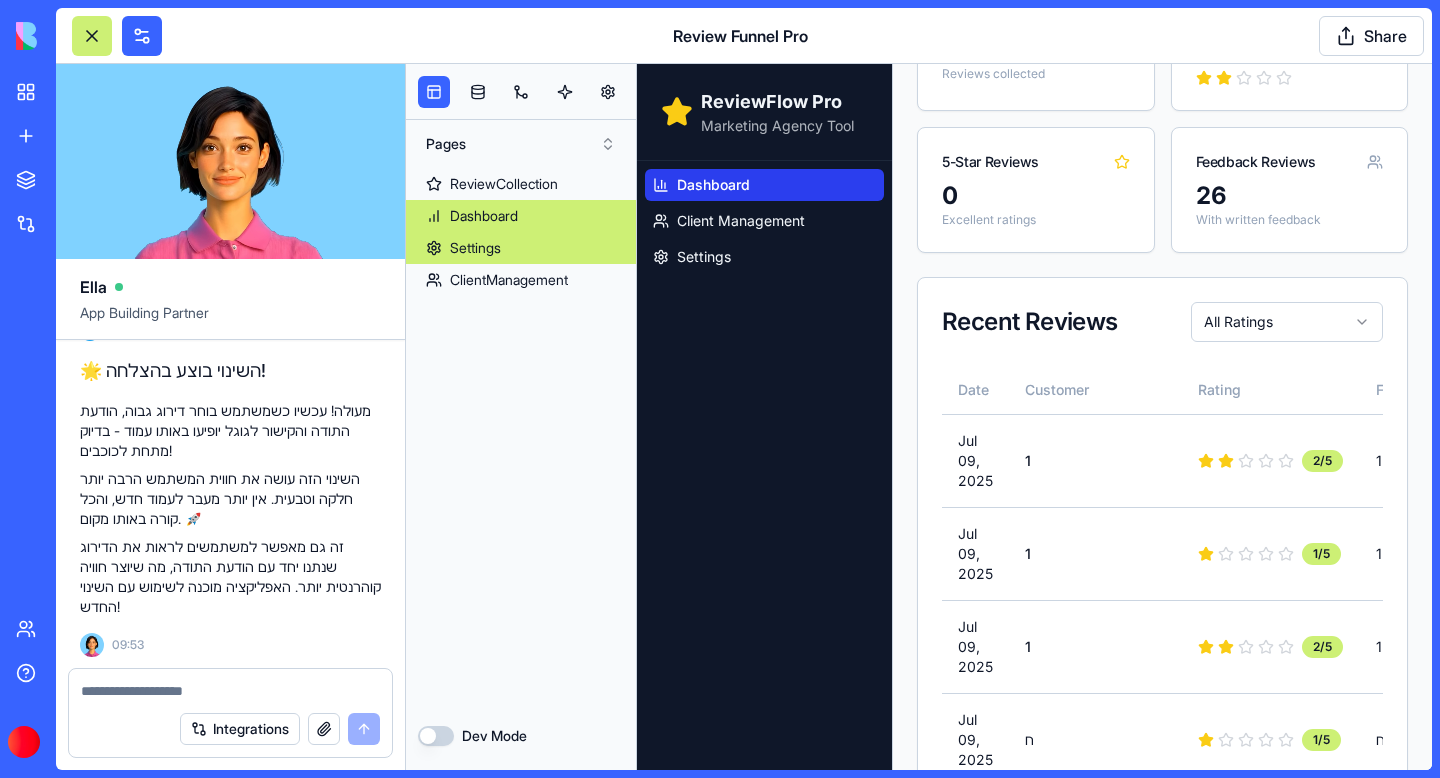 click on "Settings" at bounding box center (475, 248) 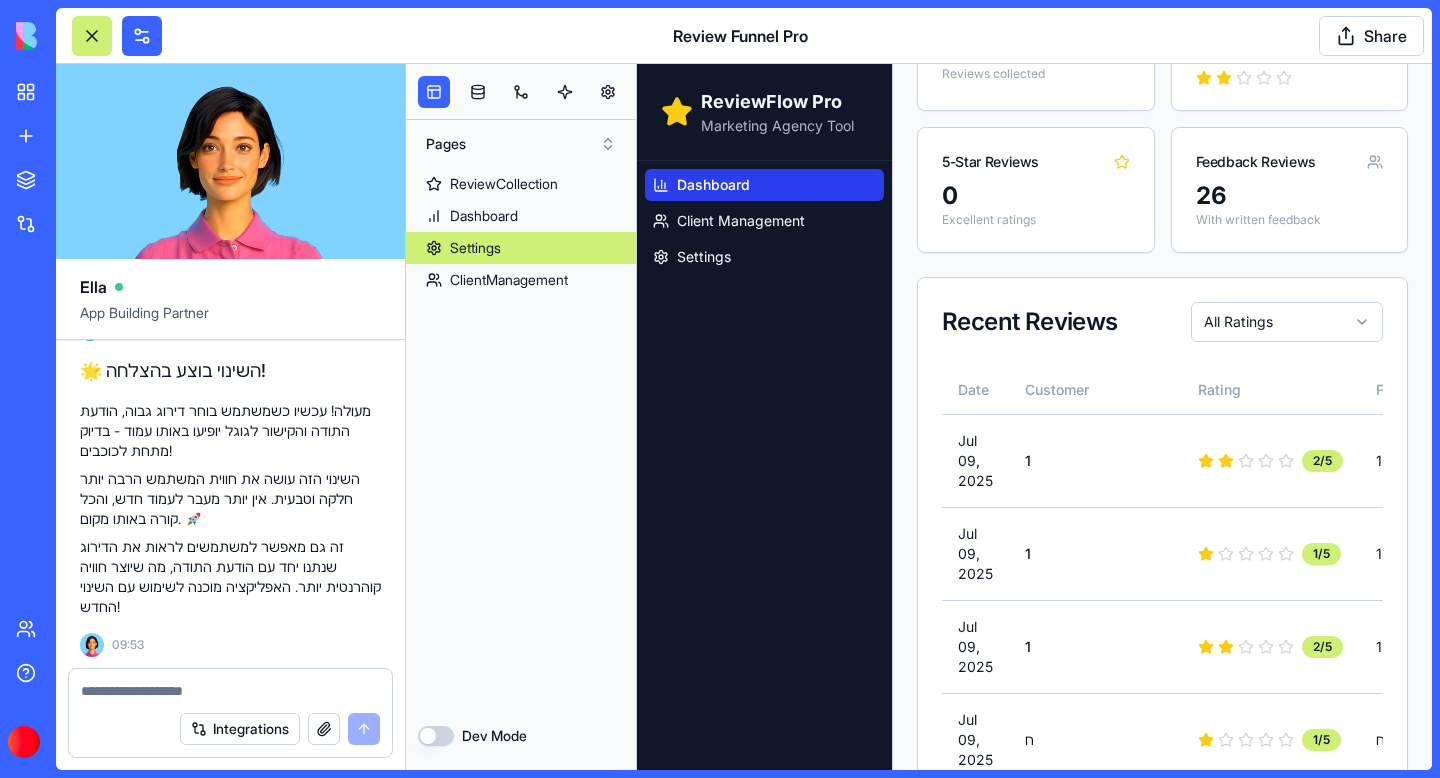 scroll, scrollTop: 0, scrollLeft: 0, axis: both 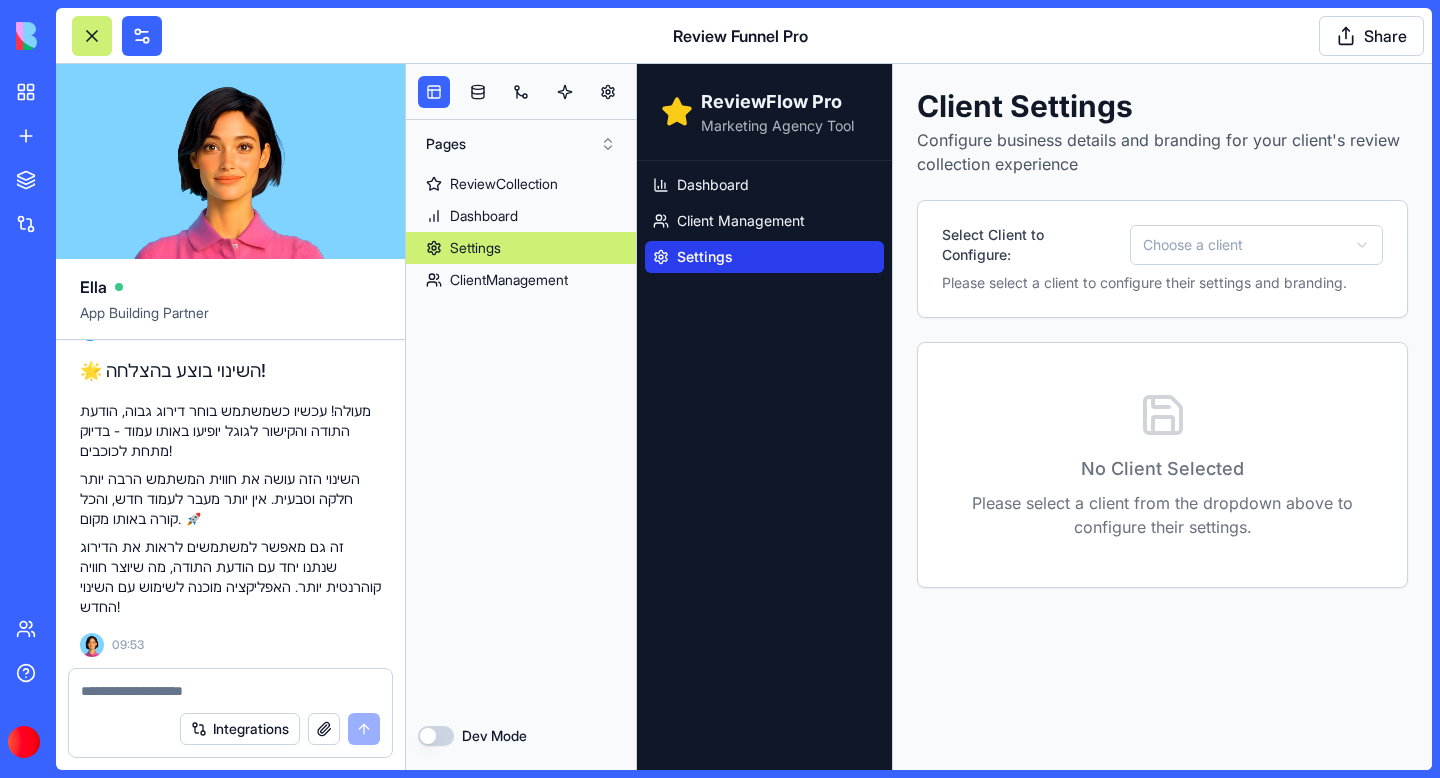 click on "ReviewFlow Pro Marketing Agency Tool Dashboard Client Management Settings Client Settings Configure business details and branding for your client's review collection experience Select Client to Configure: Choose a client Please select a client to configure their settings and branding. No Client Selected Please select a client from the dropdown above to configure their settings." at bounding box center (1034, 417) 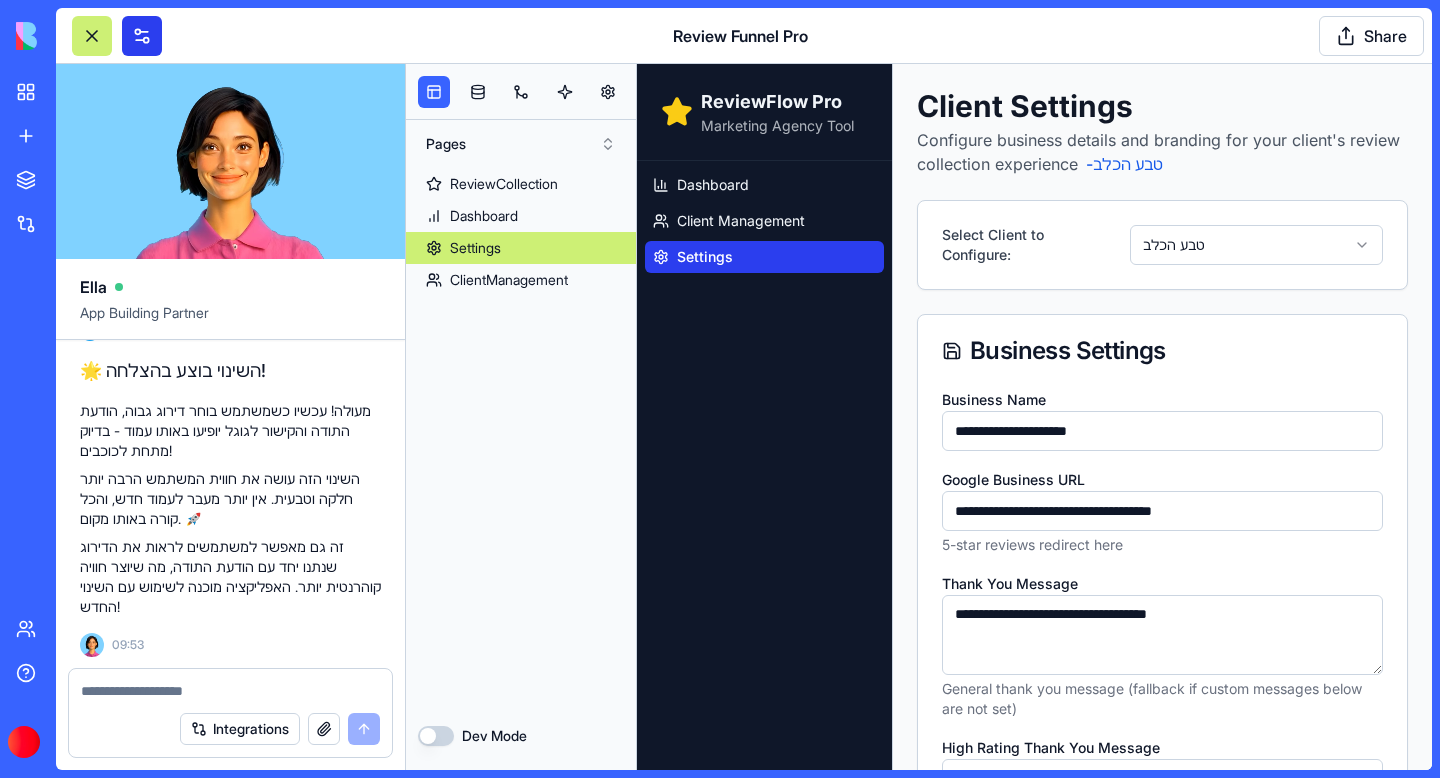 click at bounding box center [142, 36] 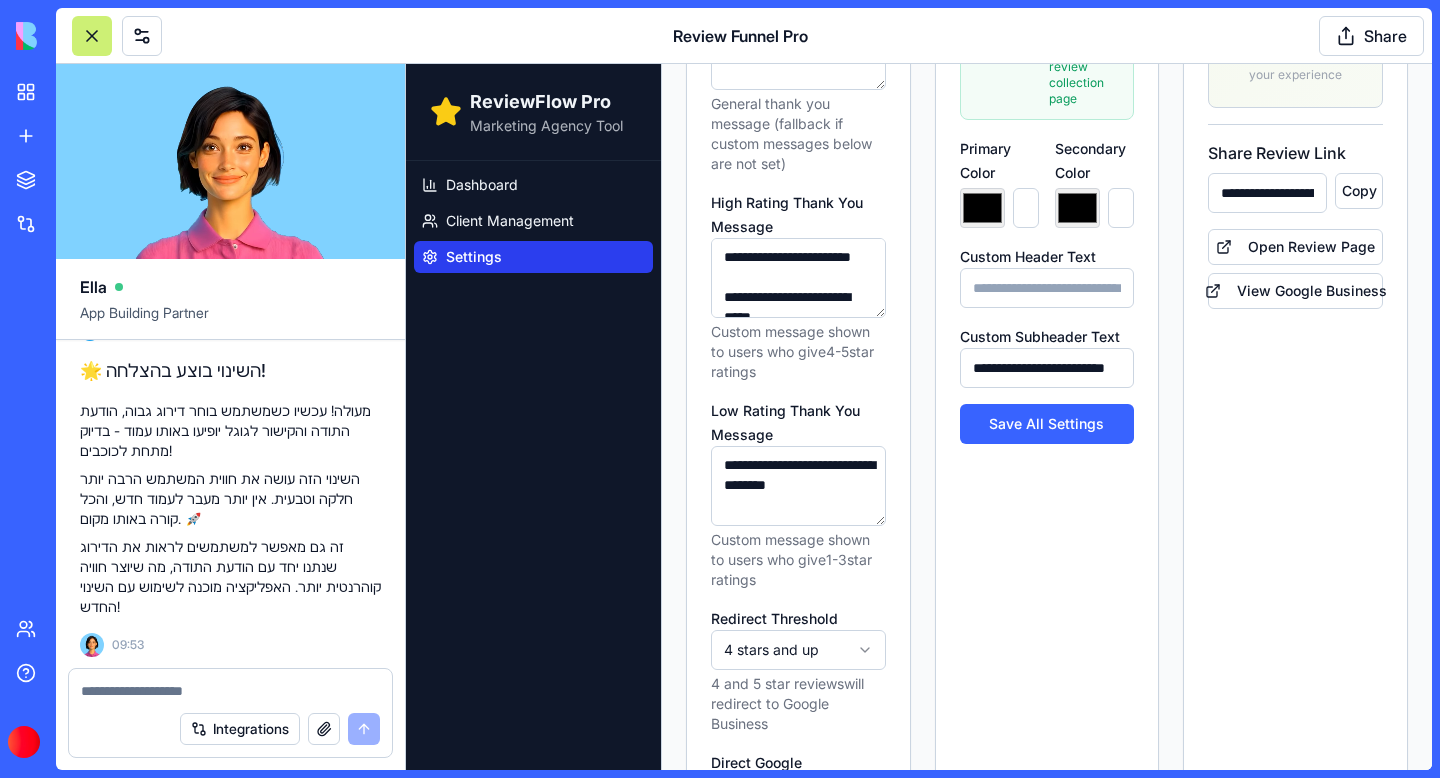 scroll, scrollTop: 992, scrollLeft: 0, axis: vertical 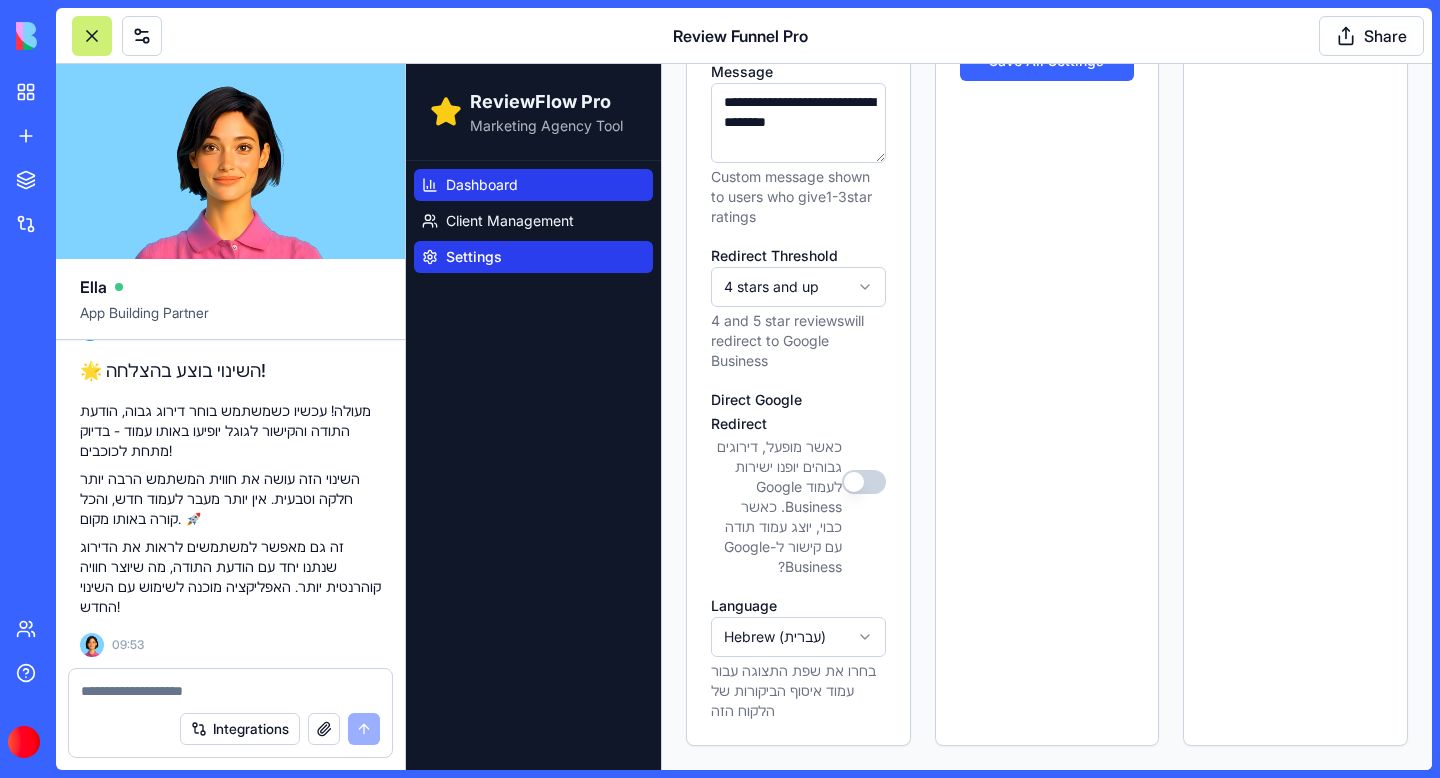 click on "Dashboard" at bounding box center [533, 185] 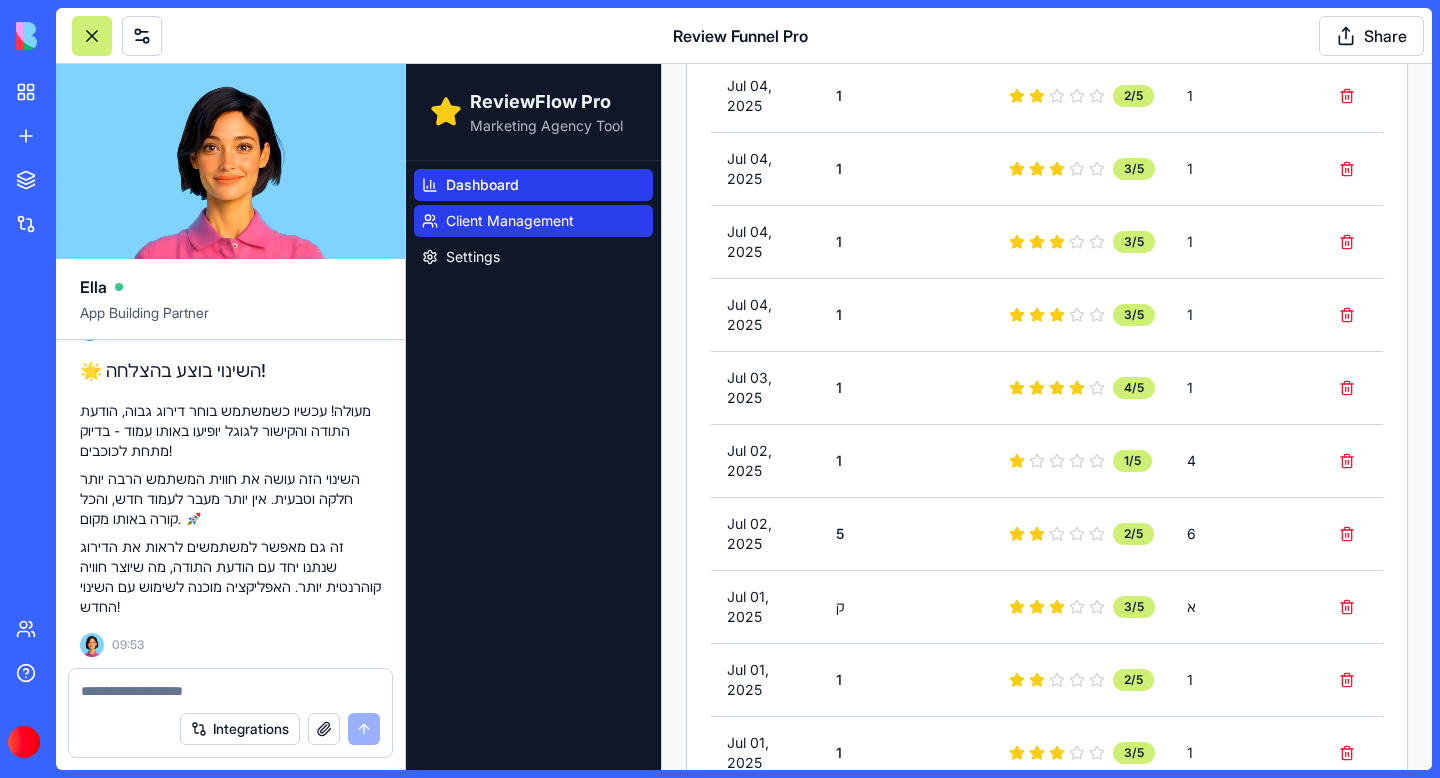 click on "Client Management" at bounding box center (510, 221) 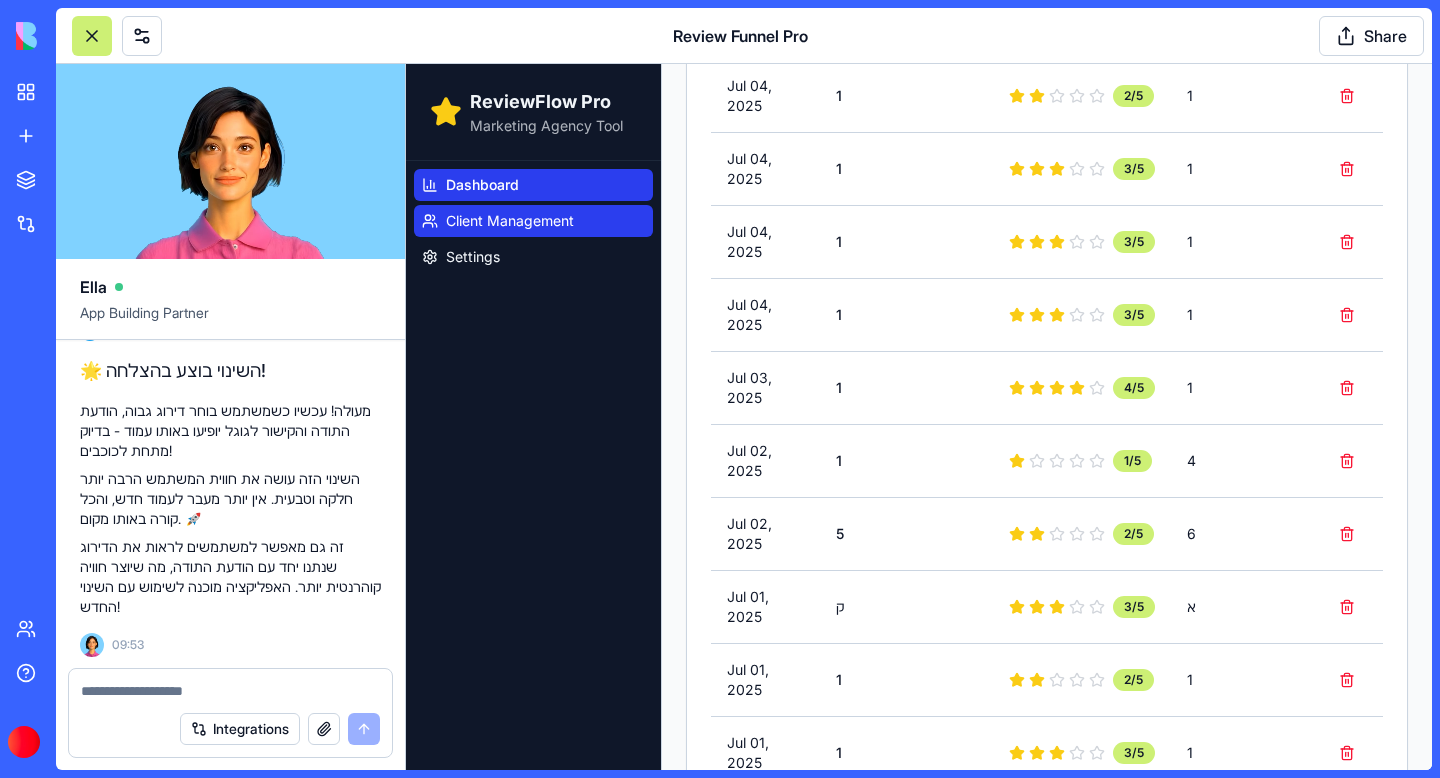 scroll, scrollTop: 8, scrollLeft: 0, axis: vertical 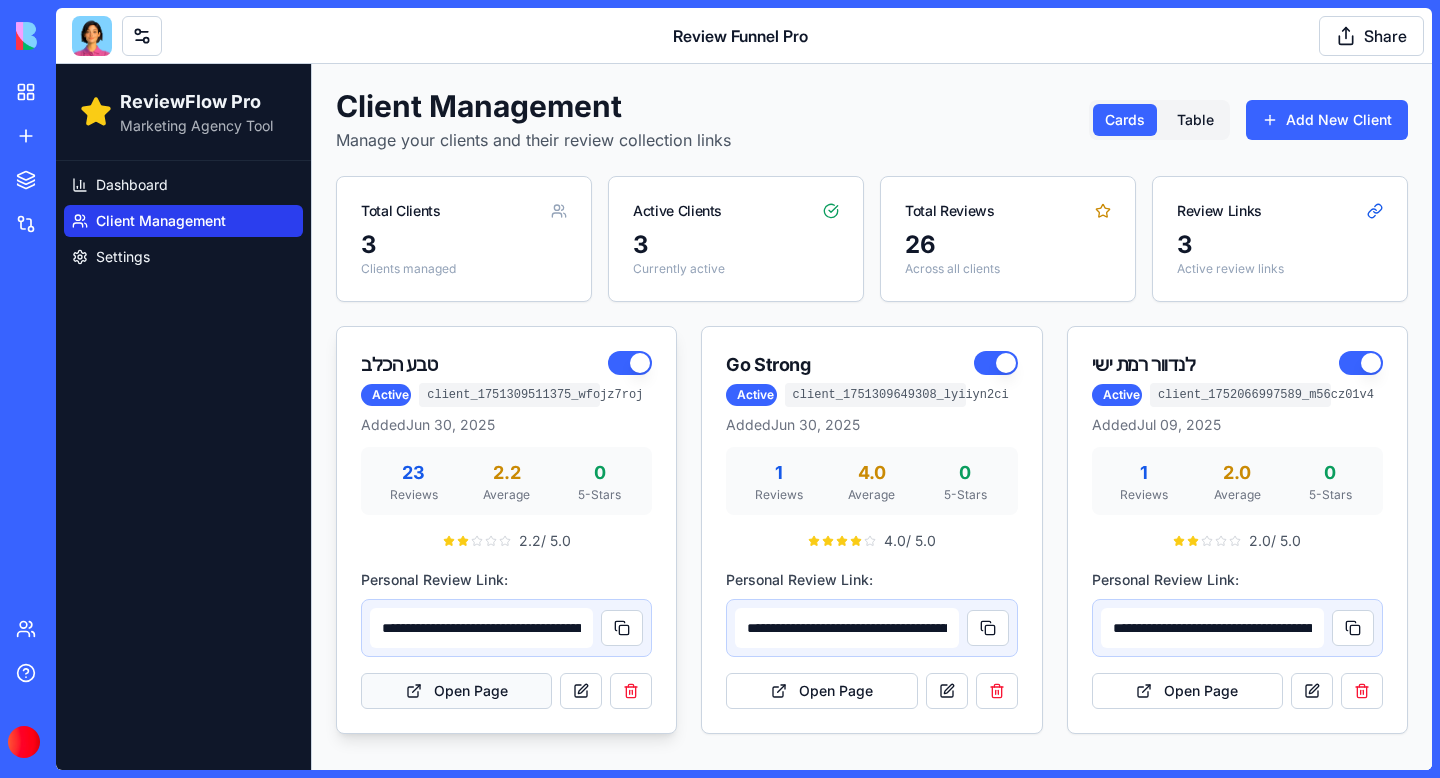 click on "Open Page" at bounding box center (456, 691) 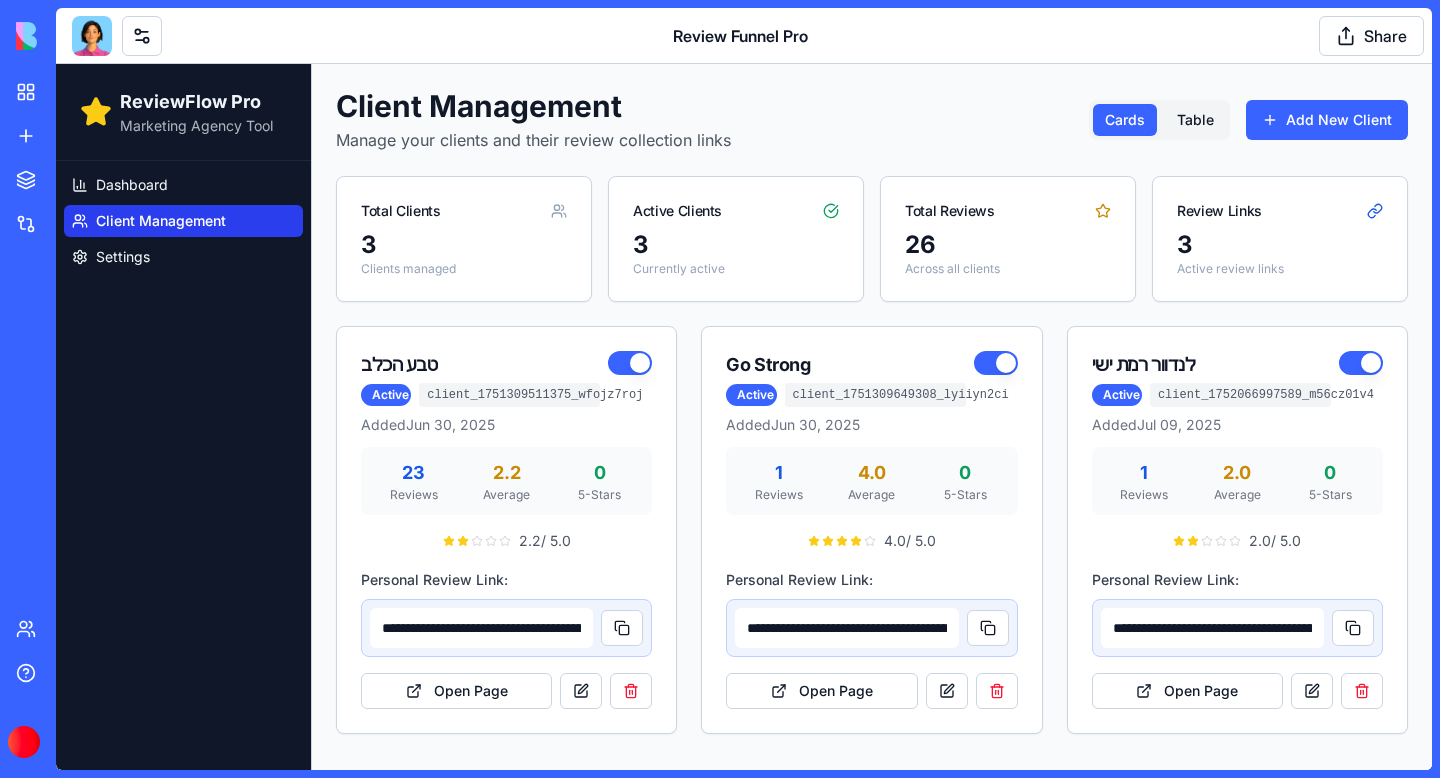 click at bounding box center [92, 36] 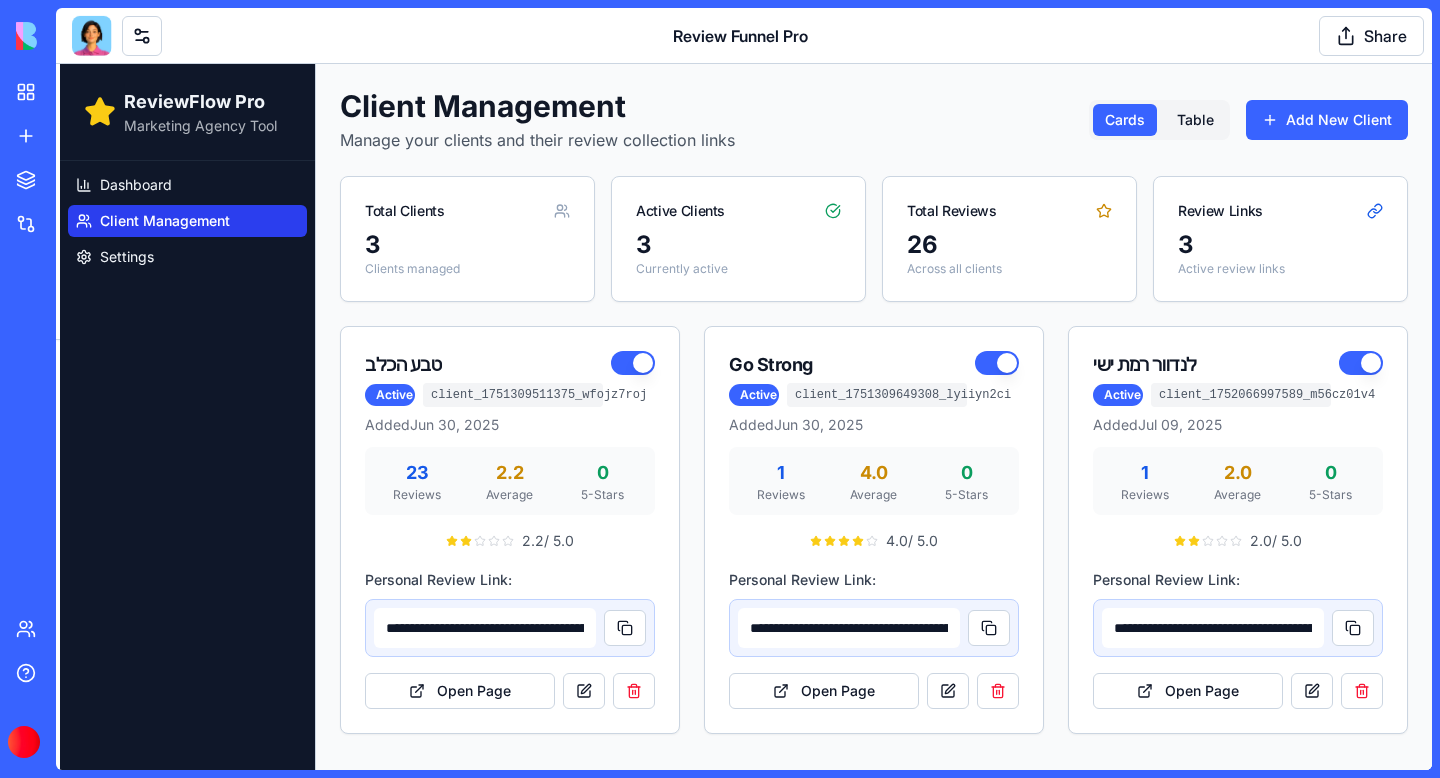 scroll, scrollTop: 57441, scrollLeft: 0, axis: vertical 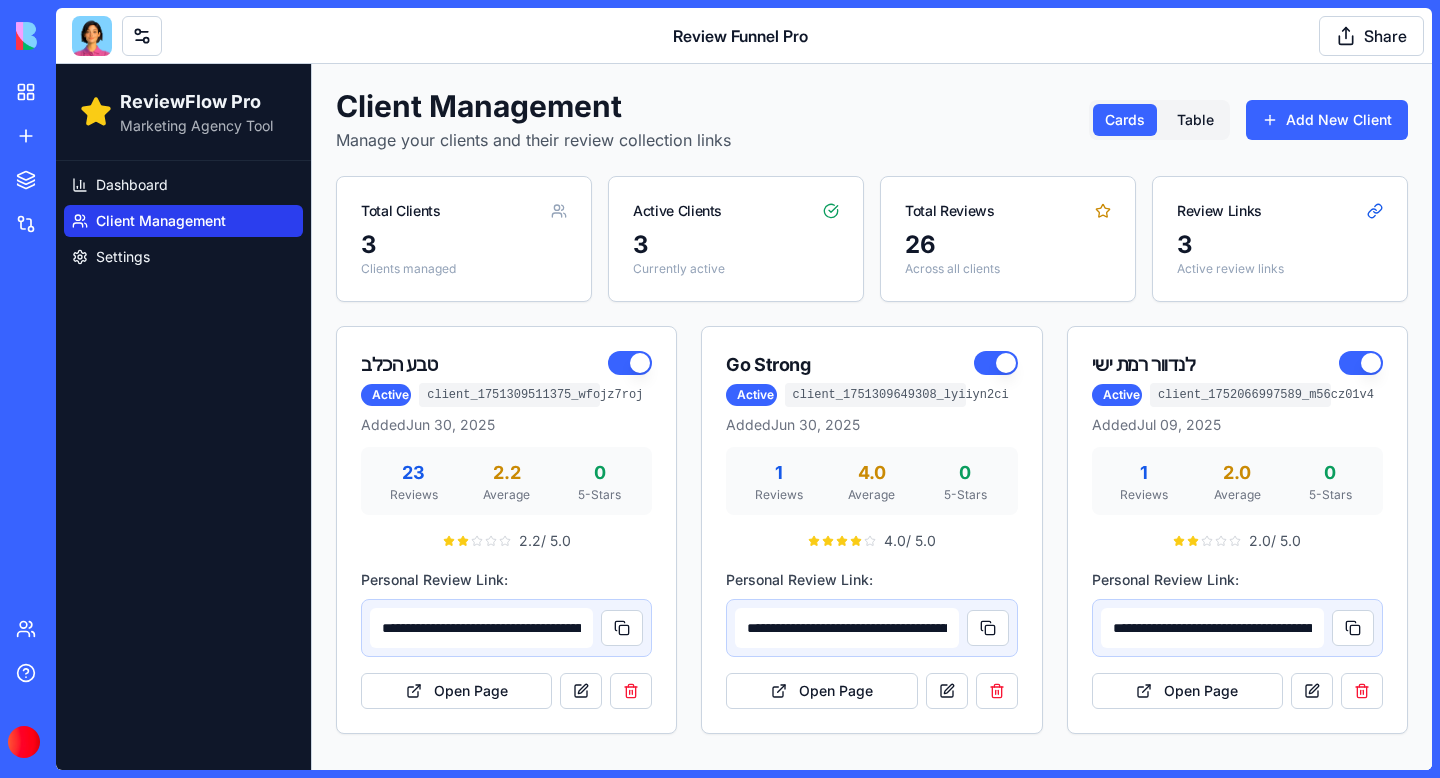 click at bounding box center (92, 36) 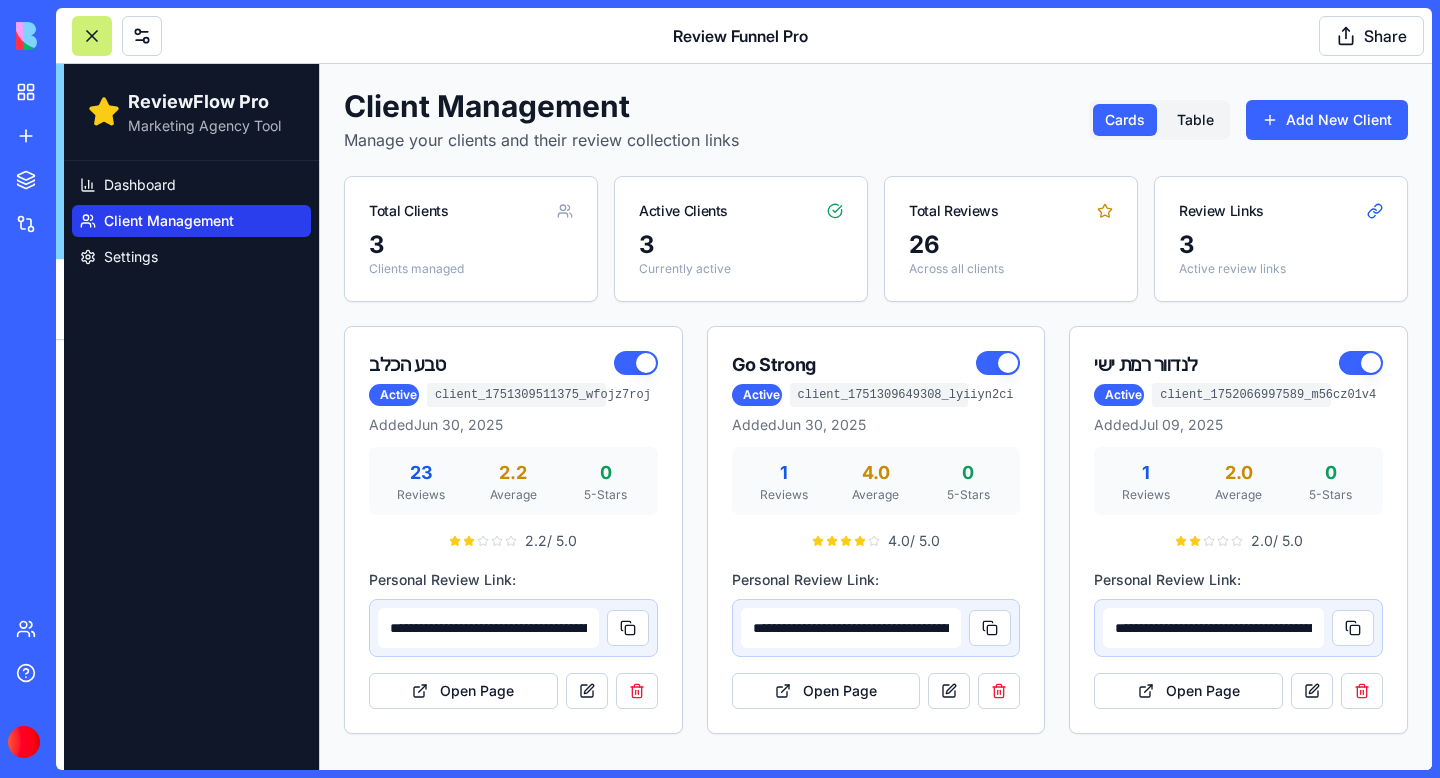 scroll, scrollTop: 57441, scrollLeft: 0, axis: vertical 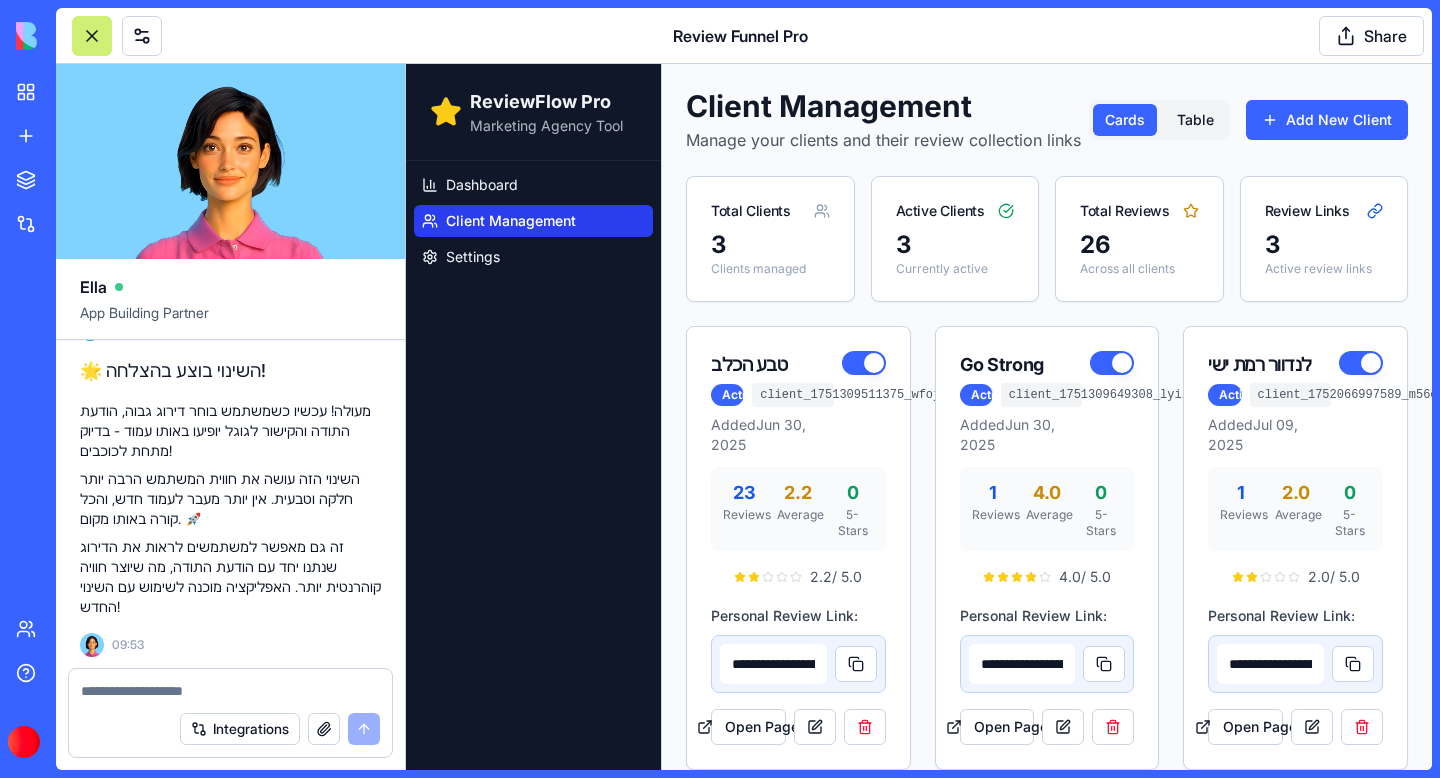 click at bounding box center [230, 691] 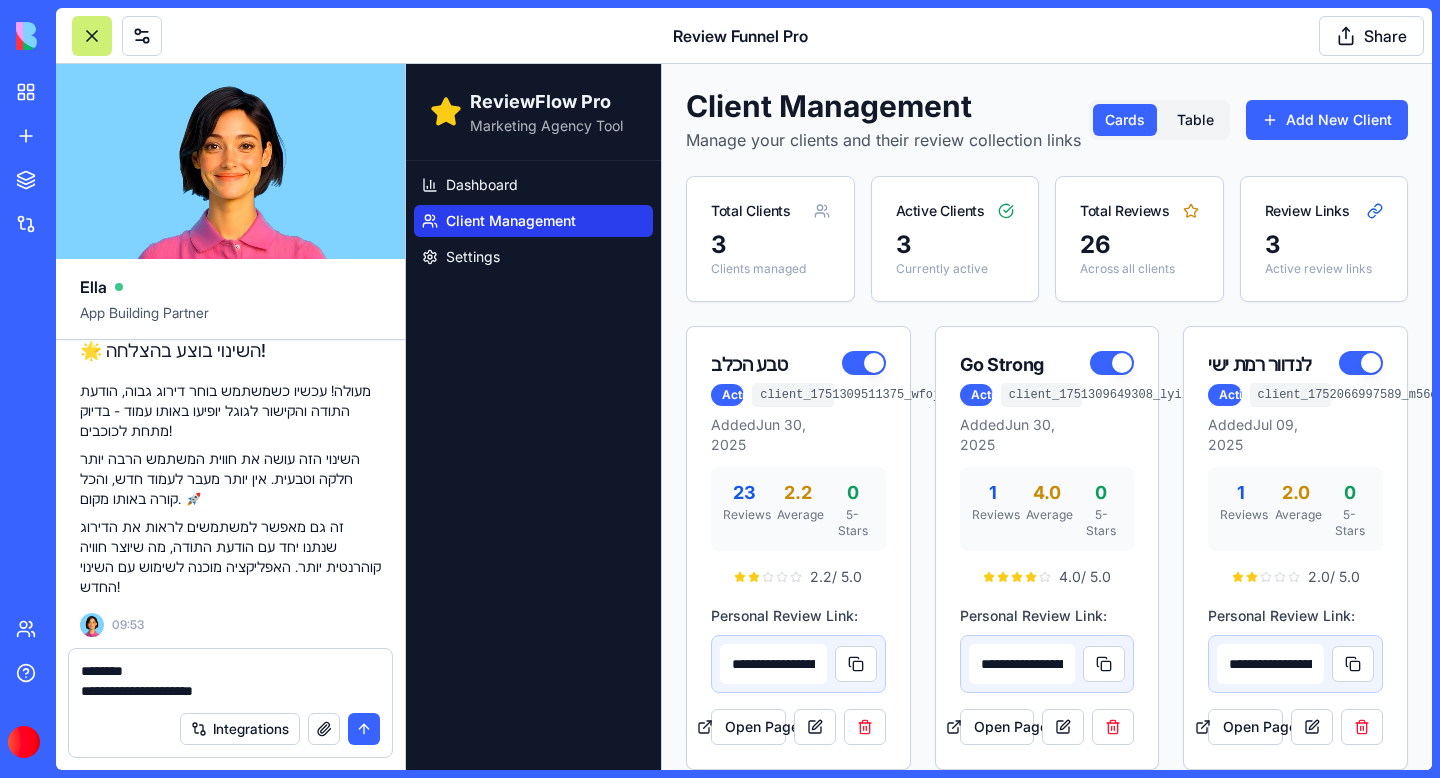type on "**********" 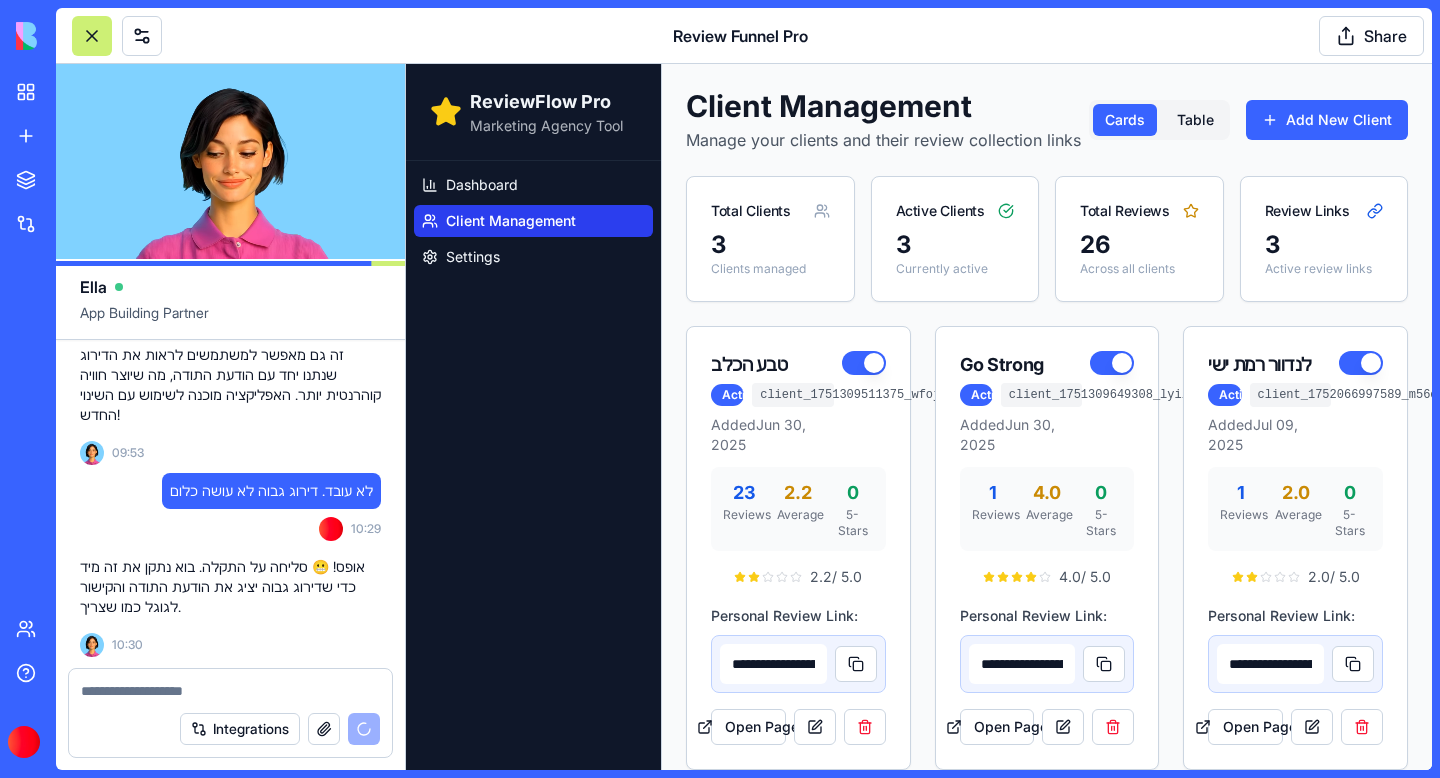 scroll, scrollTop: 57689, scrollLeft: 0, axis: vertical 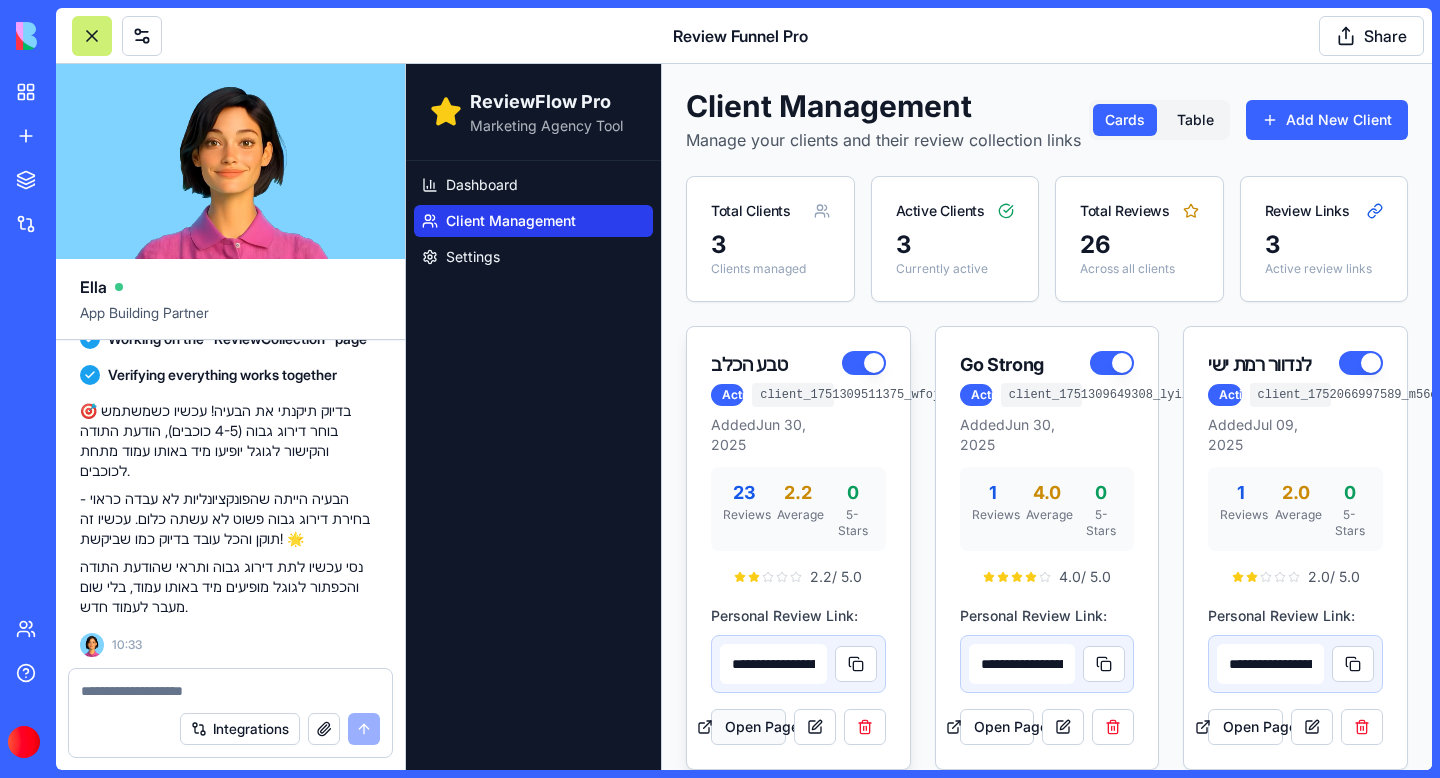 click on "Open Page" at bounding box center (748, 727) 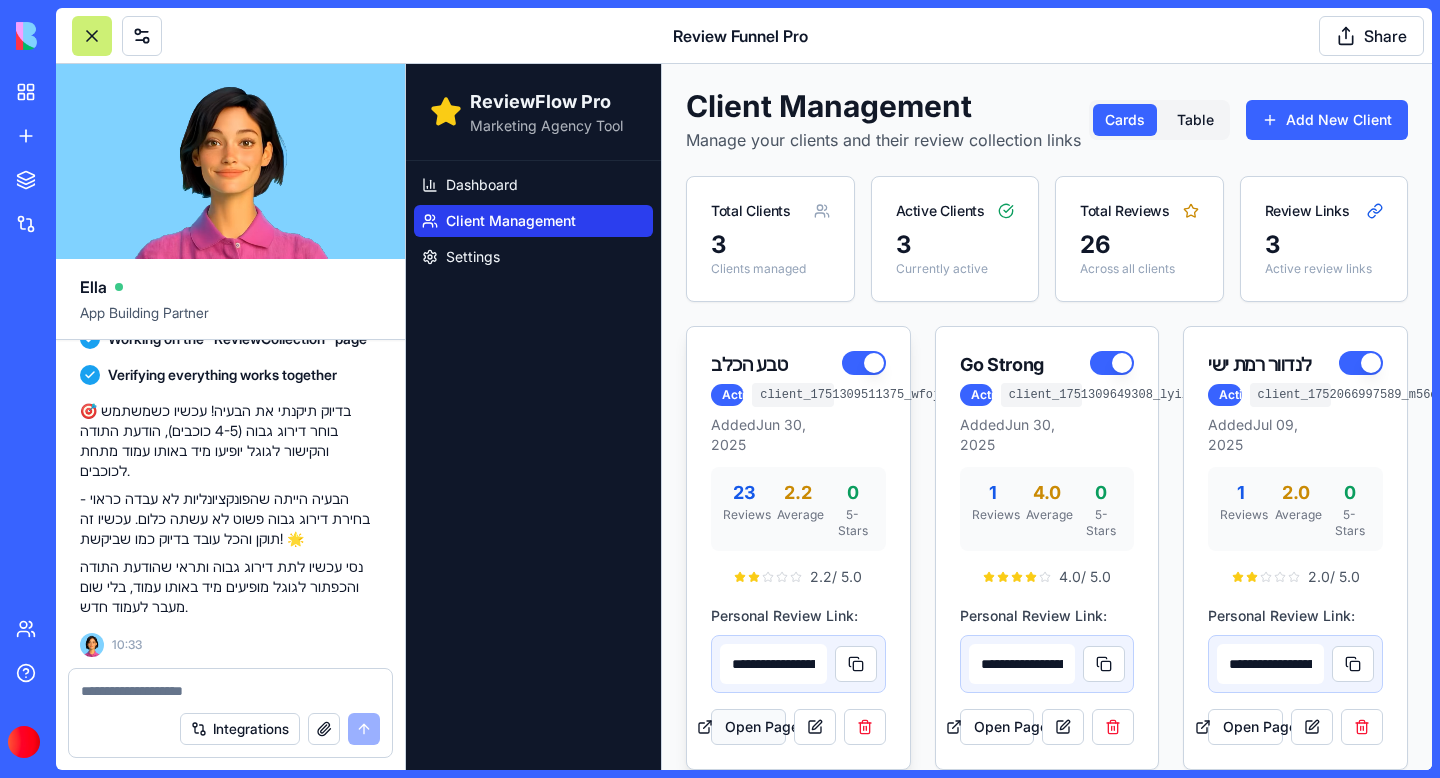 click on "Open Page" at bounding box center [748, 727] 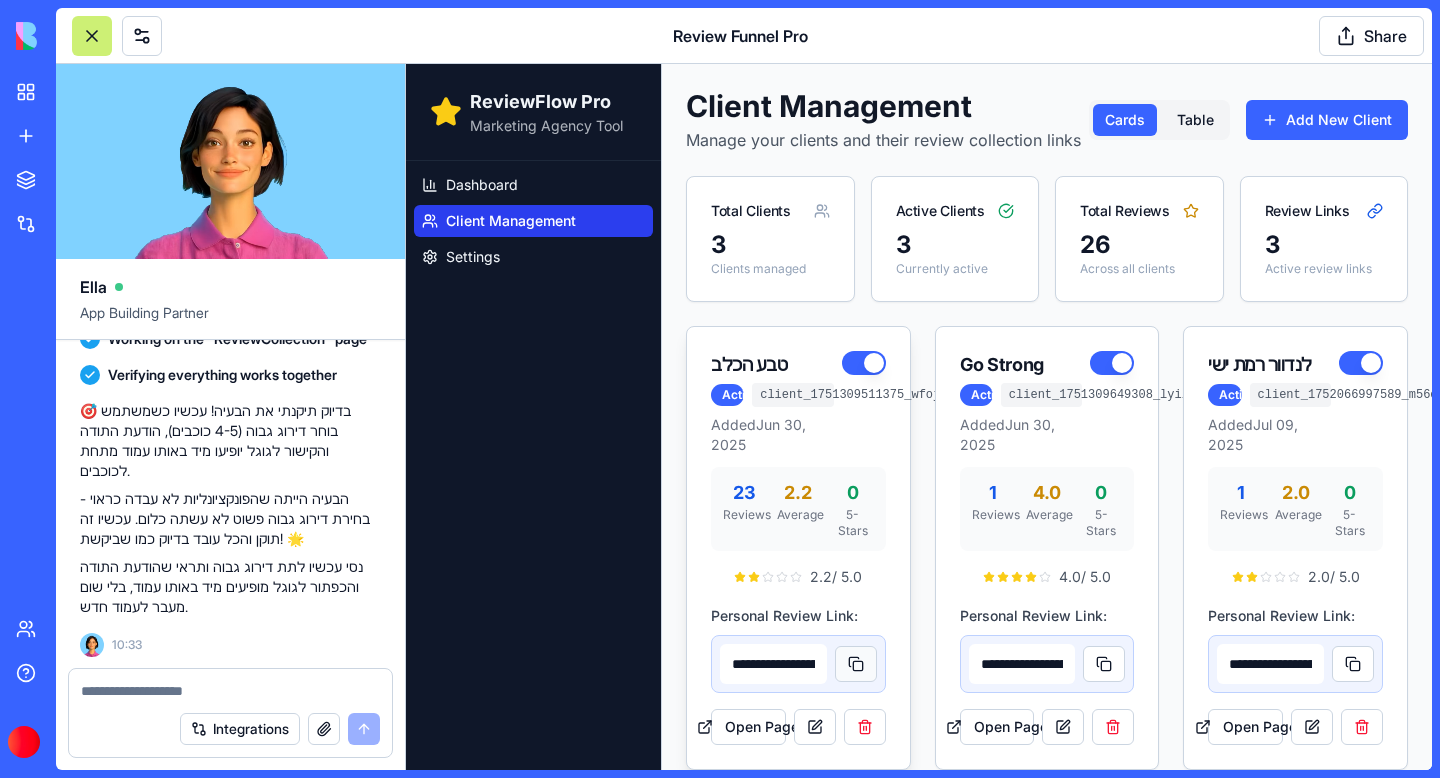 click at bounding box center (856, 664) 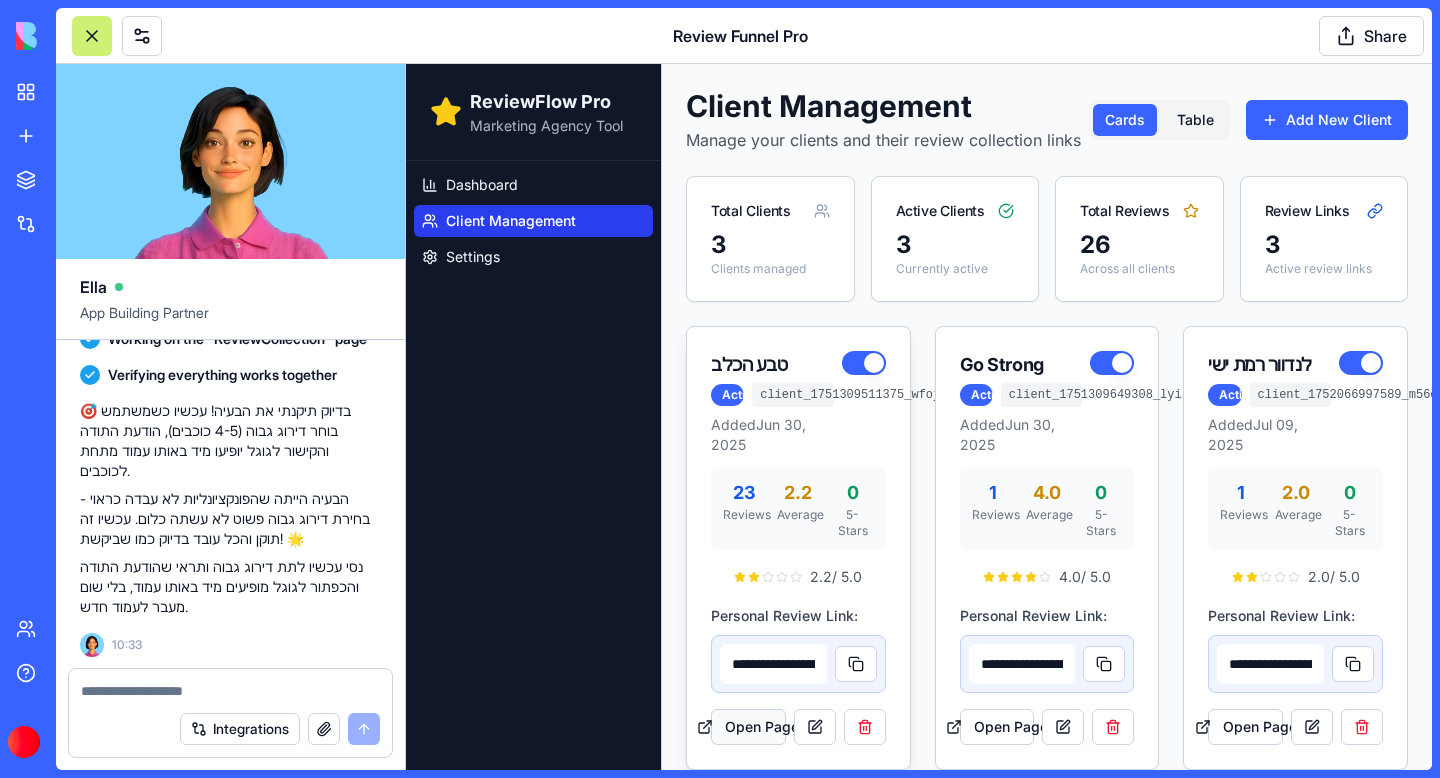 click on "Open Page" at bounding box center (748, 727) 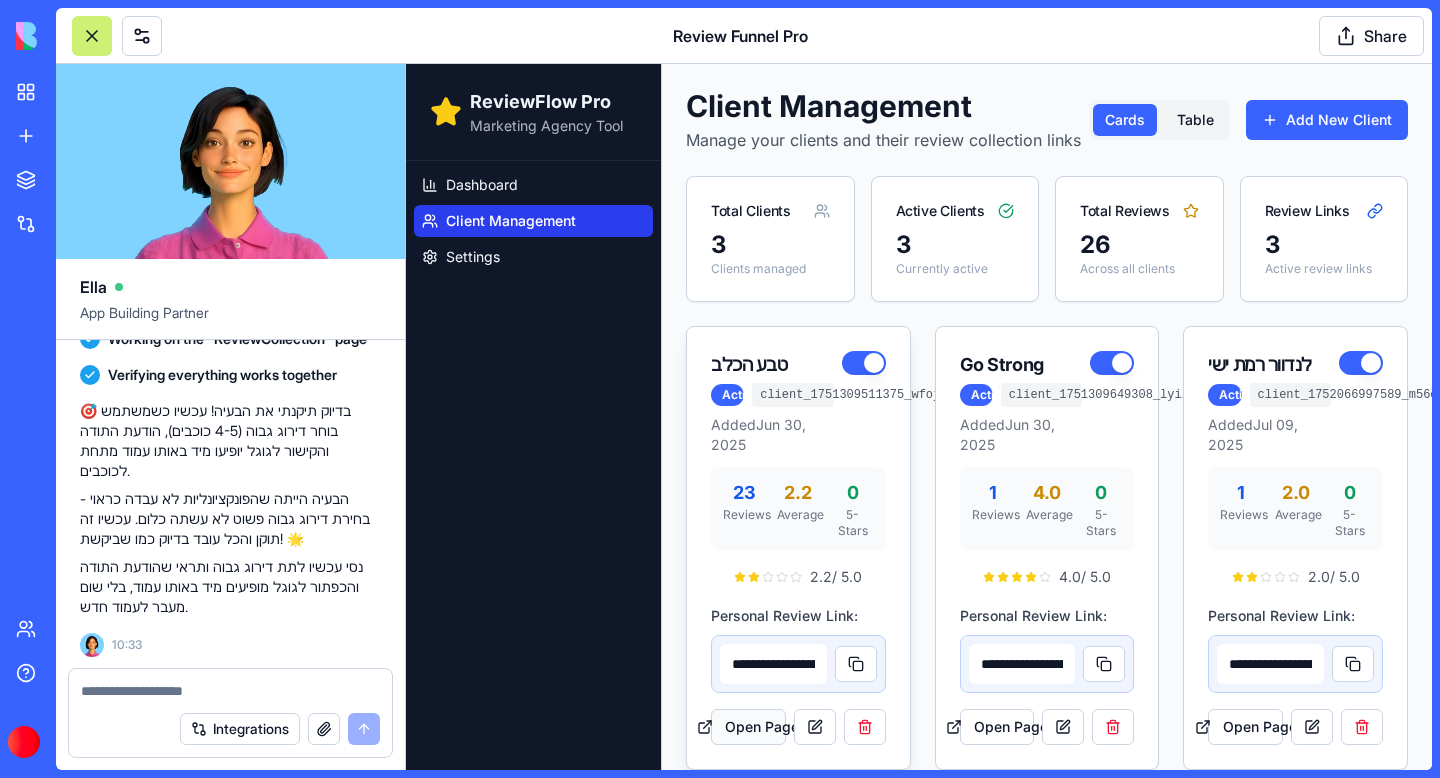 click on "Open Page" at bounding box center (748, 727) 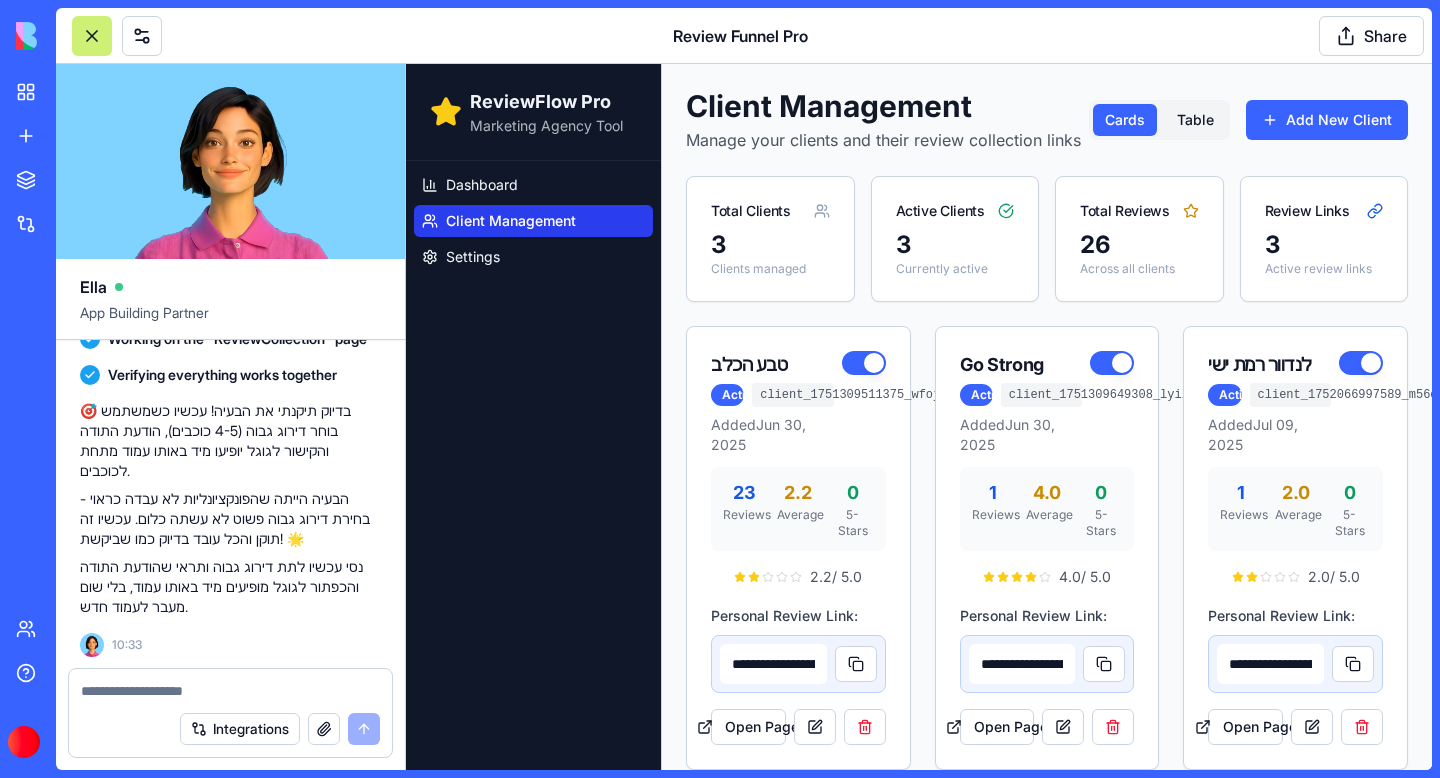 click at bounding box center [230, 691] 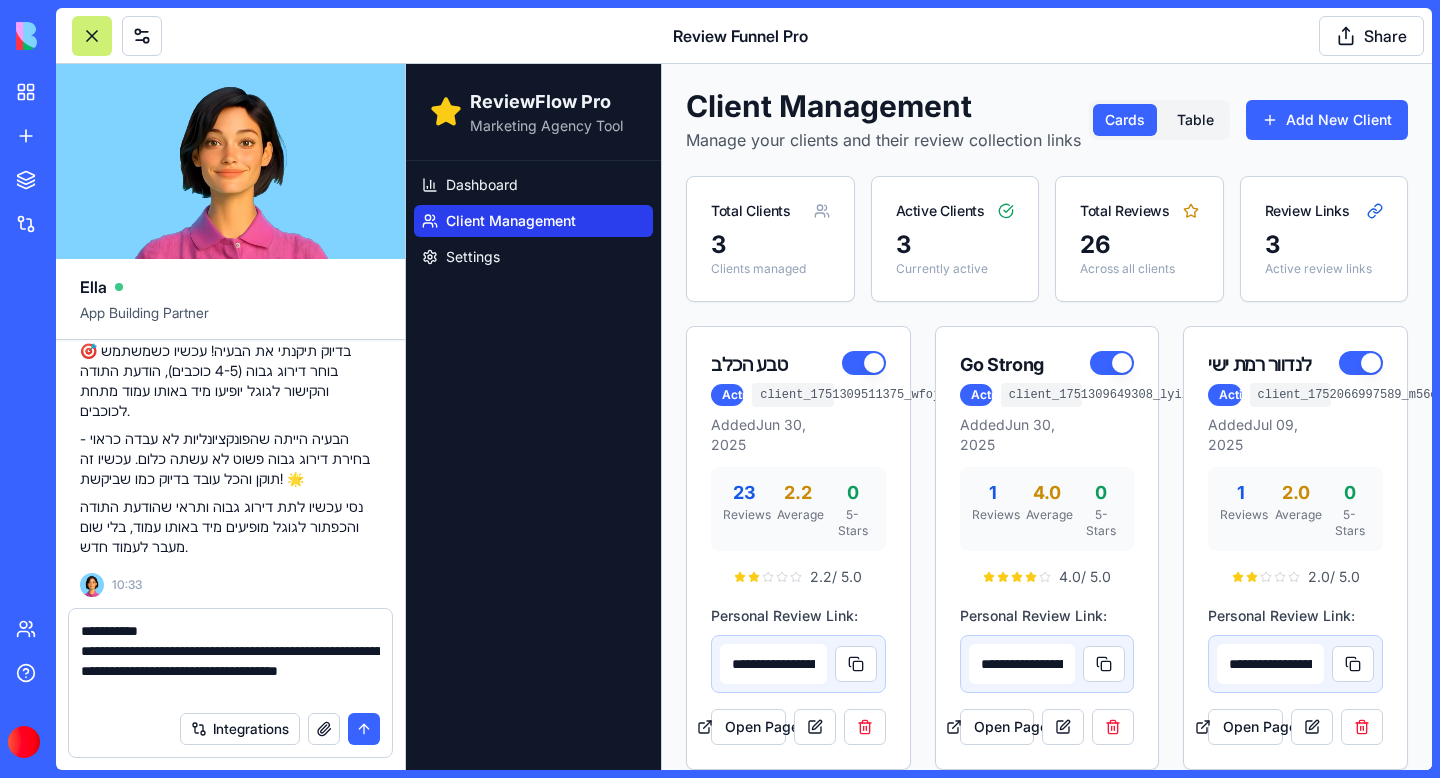 click on "**********" at bounding box center [230, 661] 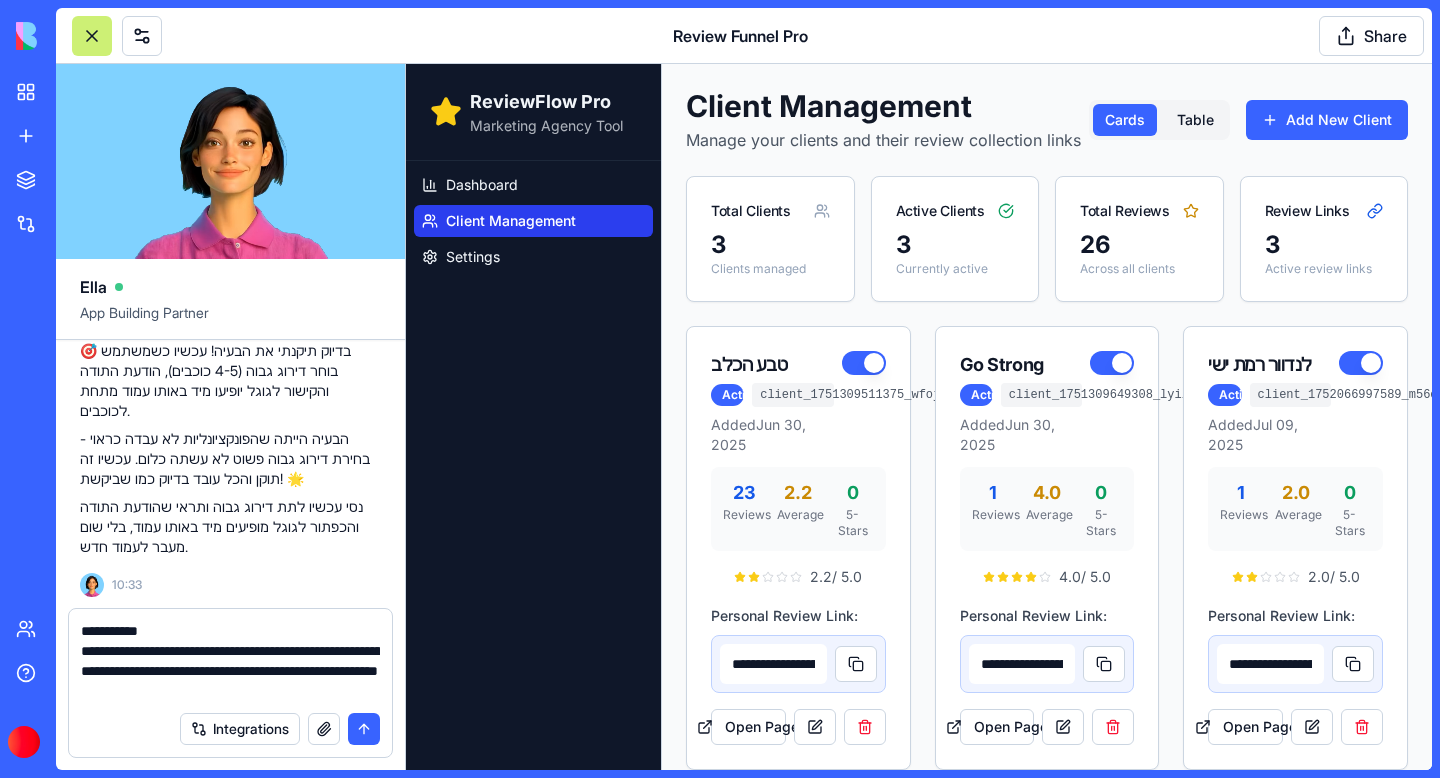type on "**********" 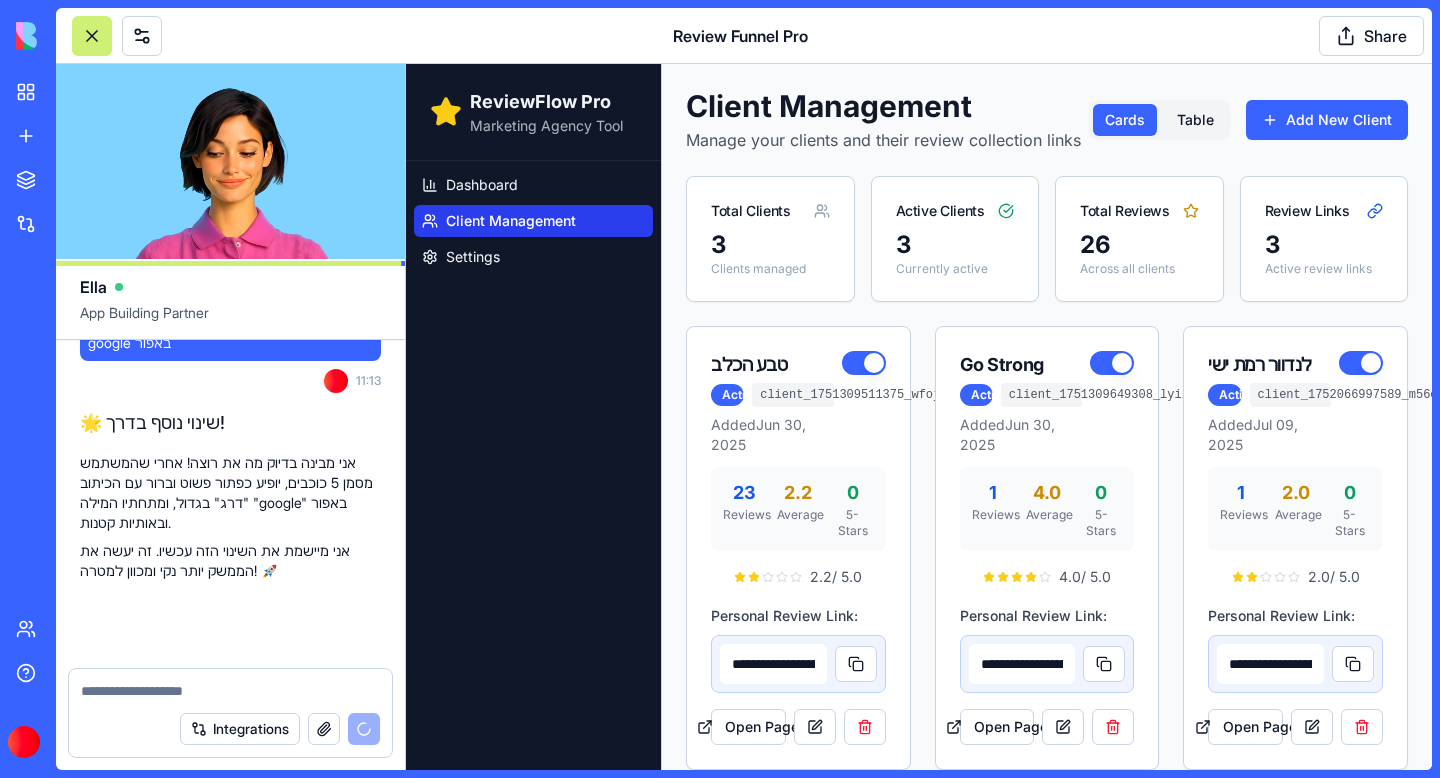 scroll, scrollTop: 58377, scrollLeft: 0, axis: vertical 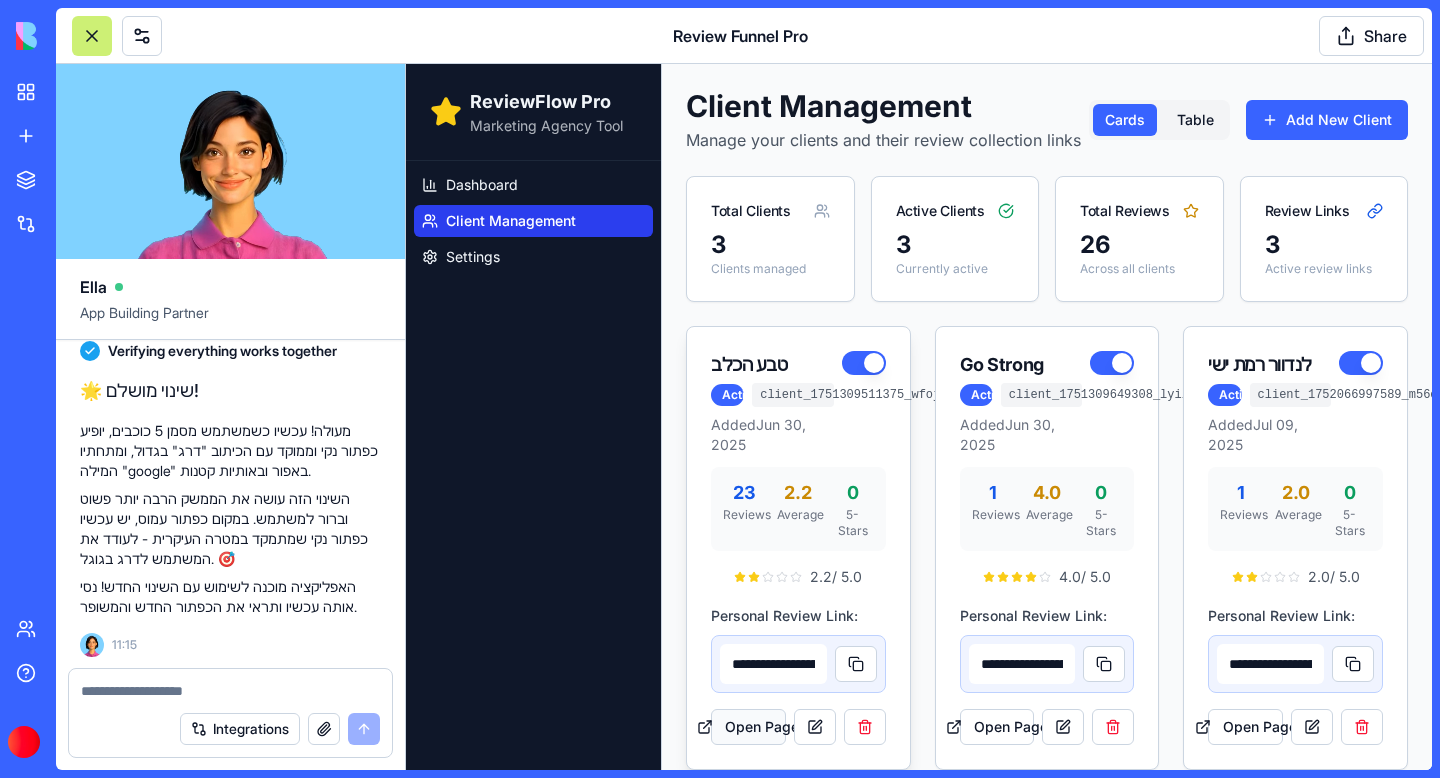 click on "Open Page" at bounding box center (748, 727) 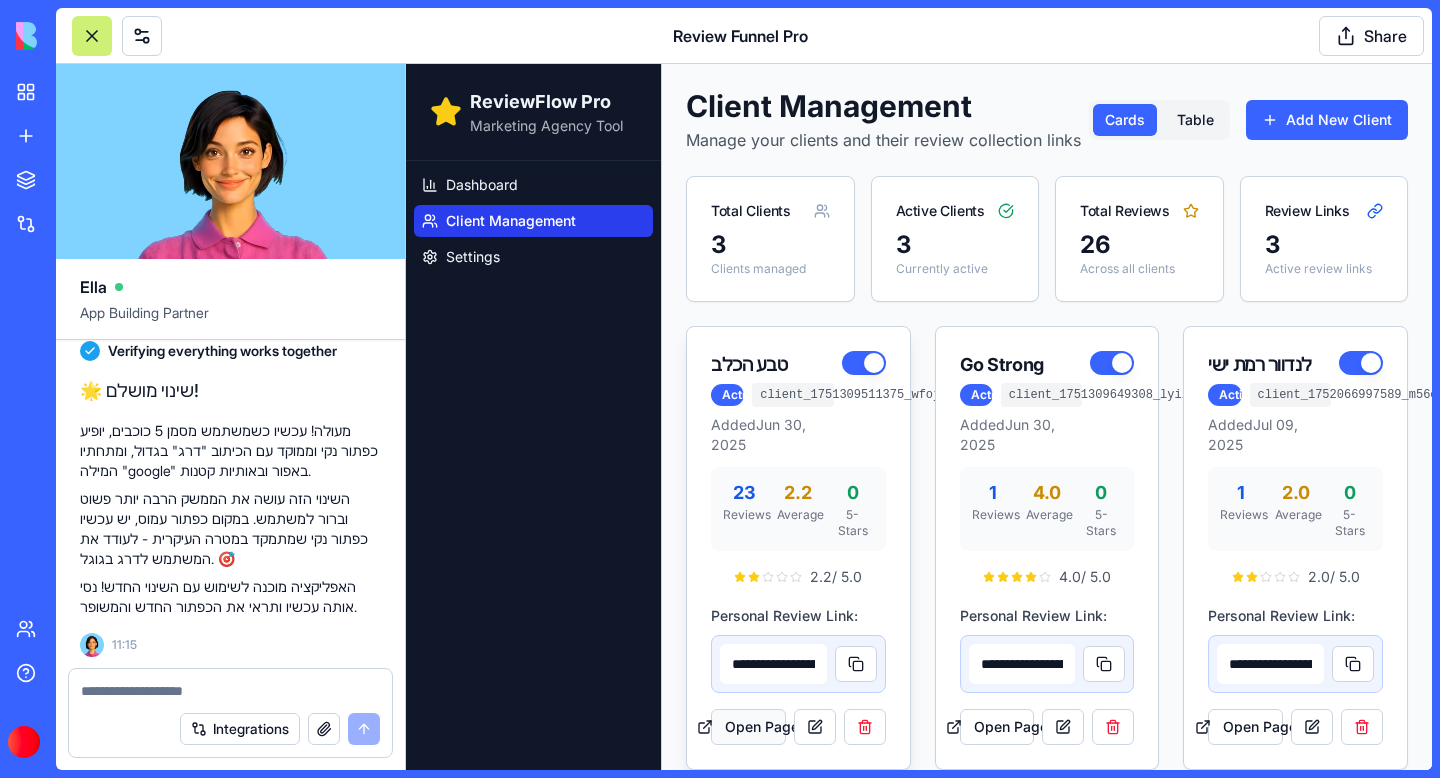click on "Open Page" at bounding box center (748, 727) 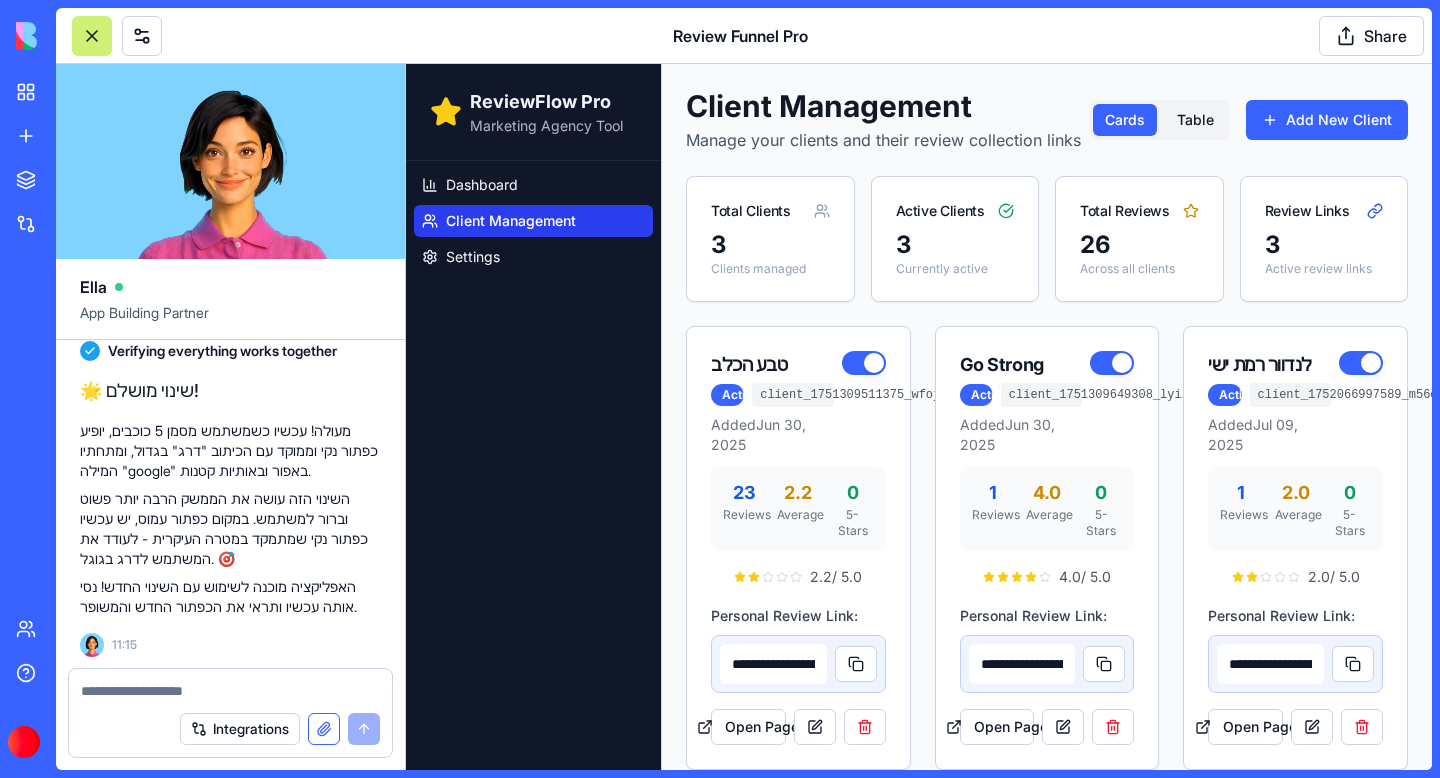 click at bounding box center [324, 729] 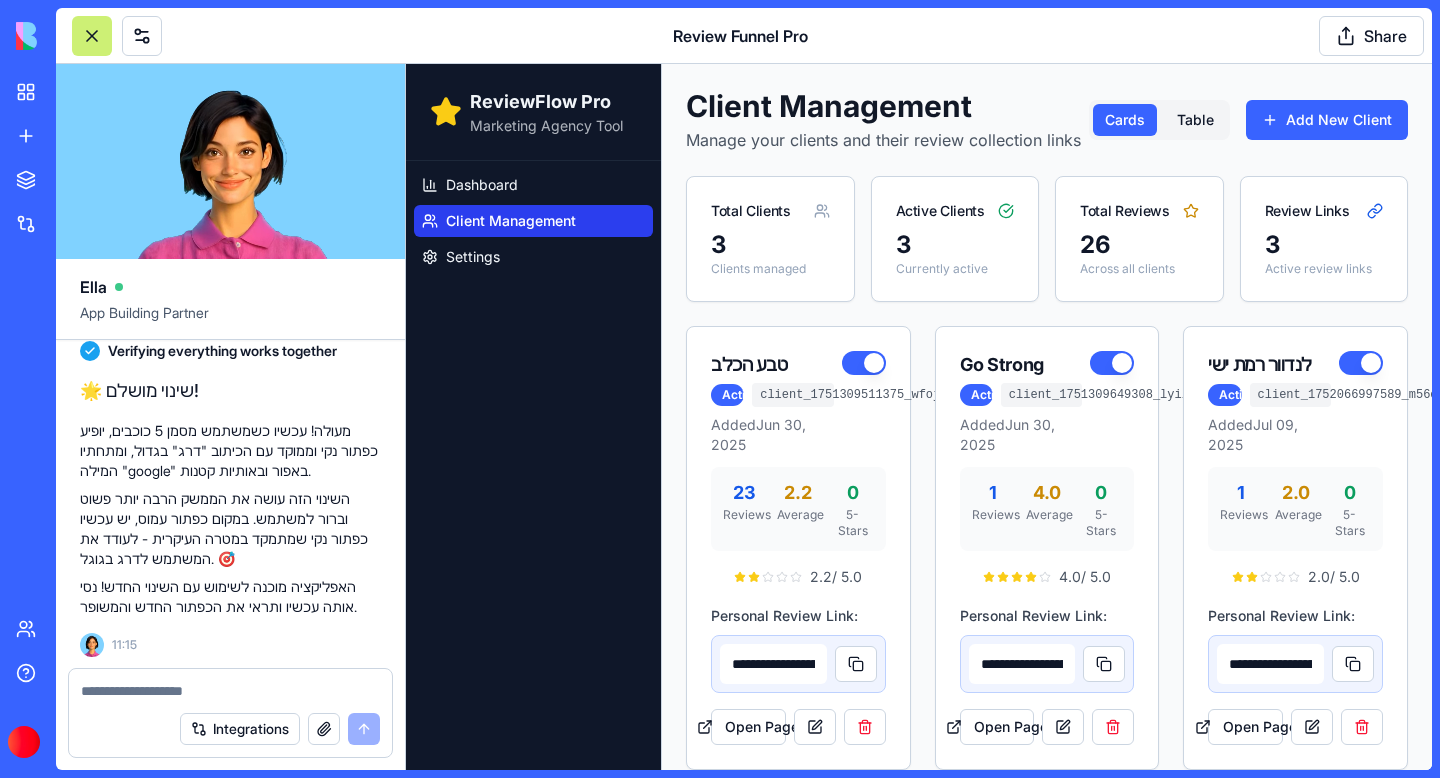 click at bounding box center [230, 691] 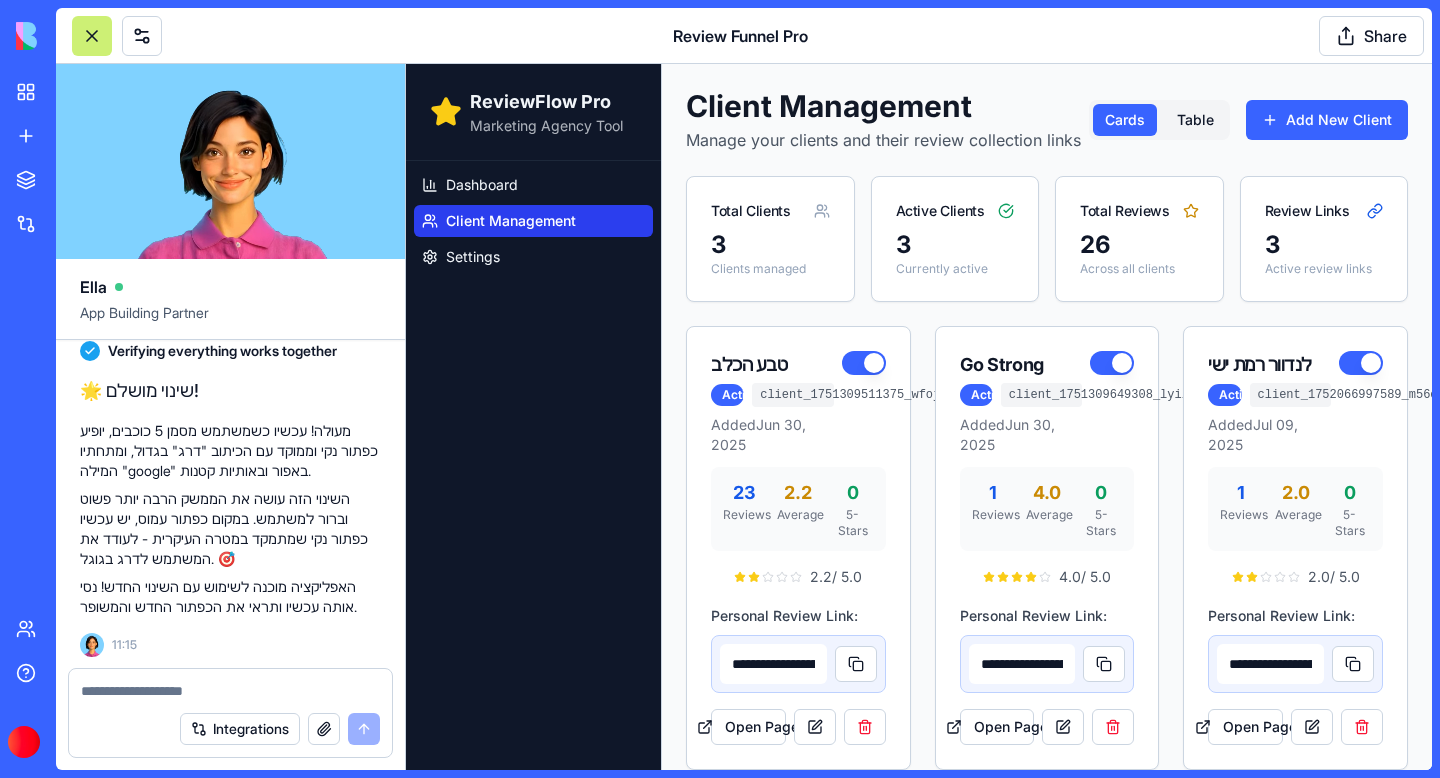 paste on "*" 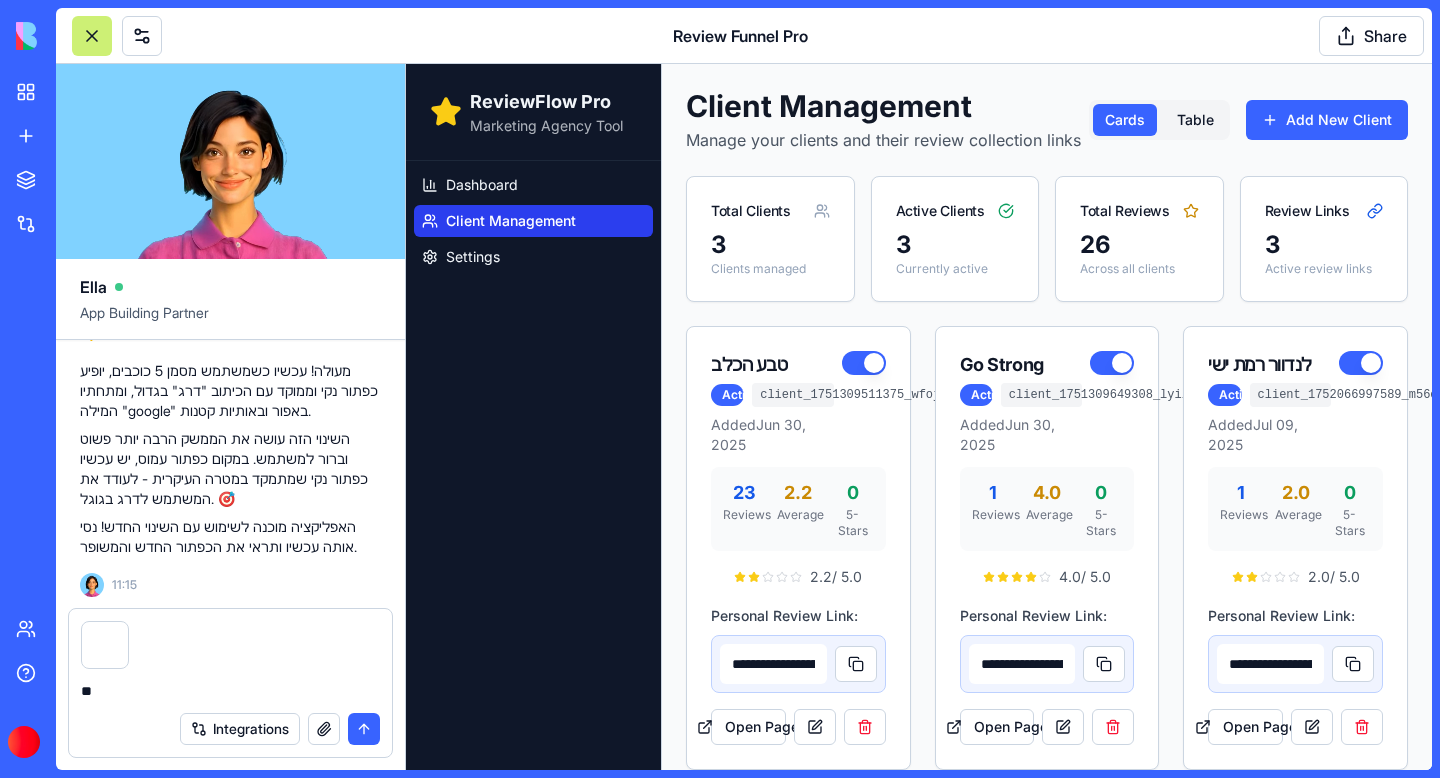 type on "*" 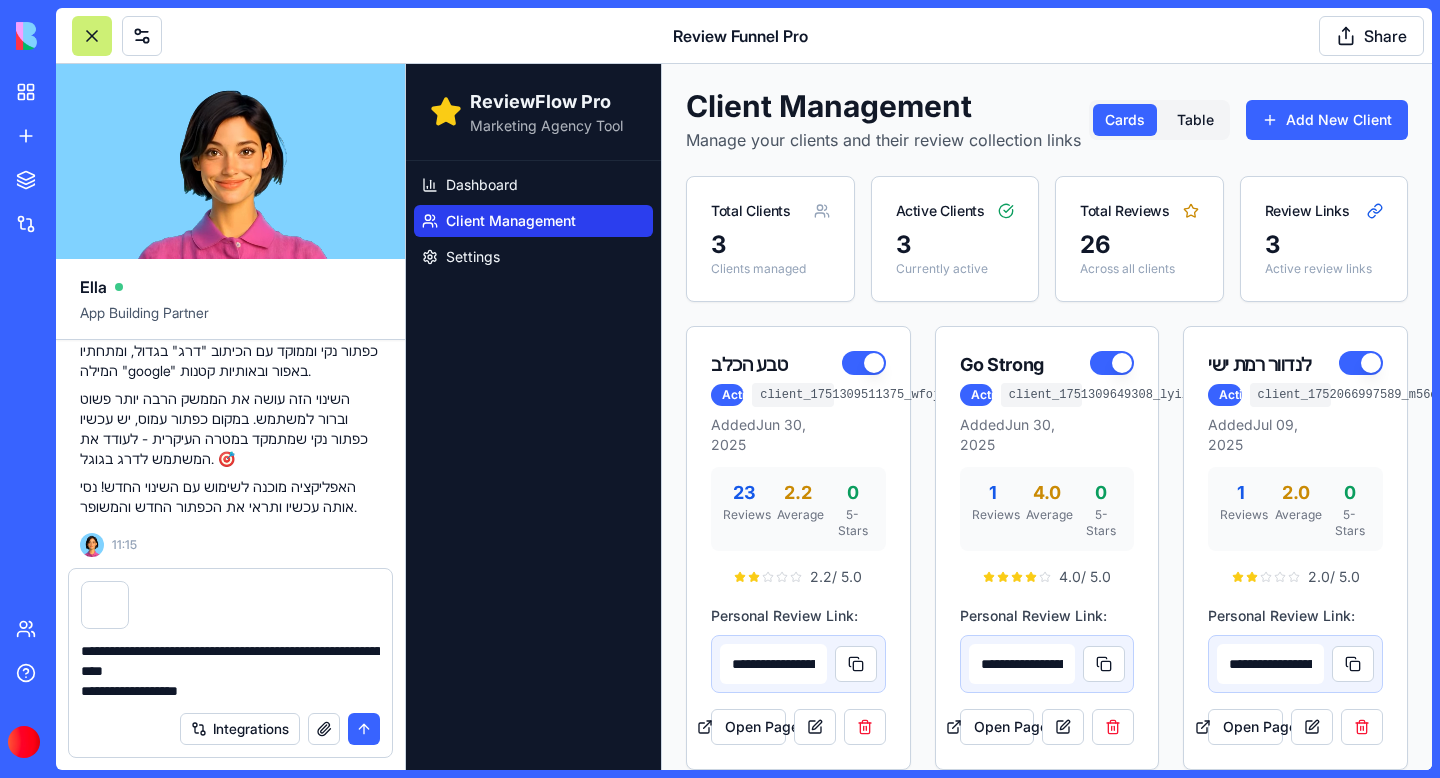 click on "**********" at bounding box center (230, 671) 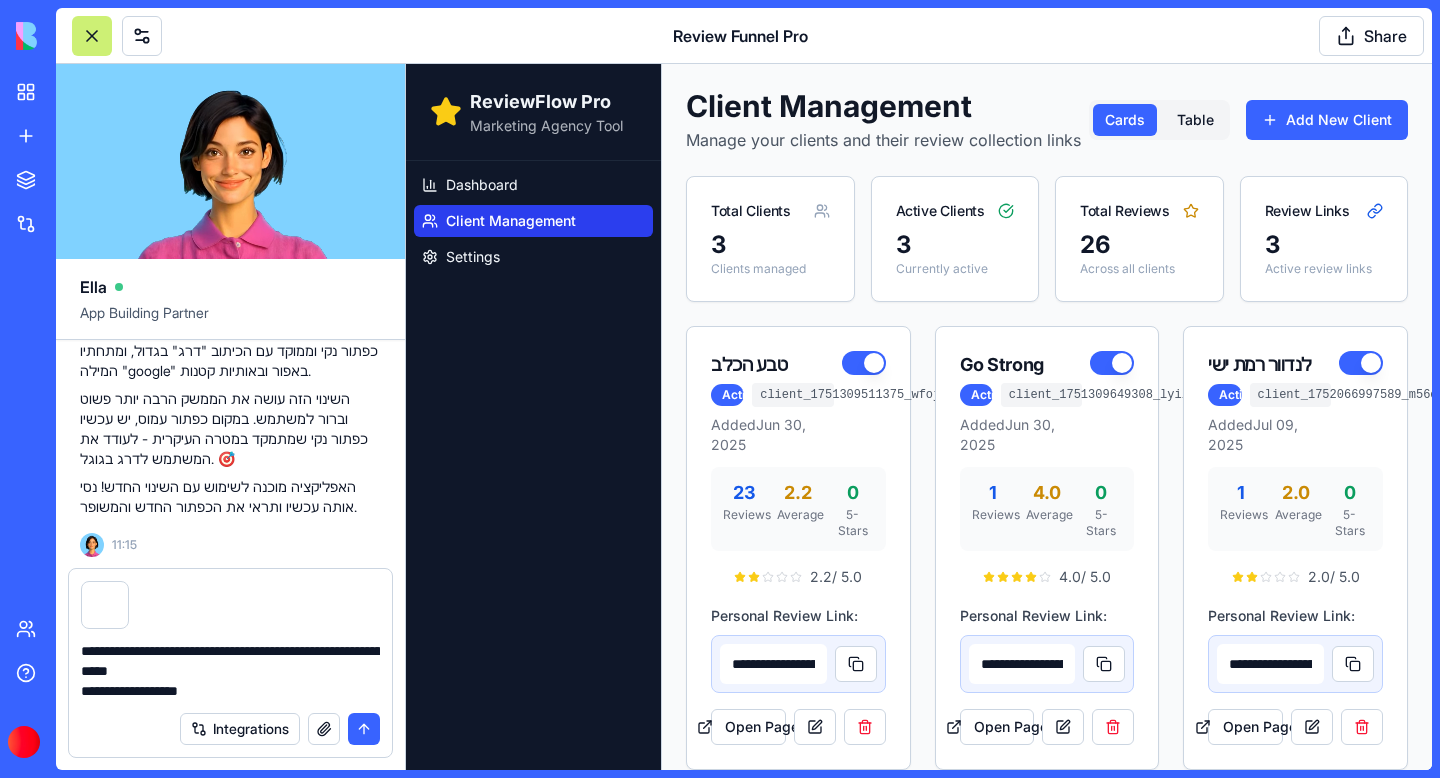 drag, startPoint x: 218, startPoint y: 693, endPoint x: 313, endPoint y: 644, distance: 106.89247 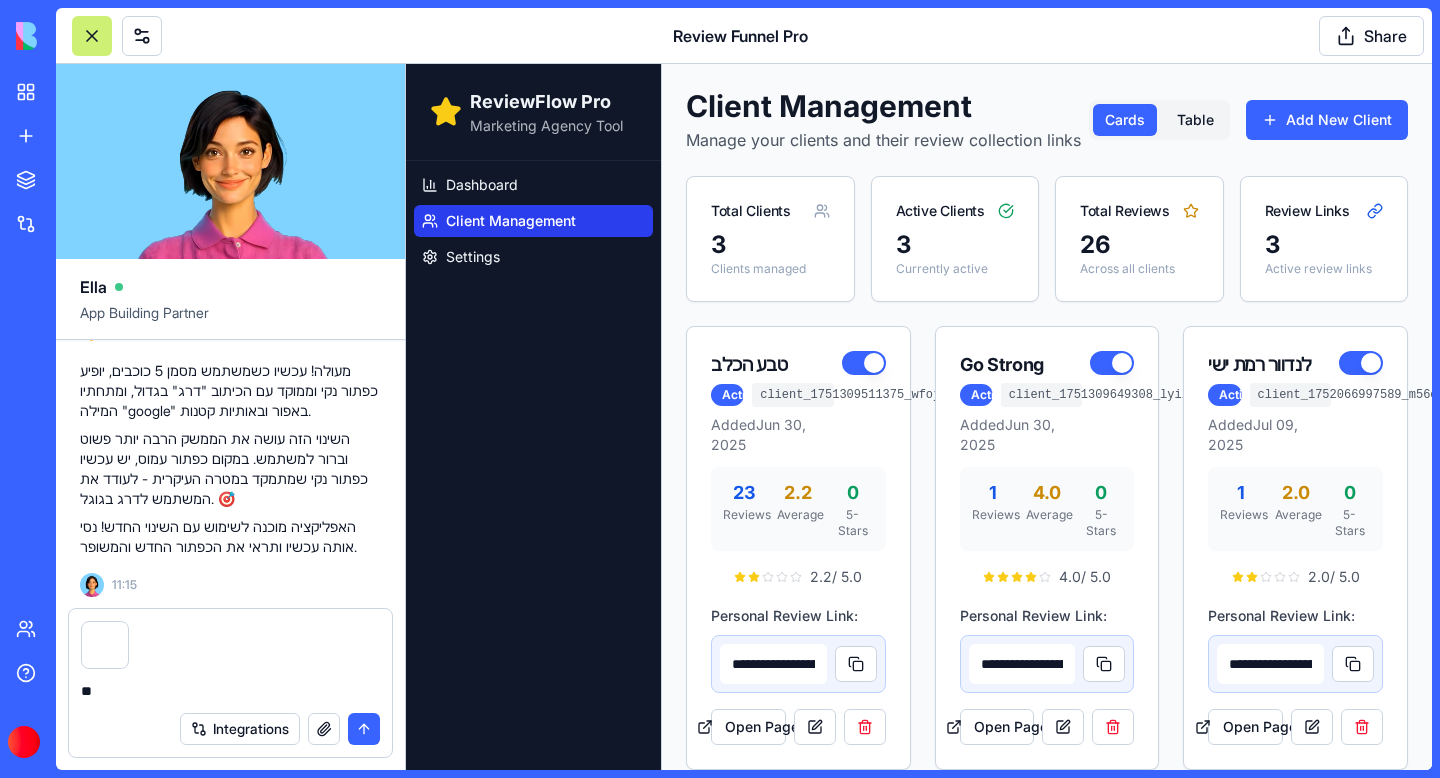 type on "*" 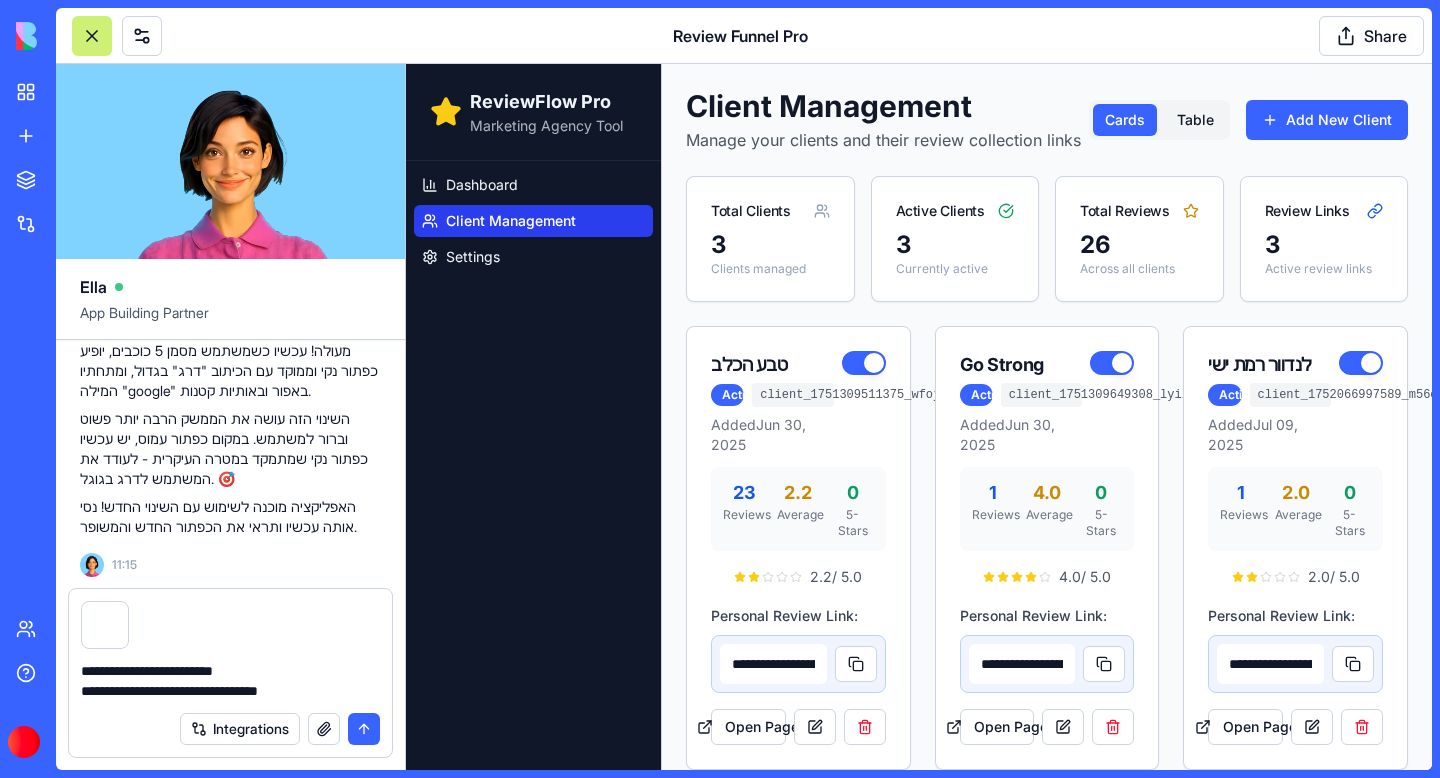 type on "**********" 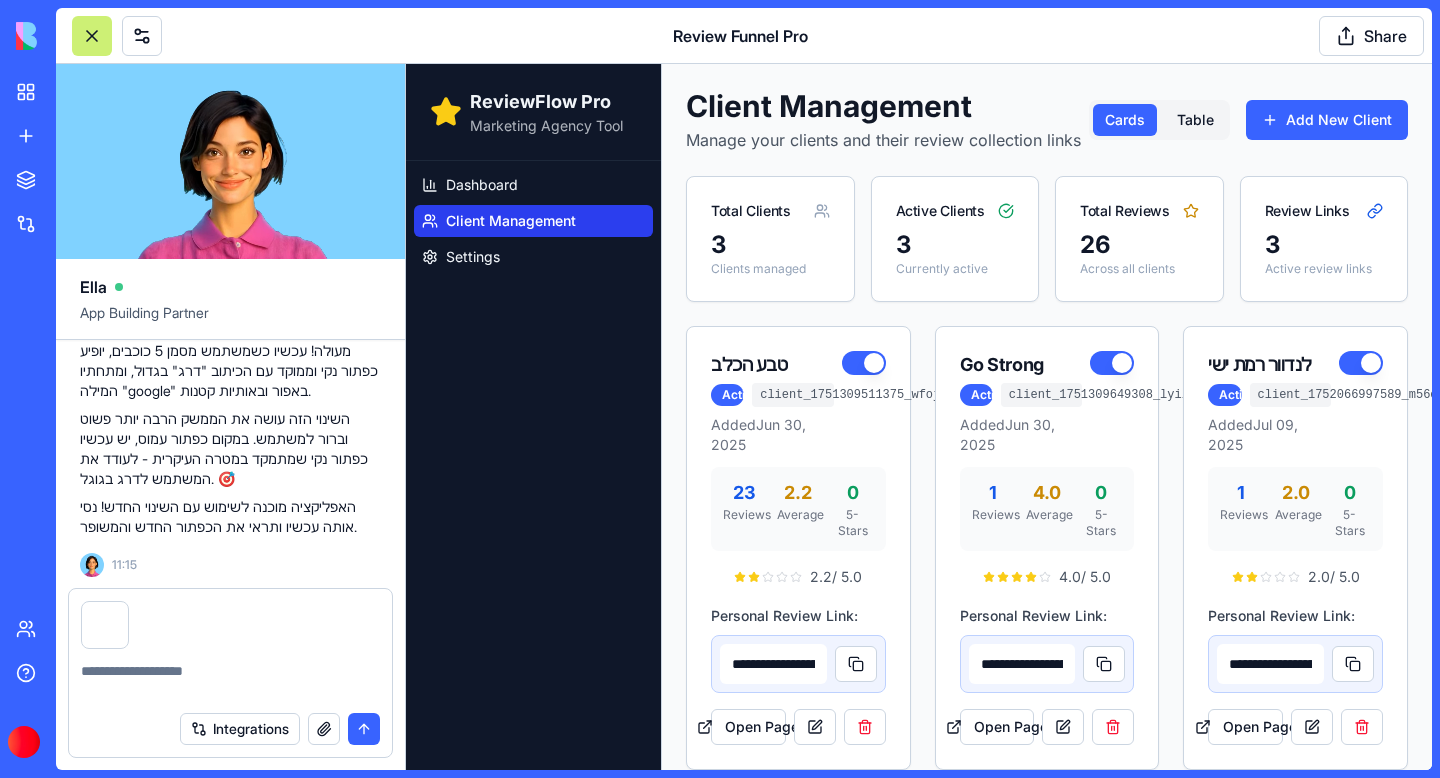 scroll, scrollTop: 58841, scrollLeft: 0, axis: vertical 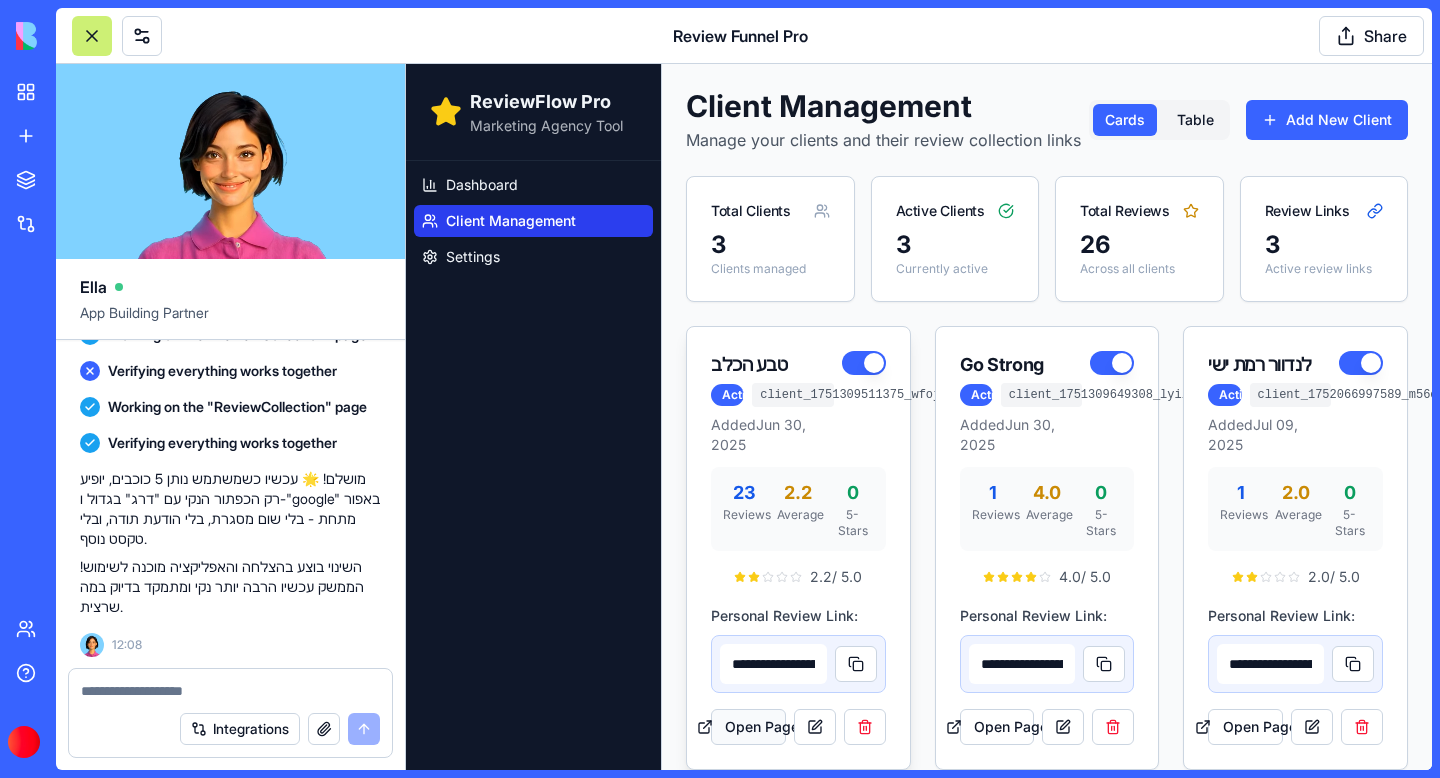 click on "Open Page" at bounding box center [748, 727] 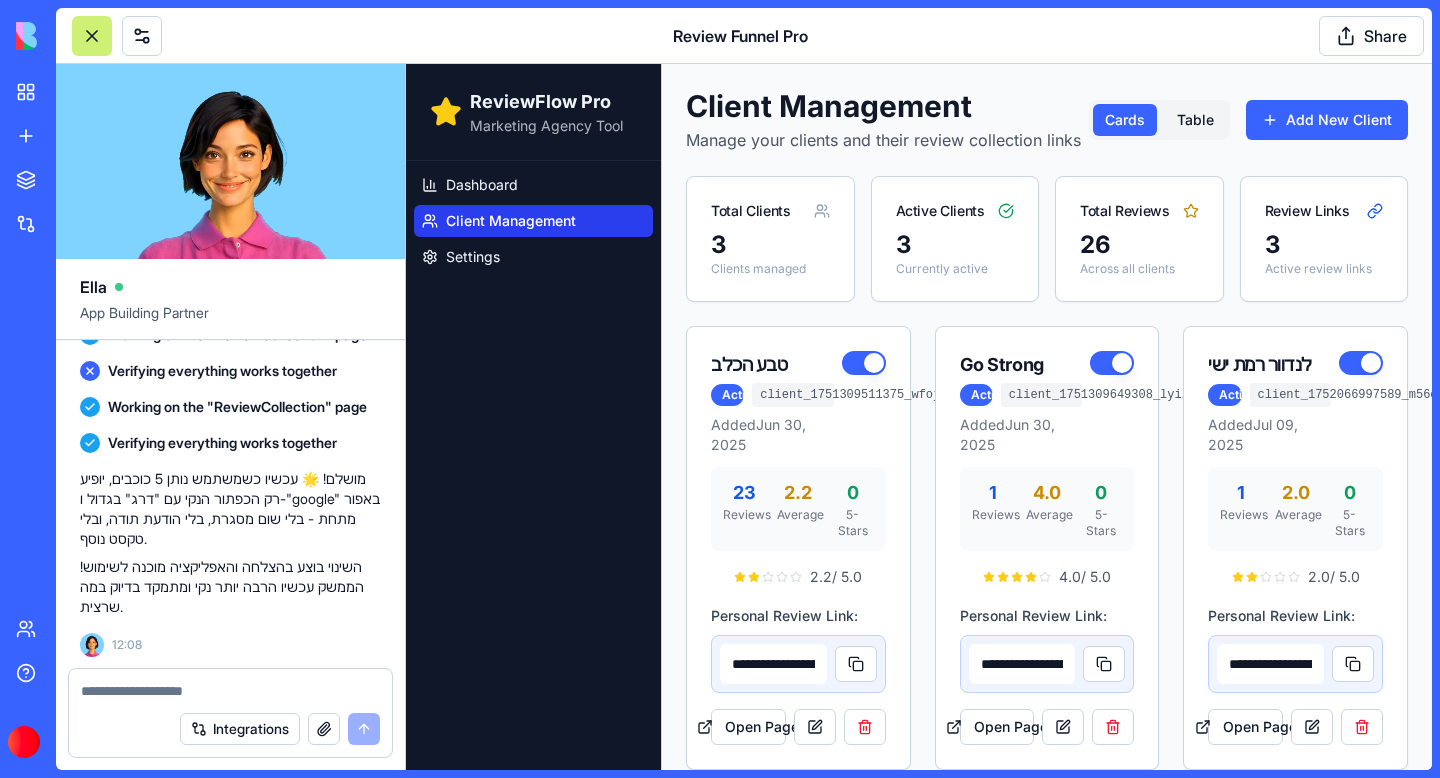 click at bounding box center [230, 691] 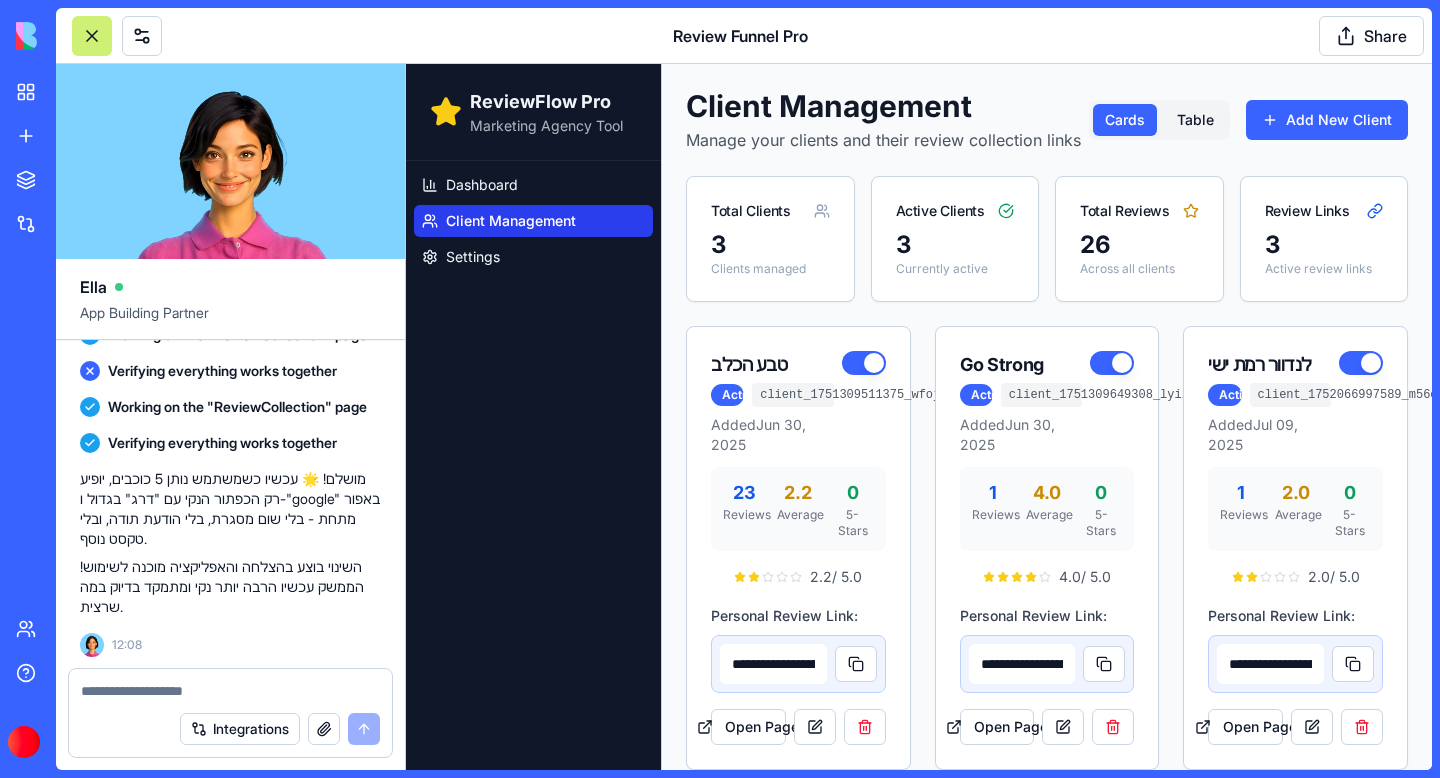 scroll, scrollTop: 59377, scrollLeft: 0, axis: vertical 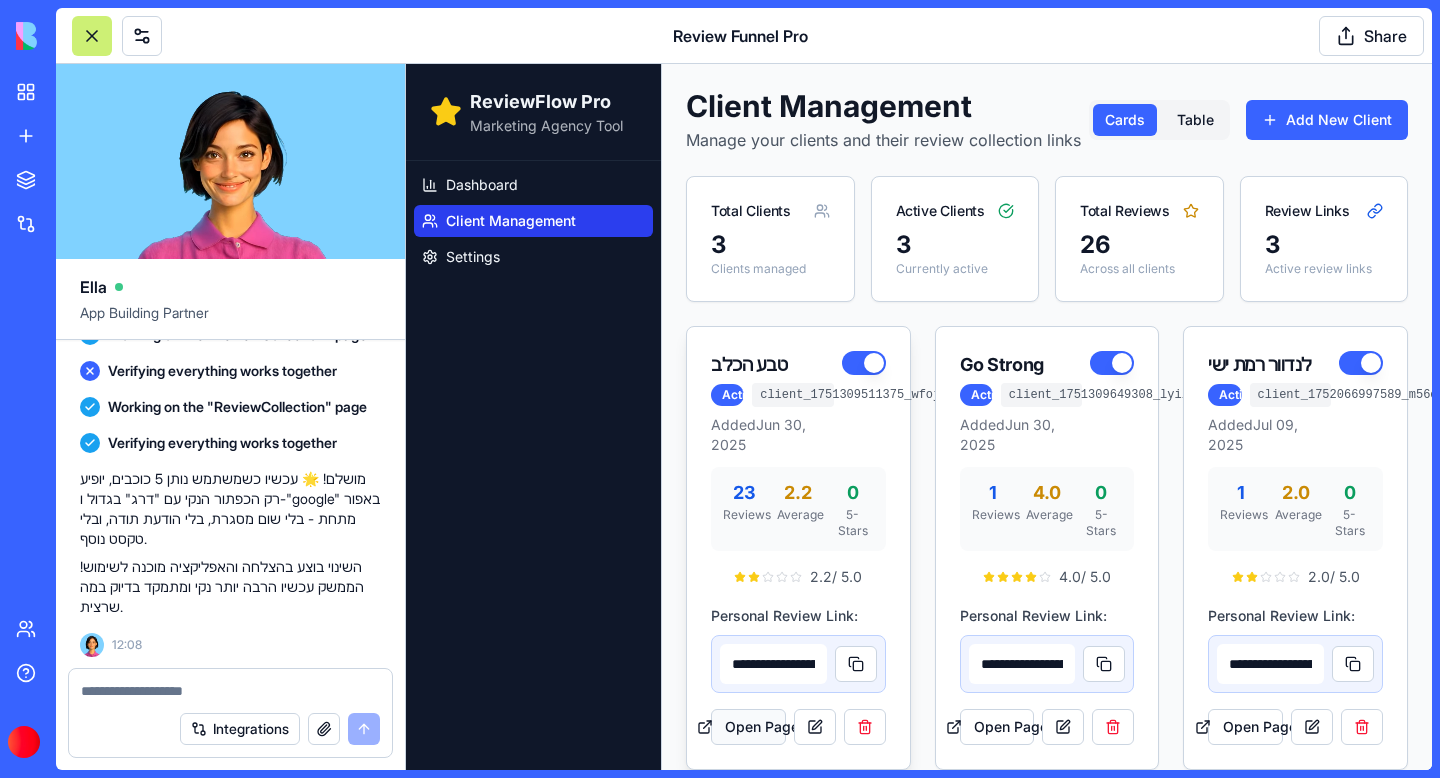 click on "Open Page" at bounding box center [748, 727] 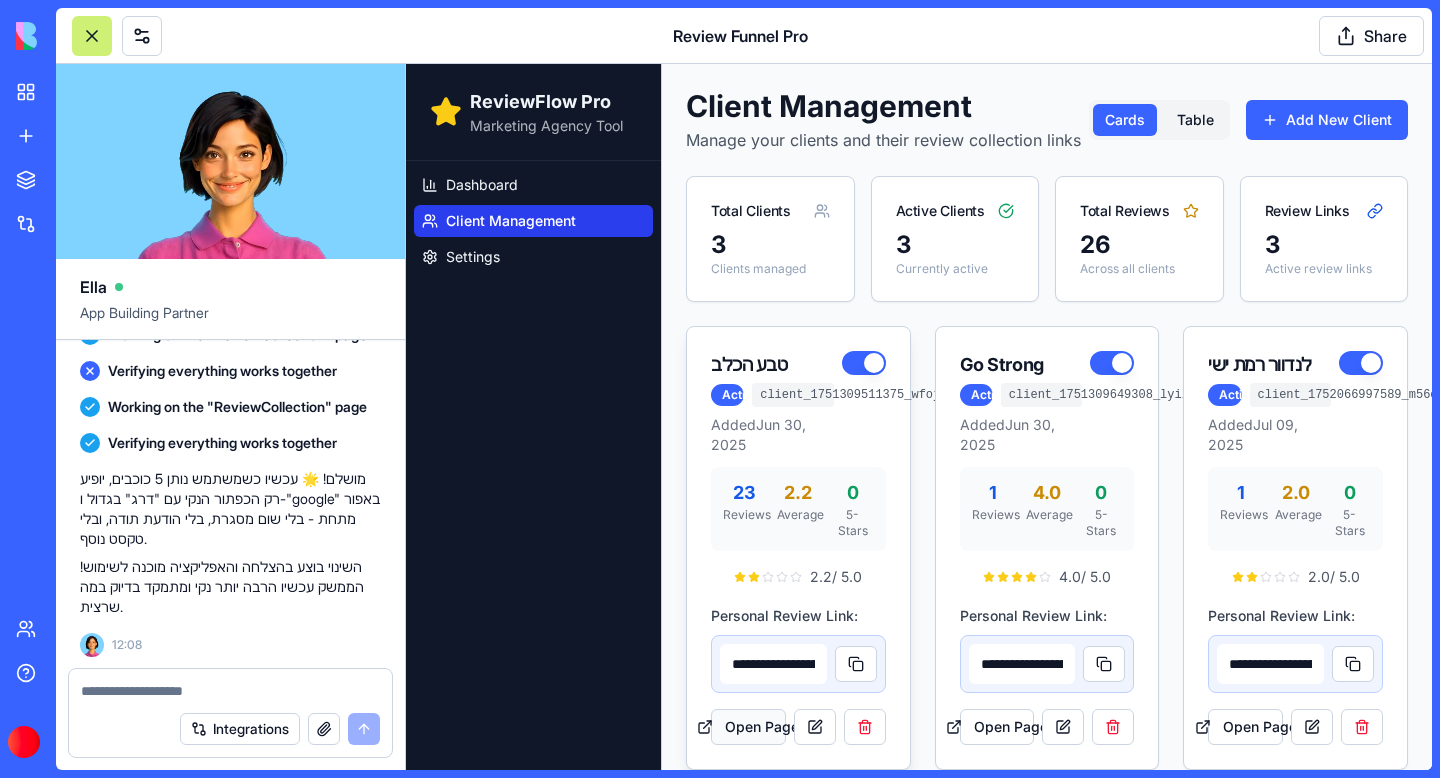 click on "Open Page" at bounding box center [748, 727] 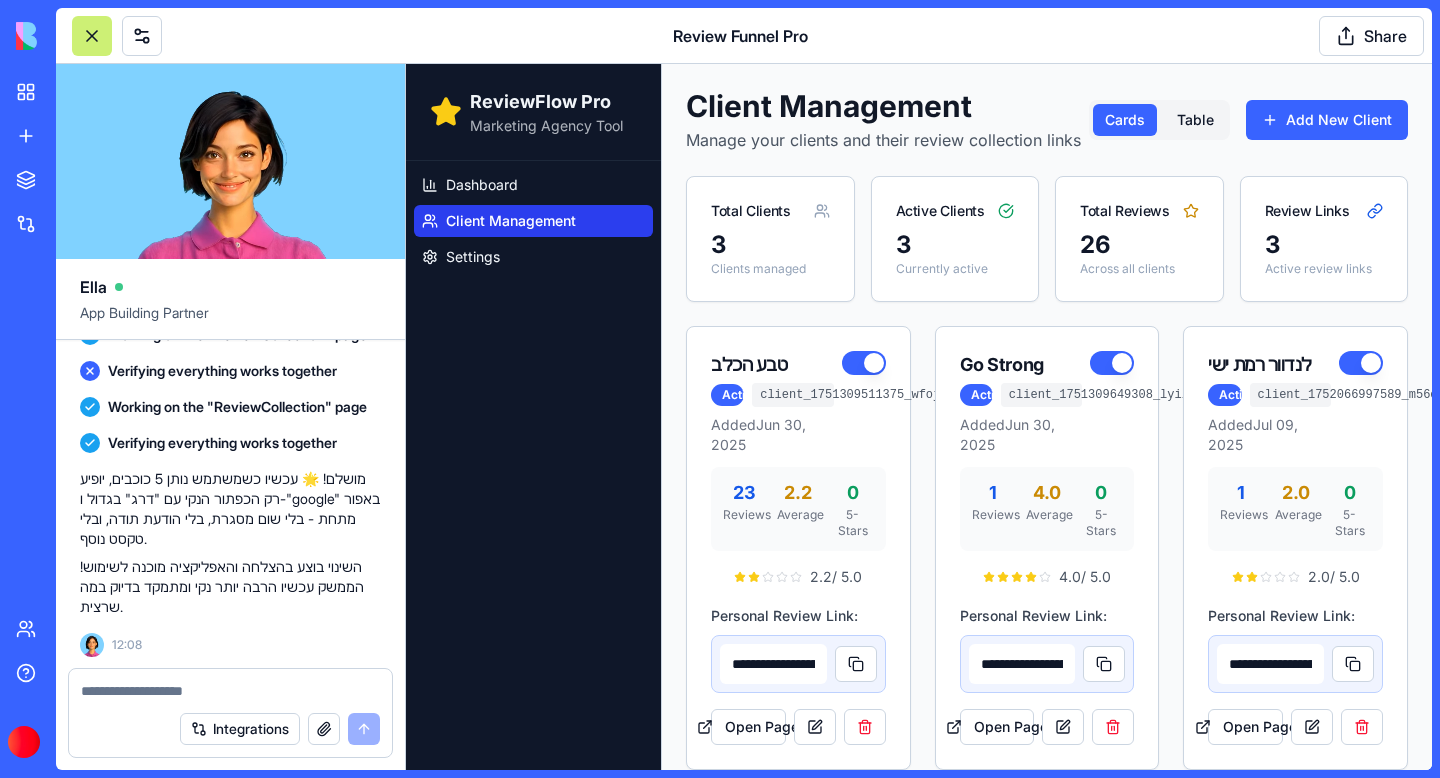 click at bounding box center [230, 691] 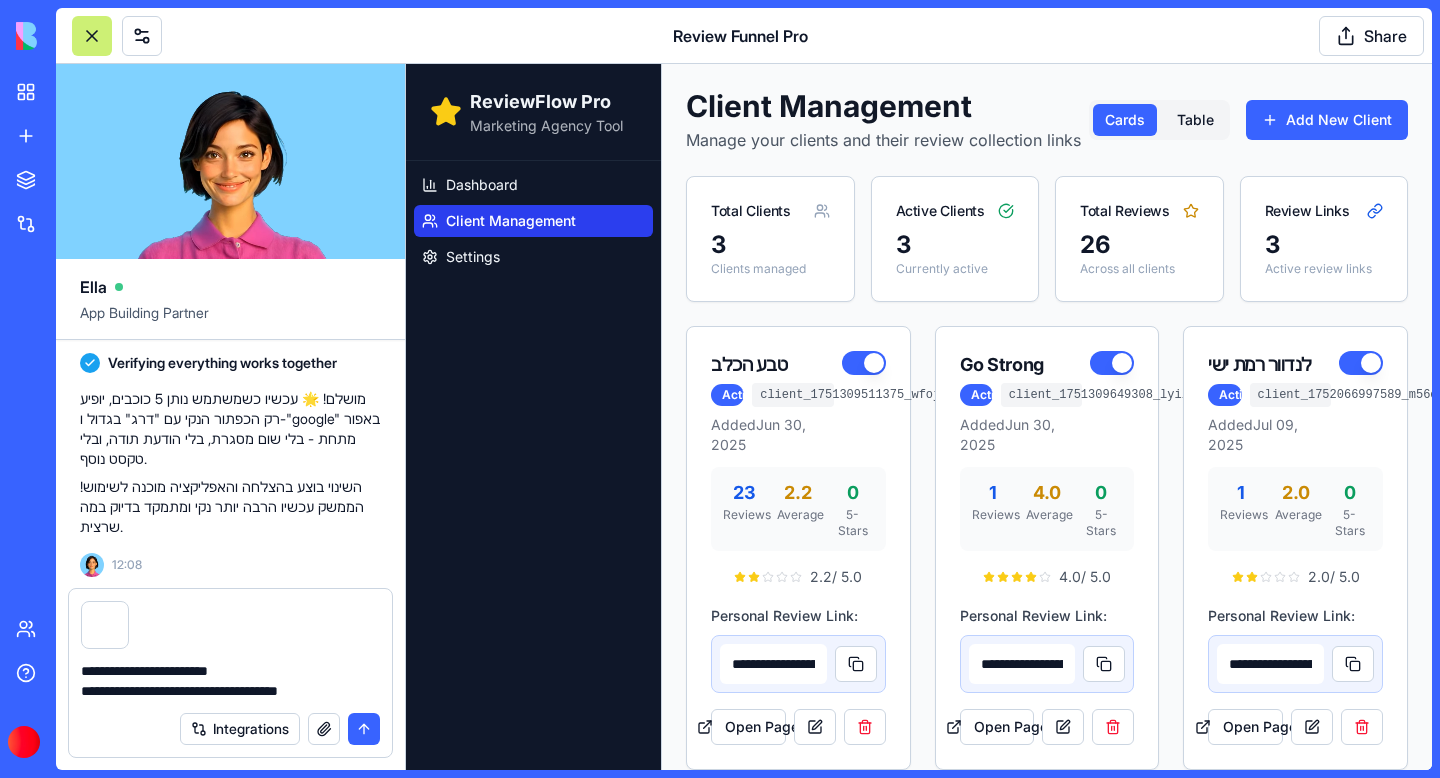 scroll, scrollTop: 58257, scrollLeft: 0, axis: vertical 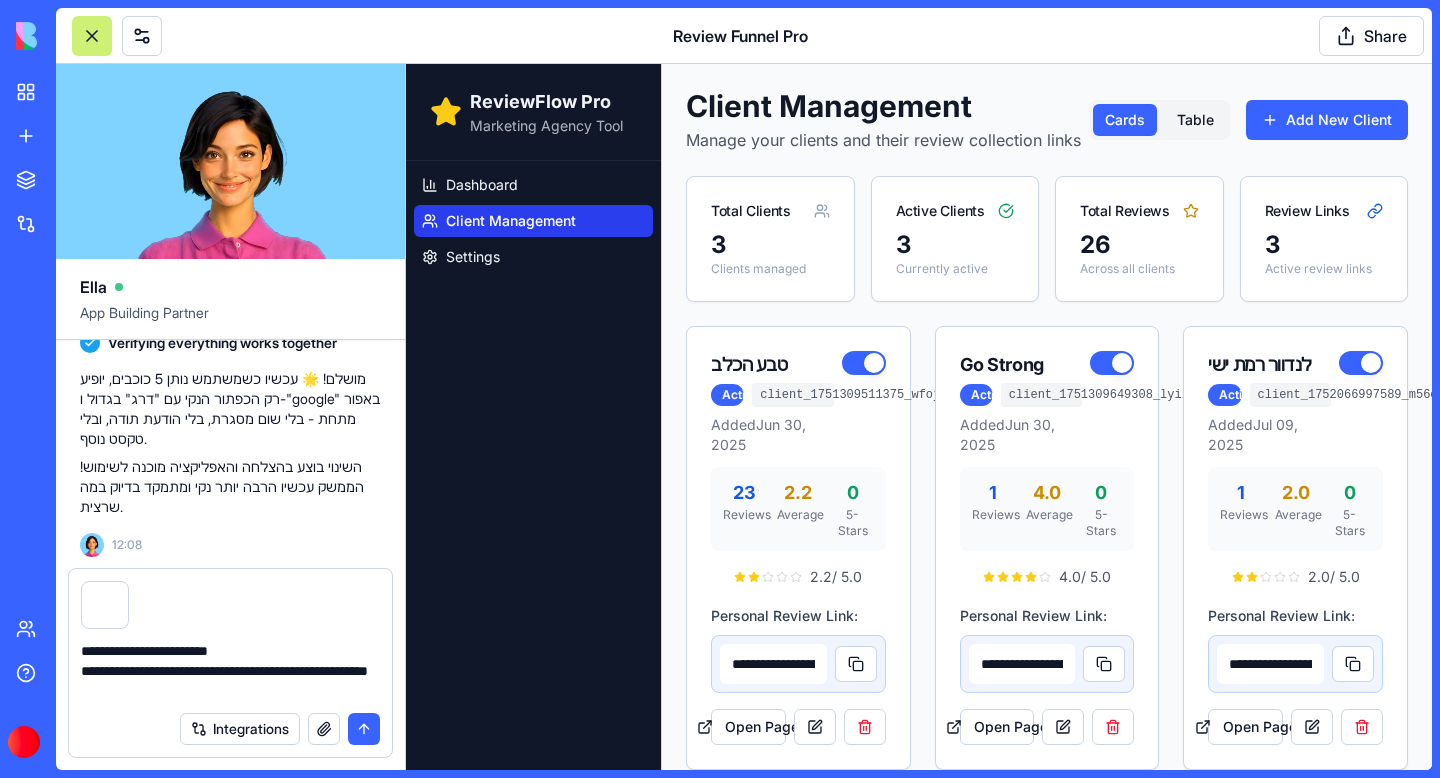 click on "**********" at bounding box center (230, 671) 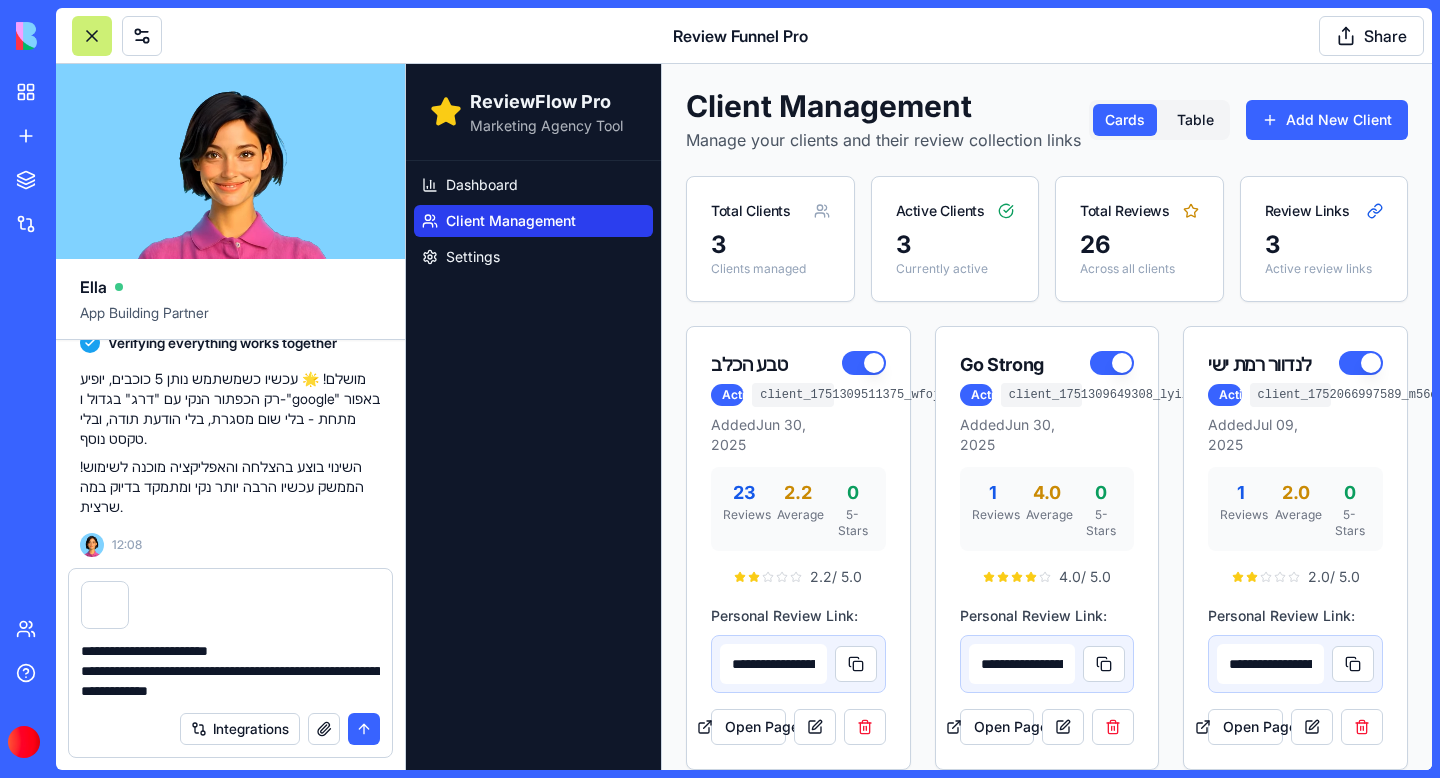 click on "**********" at bounding box center [230, 671] 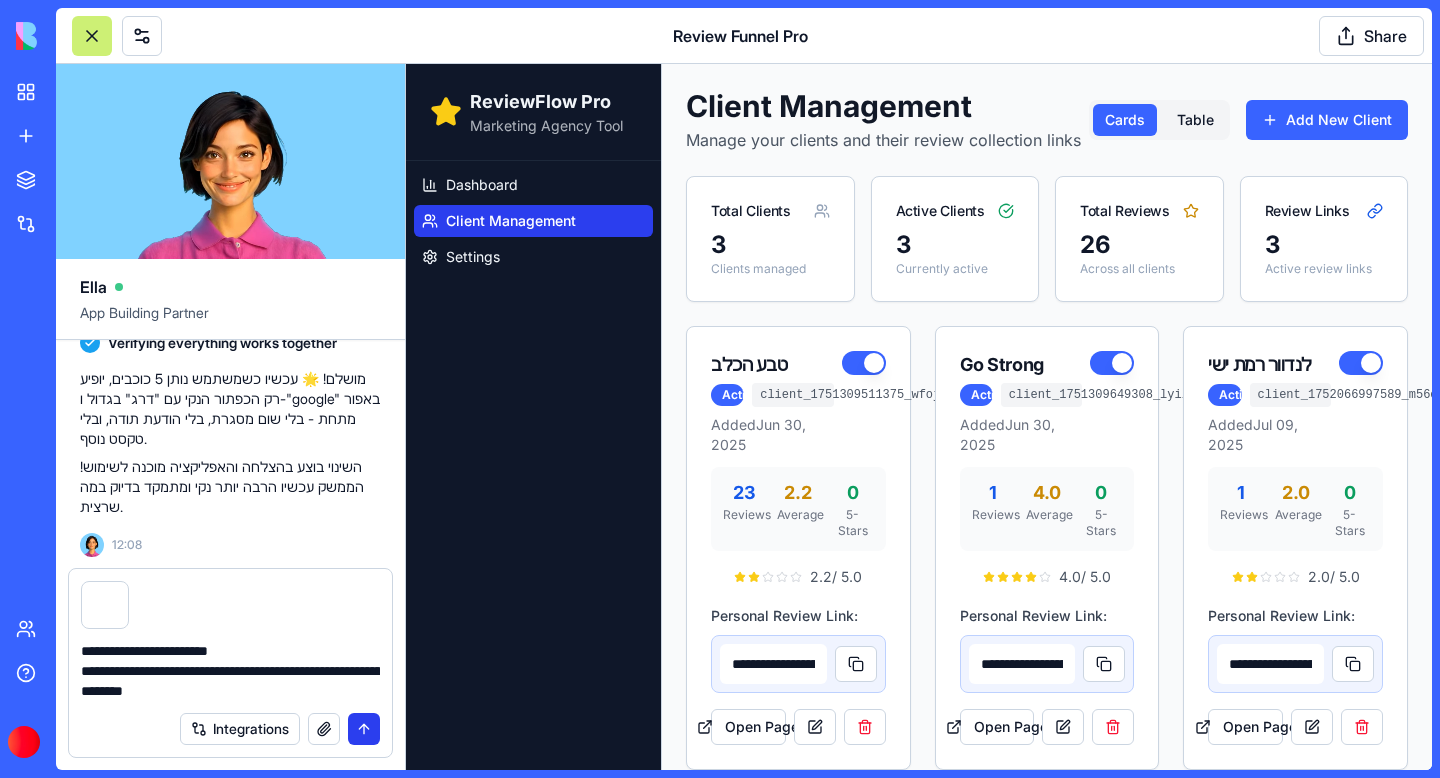 type on "**********" 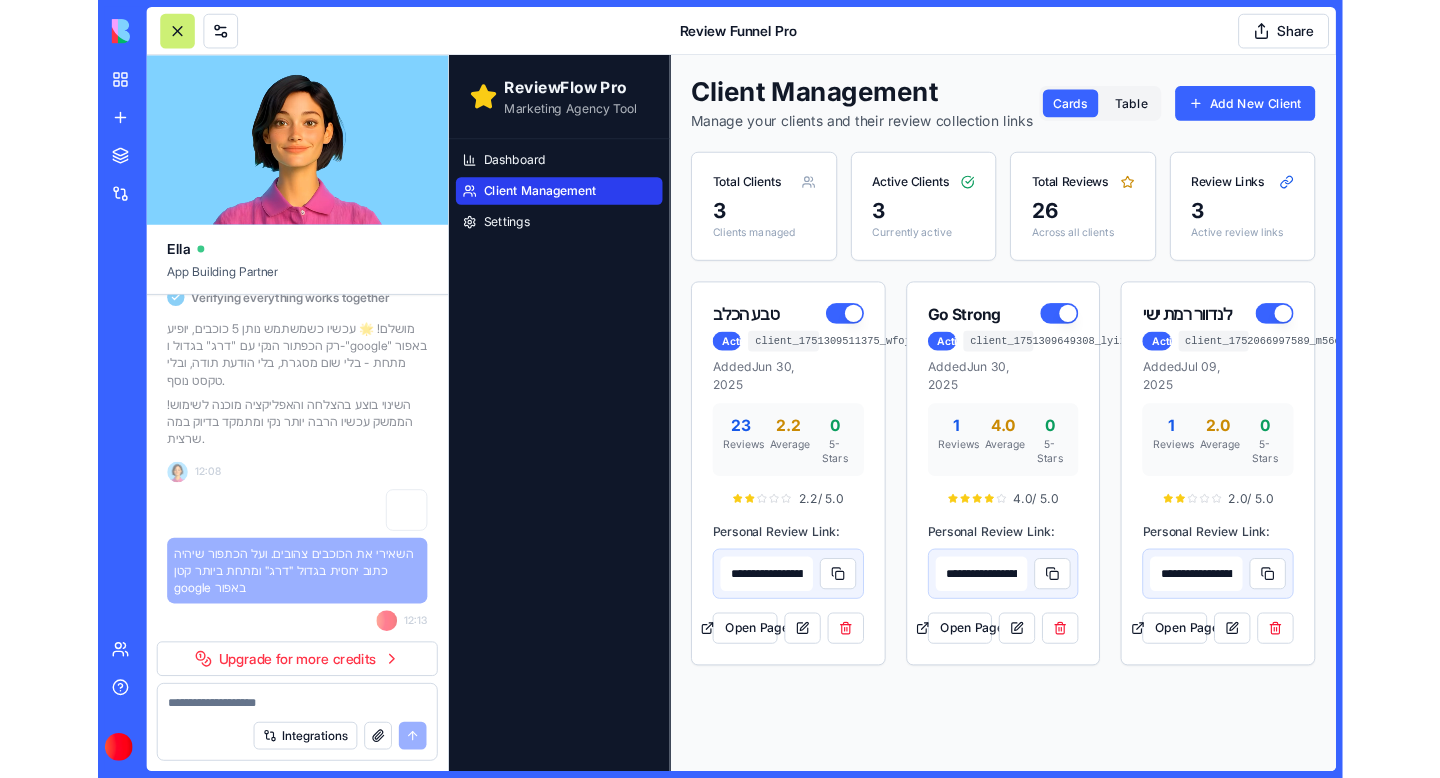 scroll, scrollTop: 59549, scrollLeft: 0, axis: vertical 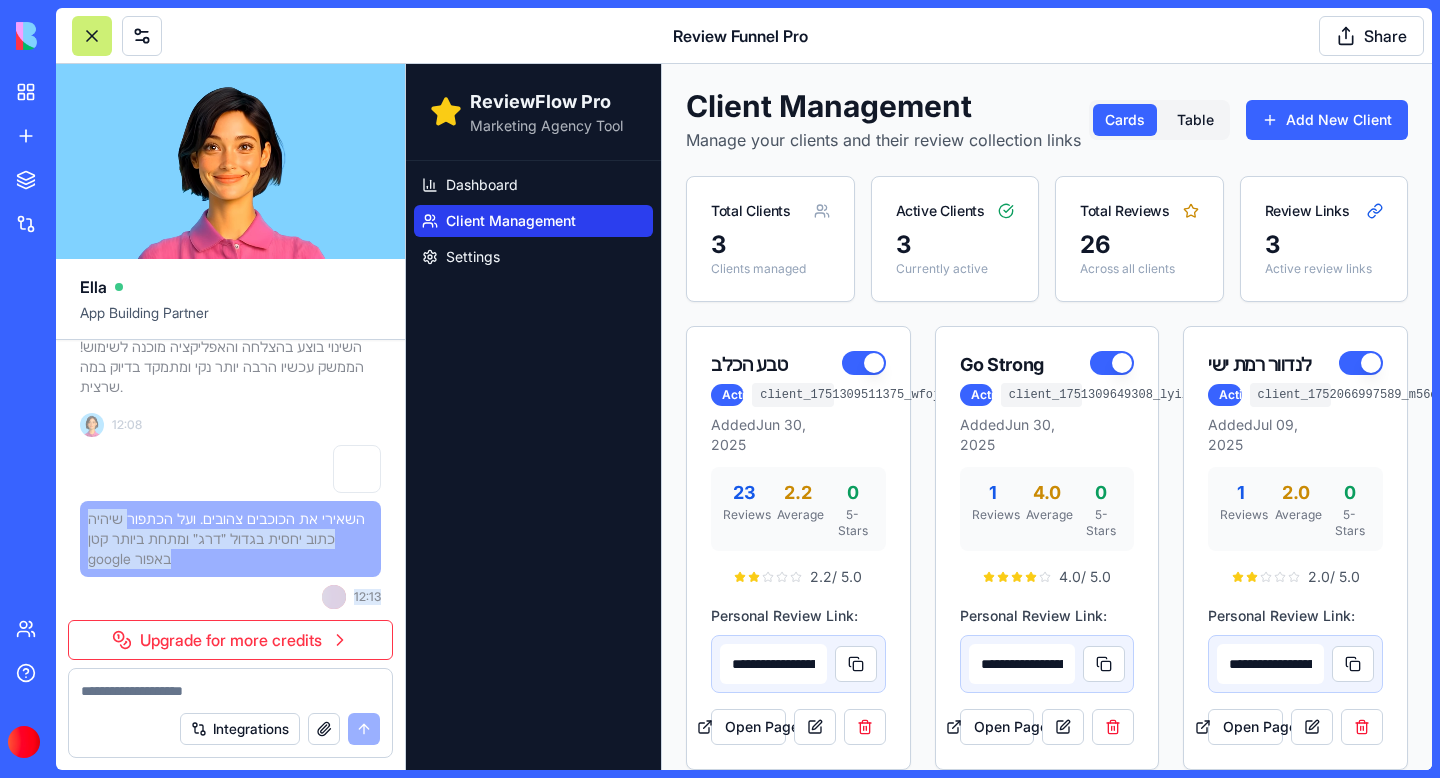drag, startPoint x: 363, startPoint y: 556, endPoint x: 100, endPoint y: 633, distance: 274.04013 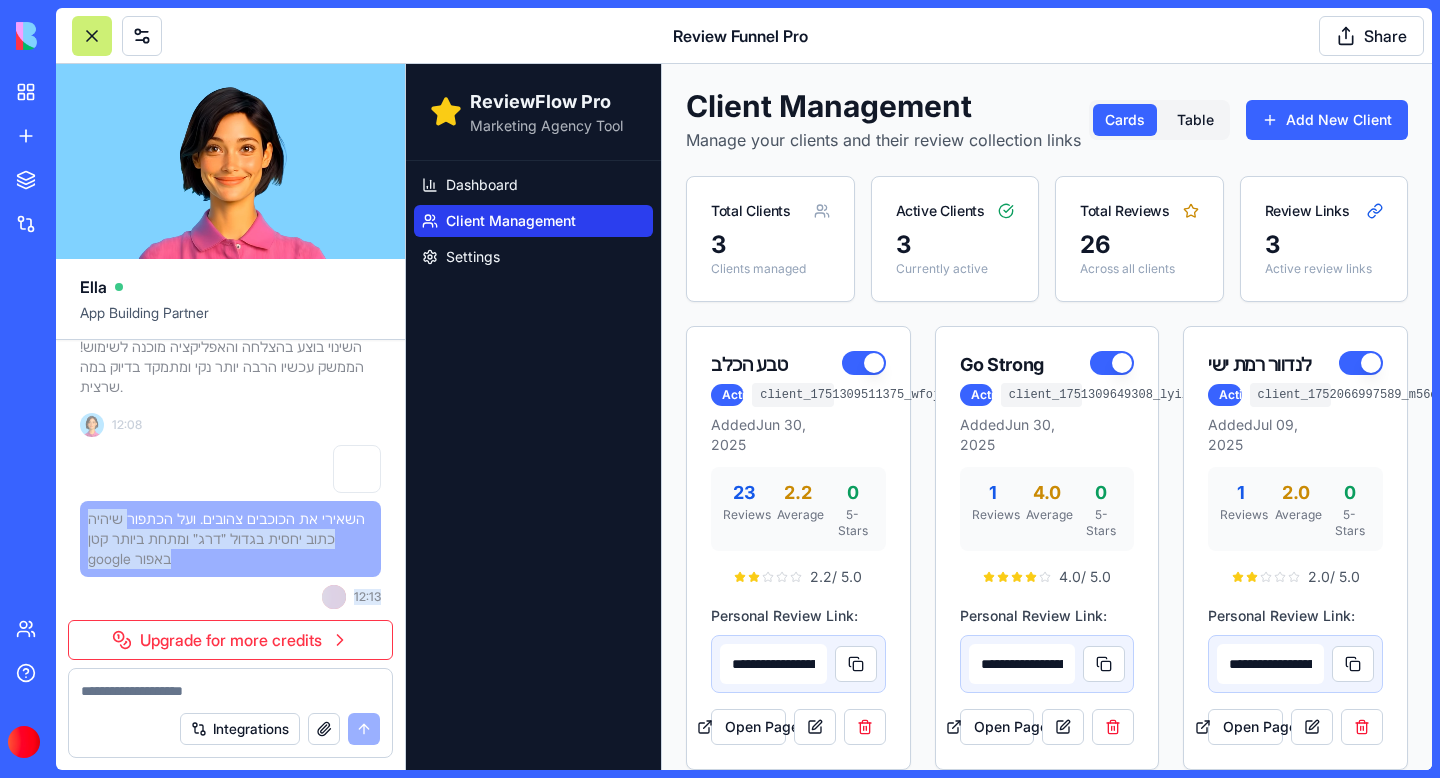 click on "Ella App Building Partner I want an app where I can send a link to my customers, and they’ll get the option to leave a review for my business, from one to five stars.
If they click five stars, it will take them directly to my Google Business page to leave a five-star review.
If they click one to four stars, it will open a space for them to leave a written review that goes directly to me, without being linked to my Google Business page.
Undo 15:34 🌟 Customer Review Funnel Coming Up!
I'll build you a smart review collector that directs happy customers to Google and catches feedback from others privately. Let's make those 5-star reviews work for your business!
Let me create the data structure for your review app first. Setting up your data structure Now let me add some initial business settings data: Now I'll implement your review funnel app: Naming the app Working on the "AppLayout"  Working on the "ReviewCollection" page Working on the "Dashboard" page Working on the "Settings" page" at bounding box center (231, 417) 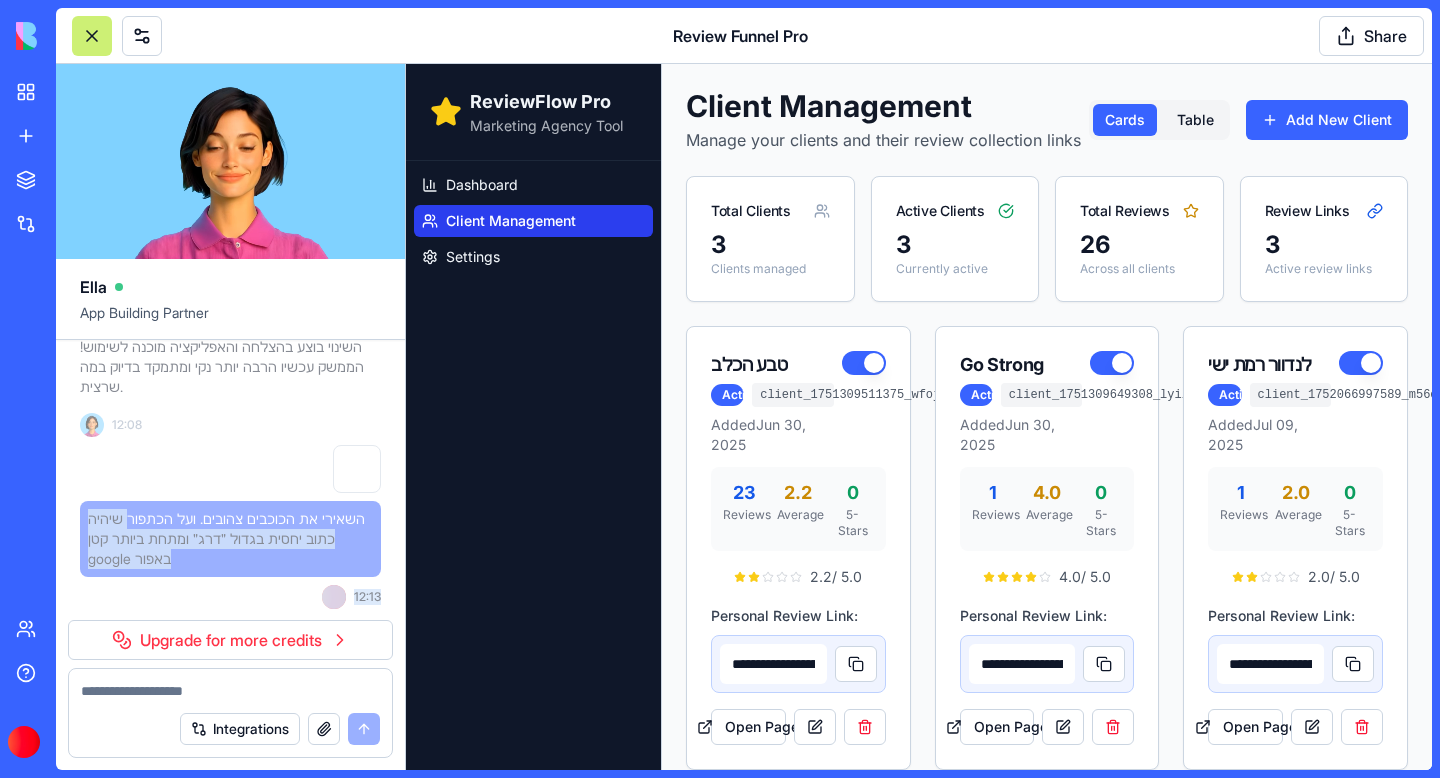 click on "השאירי את הכוכבים צהובים.
ועל הכתפור שיהיה כתוב יחסית בגדול ״דרג״ ומתחת ביותר קטן google באפור" at bounding box center [230, 539] 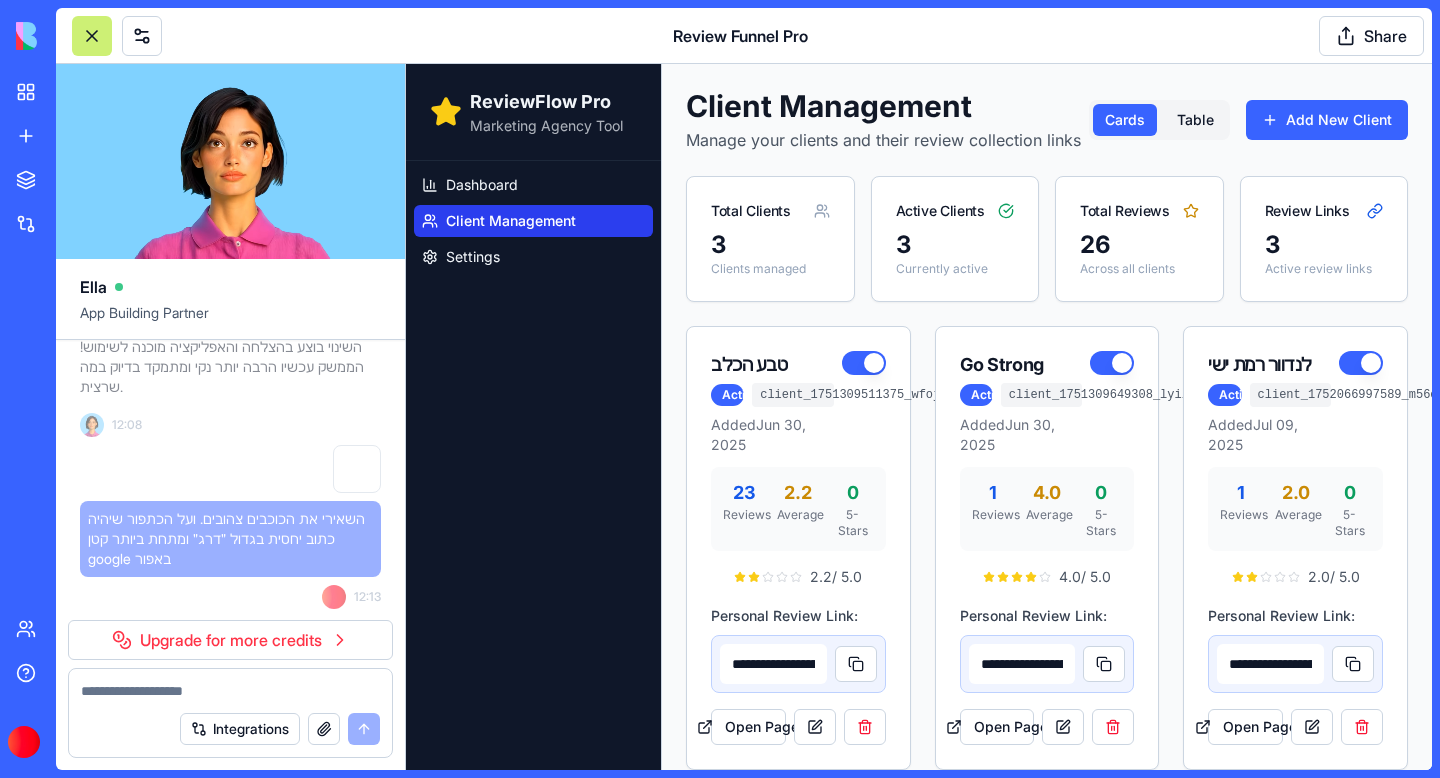 drag, startPoint x: 90, startPoint y: 565, endPoint x: 259, endPoint y: 520, distance: 174.88853 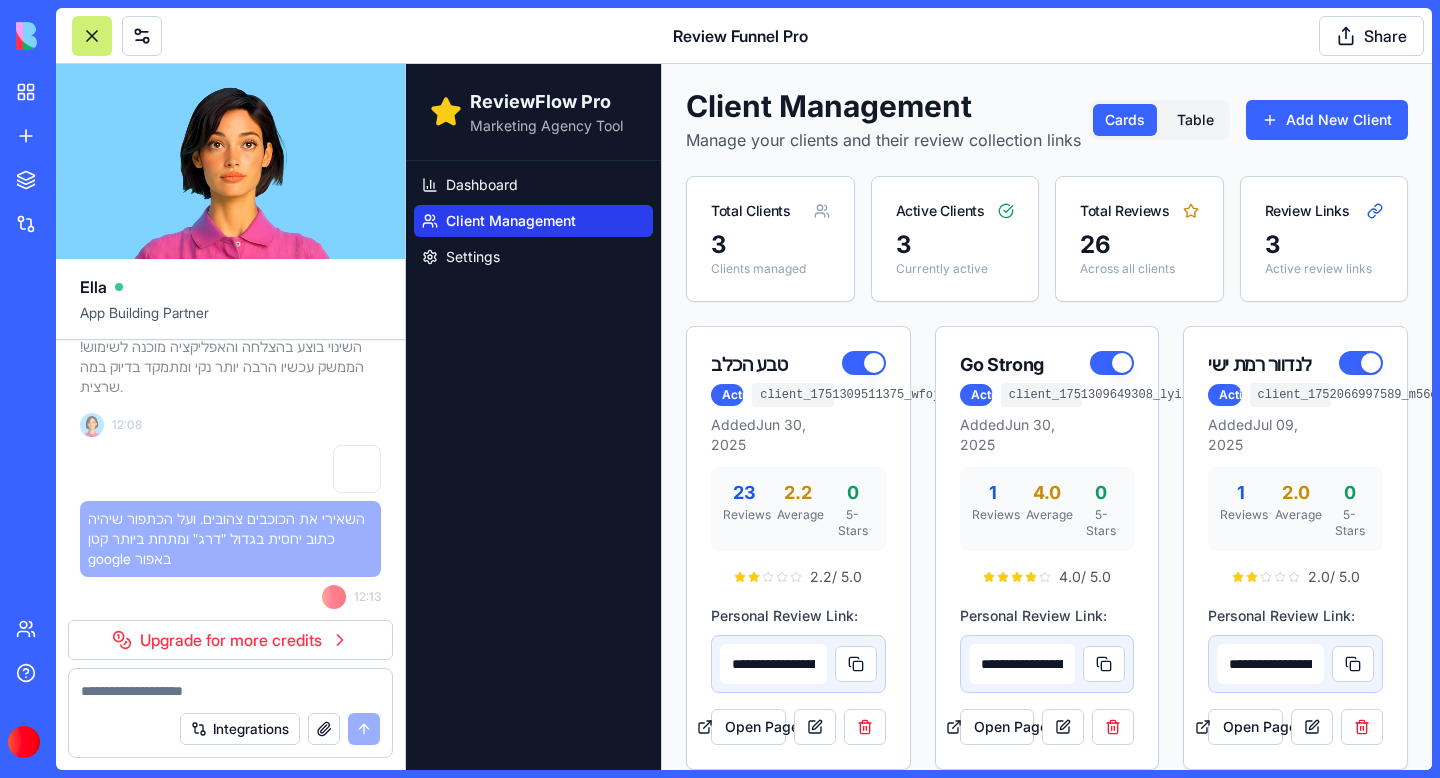 click on "השאירי את הכוכבים צהובים.
ועל הכתפור שיהיה כתוב יחסית בגדול ״דרג״ ומתחת ביותר קטן google באפור" at bounding box center [230, 539] 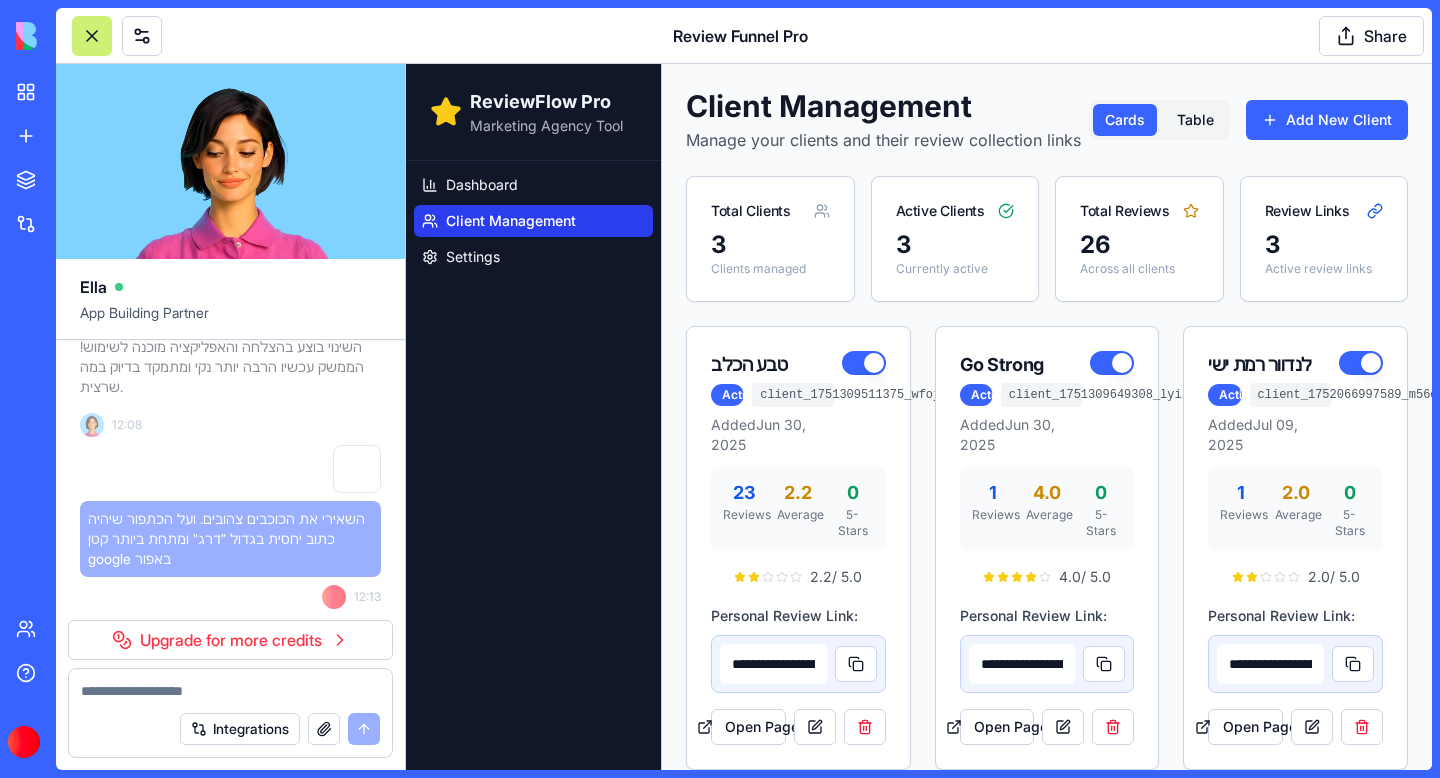 click on "השאירי את הכוכבים צהובים.
ועל הכתפור שיהיה כתוב יחסית בגדול ״דרג״ ומתחת ביותר קטן google באפור" at bounding box center (230, 539) 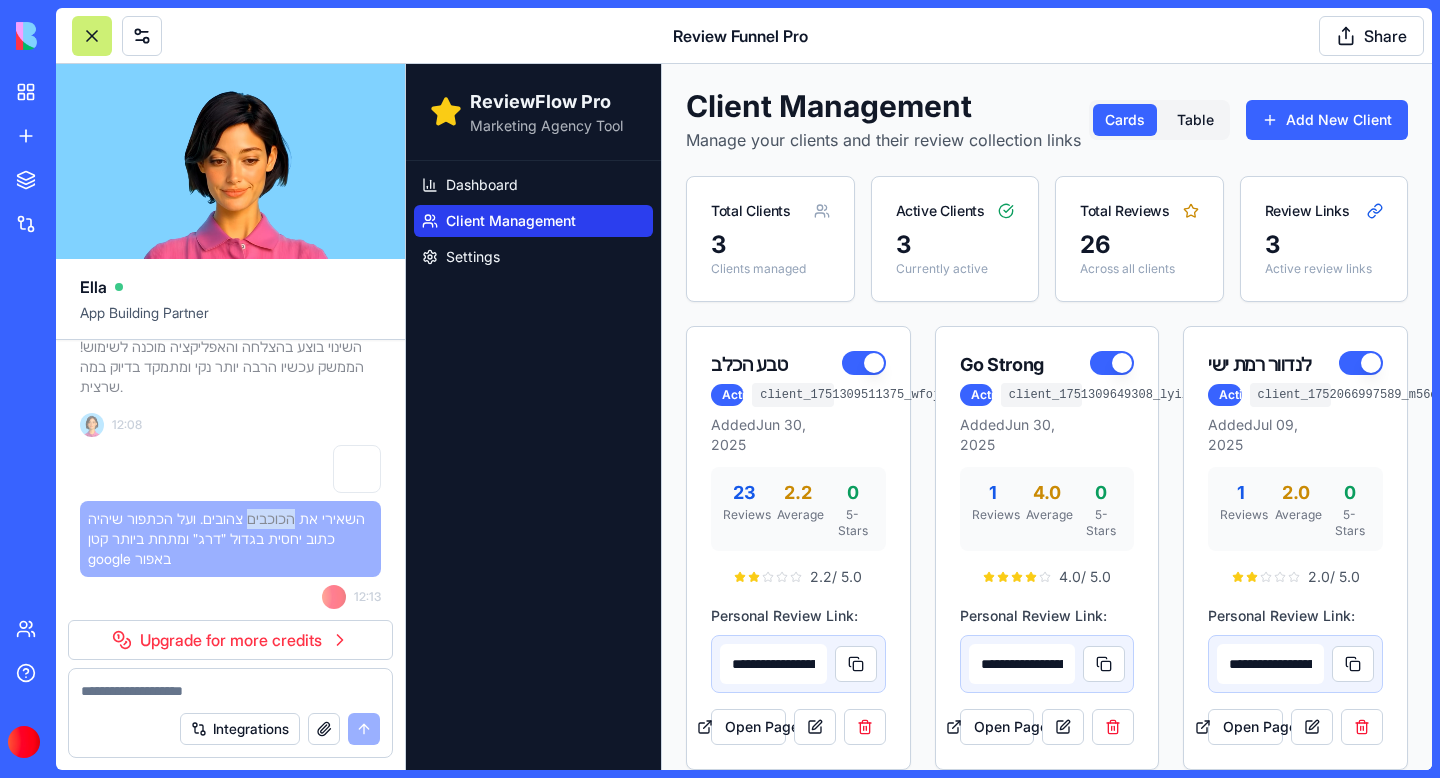 click on "השאירי את הכוכבים צהובים.
ועל הכתפור שיהיה כתוב יחסית בגדול ״דרג״ ומתחת ביותר קטן google באפור" at bounding box center [230, 539] 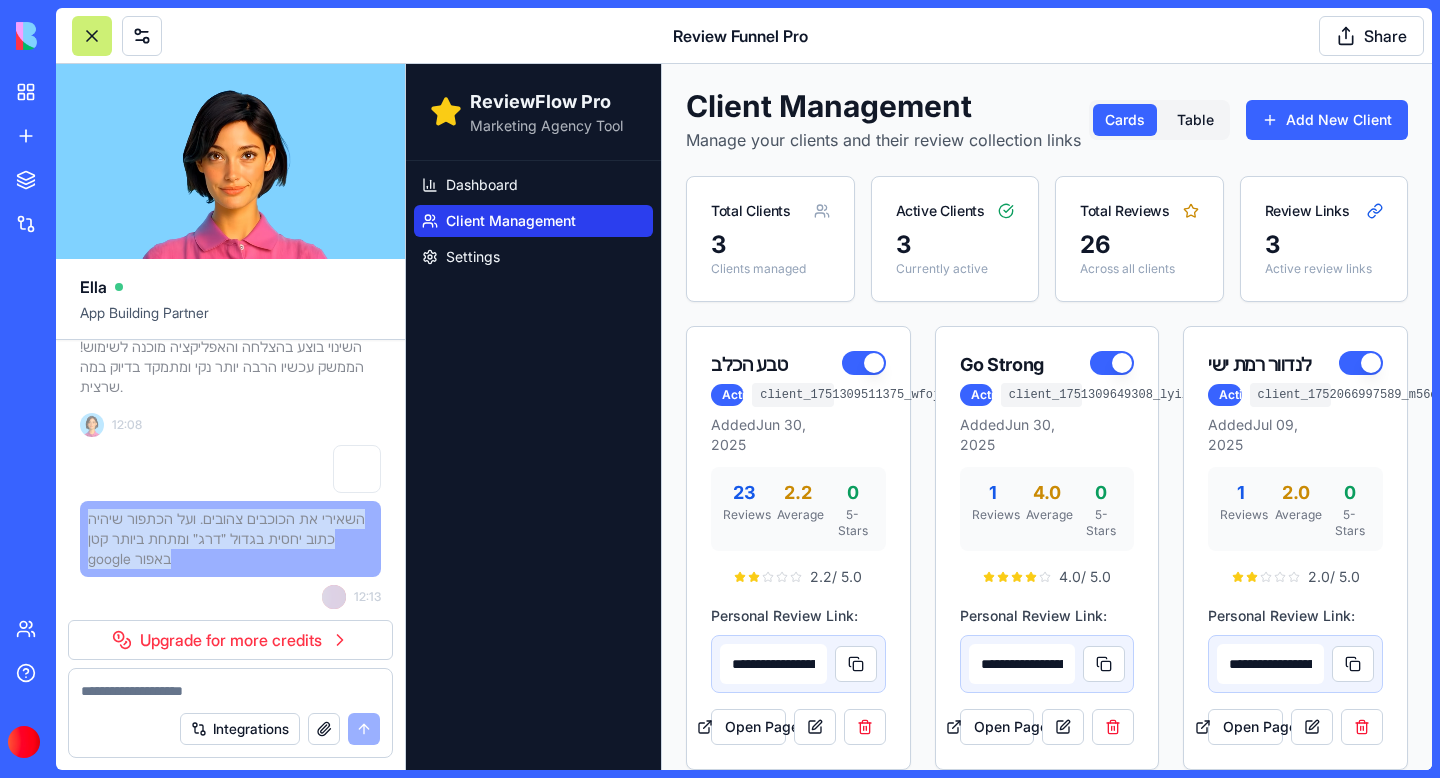 click on "השאירי את הכוכבים צהובים.
ועל הכתפור שיהיה כתוב יחסית בגדול ״דרג״ ומתחת ביותר קטן google באפור" at bounding box center [230, 539] 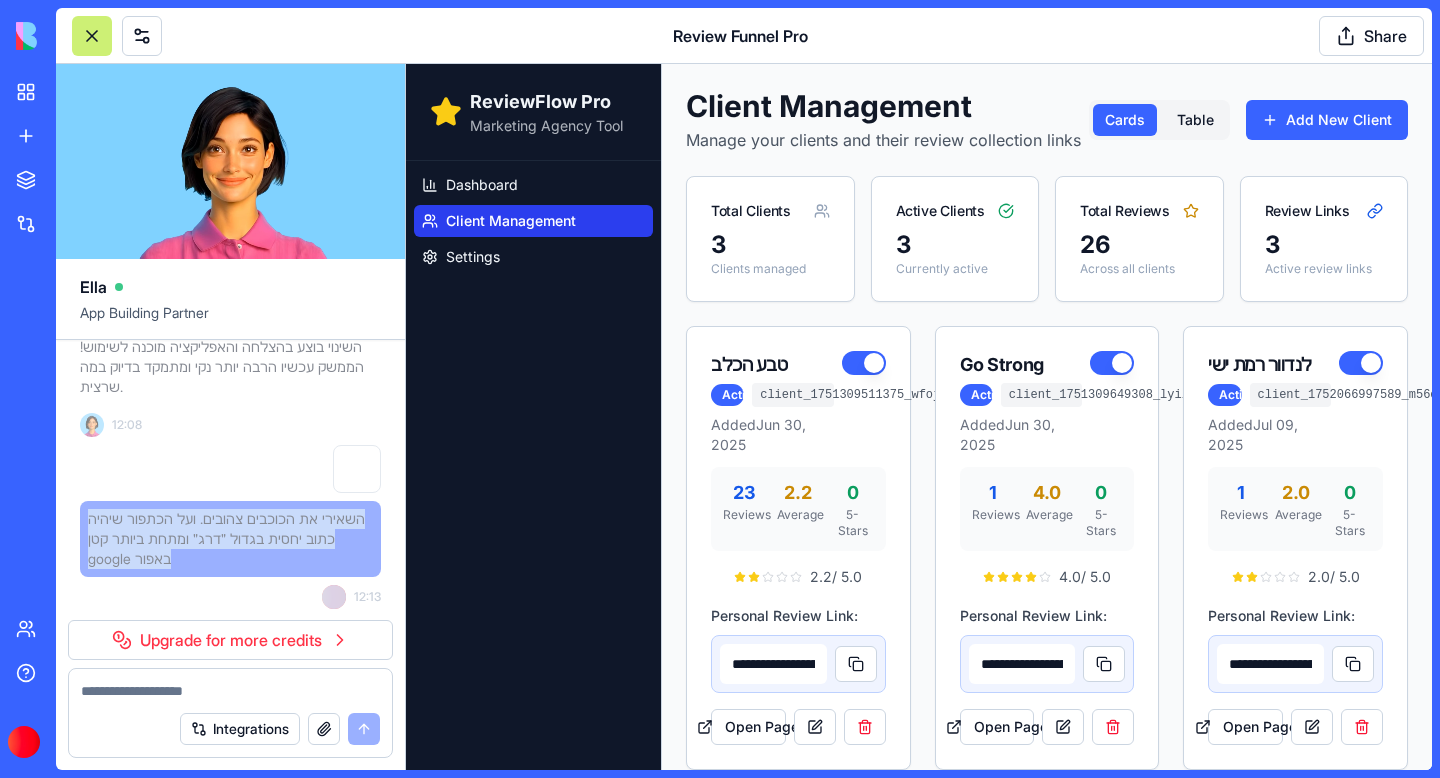 click on "השאירי את הכוכבים צהובים.
ועל הכתפור שיהיה כתוב יחסית בגדול ״דרג״ ומתחת ביותר קטן google באפור" at bounding box center [230, 539] 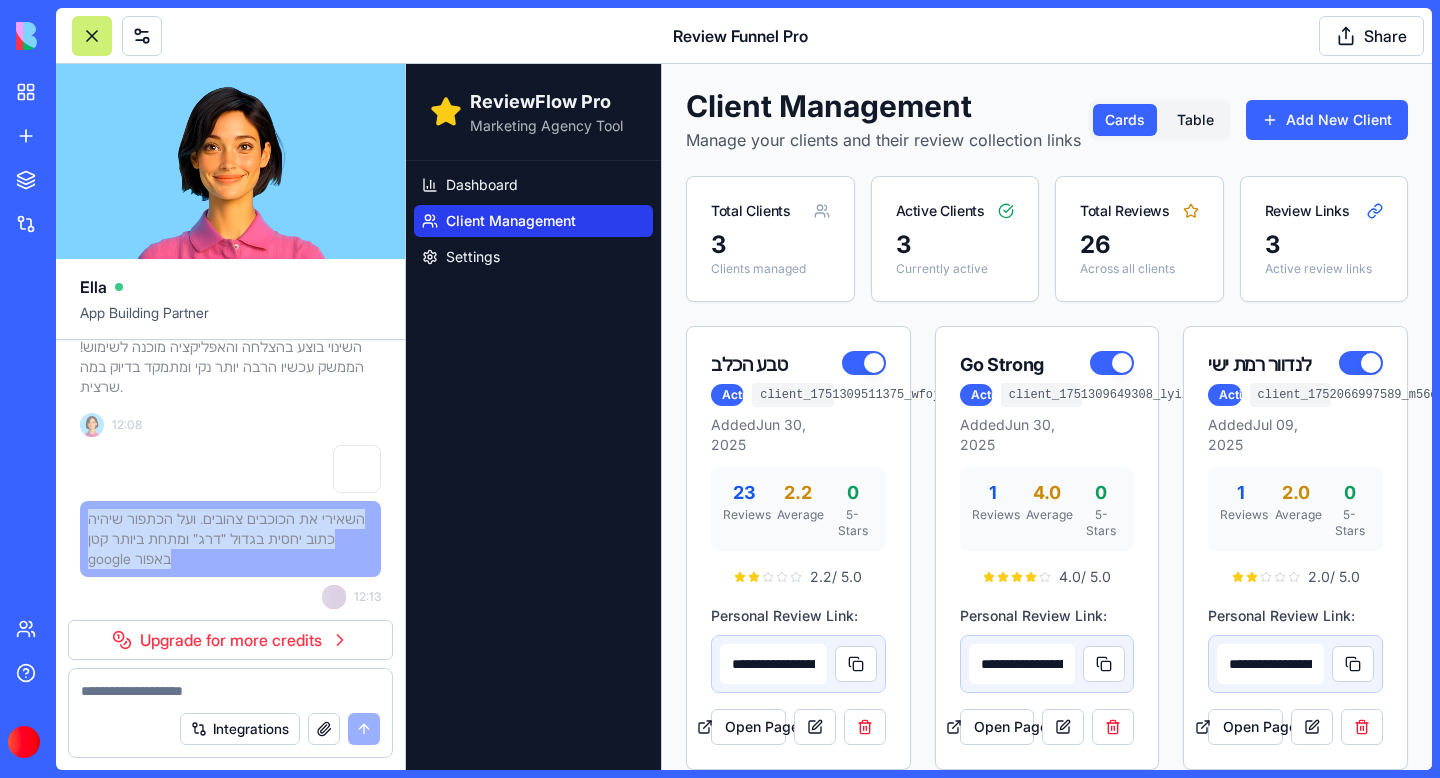 copy on "השאירי את הכוכבים צהובים.
ועל הכתפור שיהיה כתוב יחסית בגדול ״דרג״ ומתחת ביותר קטן google באפור" 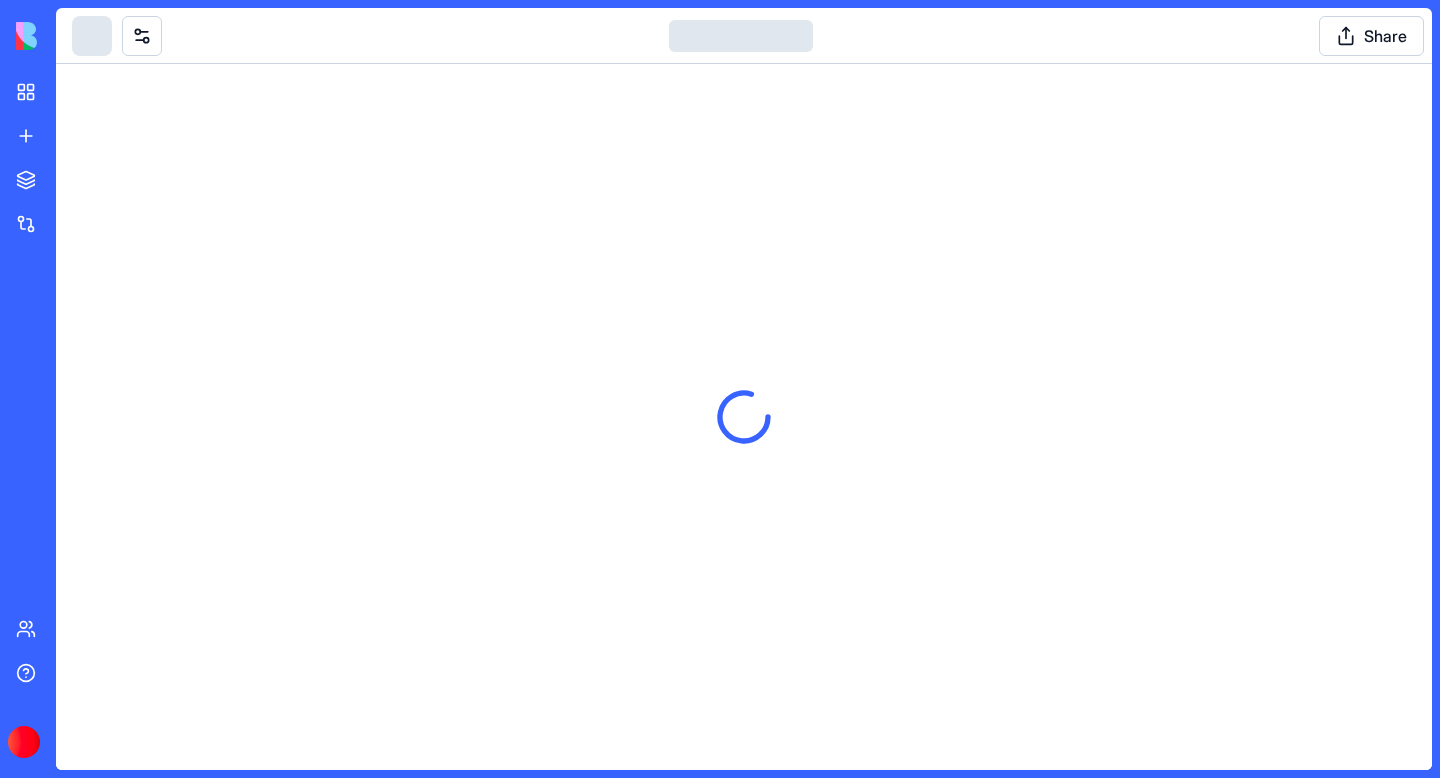 scroll, scrollTop: 0, scrollLeft: 0, axis: both 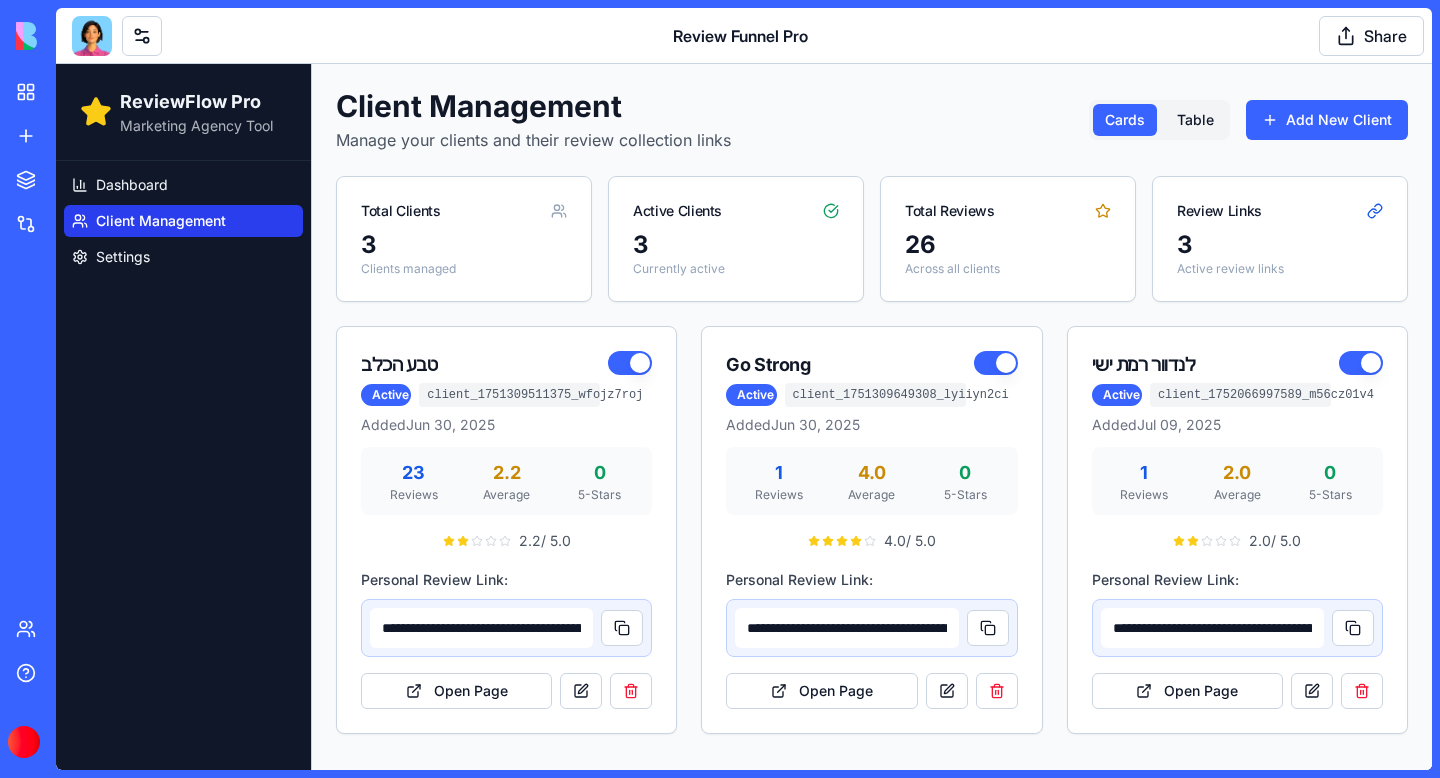 click at bounding box center (92, 36) 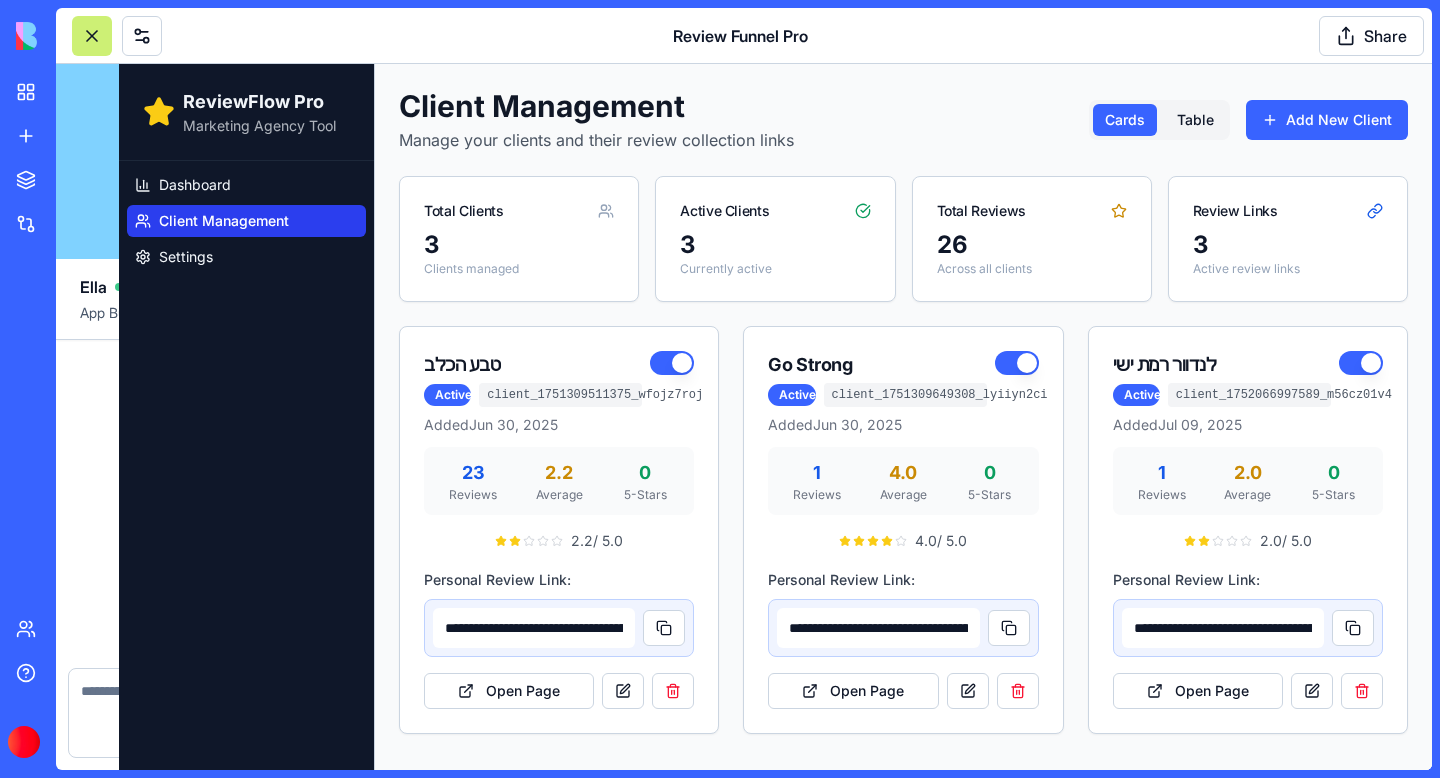 scroll, scrollTop: 59377, scrollLeft: 0, axis: vertical 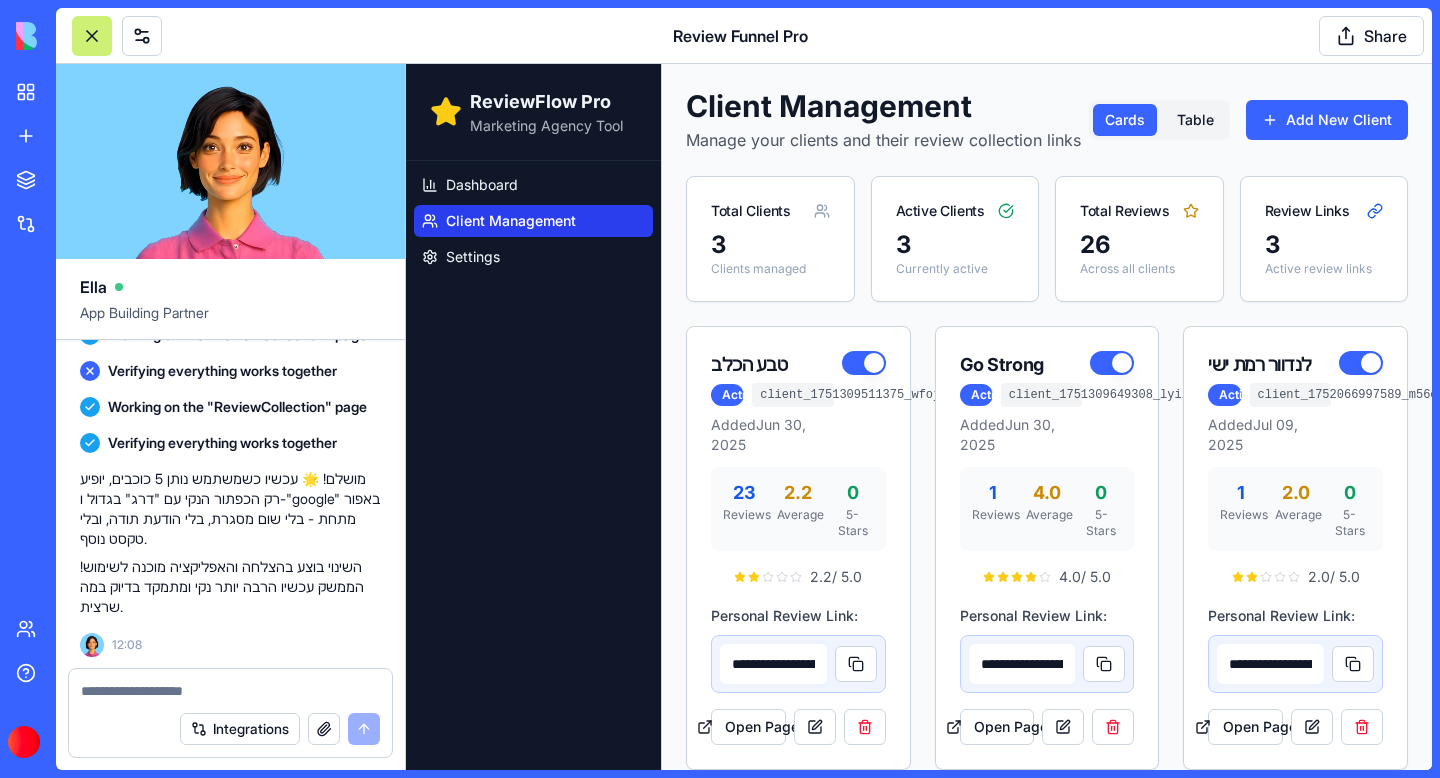click at bounding box center (230, 691) 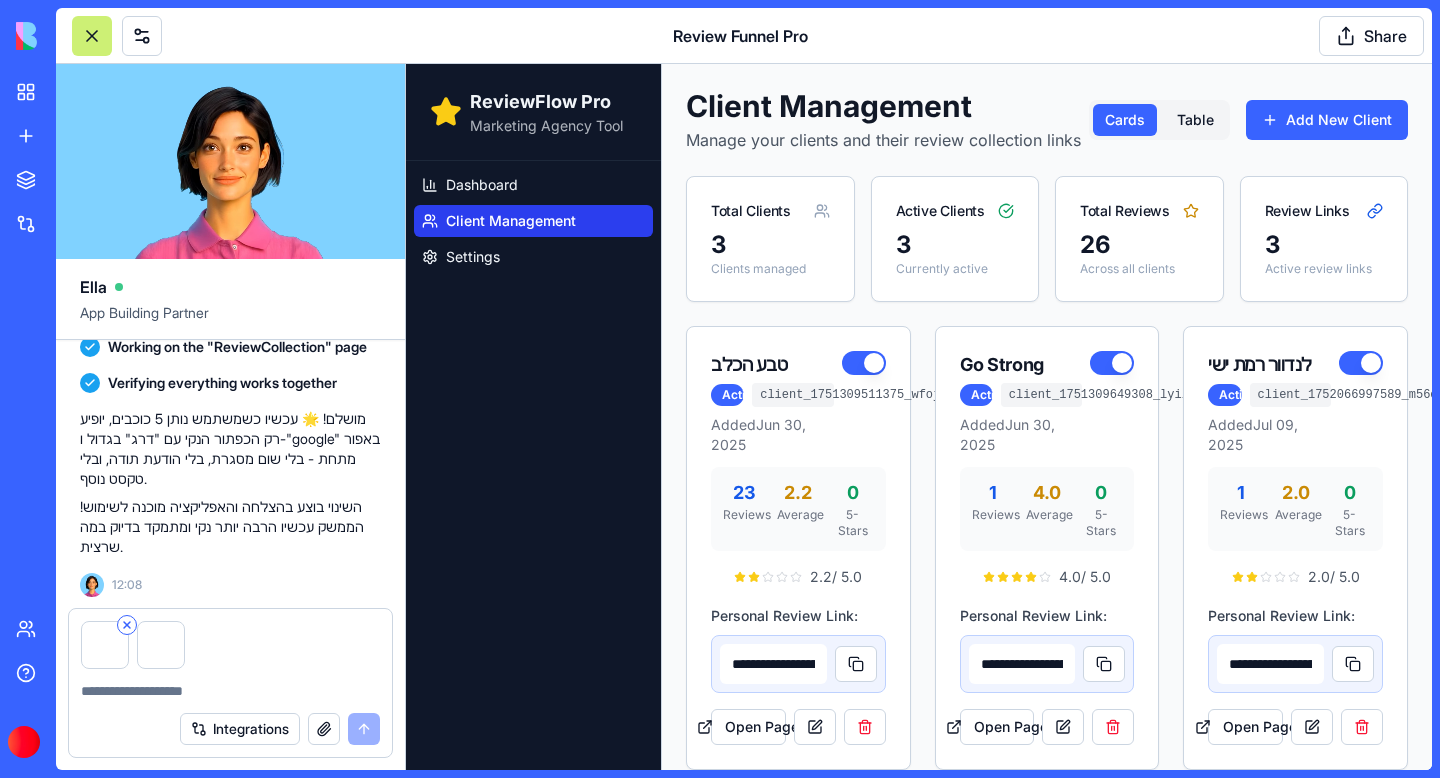 click at bounding box center (127, 625) 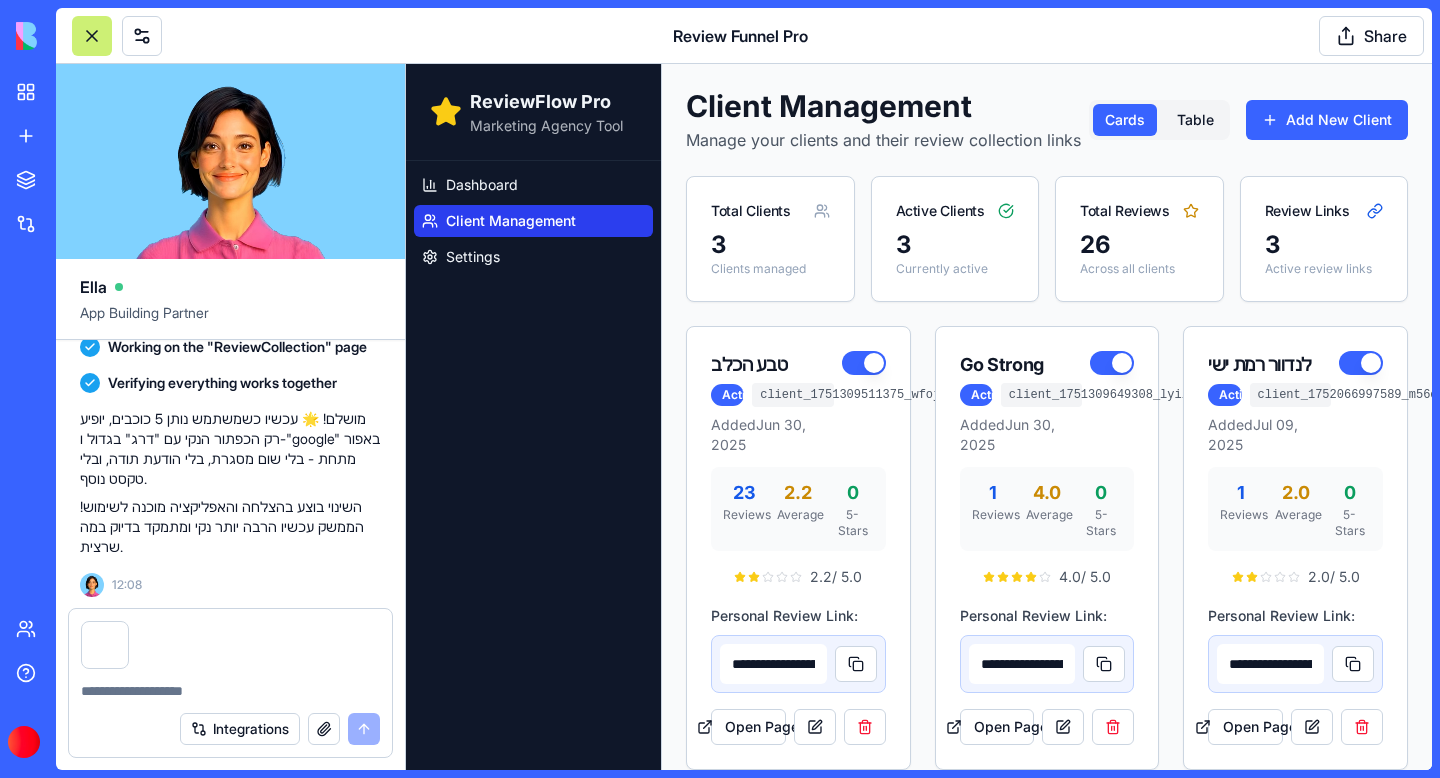 click on "Integrations" at bounding box center [230, 729] 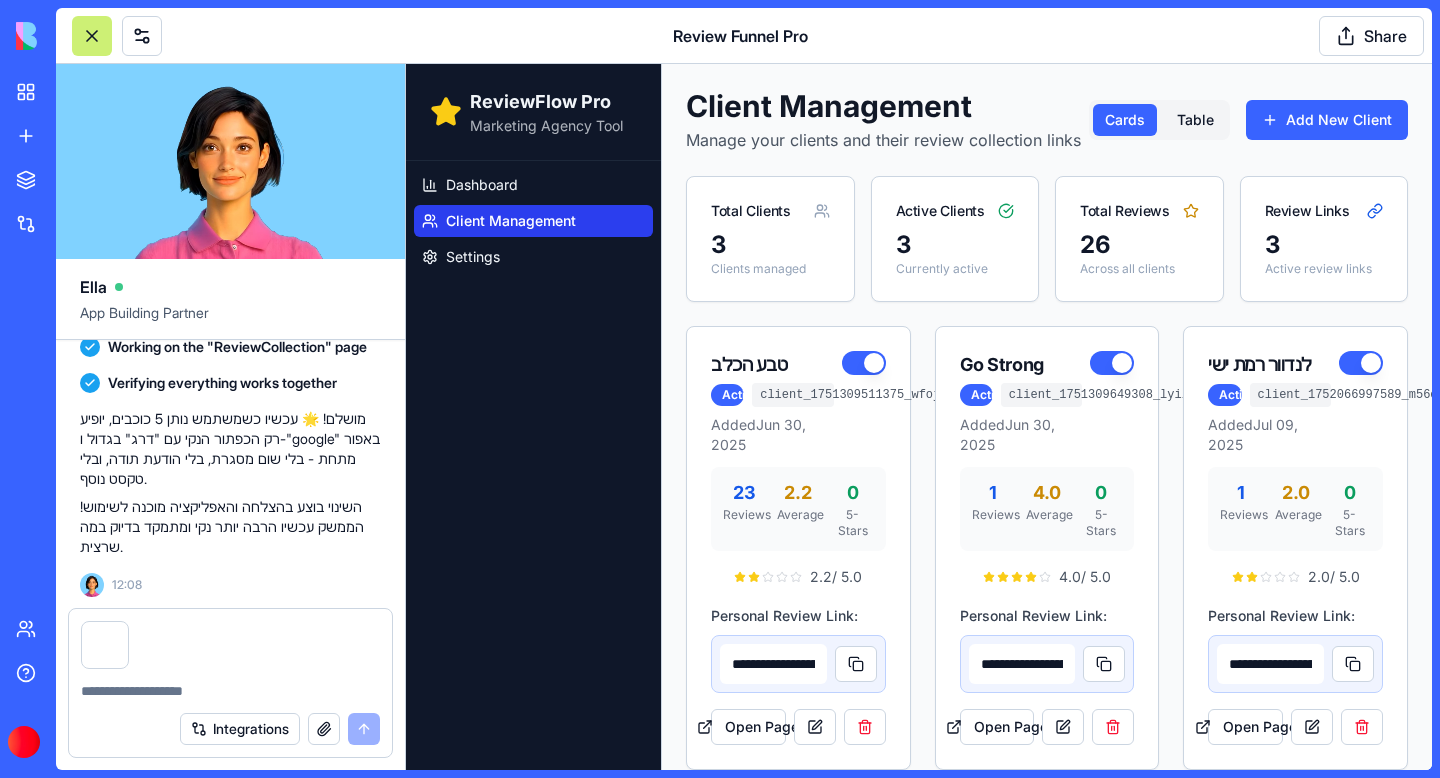 click at bounding box center [230, 691] 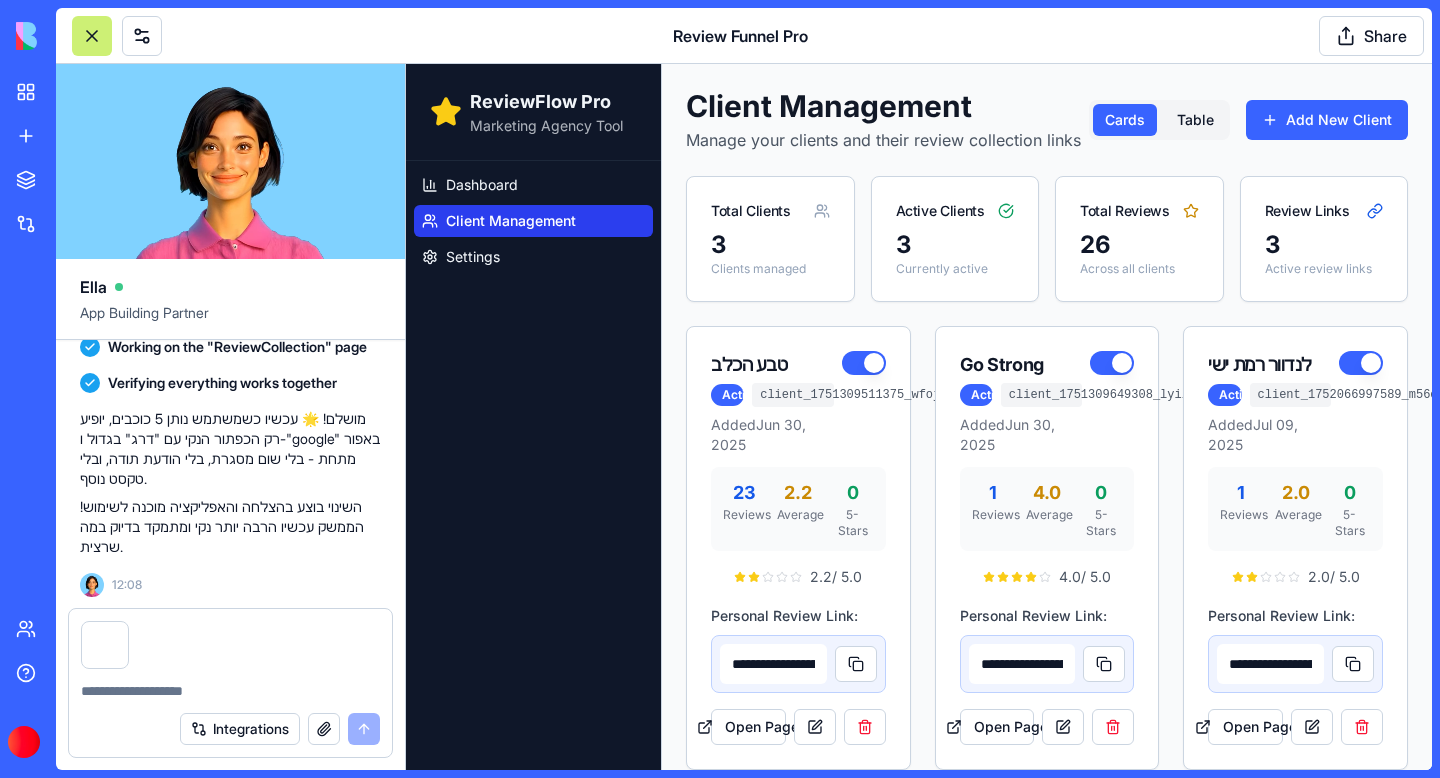 paste on "**********" 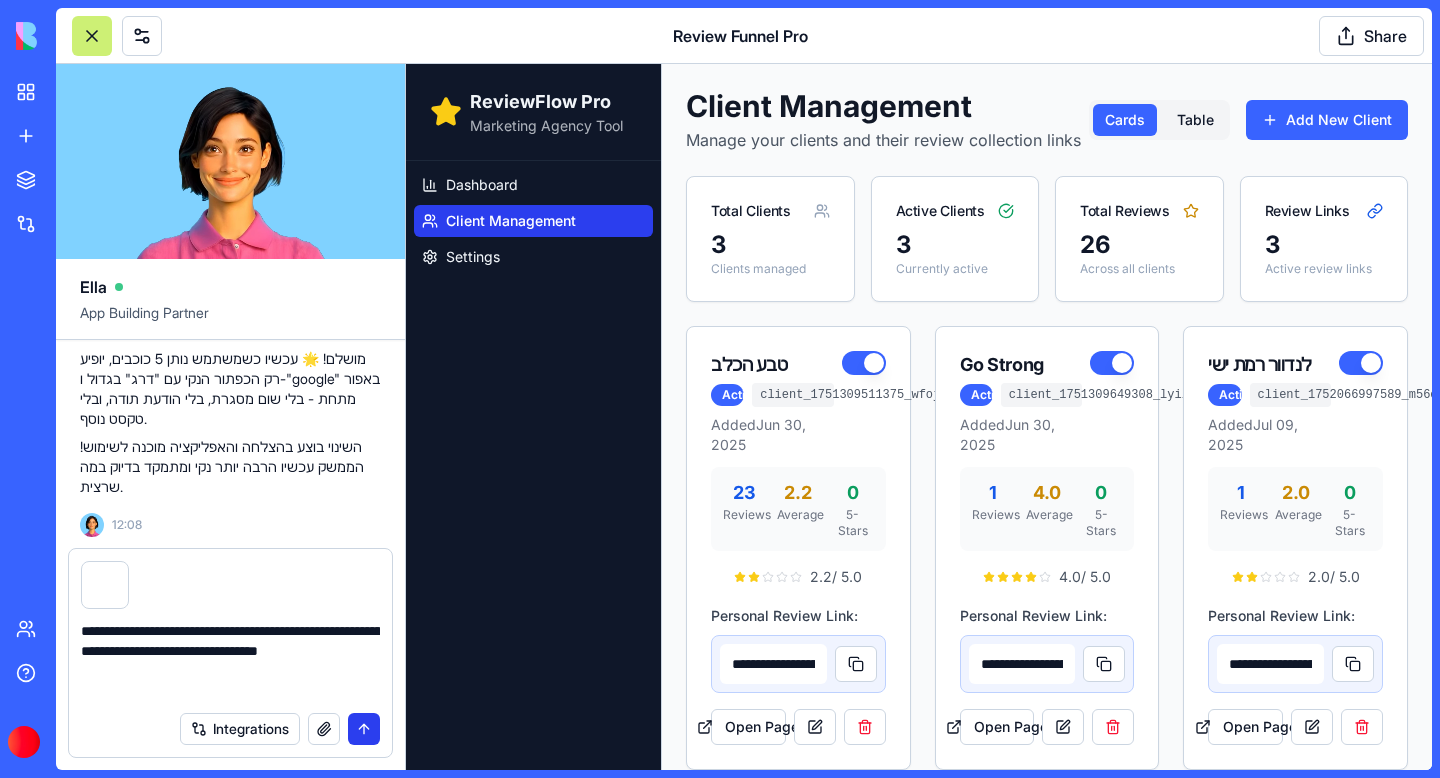 type on "**********" 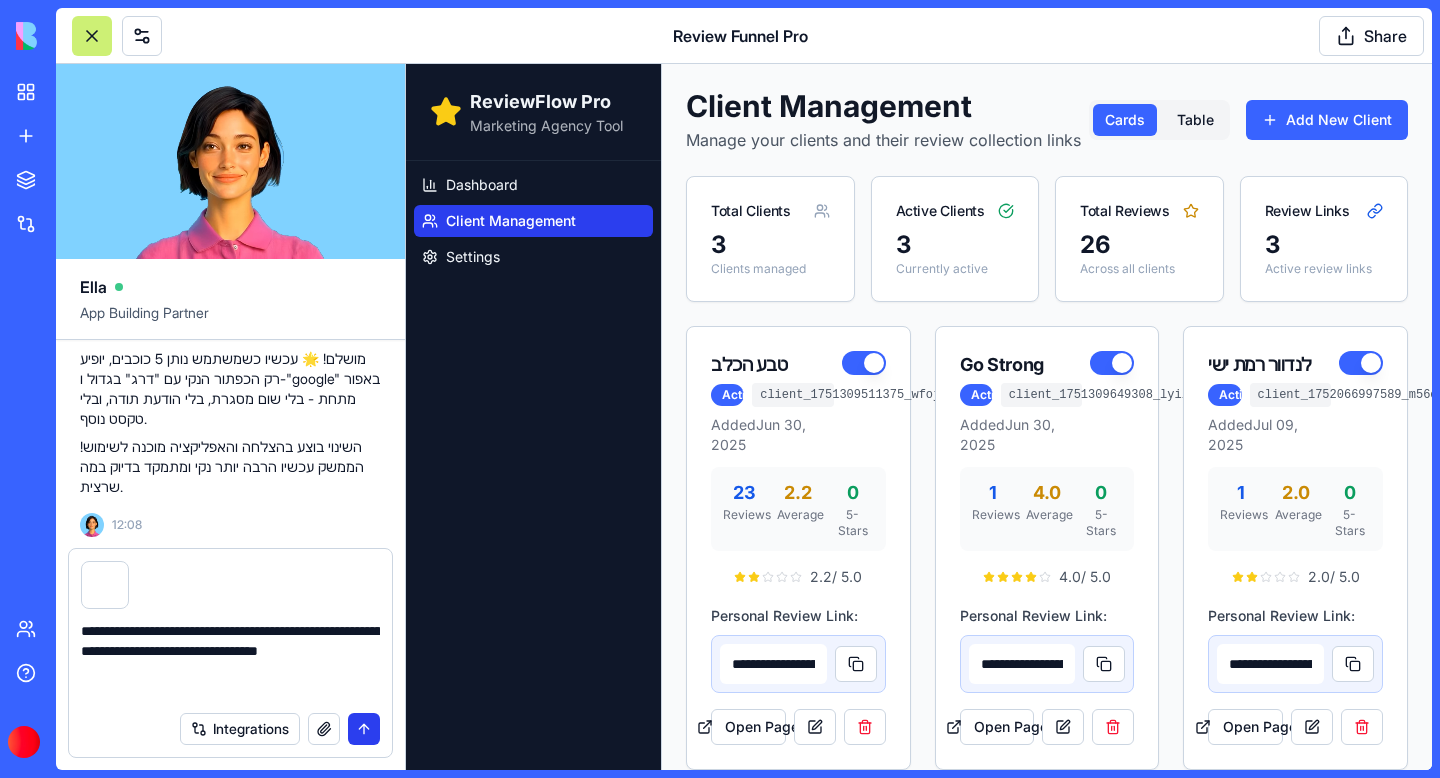 click at bounding box center [364, 729] 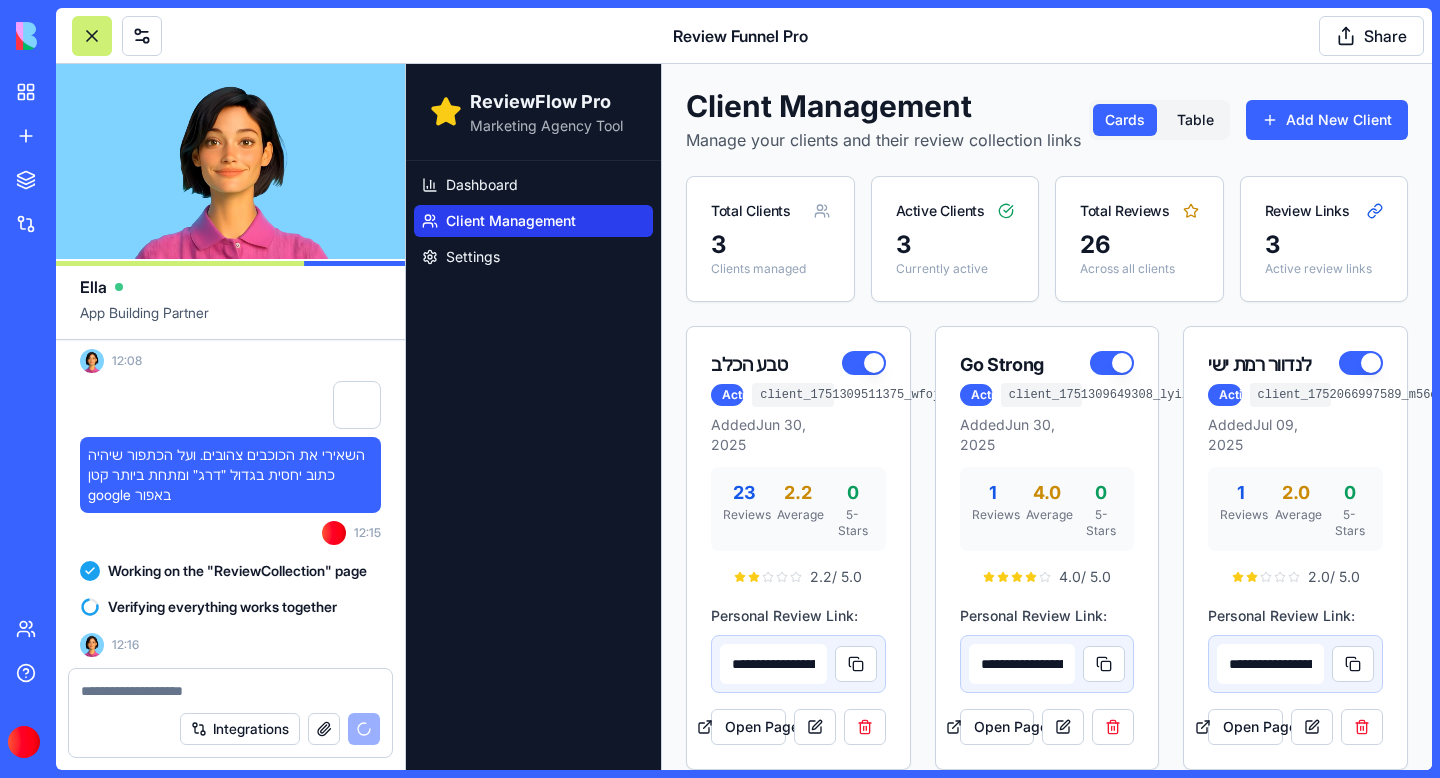 scroll, scrollTop: 59873, scrollLeft: 0, axis: vertical 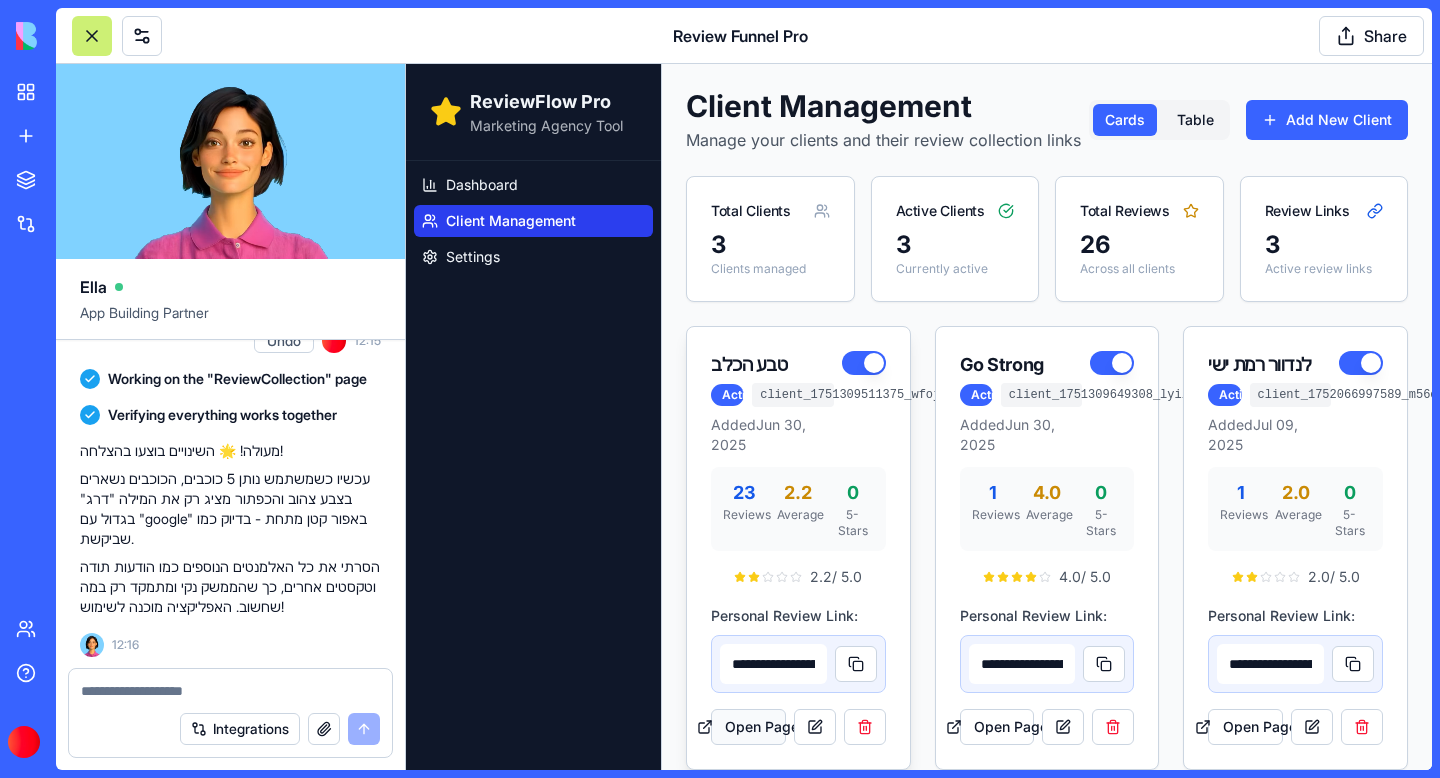 click on "Open Page" at bounding box center (748, 727) 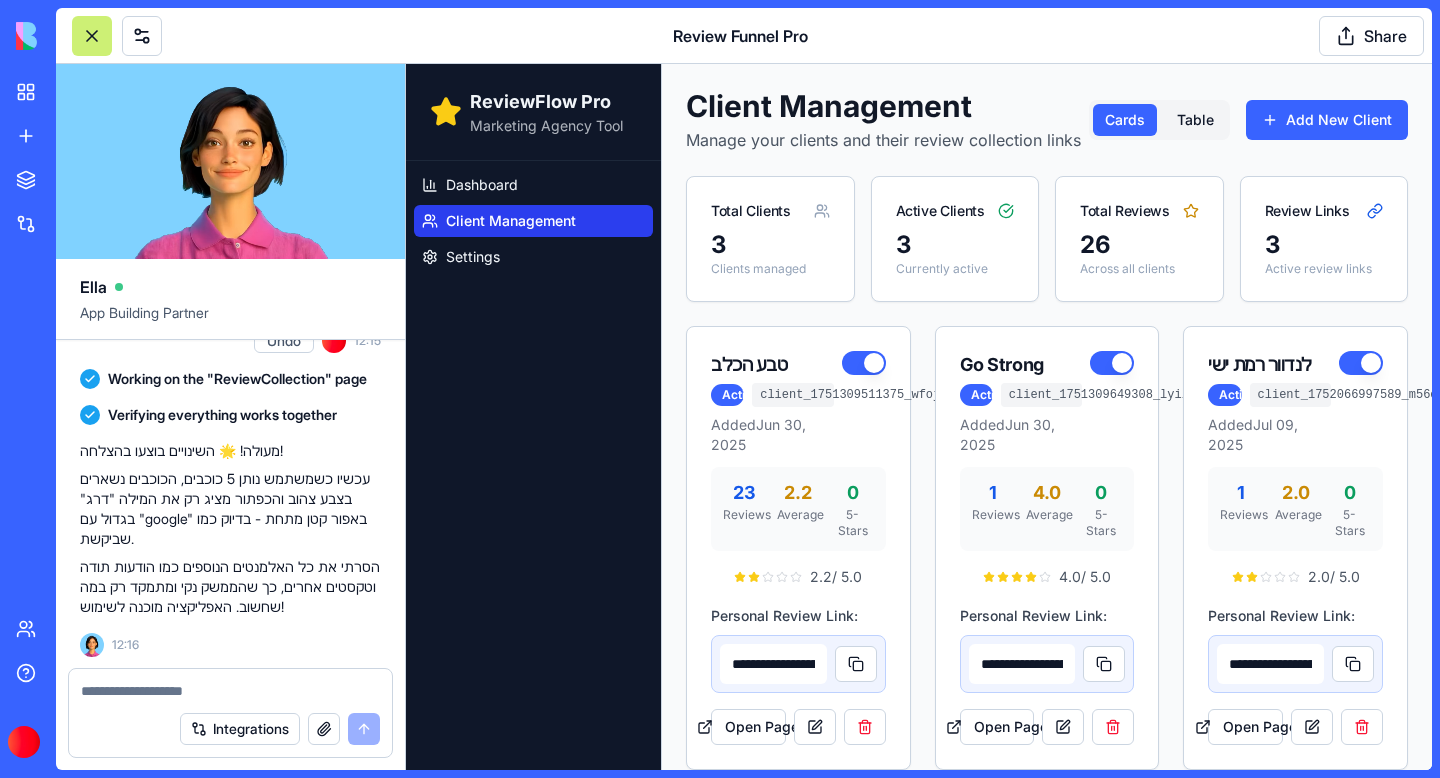 click at bounding box center [230, 691] 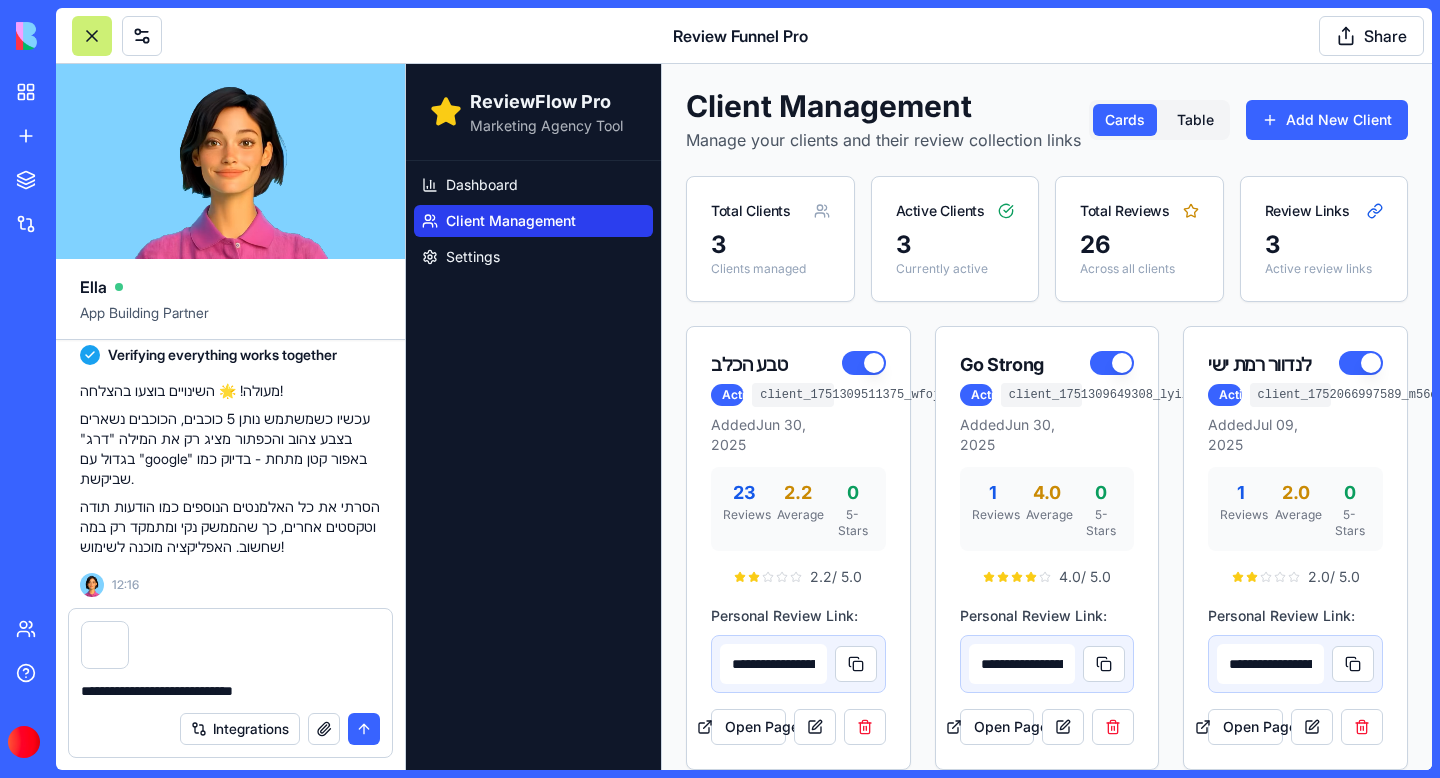 type on "**********" 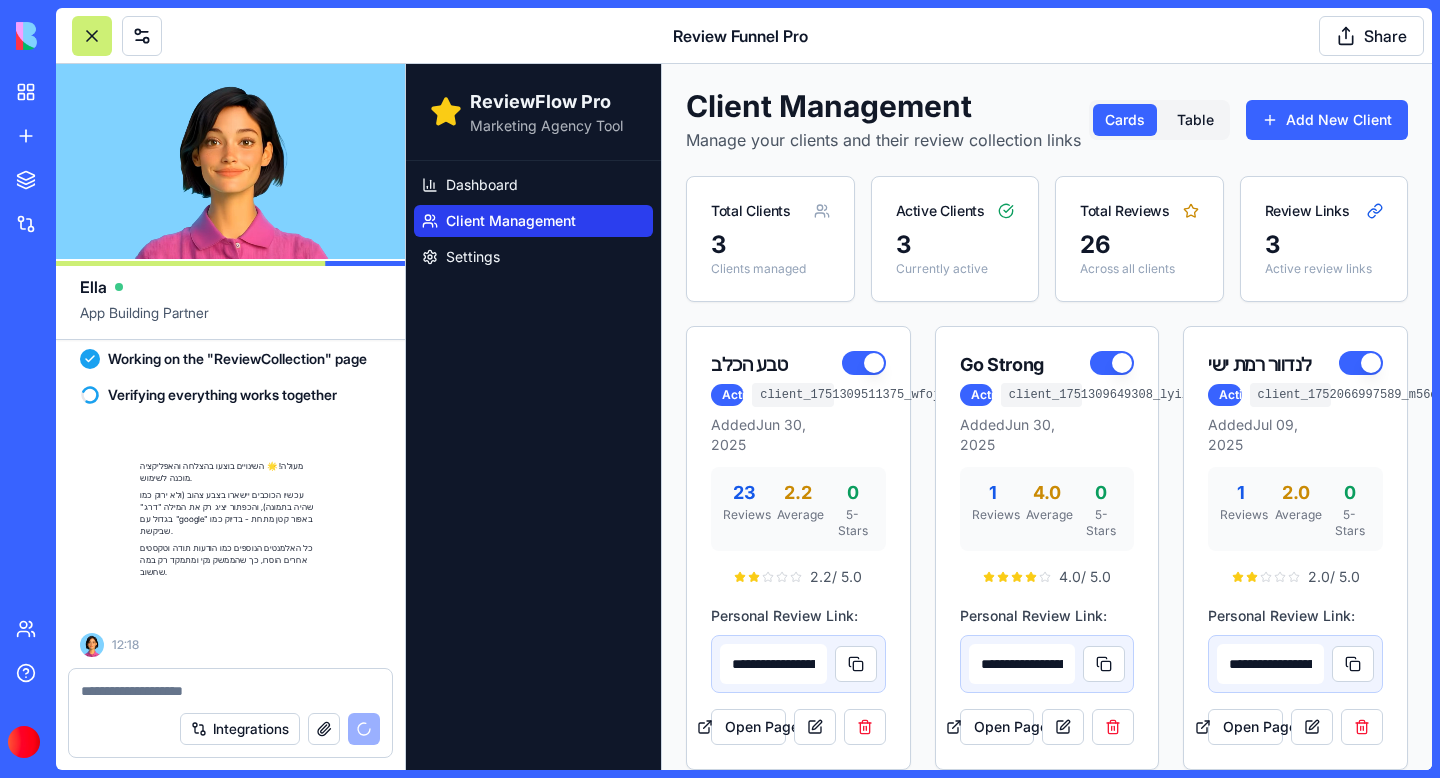 scroll, scrollTop: 60473, scrollLeft: 0, axis: vertical 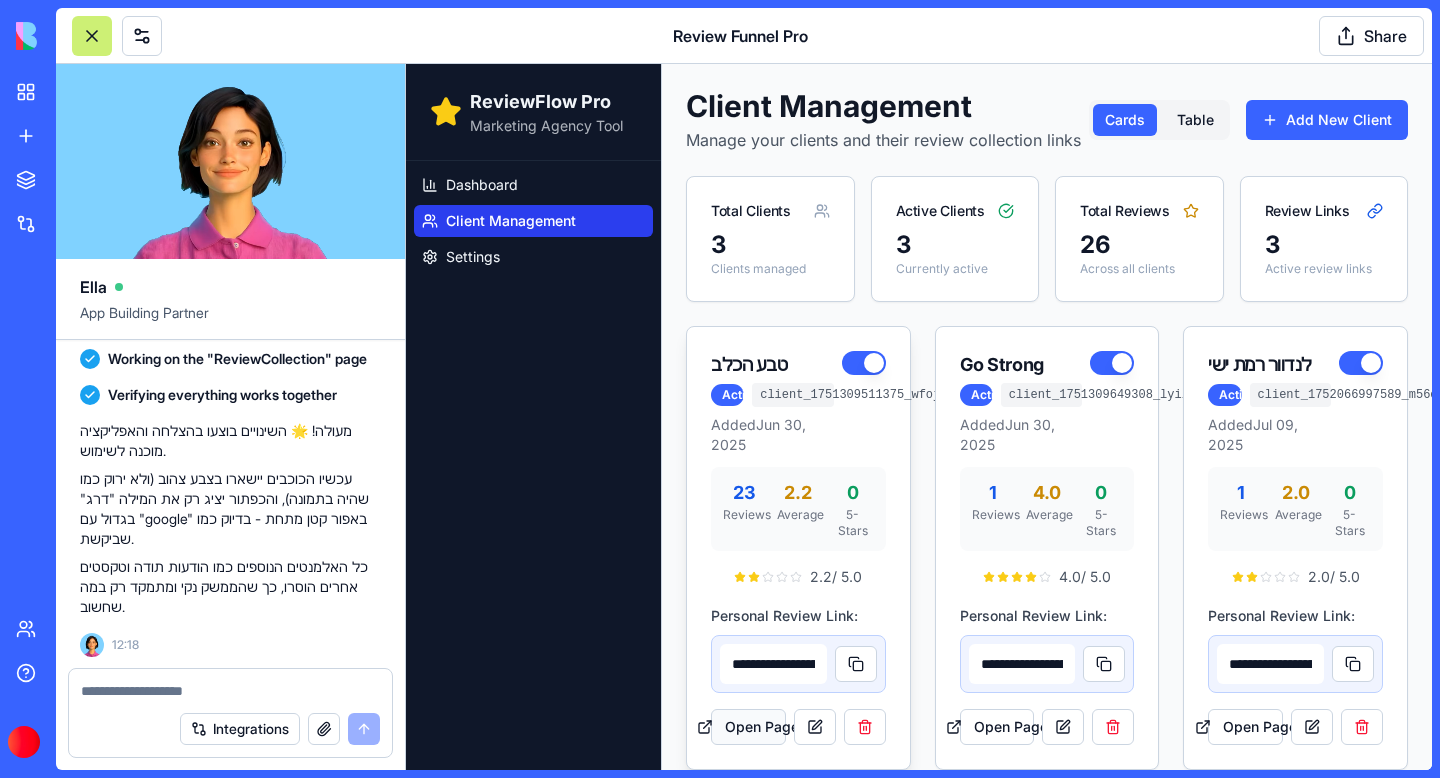 click on "Open Page" at bounding box center [748, 727] 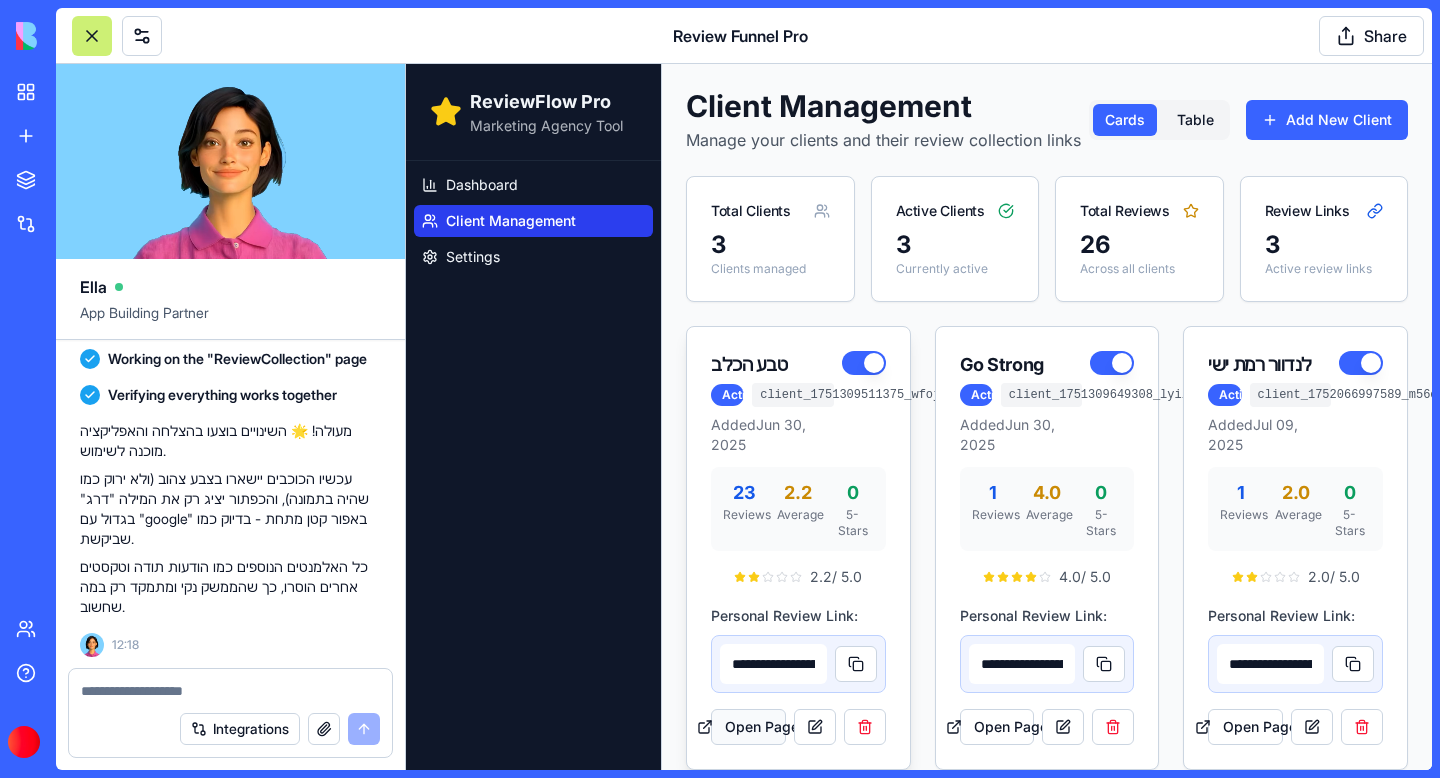 click on "Open Page" at bounding box center [748, 727] 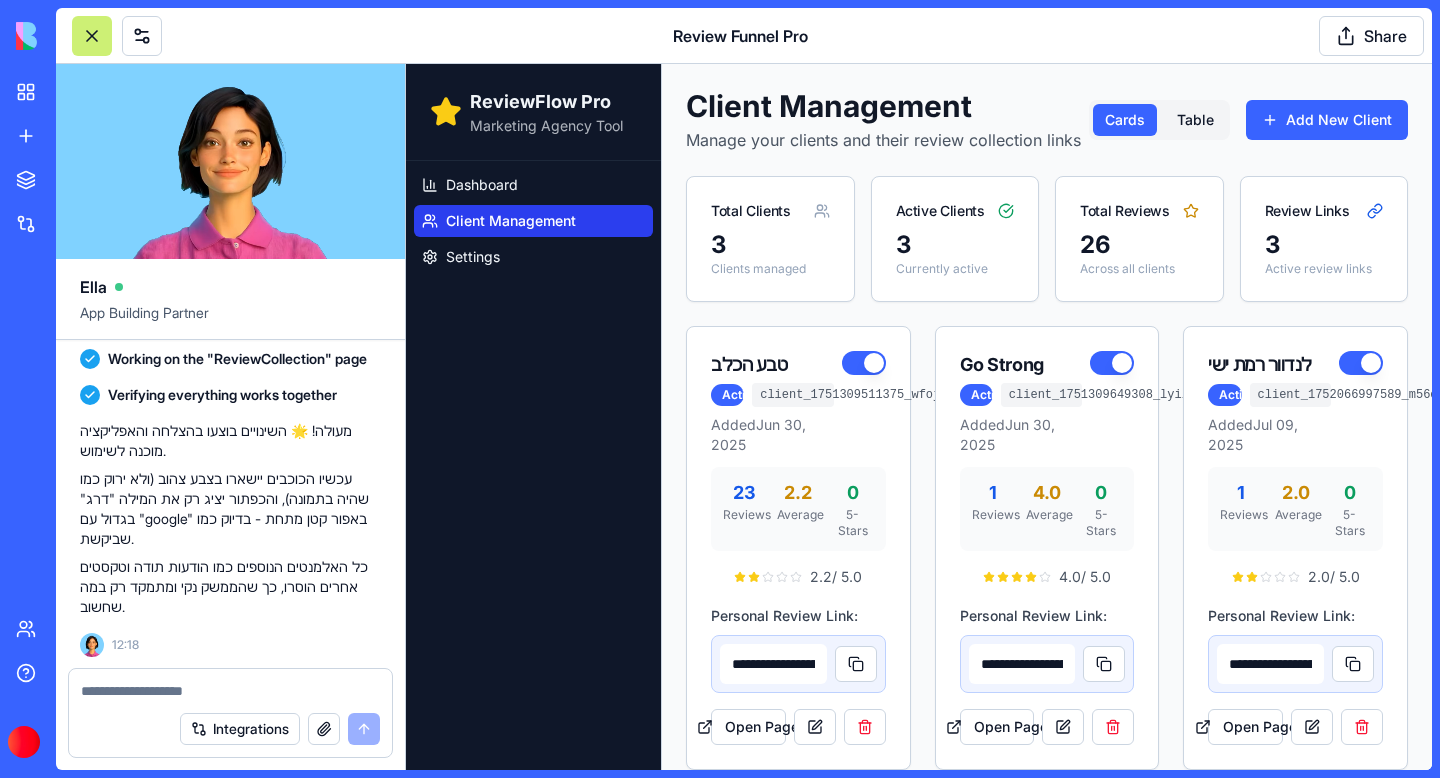 click at bounding box center [230, 691] 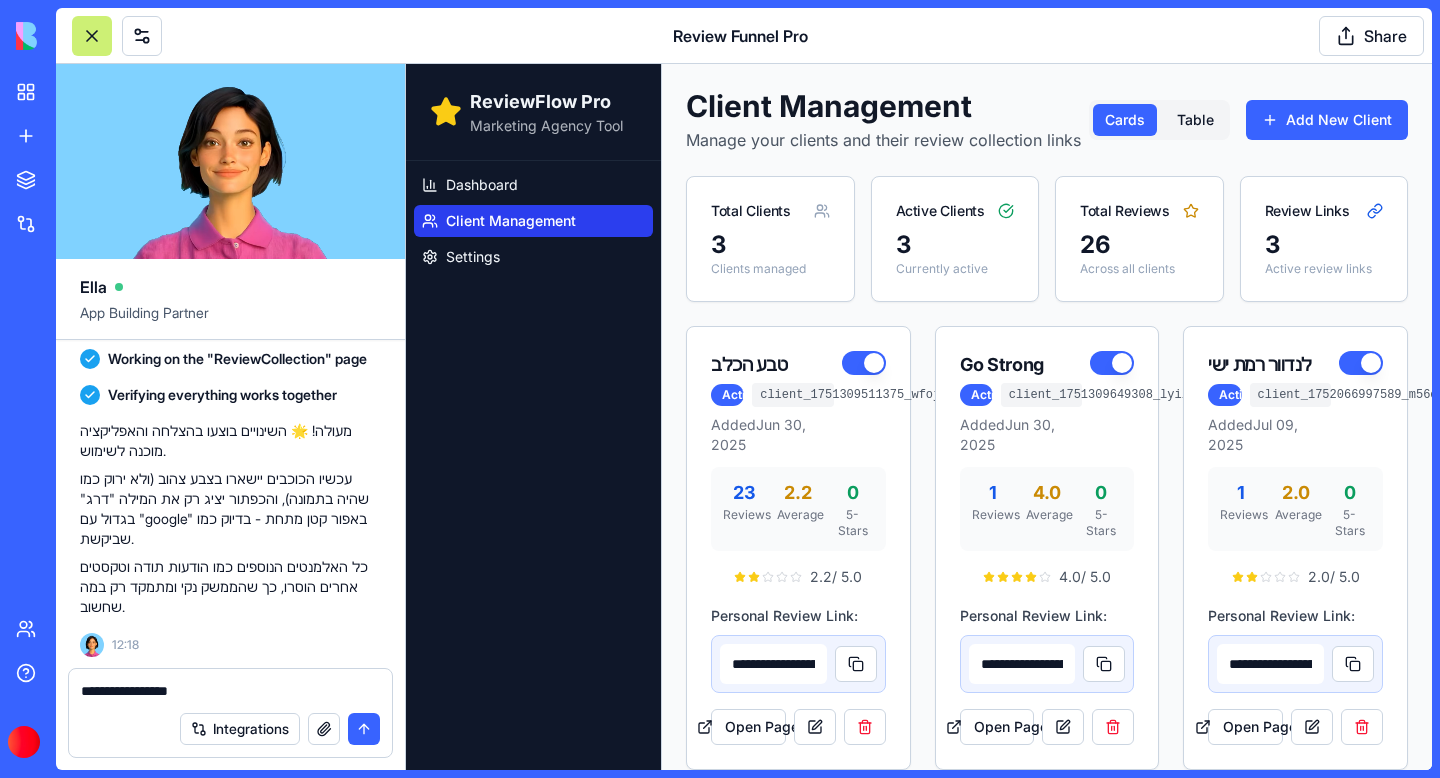 type on "**********" 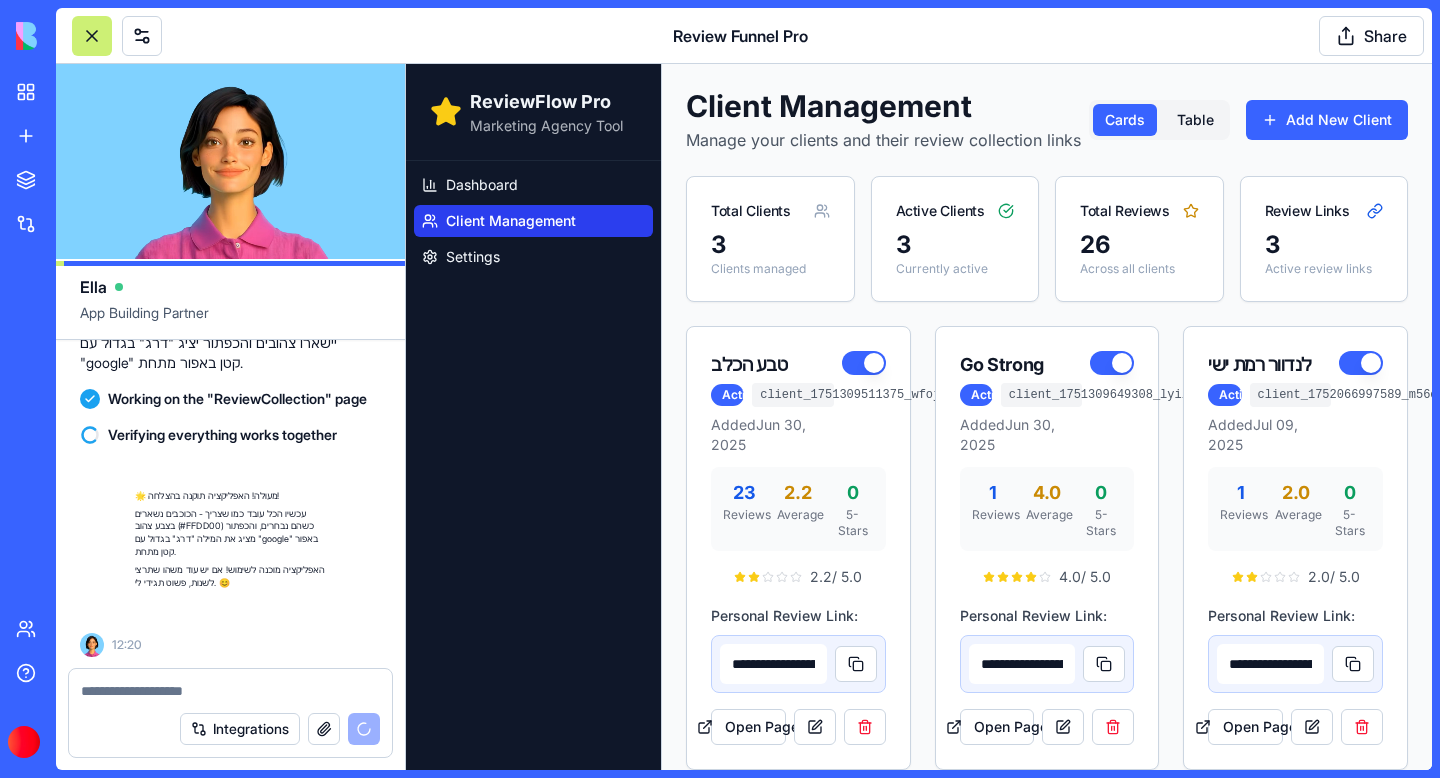 scroll, scrollTop: 60977, scrollLeft: 0, axis: vertical 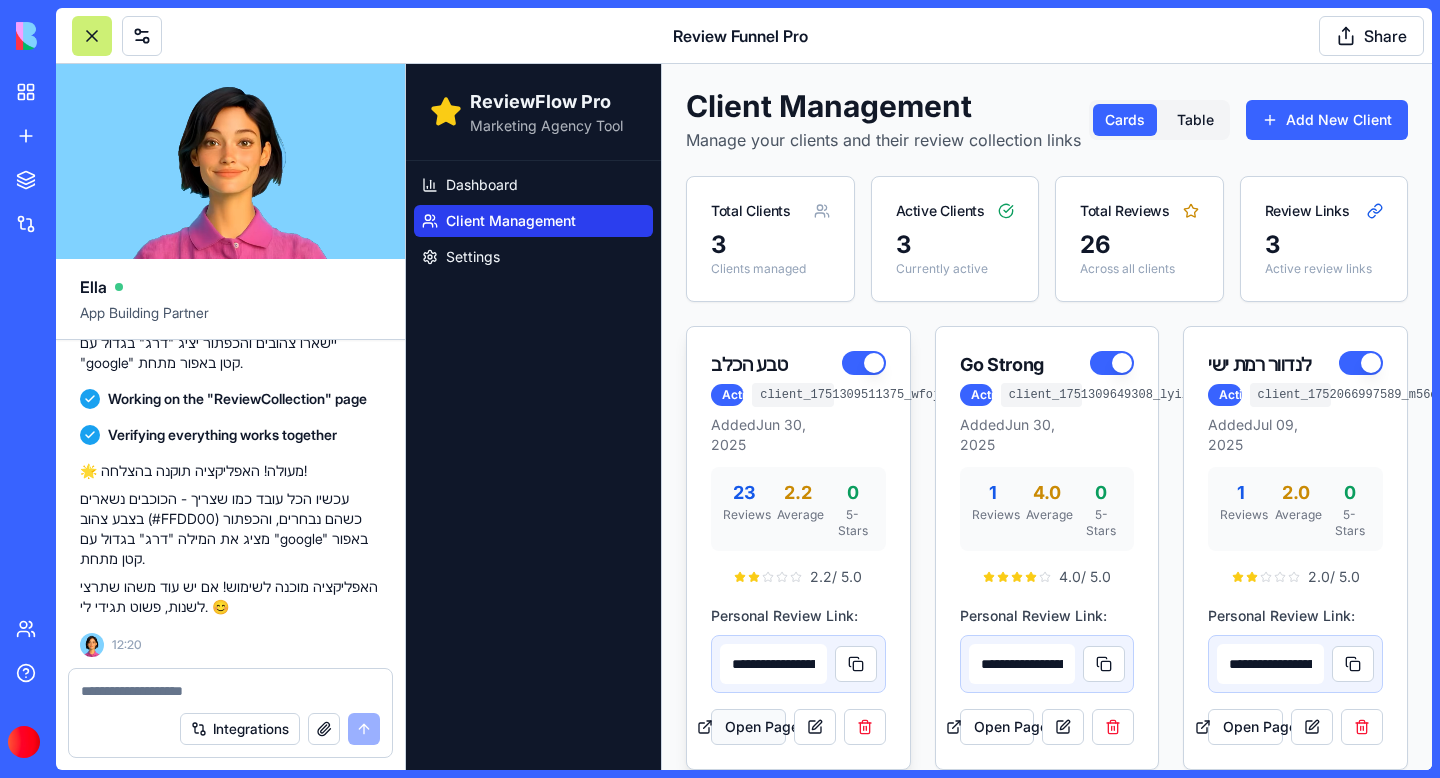 click on "Open Page" at bounding box center (748, 727) 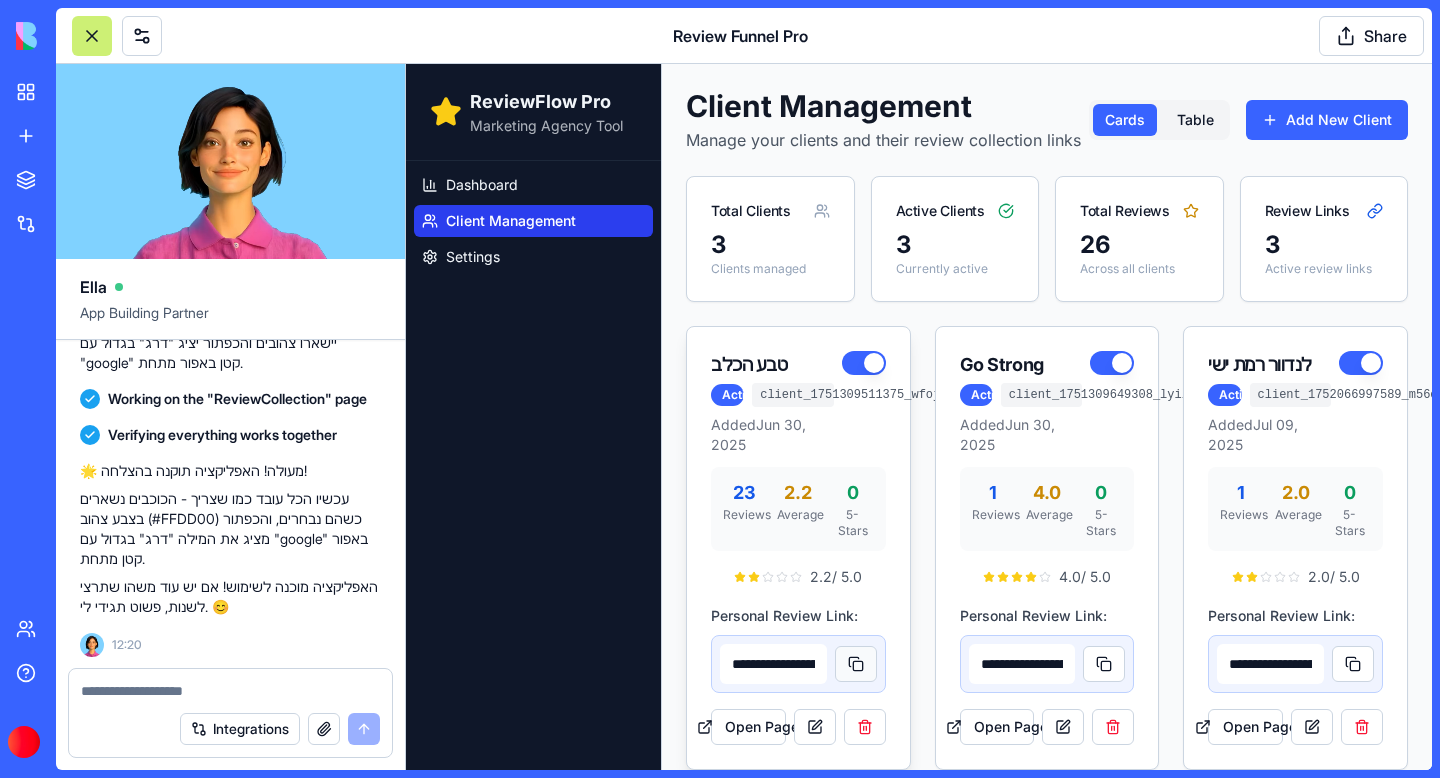 click at bounding box center (856, 664) 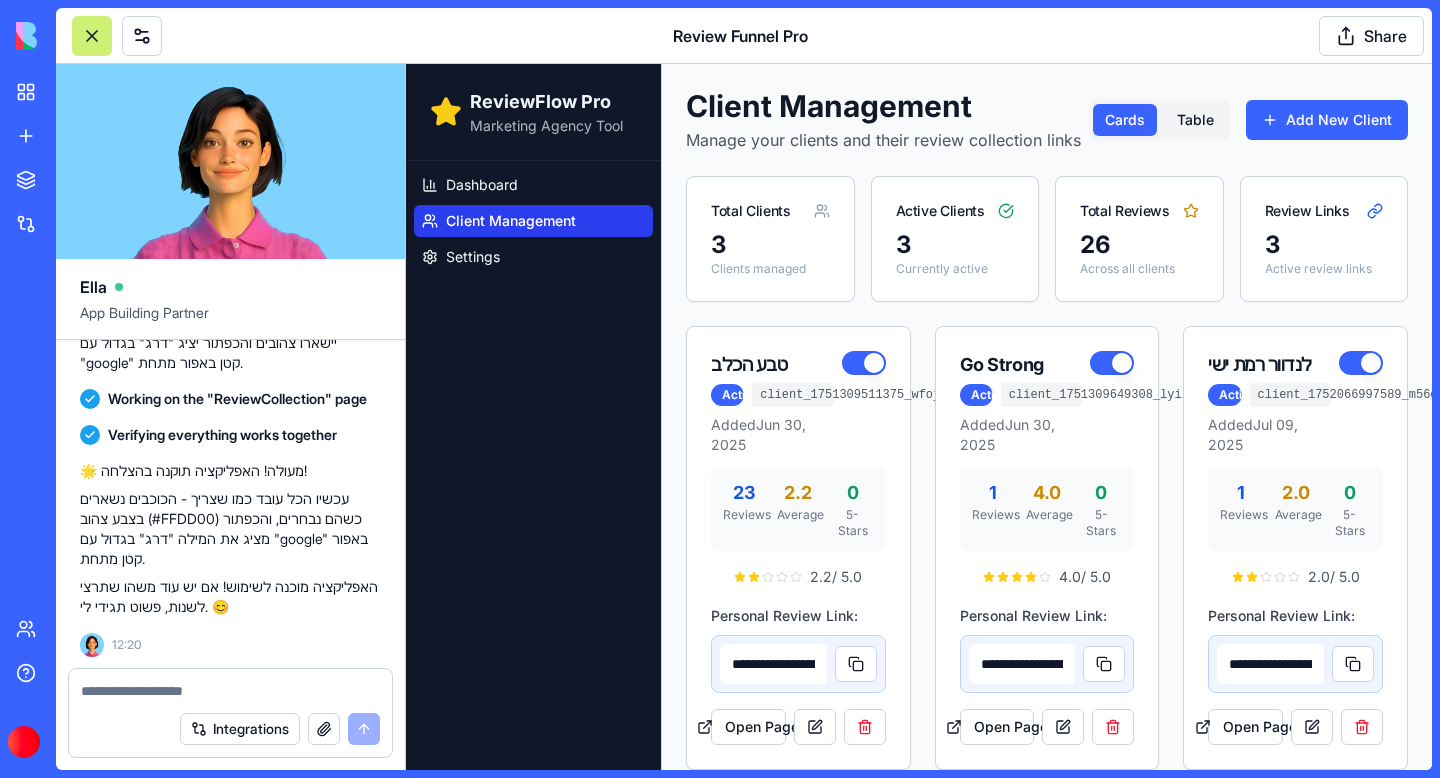 click at bounding box center [230, 691] 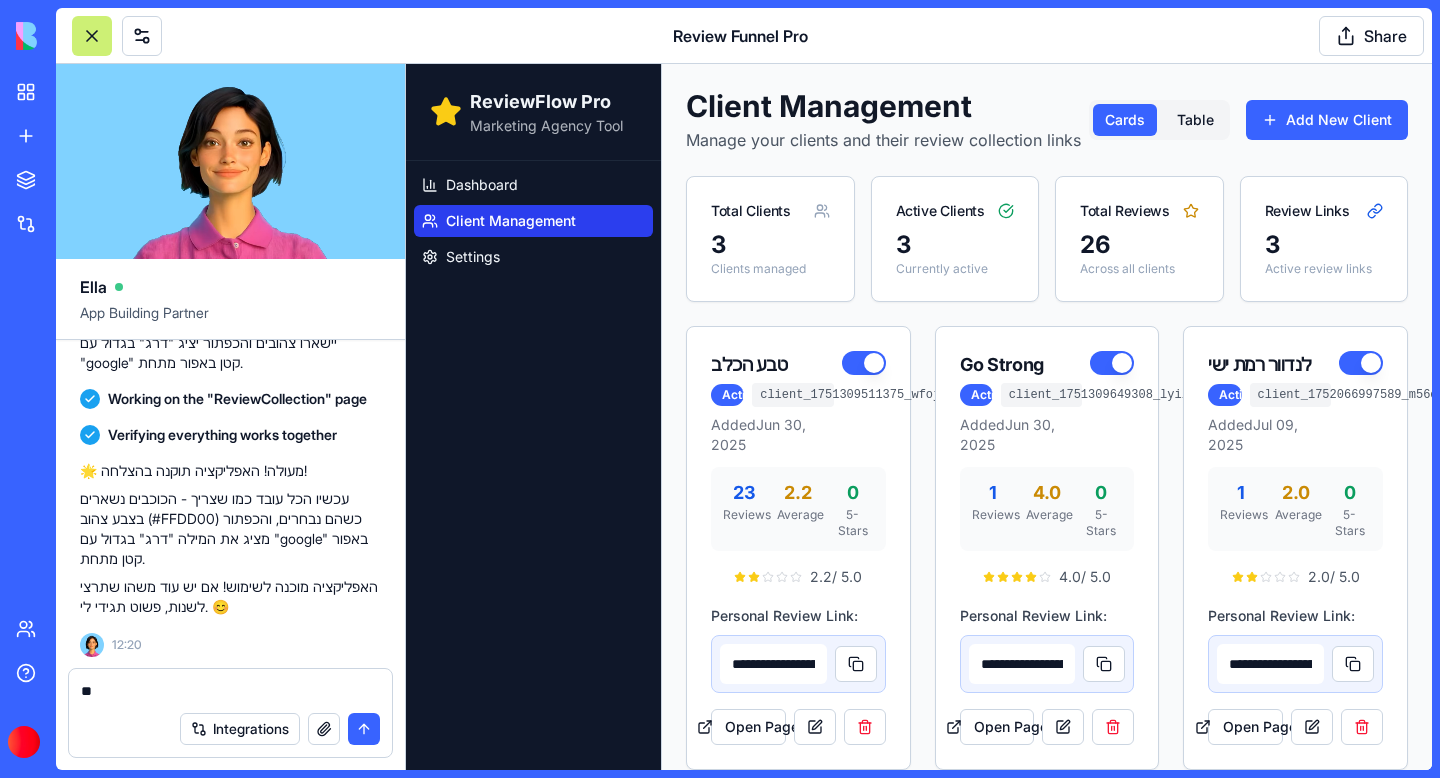 type on "*" 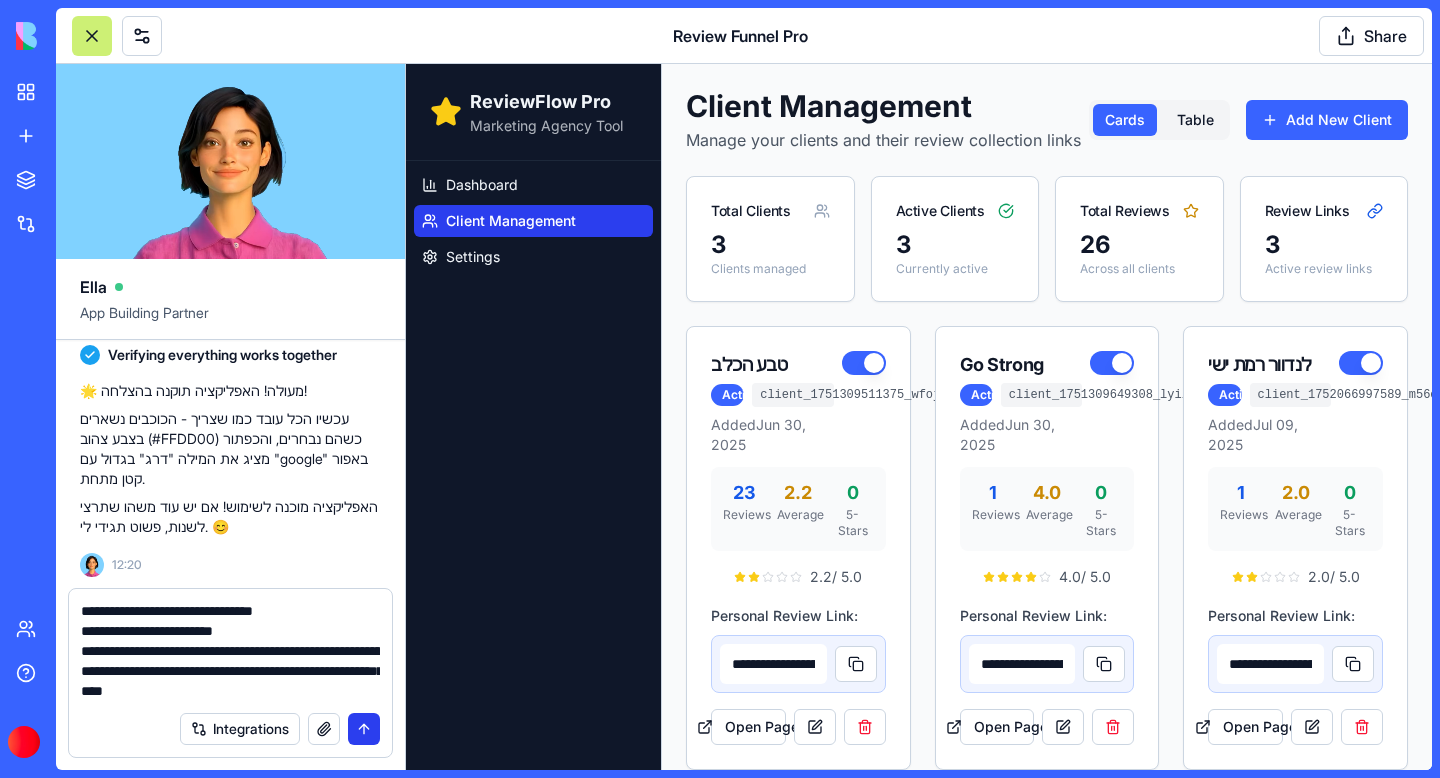 type on "**********" 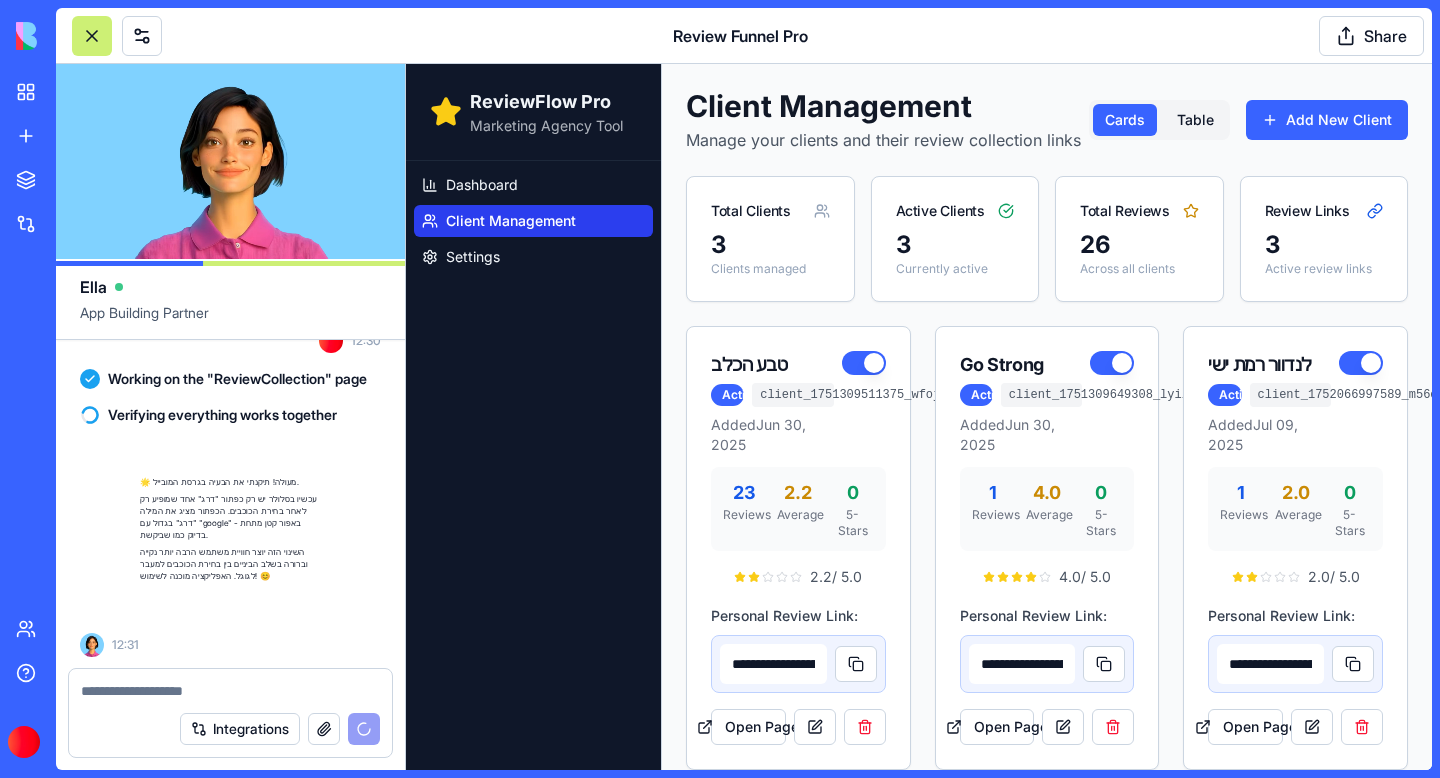 scroll, scrollTop: 61457, scrollLeft: 0, axis: vertical 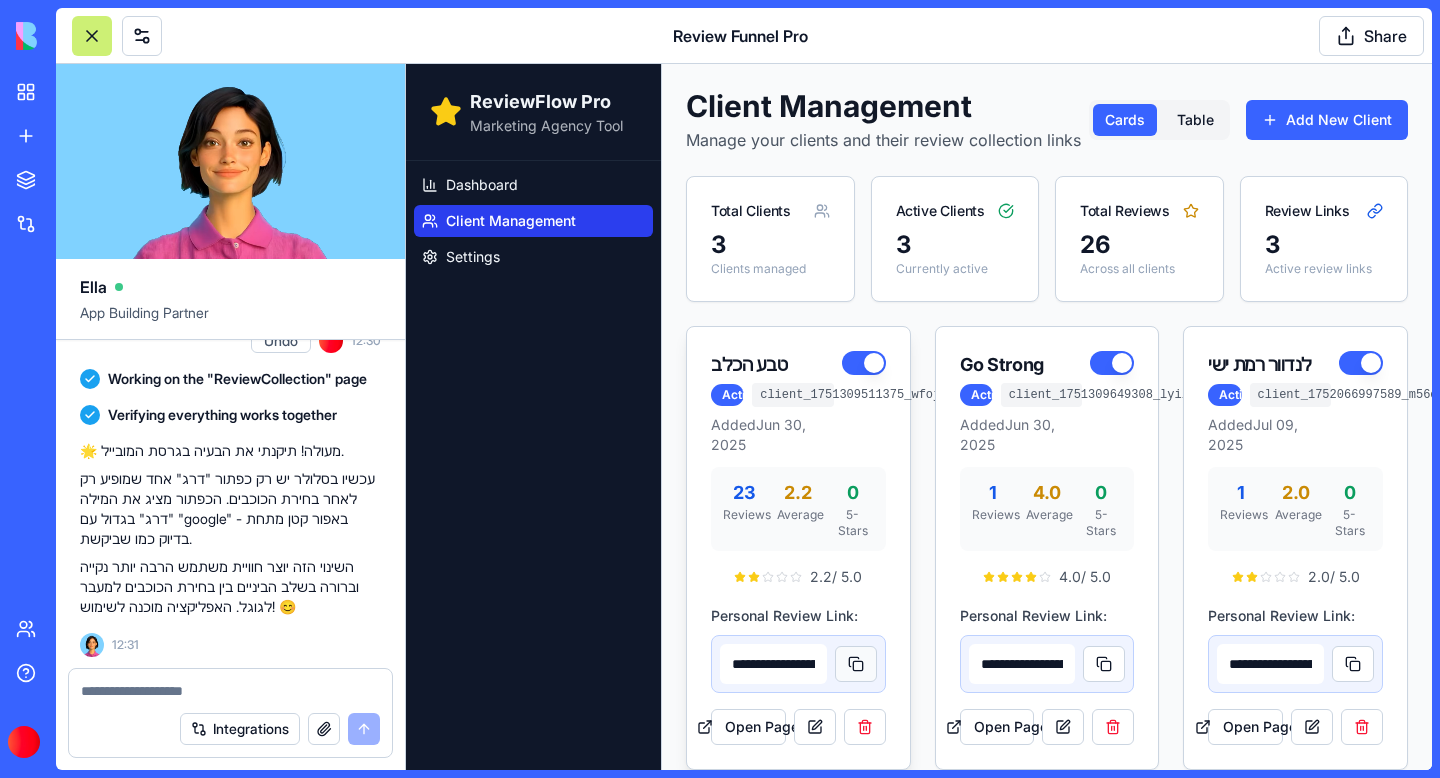 click at bounding box center [856, 664] 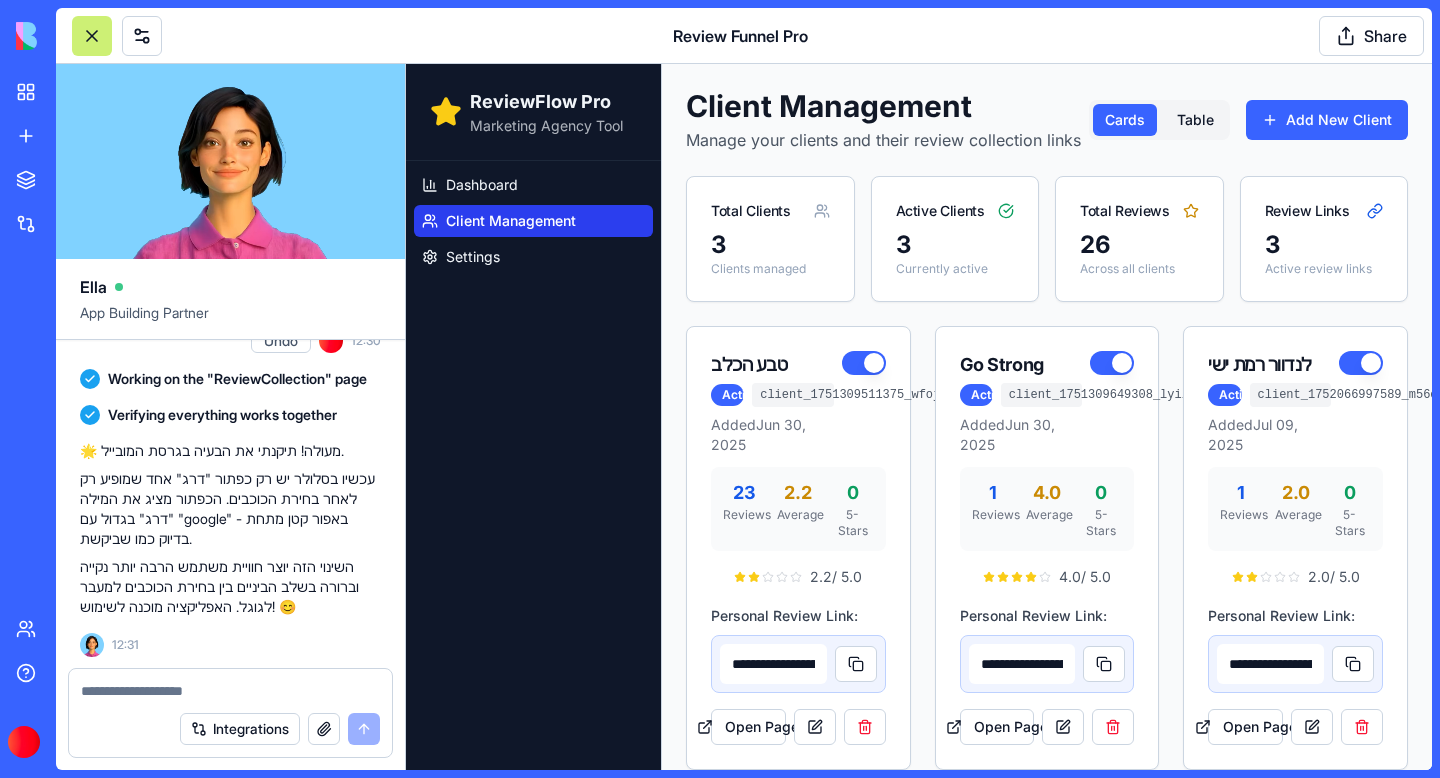 click at bounding box center [230, 691] 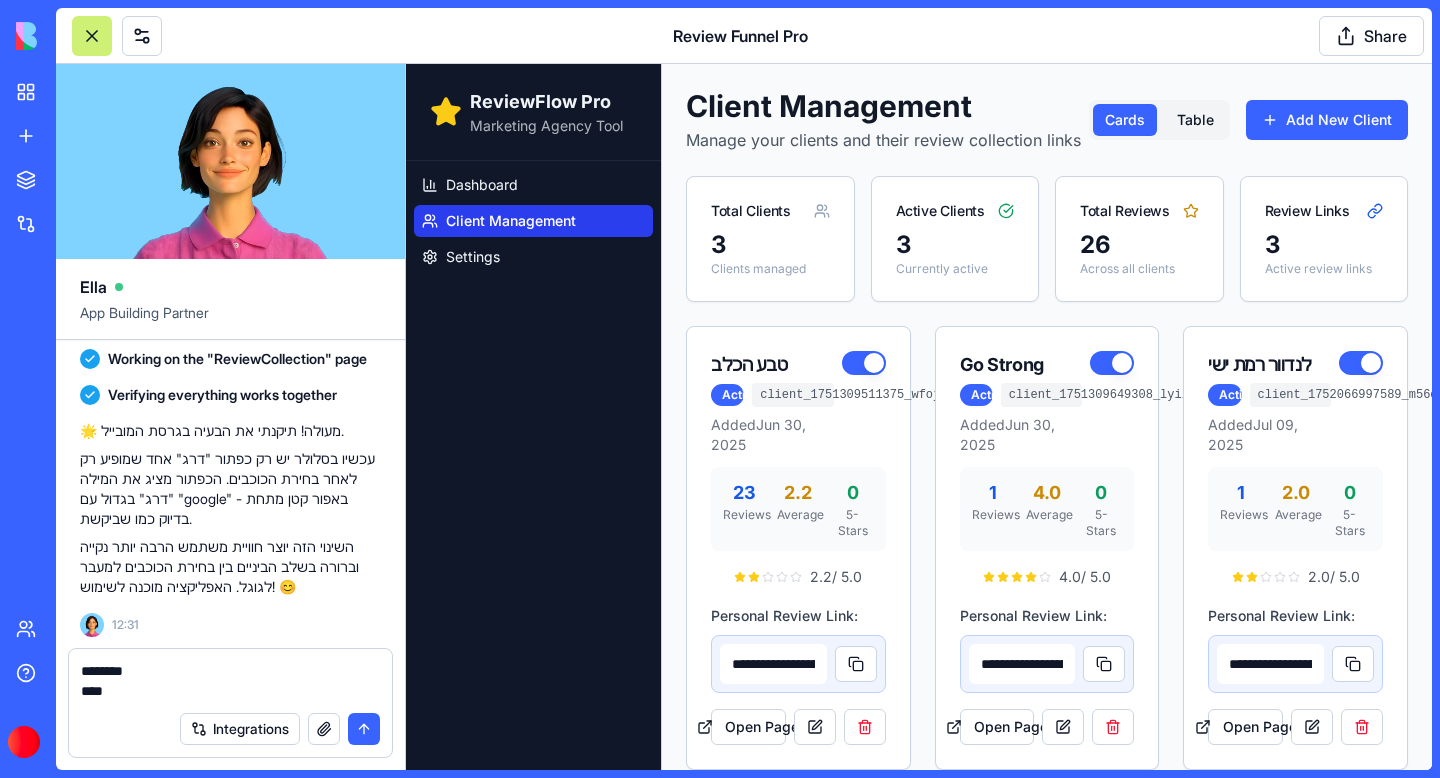 type on "********
****" 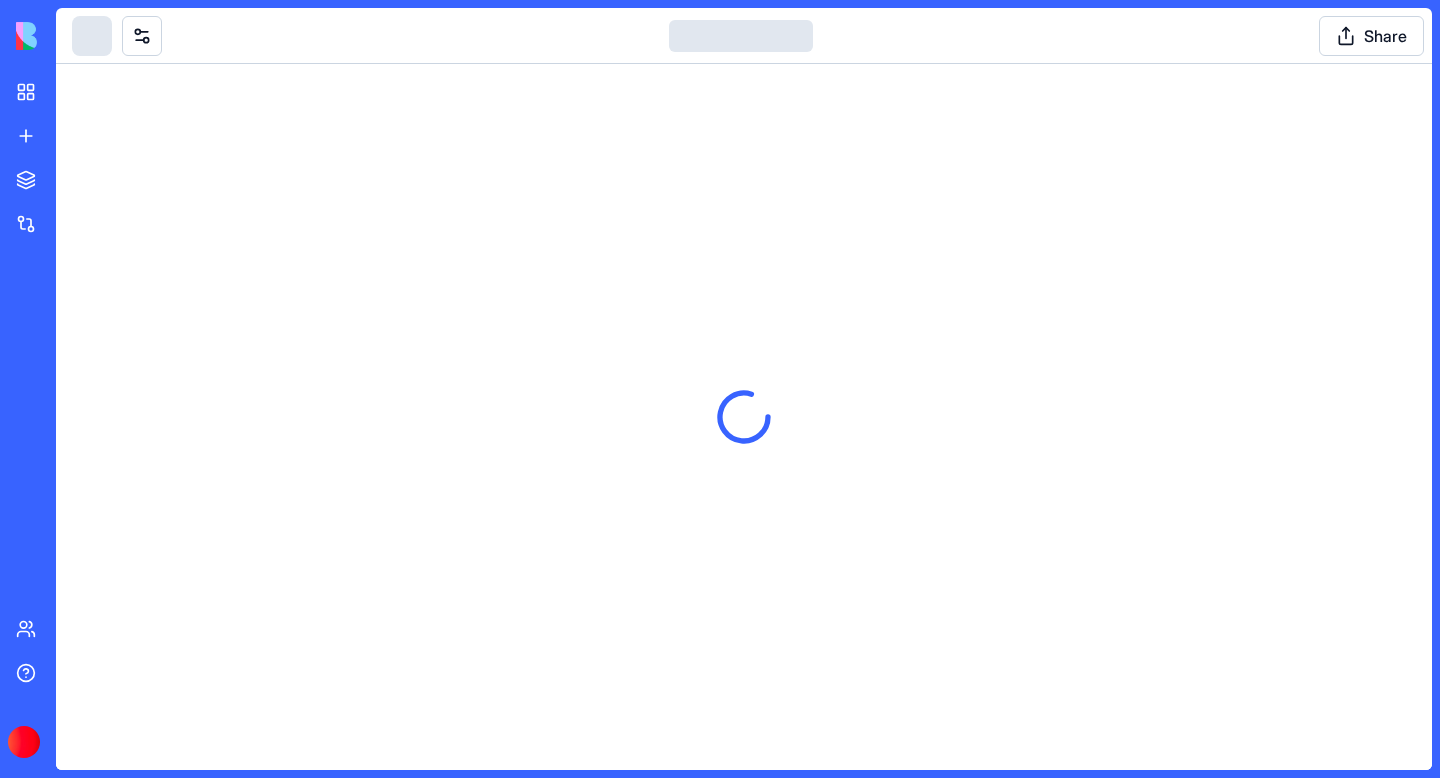 scroll, scrollTop: 0, scrollLeft: 0, axis: both 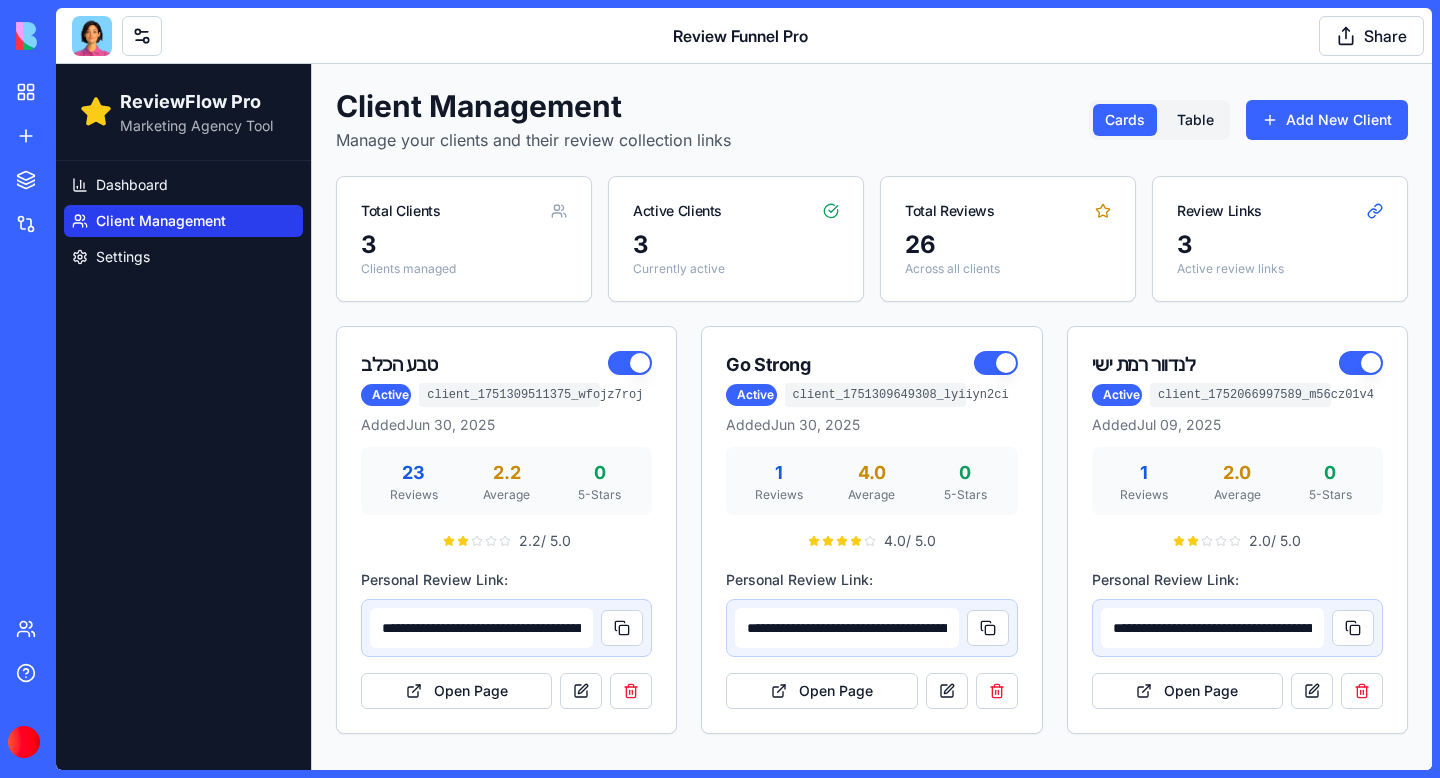 click at bounding box center (92, 36) 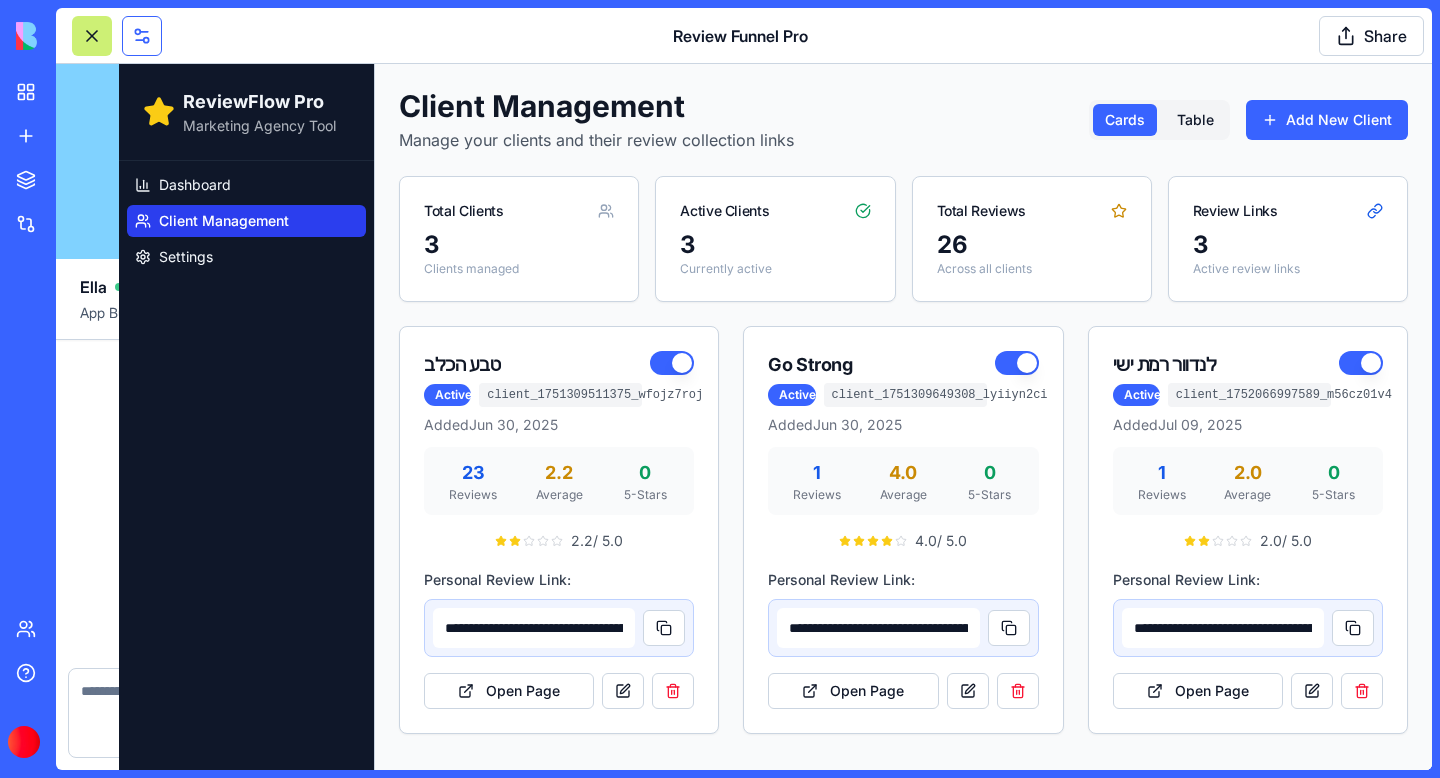 scroll, scrollTop: 61457, scrollLeft: 0, axis: vertical 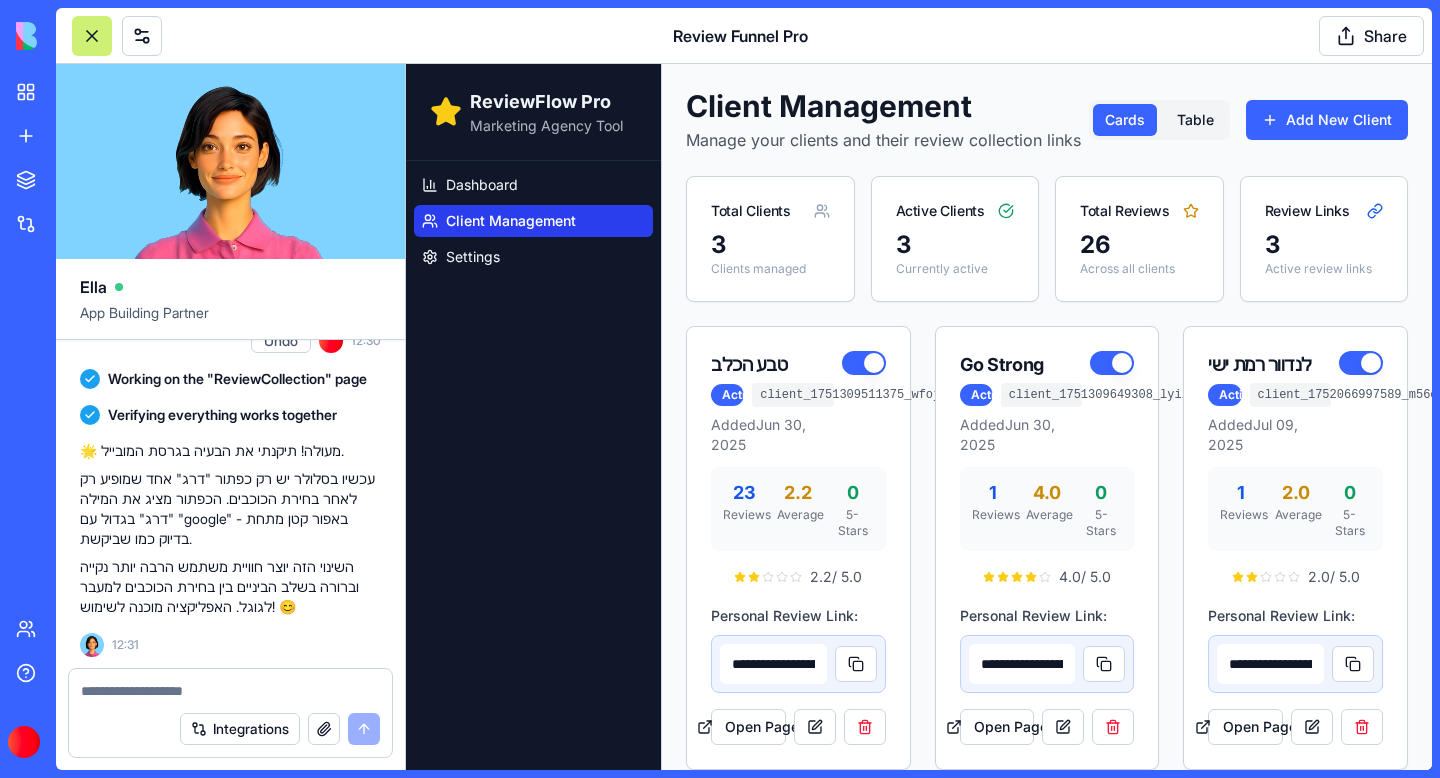 click at bounding box center [230, 691] 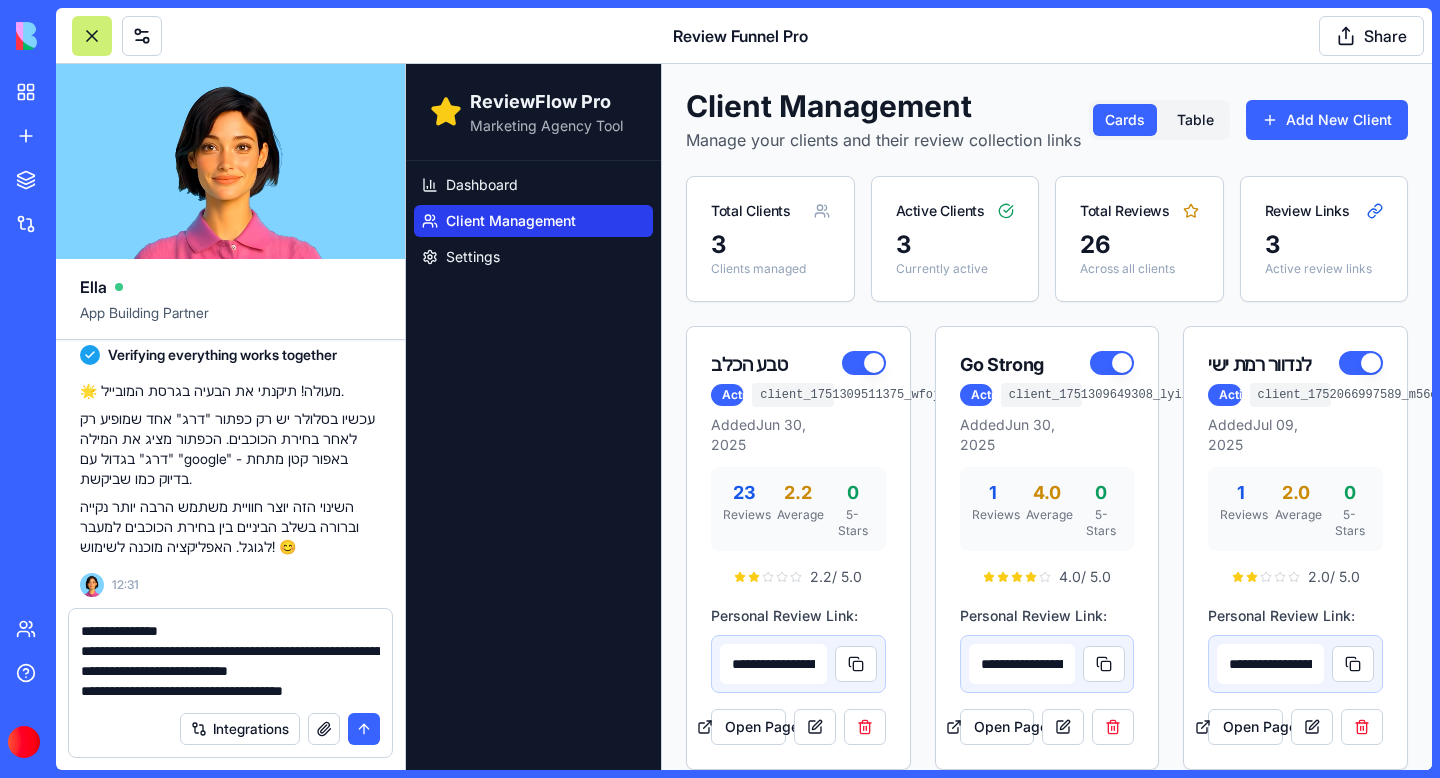 type on "**********" 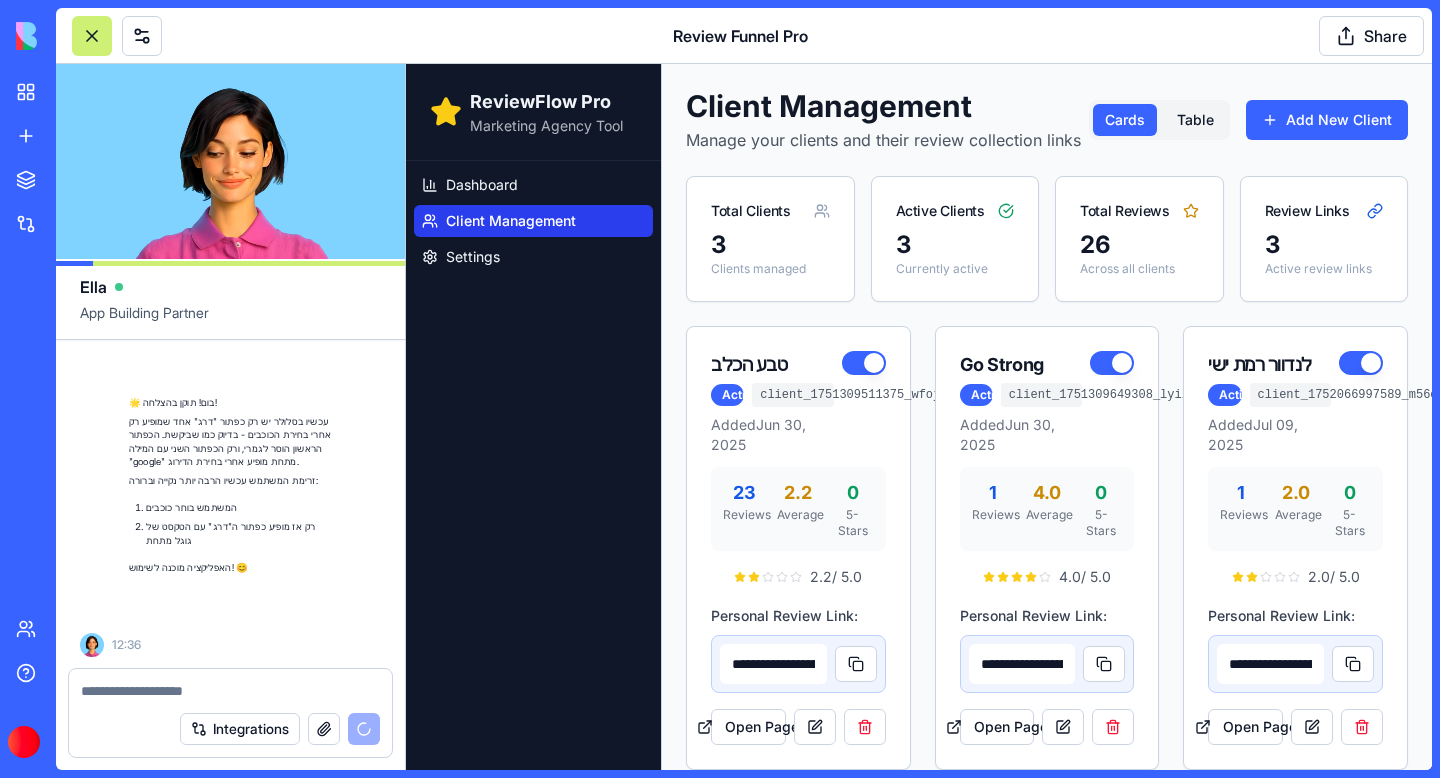 scroll, scrollTop: 62025, scrollLeft: 0, axis: vertical 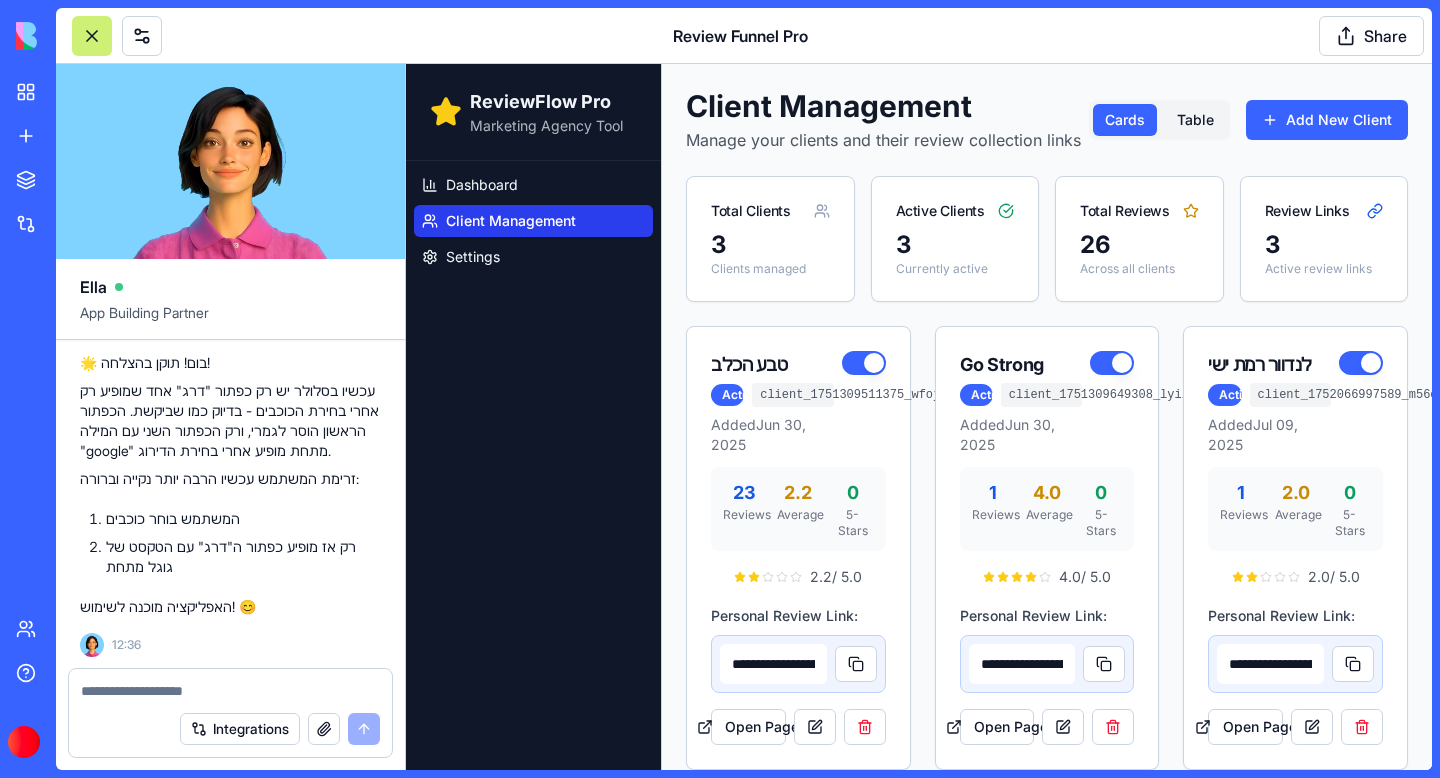 click at bounding box center [230, 691] 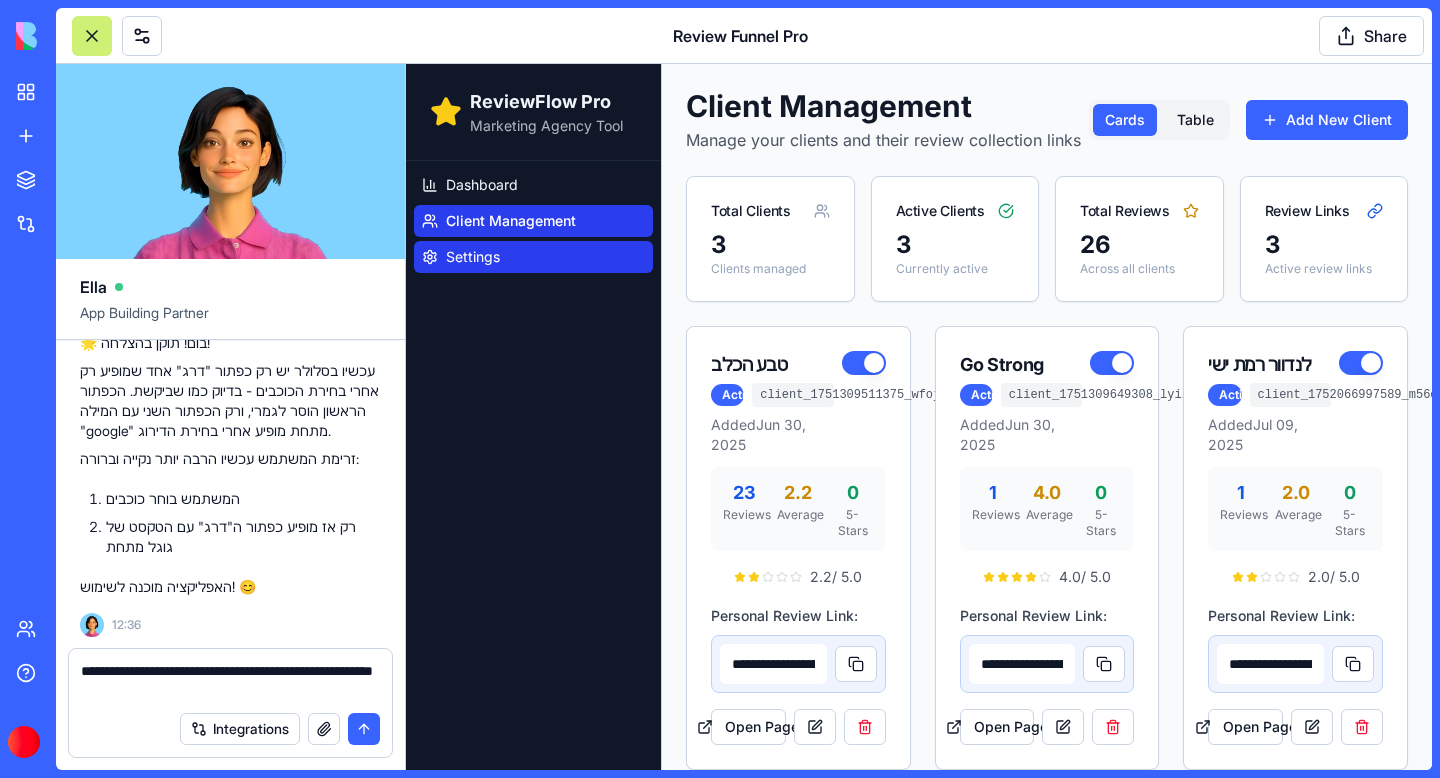 click on "Settings" at bounding box center [473, 257] 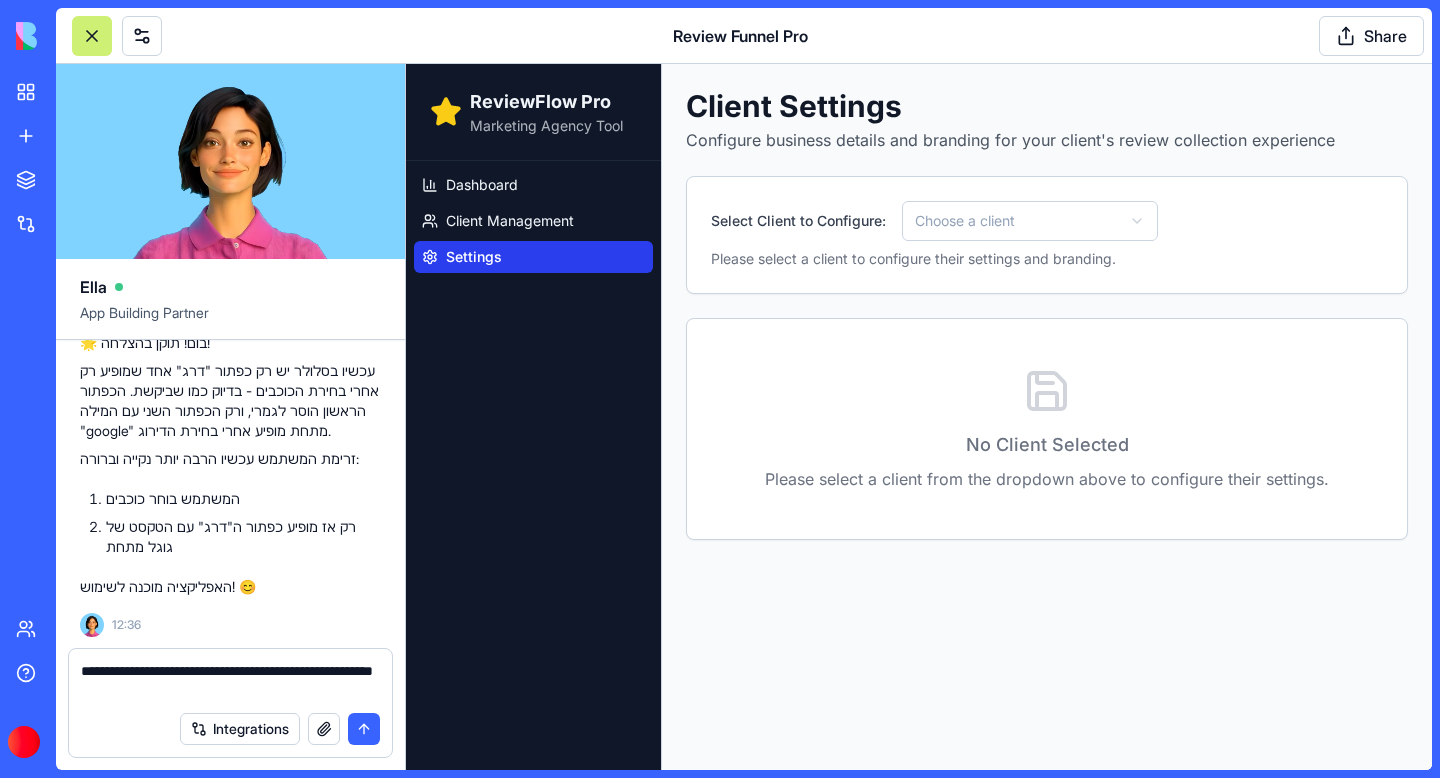 click on "ReviewFlow Pro Marketing Agency Tool Dashboard Client Management Settings Client Settings Configure business details and branding for your client's review collection experience Select Client to Configure: Choose a client Please select a client to configure their settings and branding. No Client Selected Please select a client from the dropdown above to configure their settings." at bounding box center [919, 417] 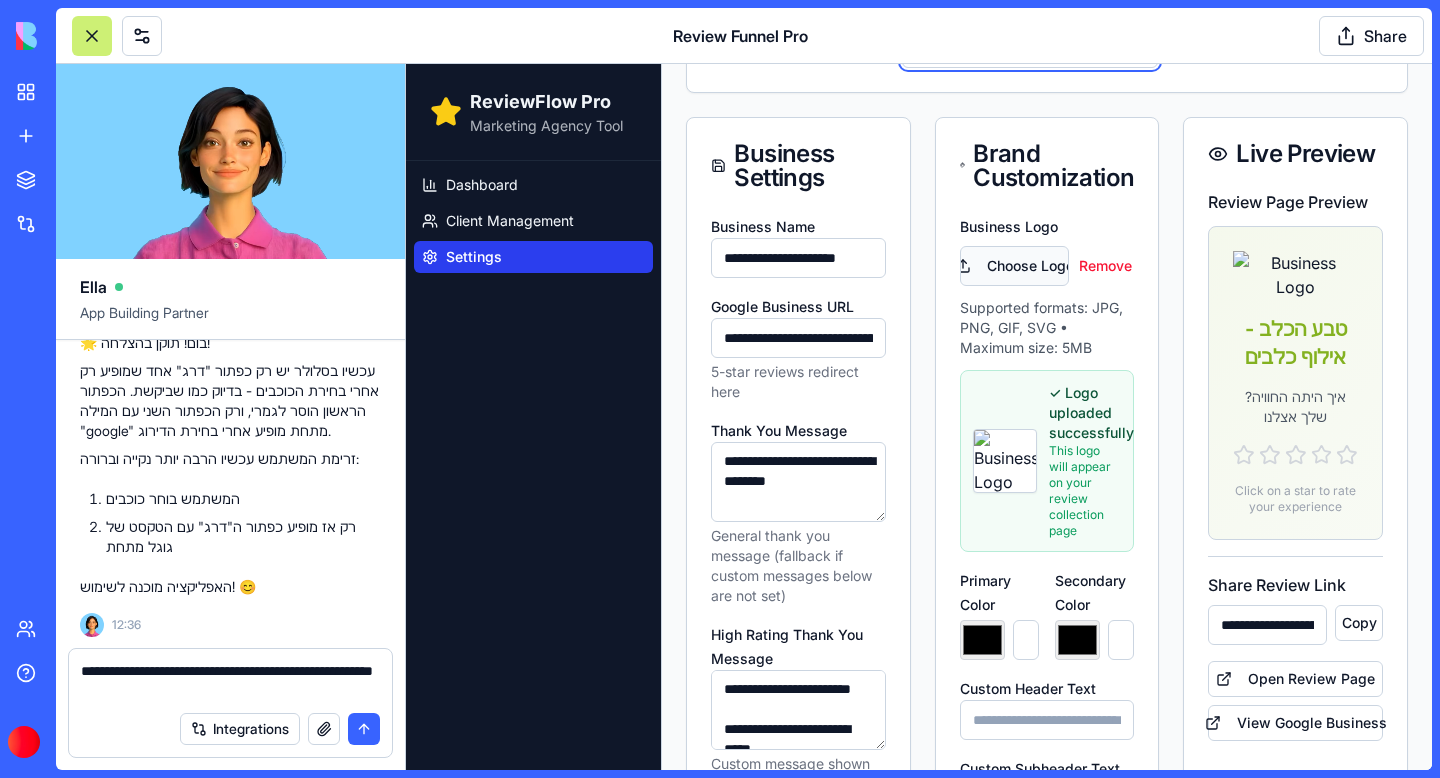 scroll, scrollTop: 205, scrollLeft: 0, axis: vertical 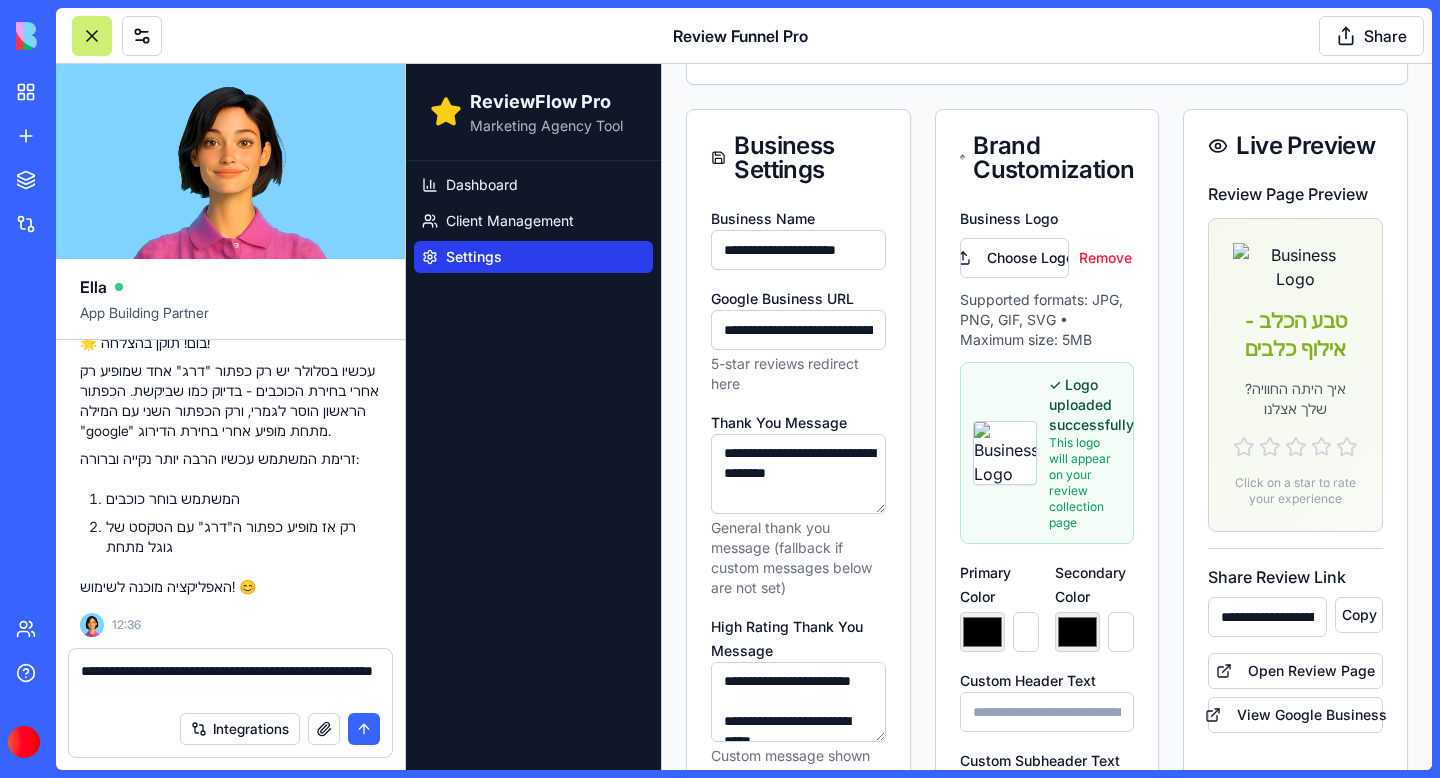 click on "**********" at bounding box center [230, 681] 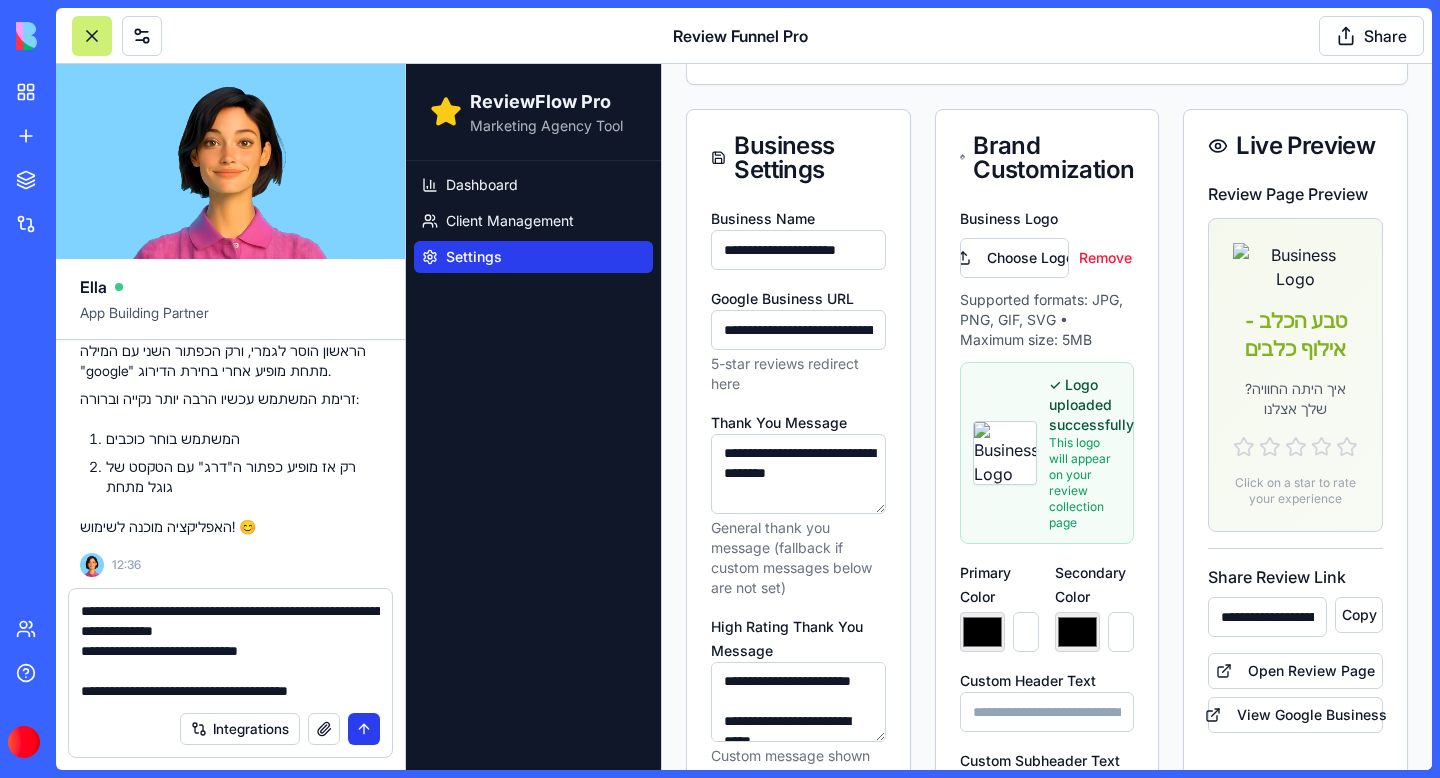 type on "**********" 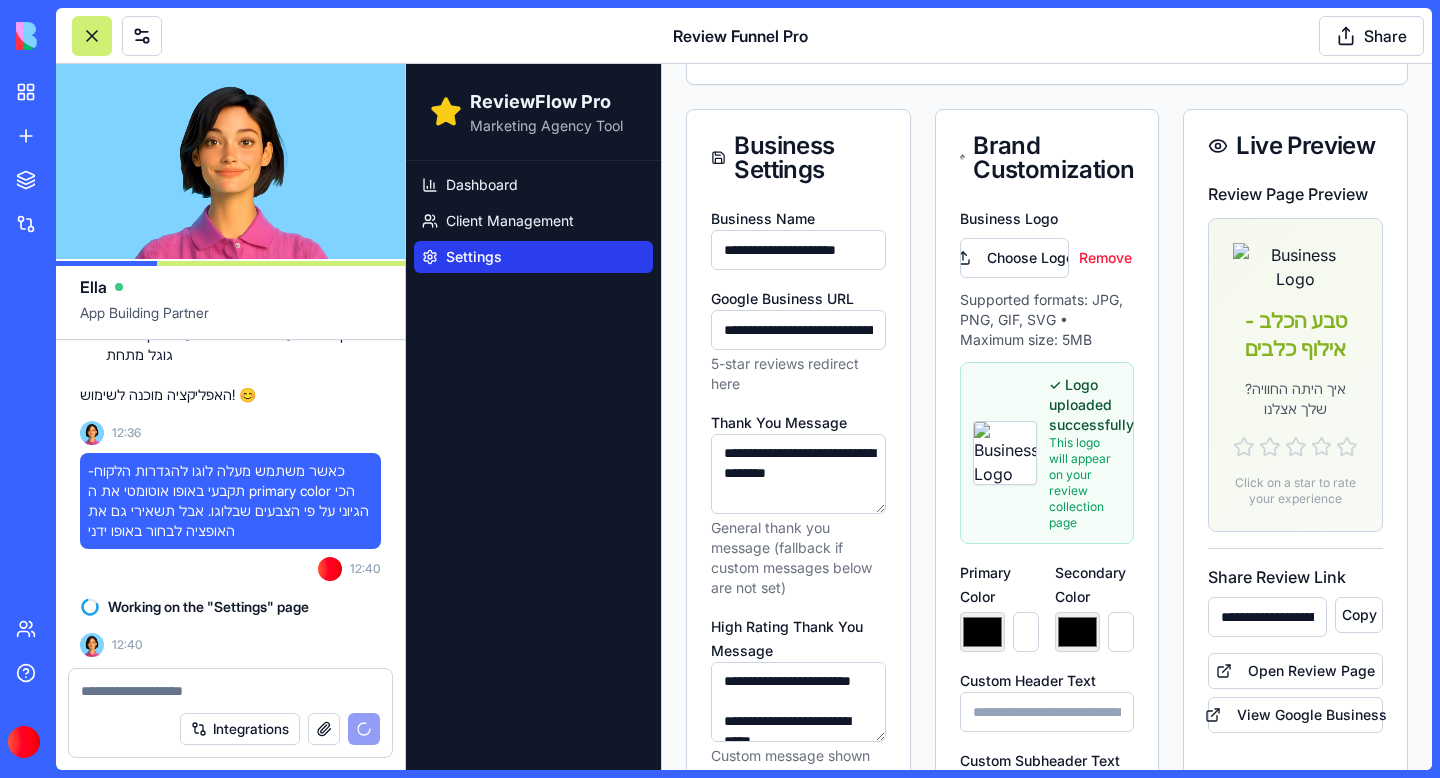 scroll, scrollTop: 62273, scrollLeft: 0, axis: vertical 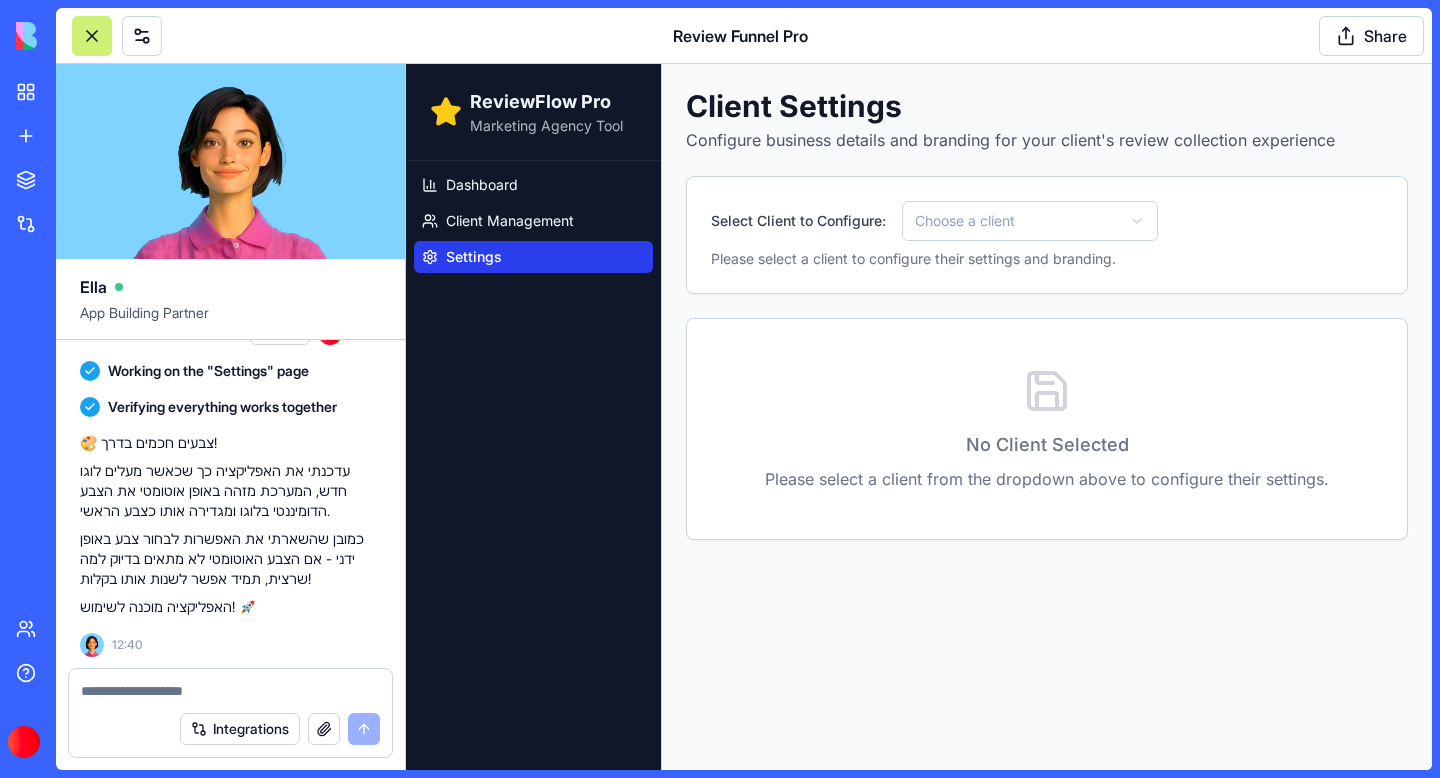 click on "Select Client to Configure: Choose a client Please select a client to configure their settings and branding." at bounding box center [1047, 235] 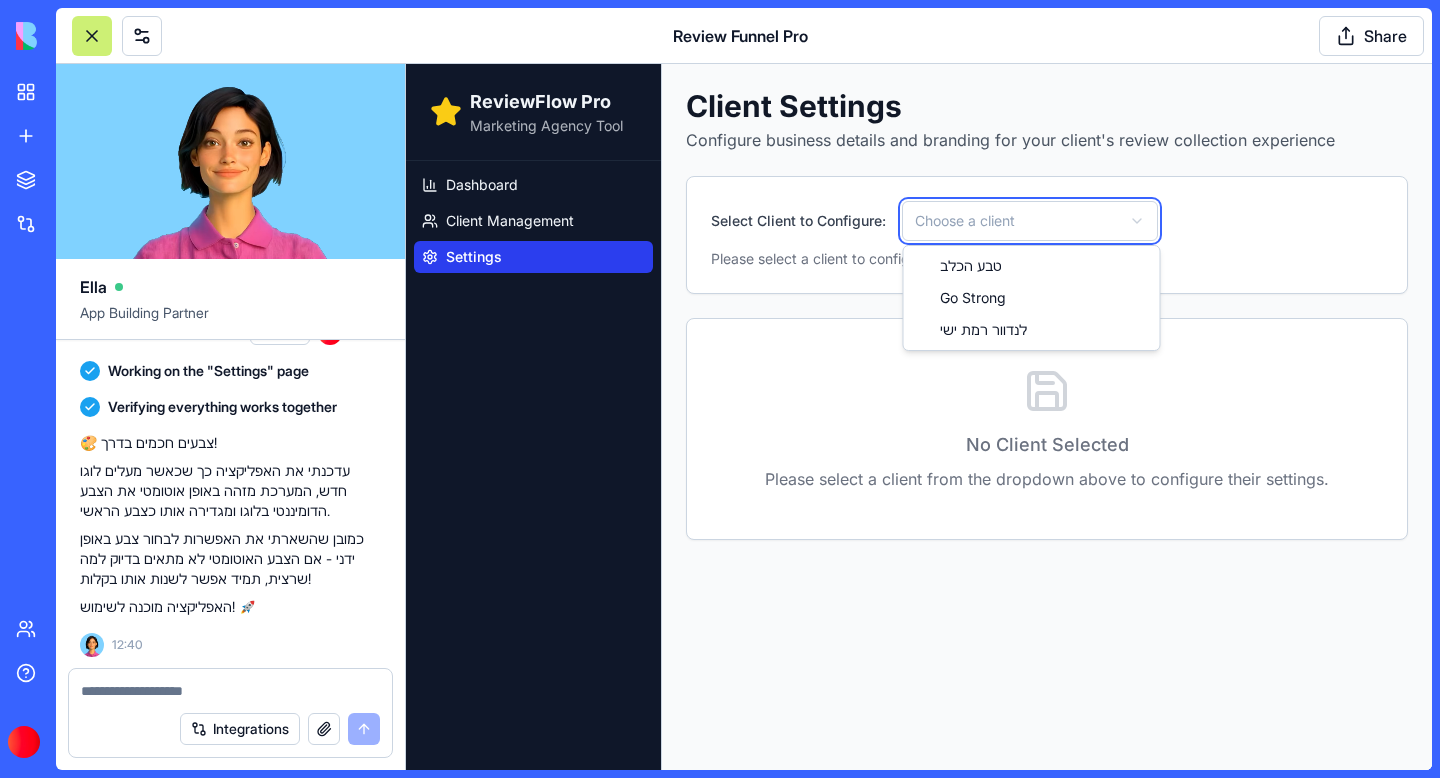 click on "ReviewFlow Pro Marketing Agency Tool Dashboard Client Management Settings Client Settings Configure business details and branding for your client's review collection experience Select Client to Configure: Choose a client Please select a client to configure their settings and branding. No Client Selected Please select a client from the dropdown above to configure their settings.
טבע הכלב Go Strong לנדוור רמת ישי" at bounding box center [919, 417] 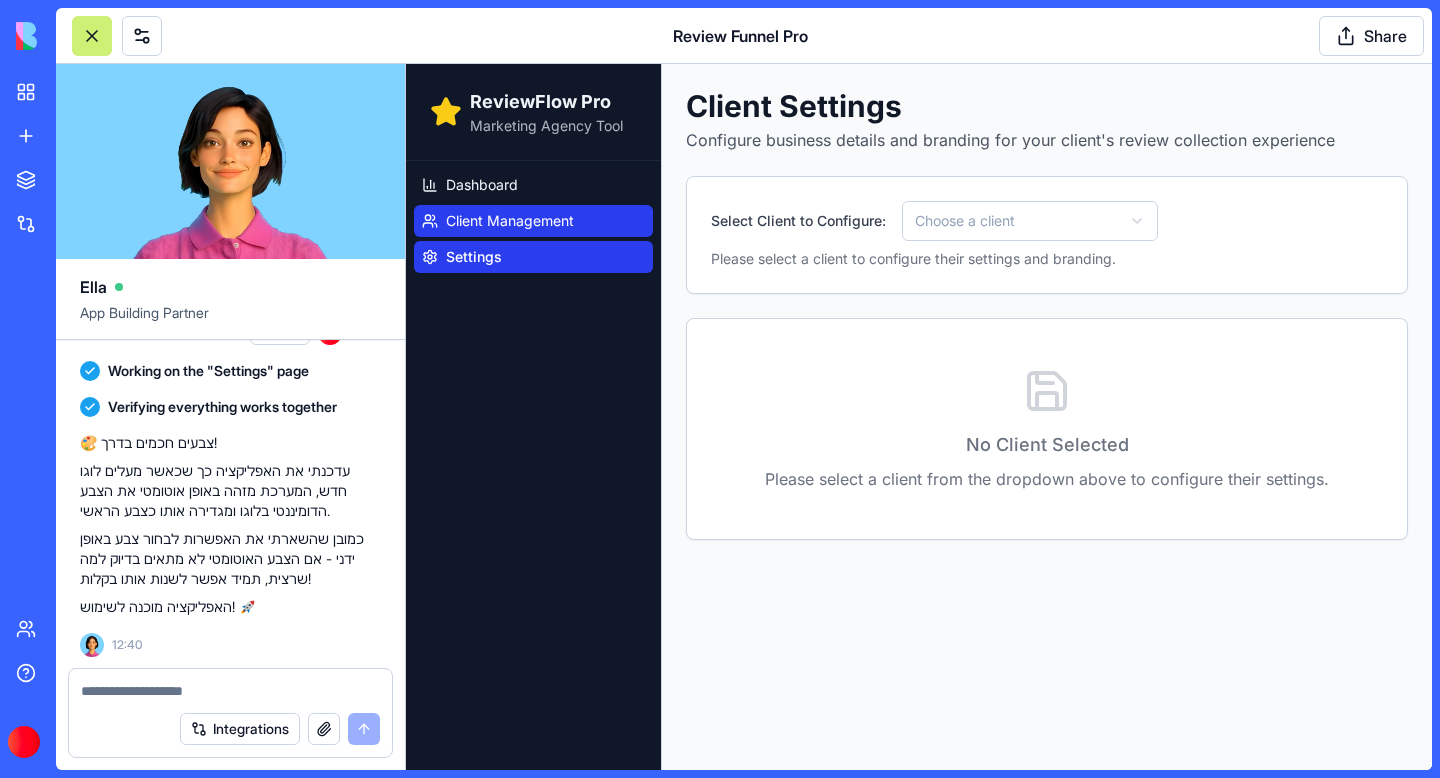 click on "Client Management" at bounding box center [510, 221] 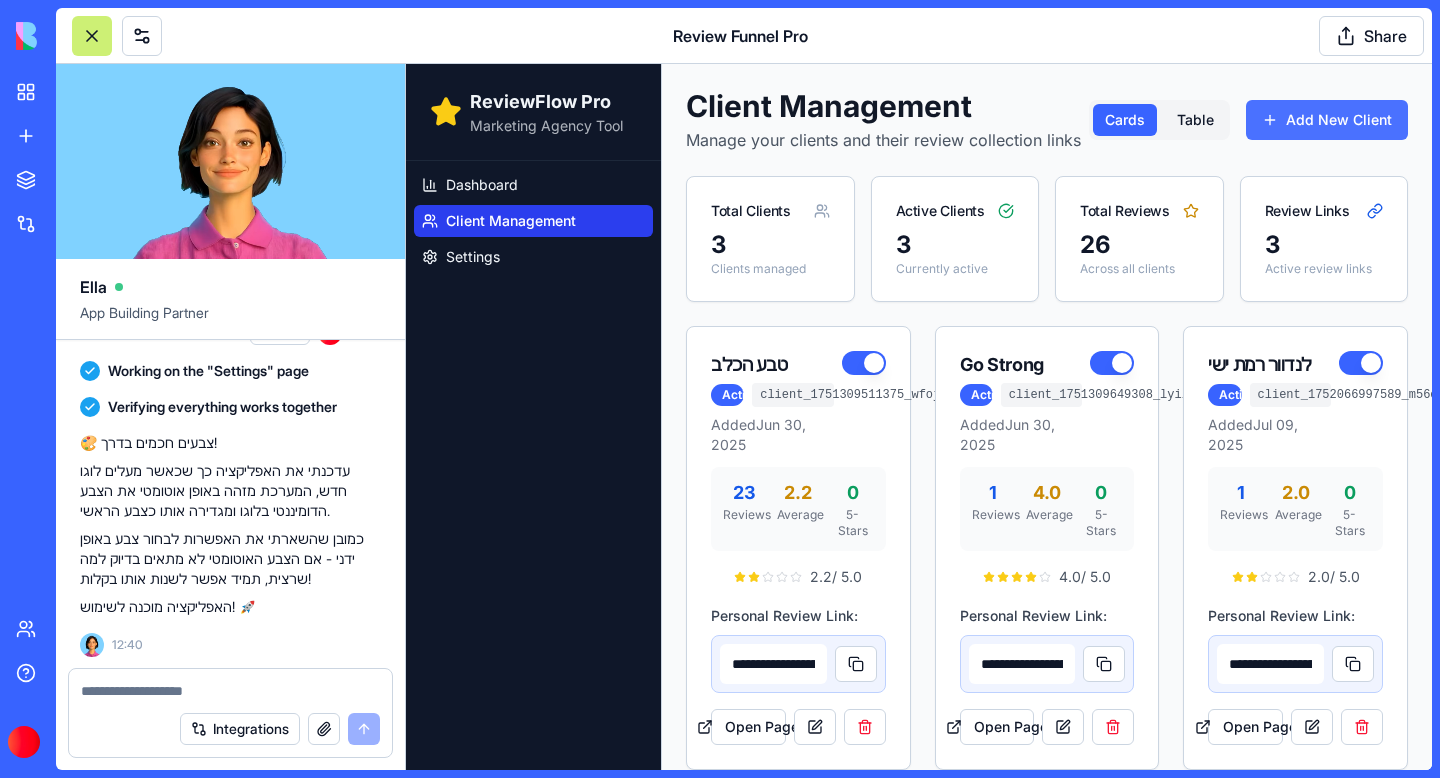 click on "Add New Client" at bounding box center (1327, 120) 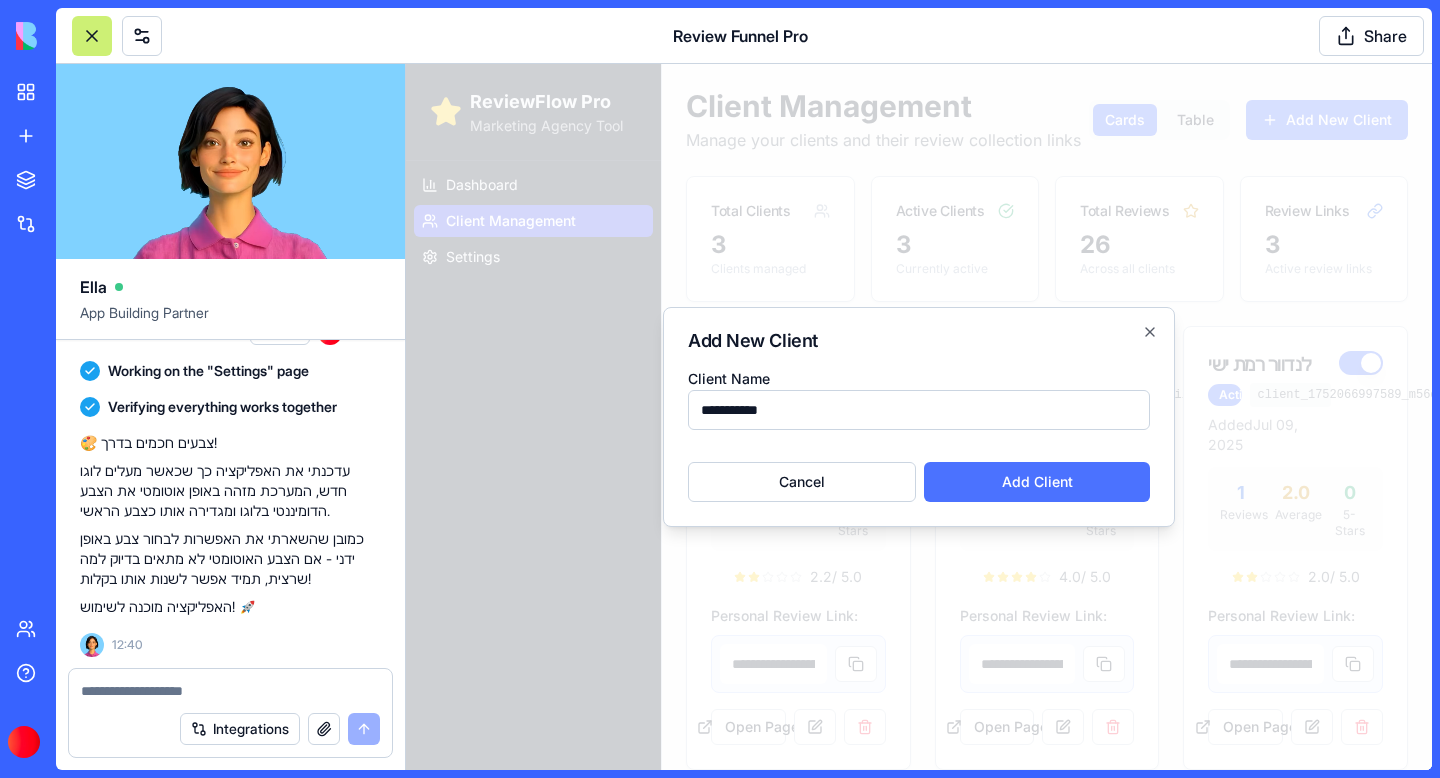 type on "**********" 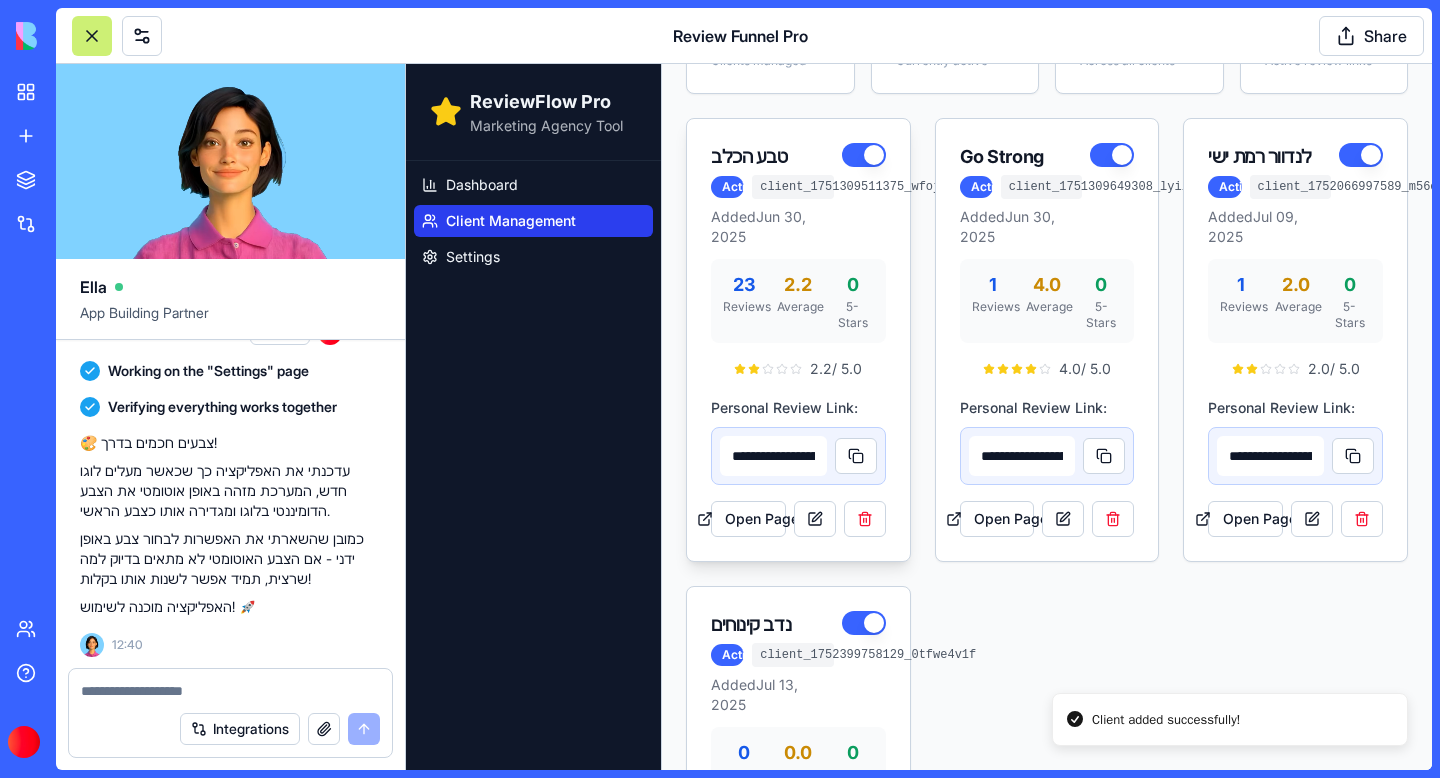 scroll, scrollTop: 424, scrollLeft: 0, axis: vertical 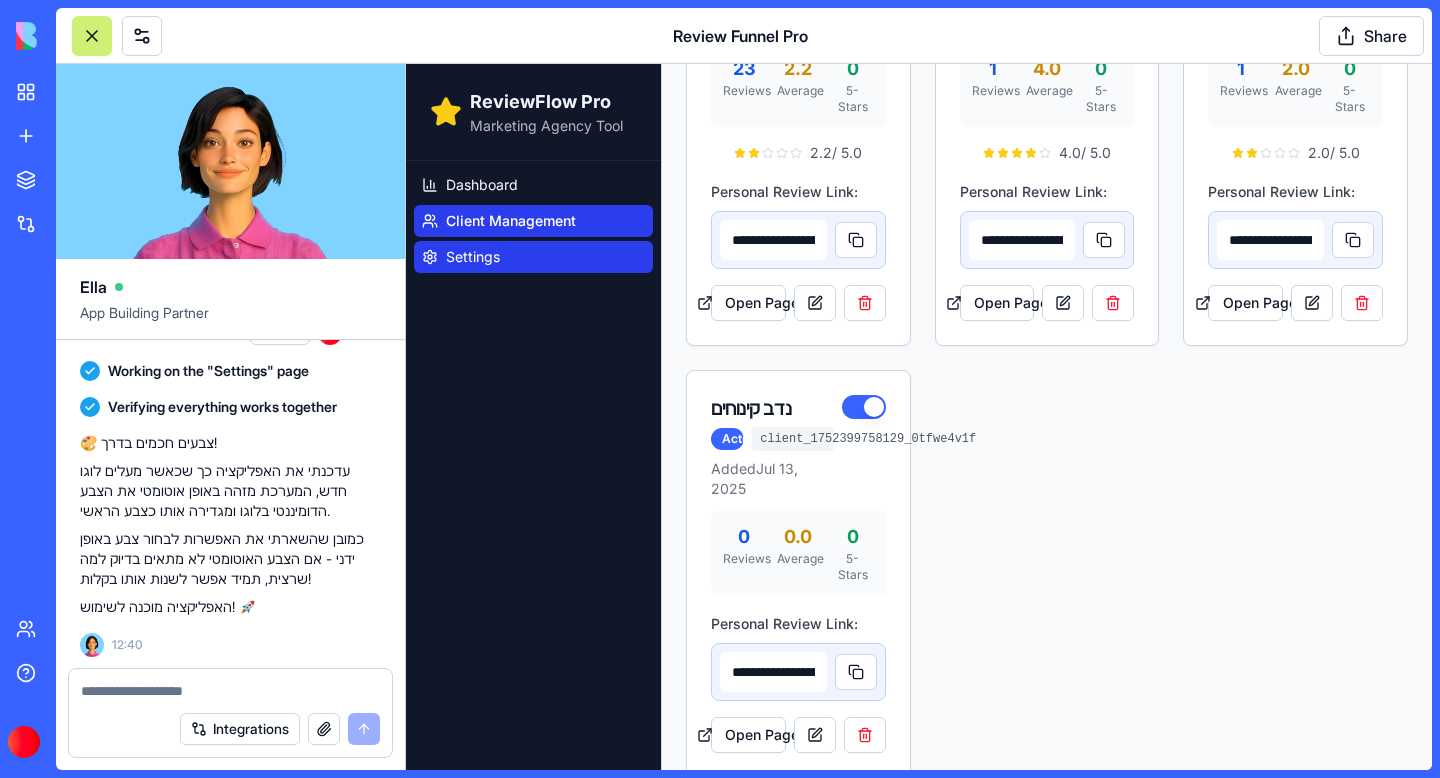 click on "Settings" at bounding box center (533, 257) 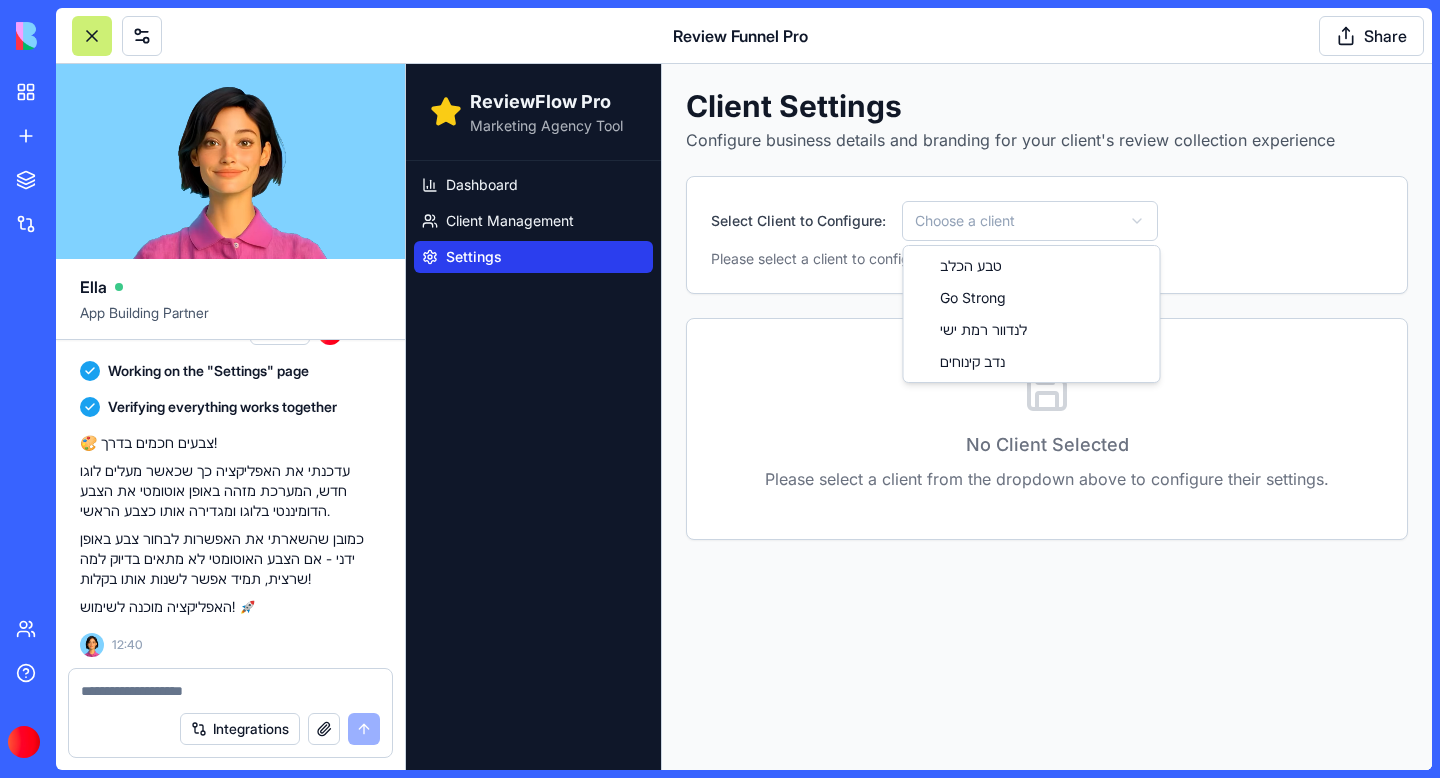 click on "ReviewFlow Pro Marketing Agency Tool Dashboard Client Management Settings Client Settings Configure business details and branding for your client's review collection experience Select Client to Configure: Choose a client Please select a client to configure their settings and branding. No Client Selected Please select a client from the dropdown above to configure their settings.
טבע הכלב Go Strong לנדוור רמת ישי נדב קינוחים" at bounding box center (919, 417) 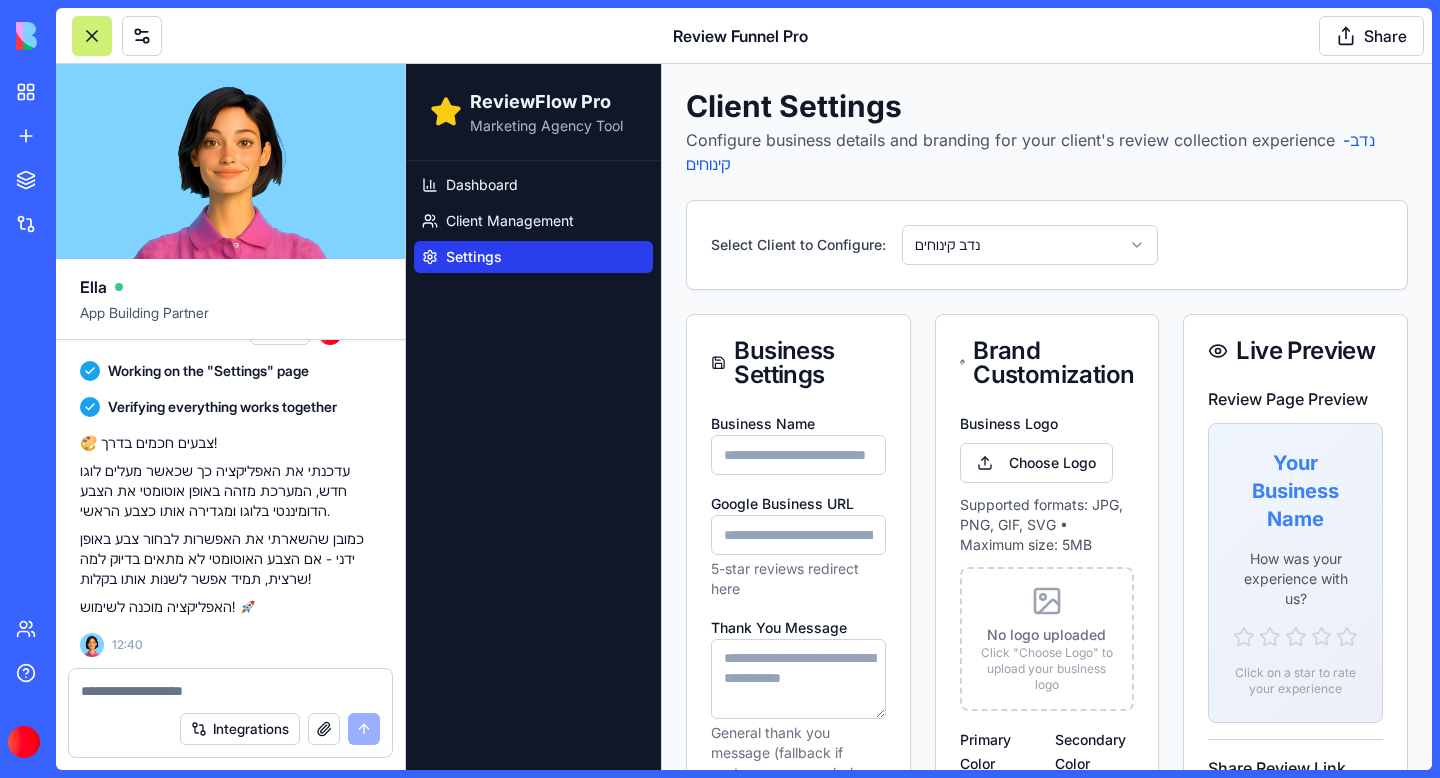 click on "Business Name" at bounding box center (798, 455) 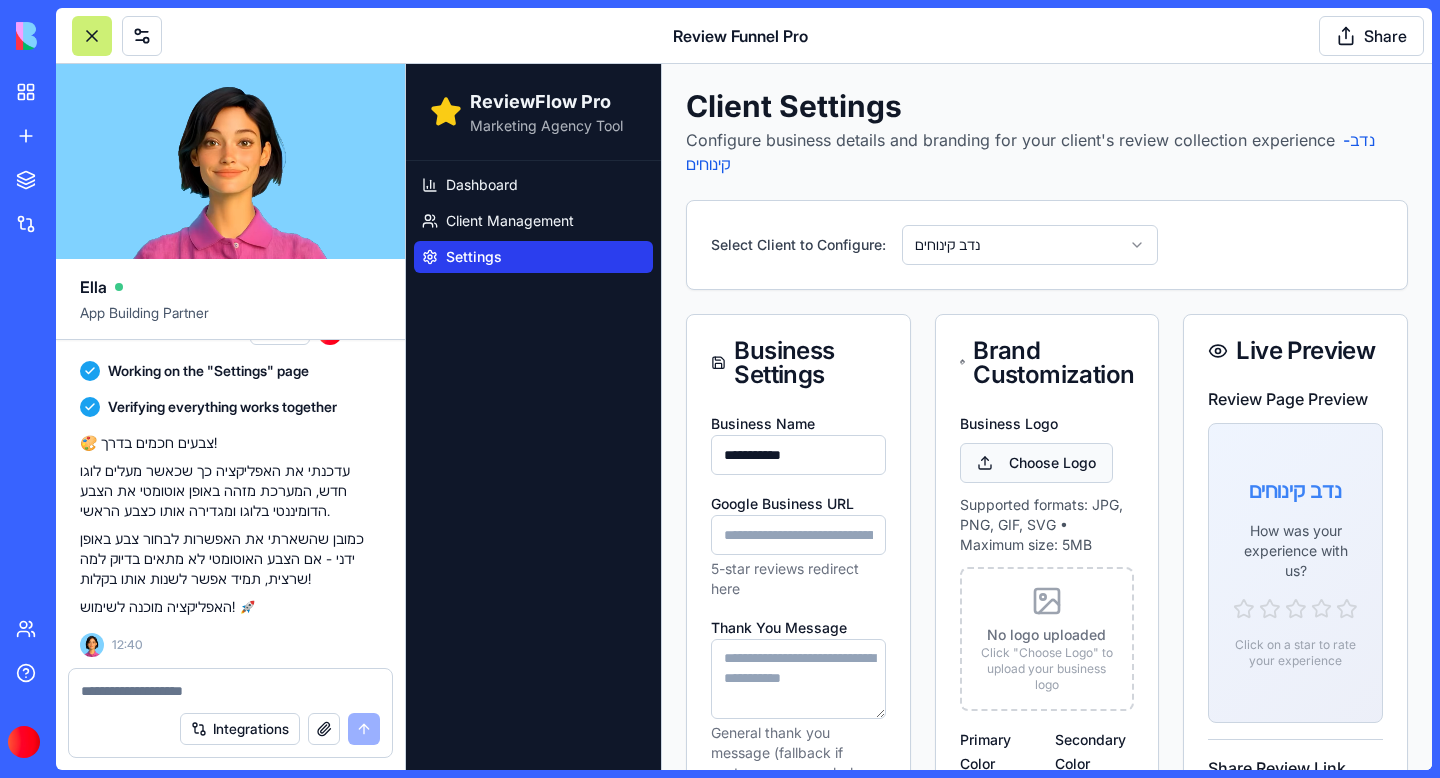 type on "**********" 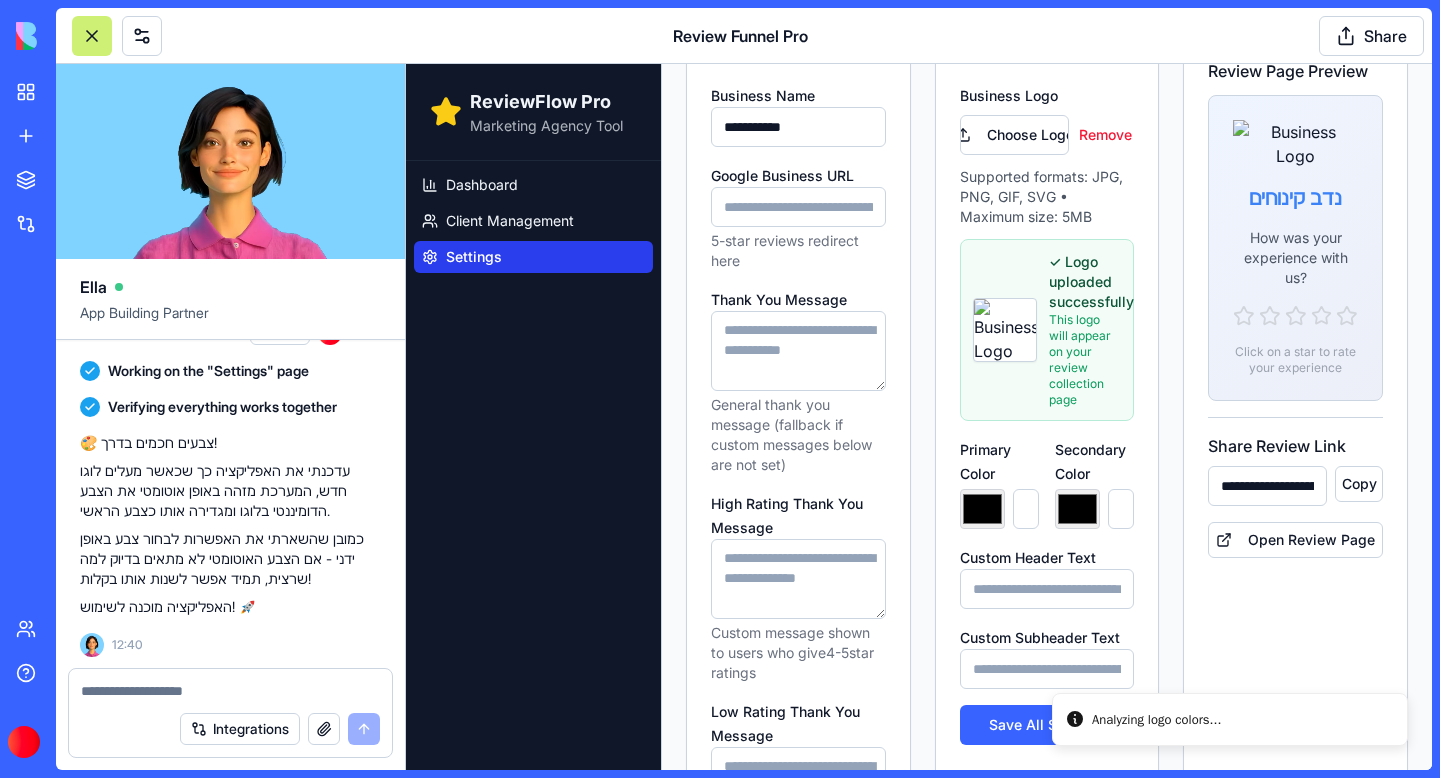 type on "*******" 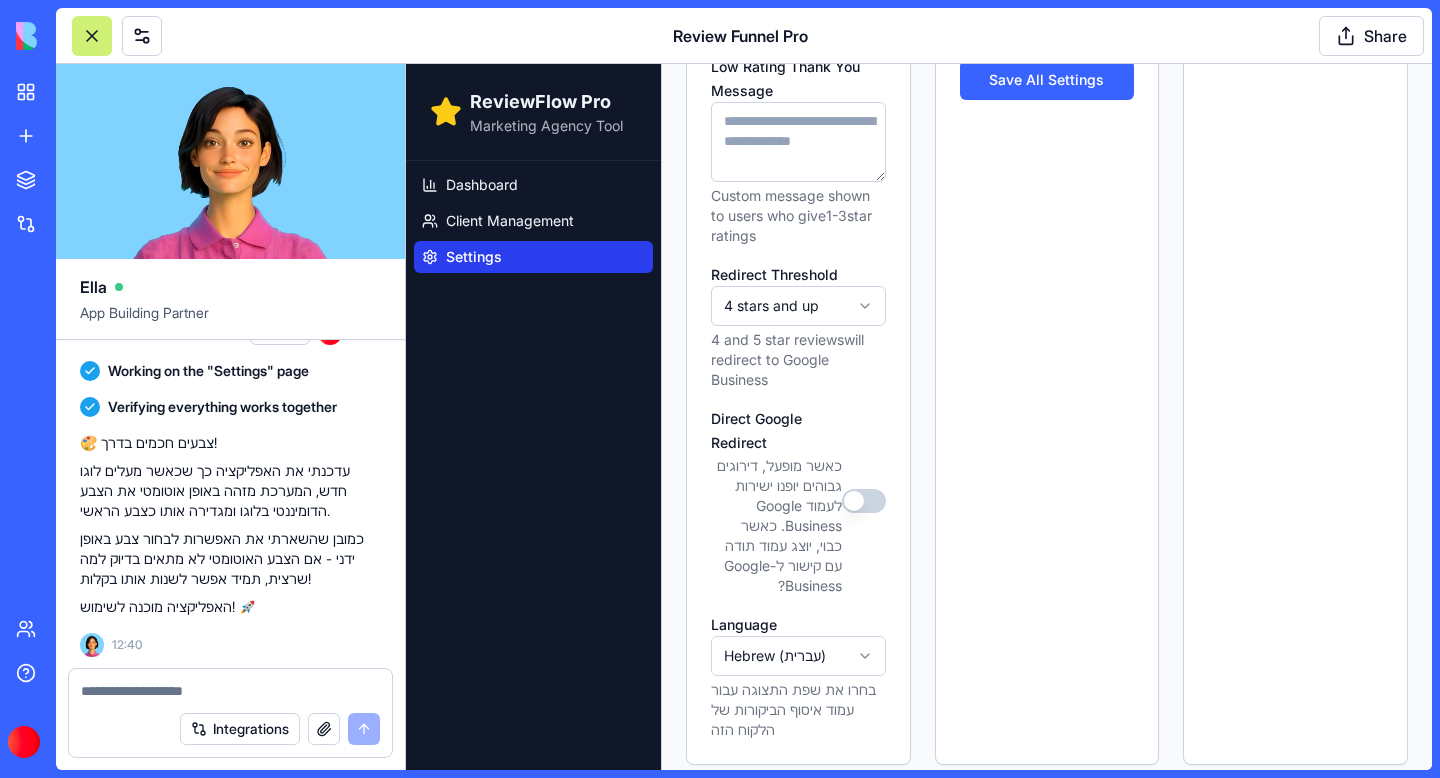 scroll, scrollTop: 992, scrollLeft: 0, axis: vertical 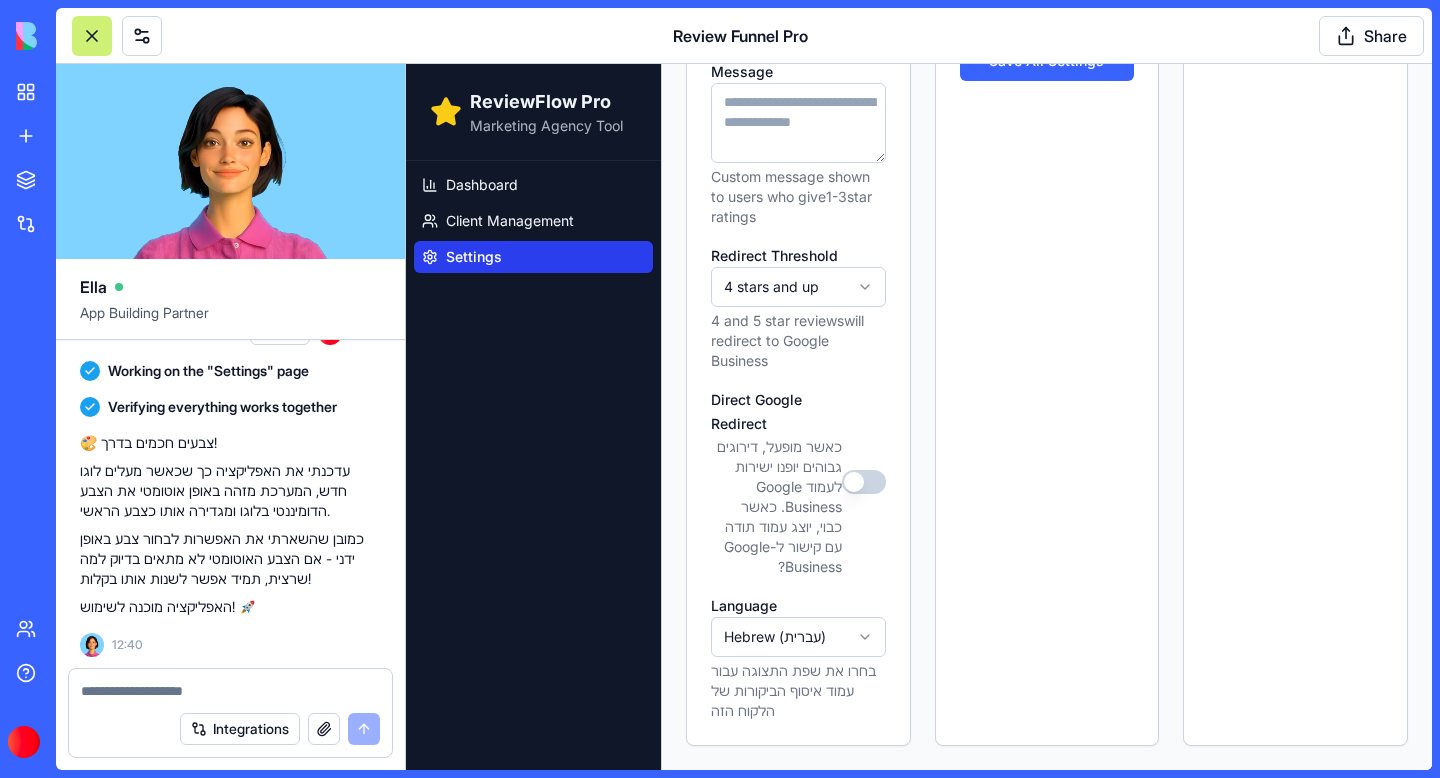 click on "**********" at bounding box center (919, -79) 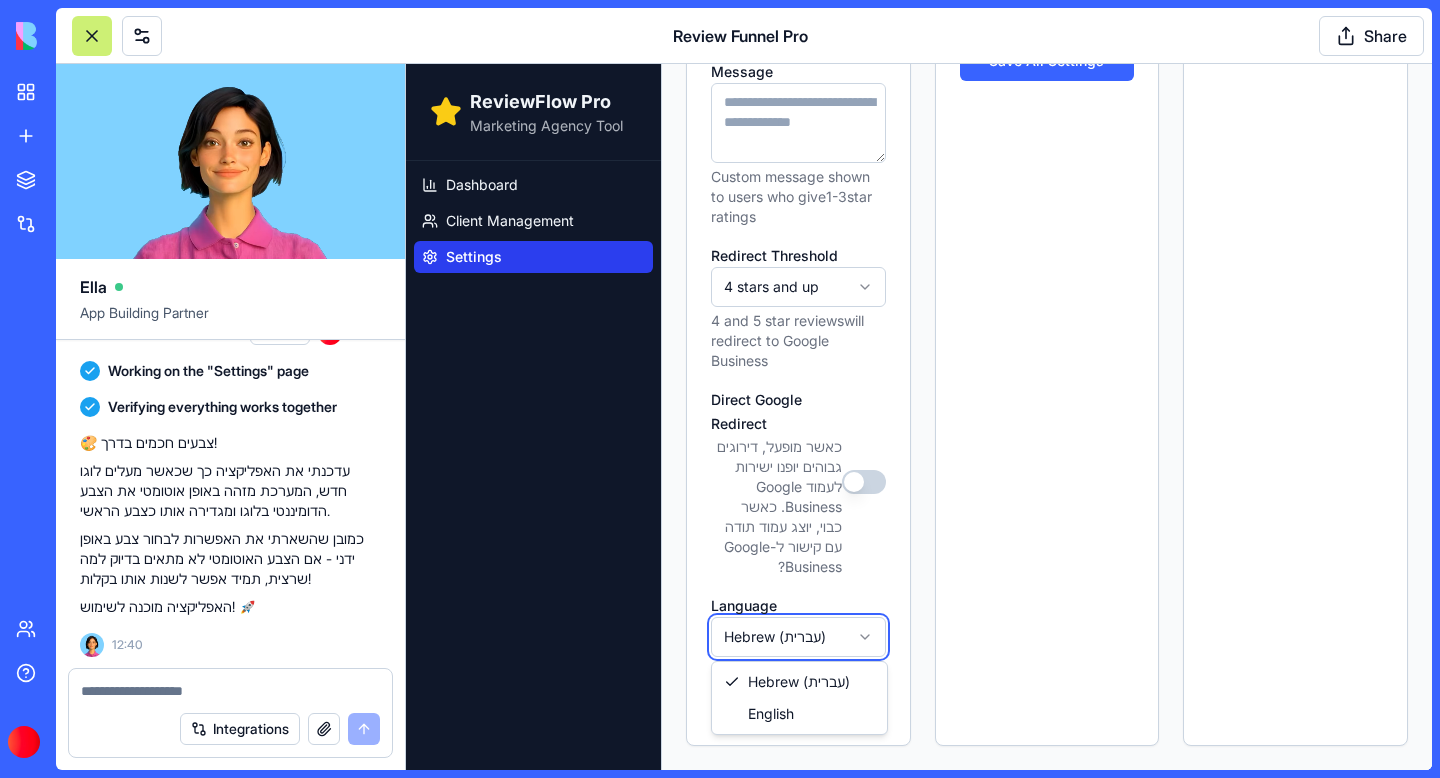 click on "**********" at bounding box center (919, -79) 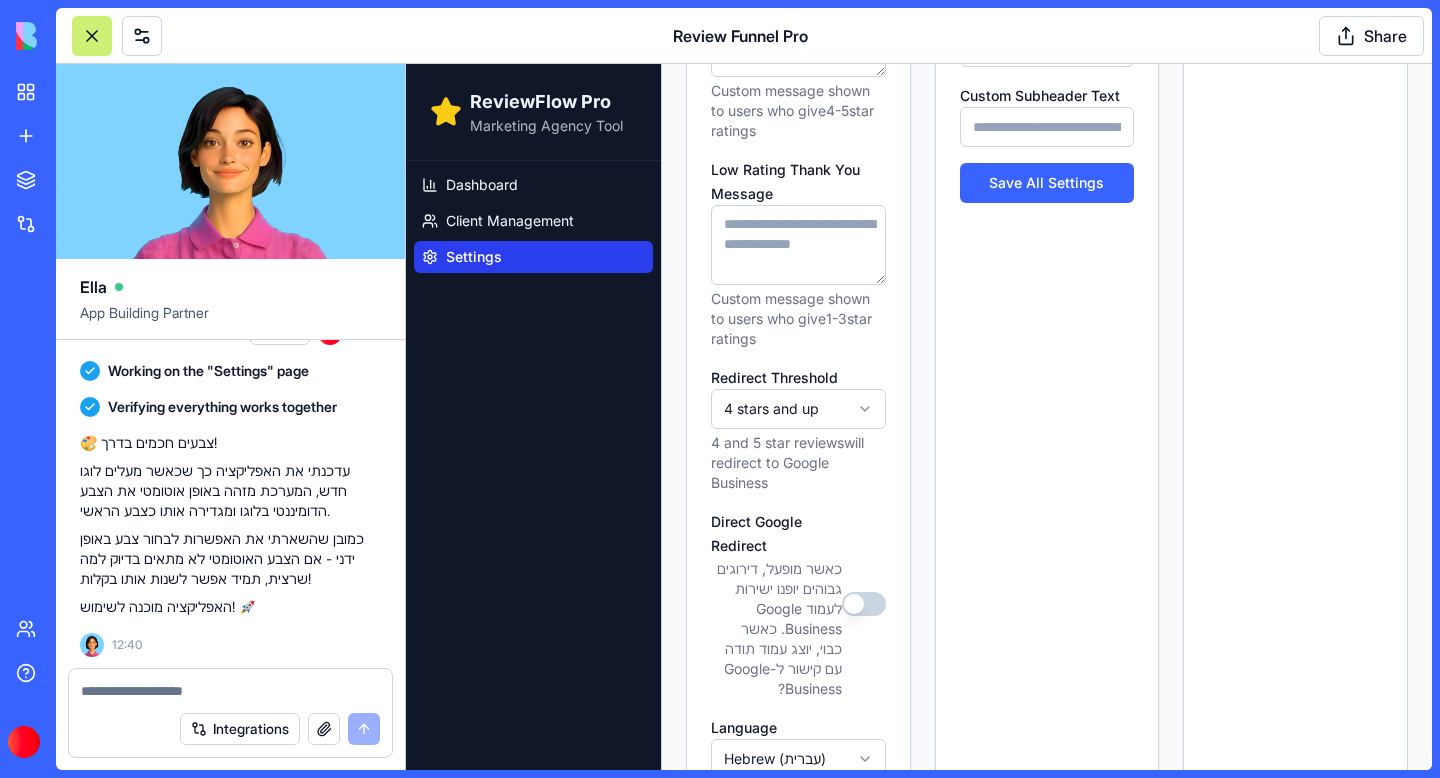 click on "**********" at bounding box center [798, 192] 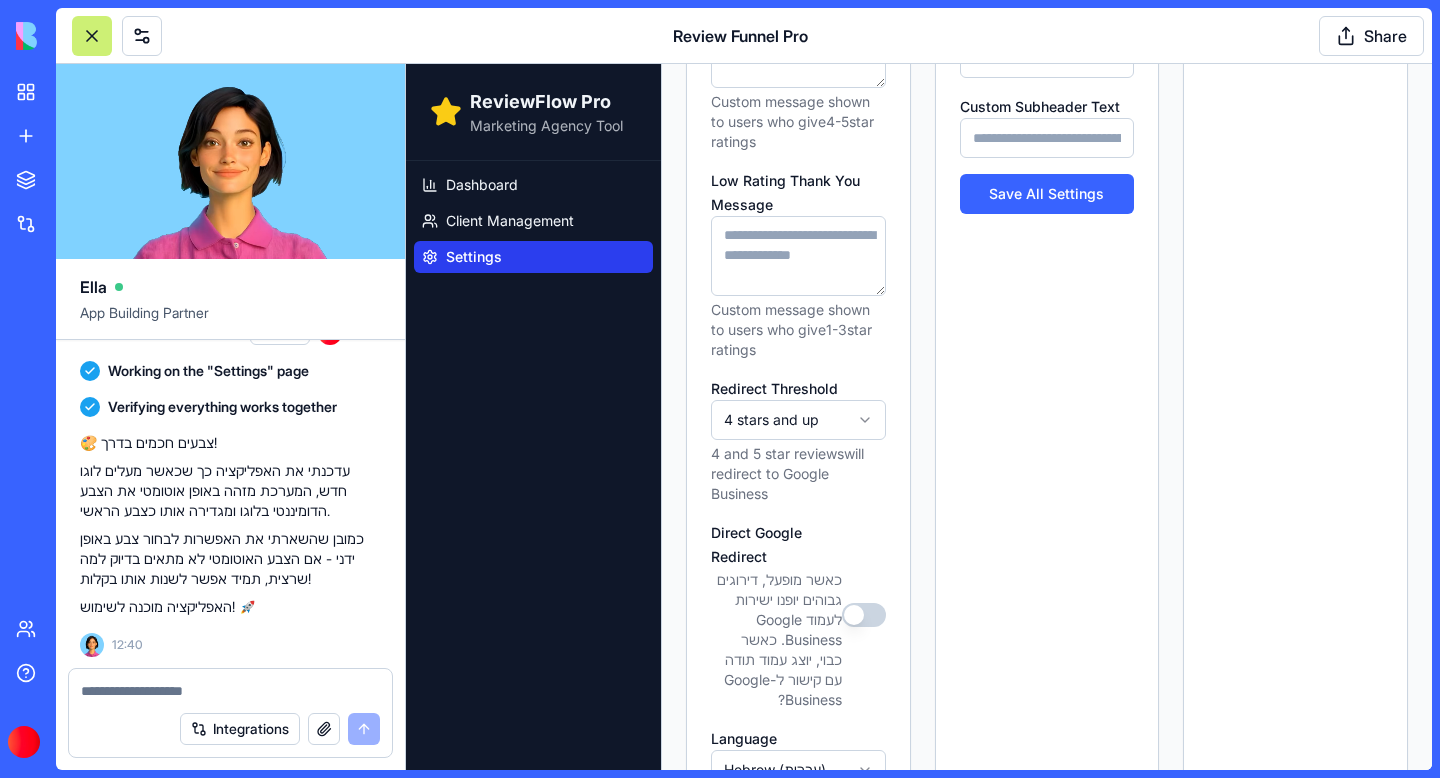 scroll, scrollTop: 860, scrollLeft: 0, axis: vertical 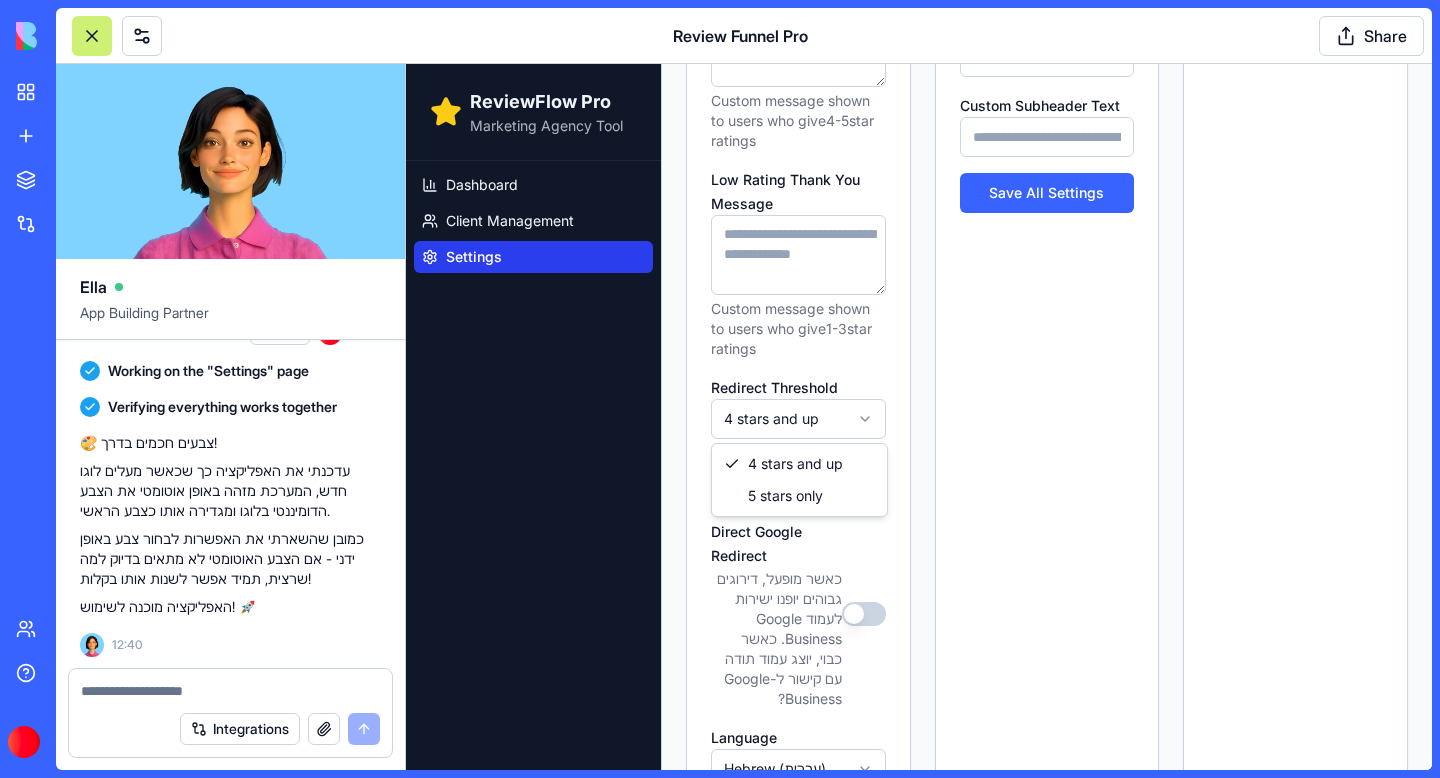 click on "**********" at bounding box center (919, 53) 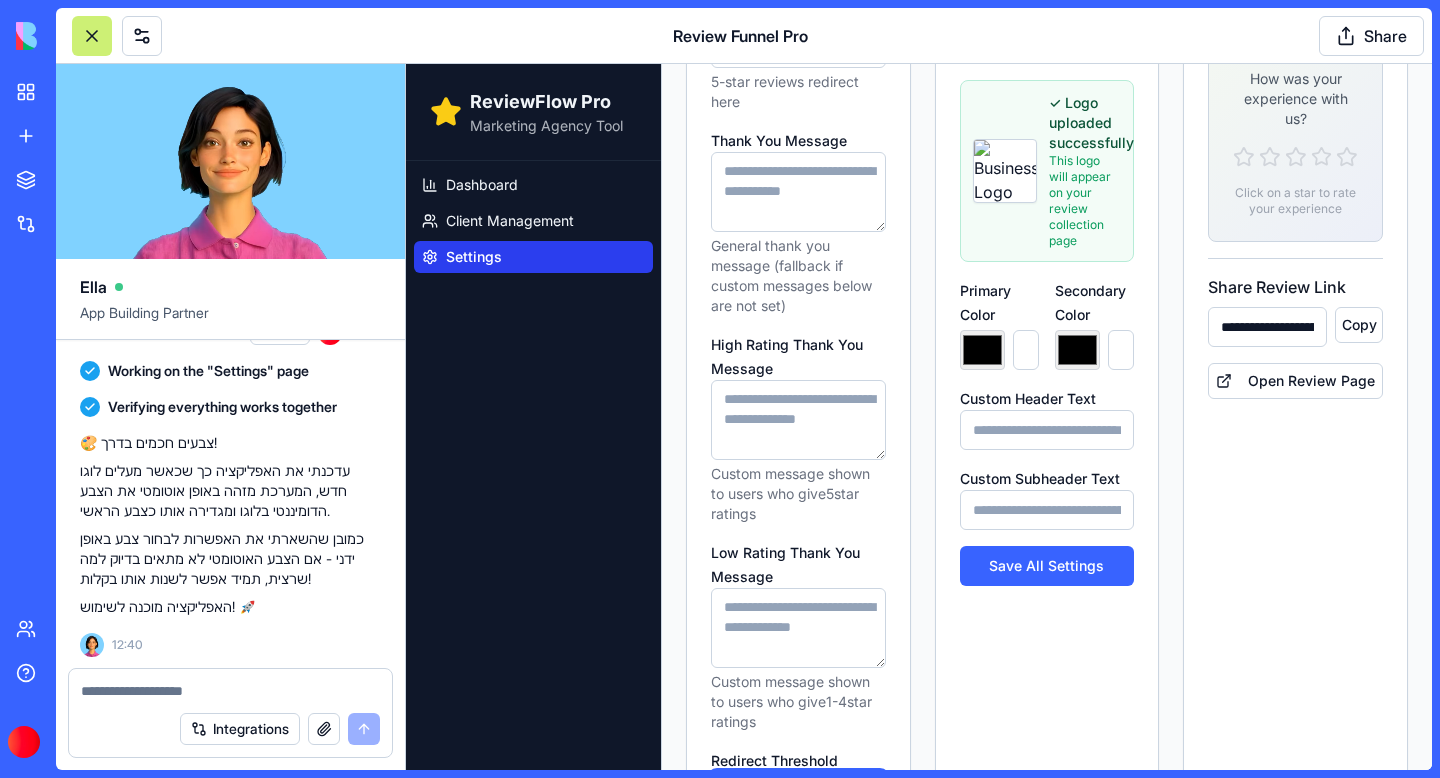 scroll, scrollTop: 486, scrollLeft: 0, axis: vertical 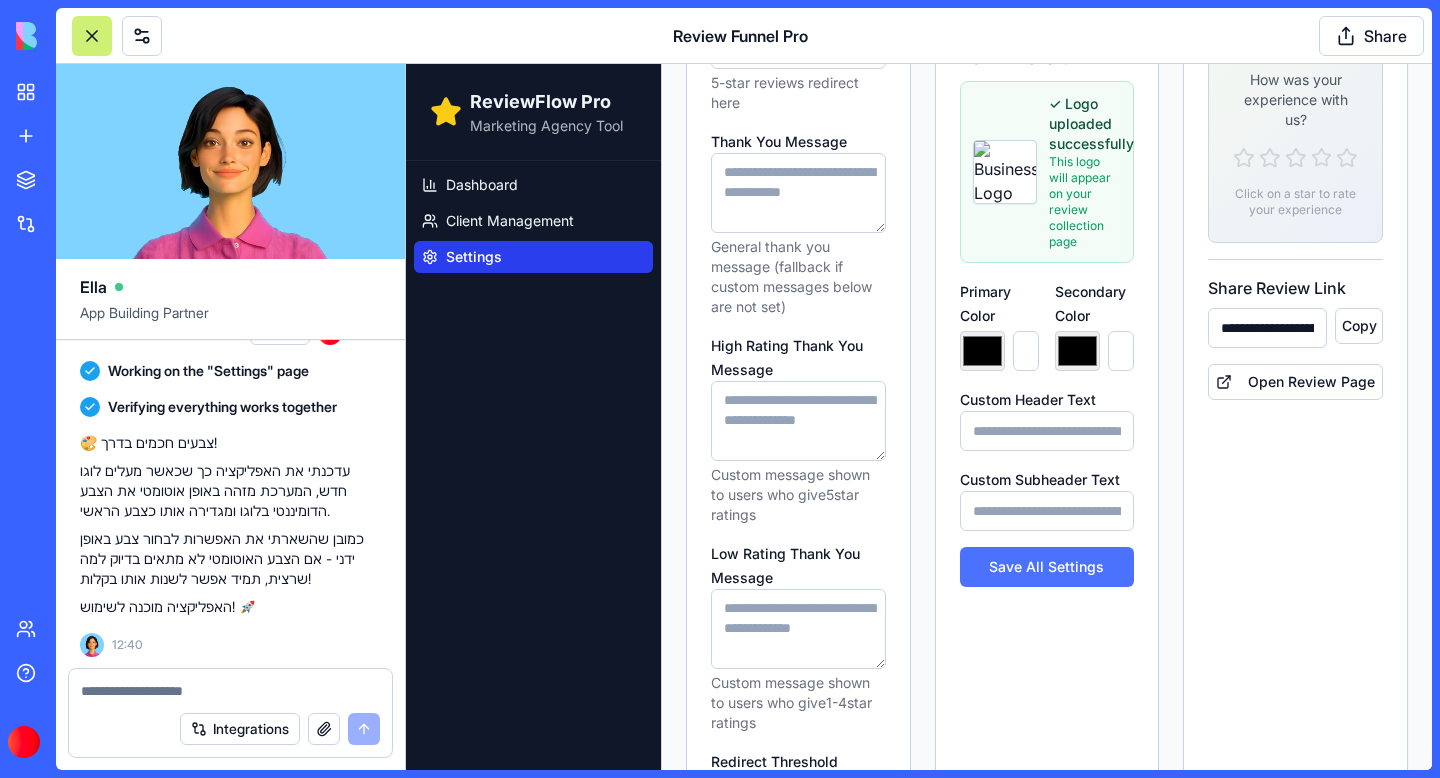click on "Save All Settings" at bounding box center (1047, 567) 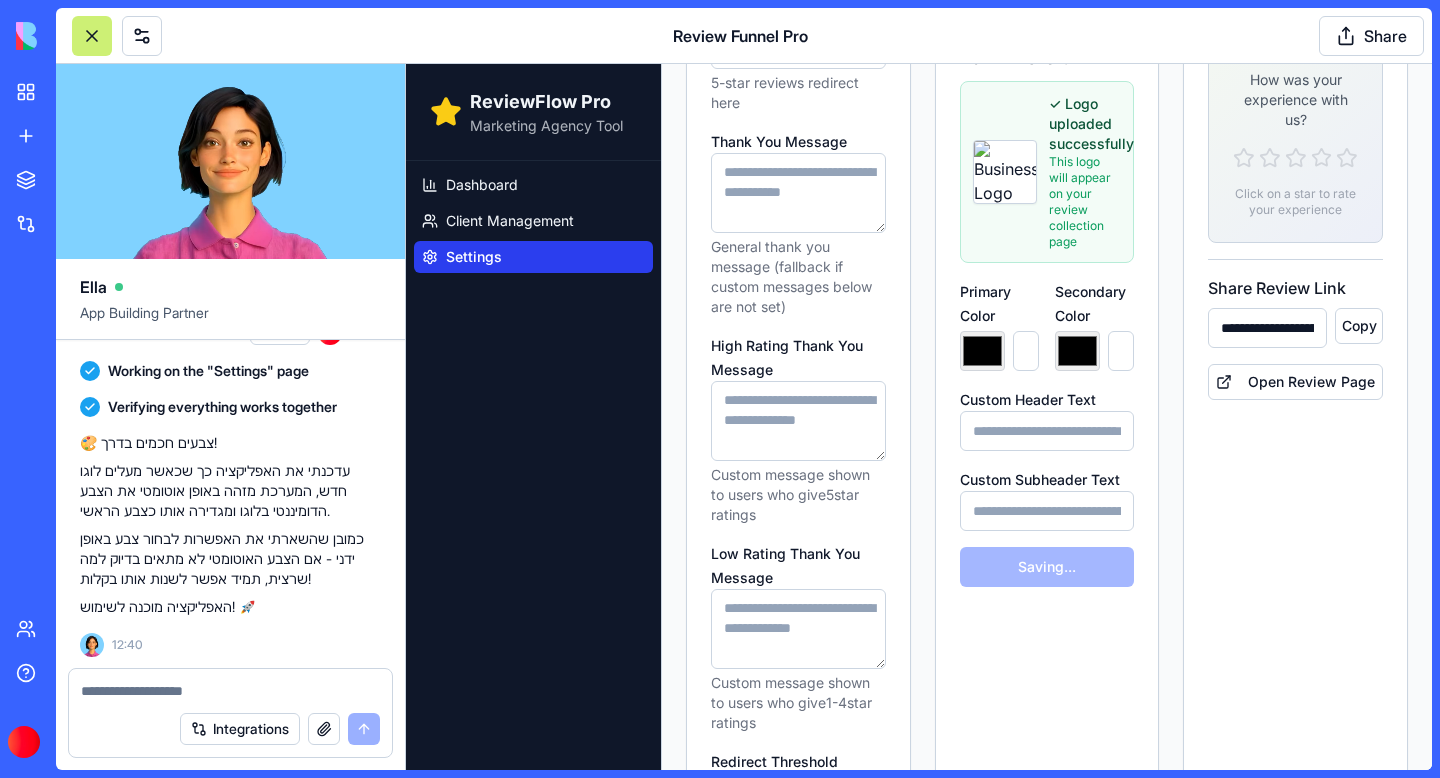 type on "*******" 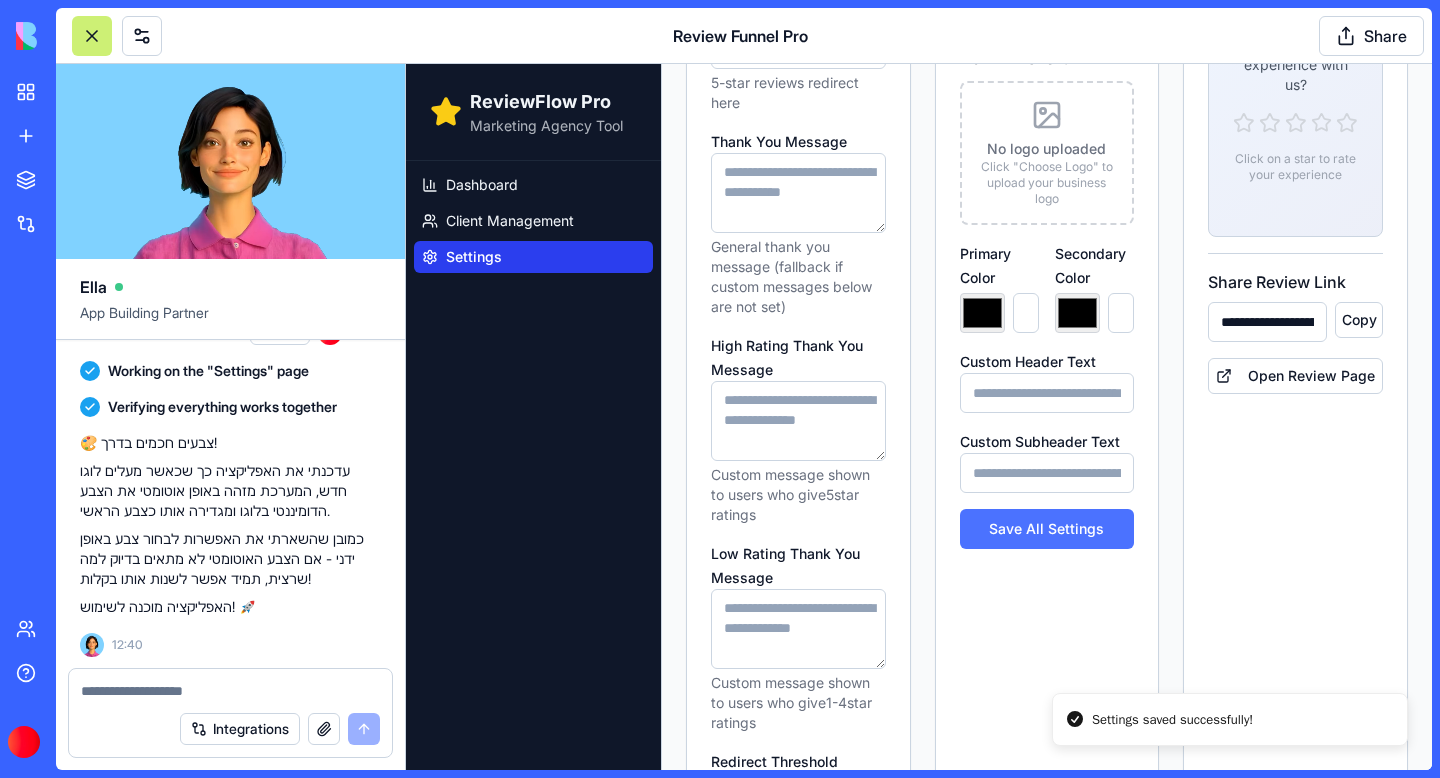 type on "*******" 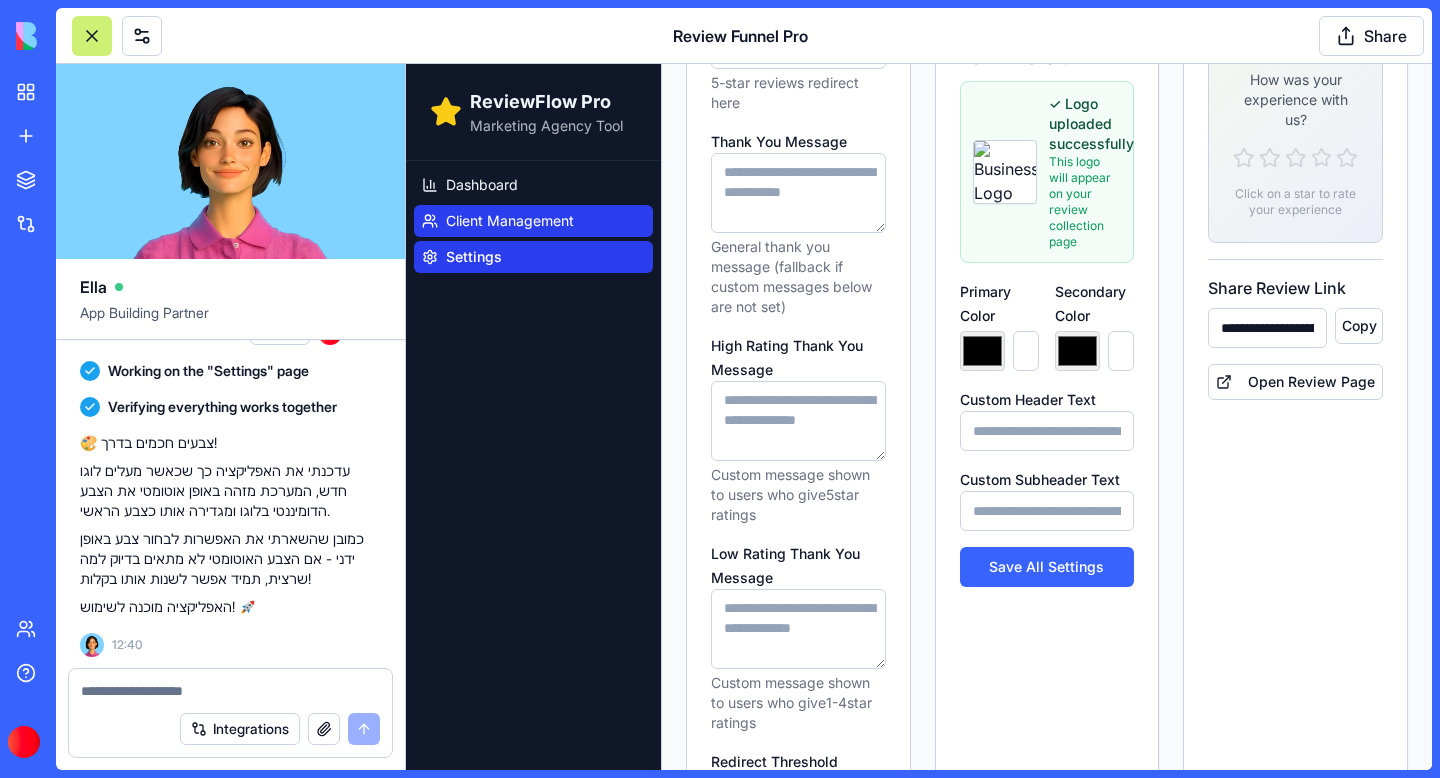 click on "Client Management" at bounding box center [510, 221] 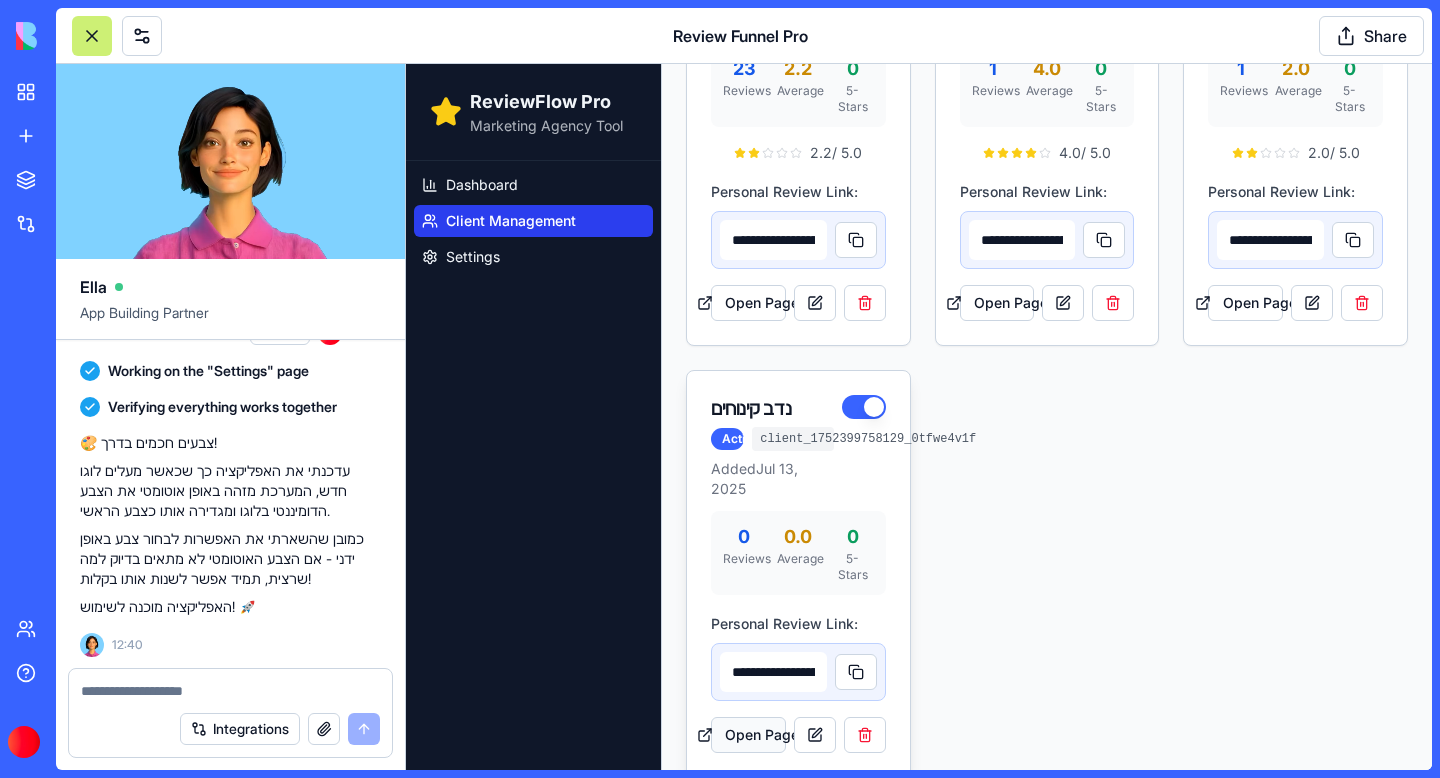 click on "Open Page" at bounding box center (748, 735) 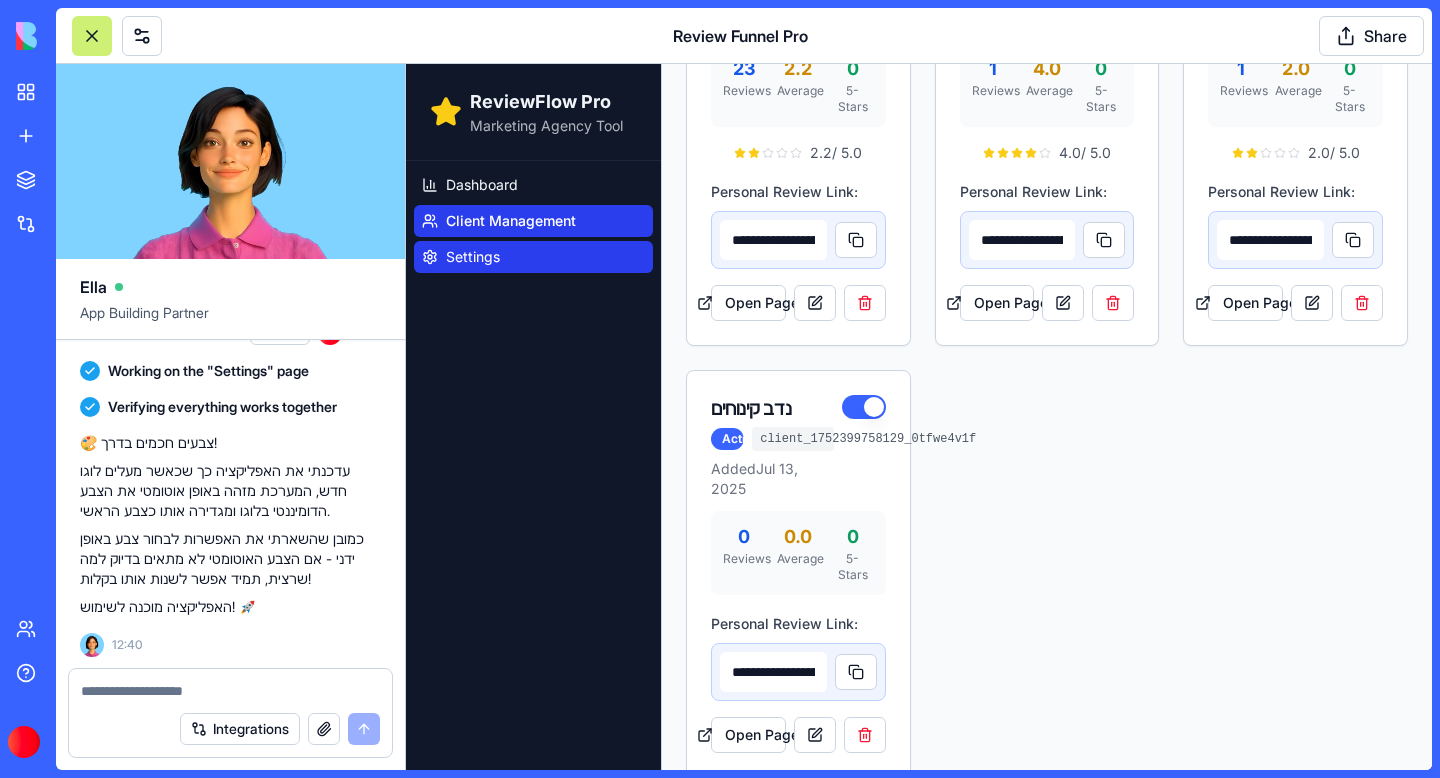 click on "Settings" at bounding box center [533, 257] 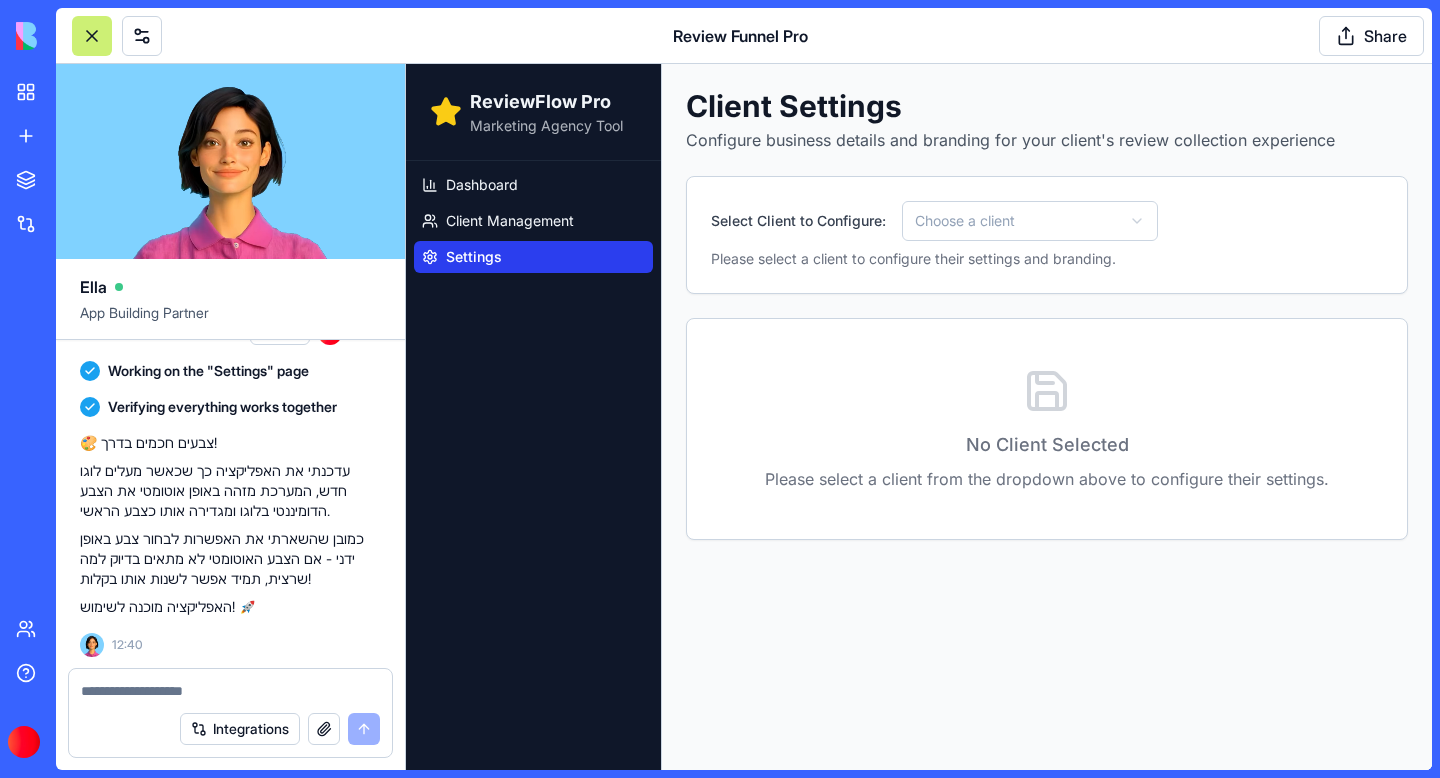 scroll, scrollTop: 0, scrollLeft: 0, axis: both 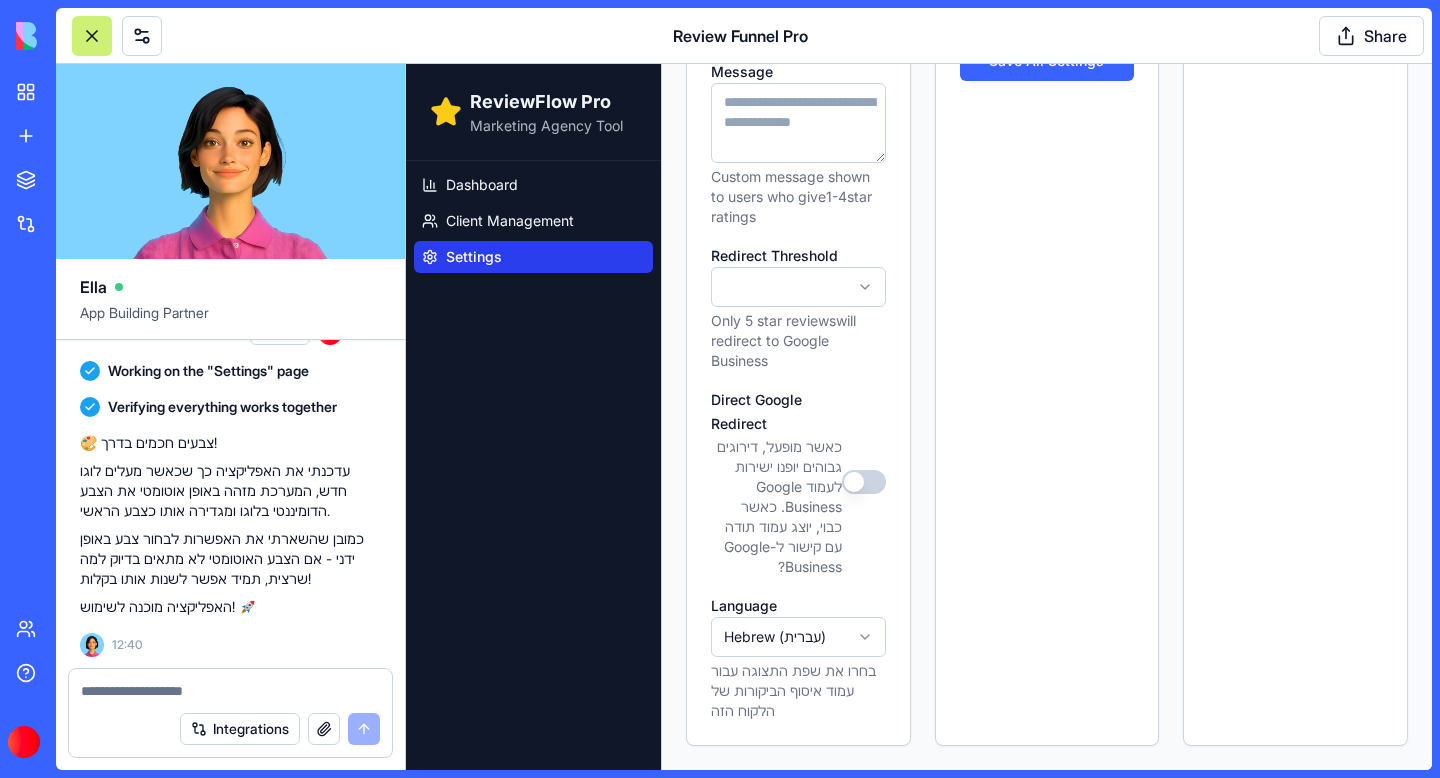 click at bounding box center [230, 691] 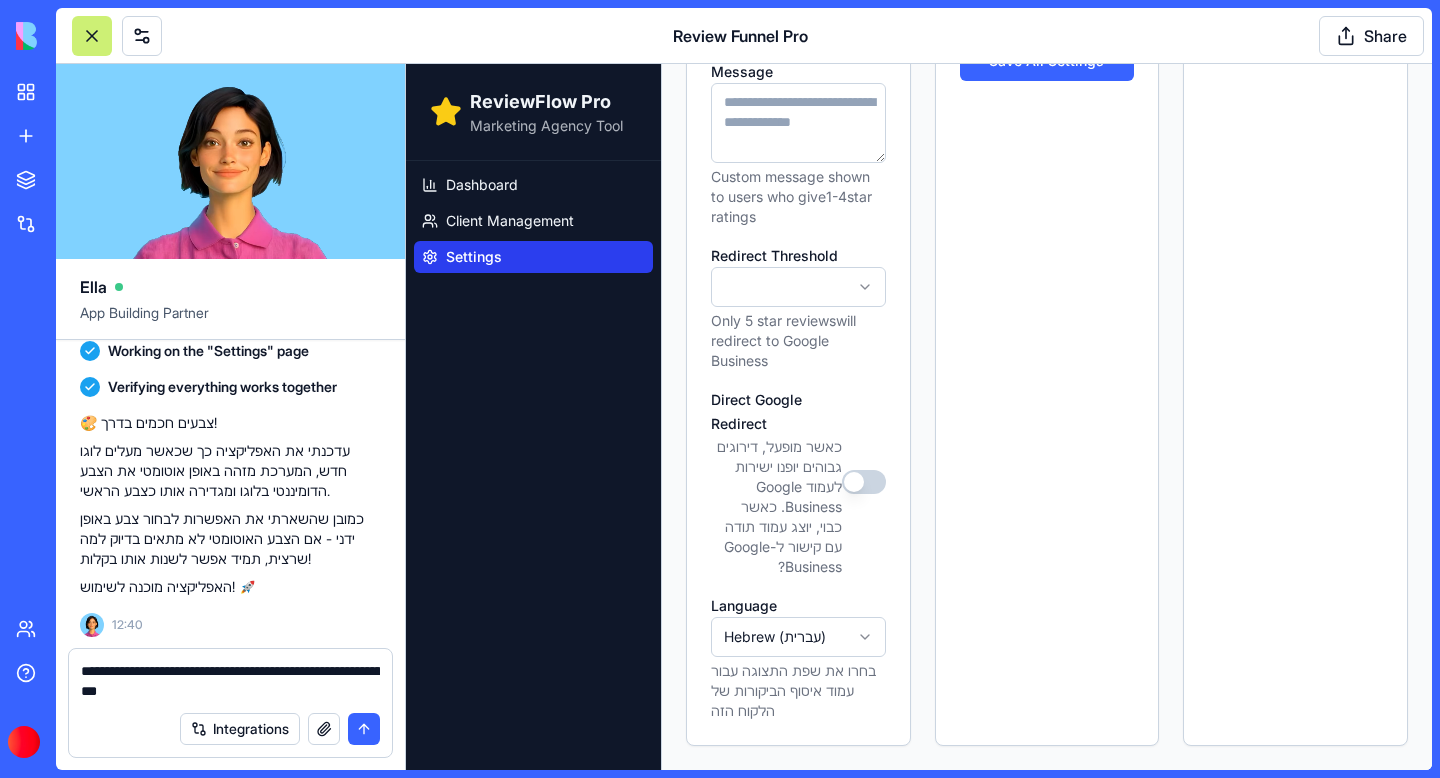 type on "**********" 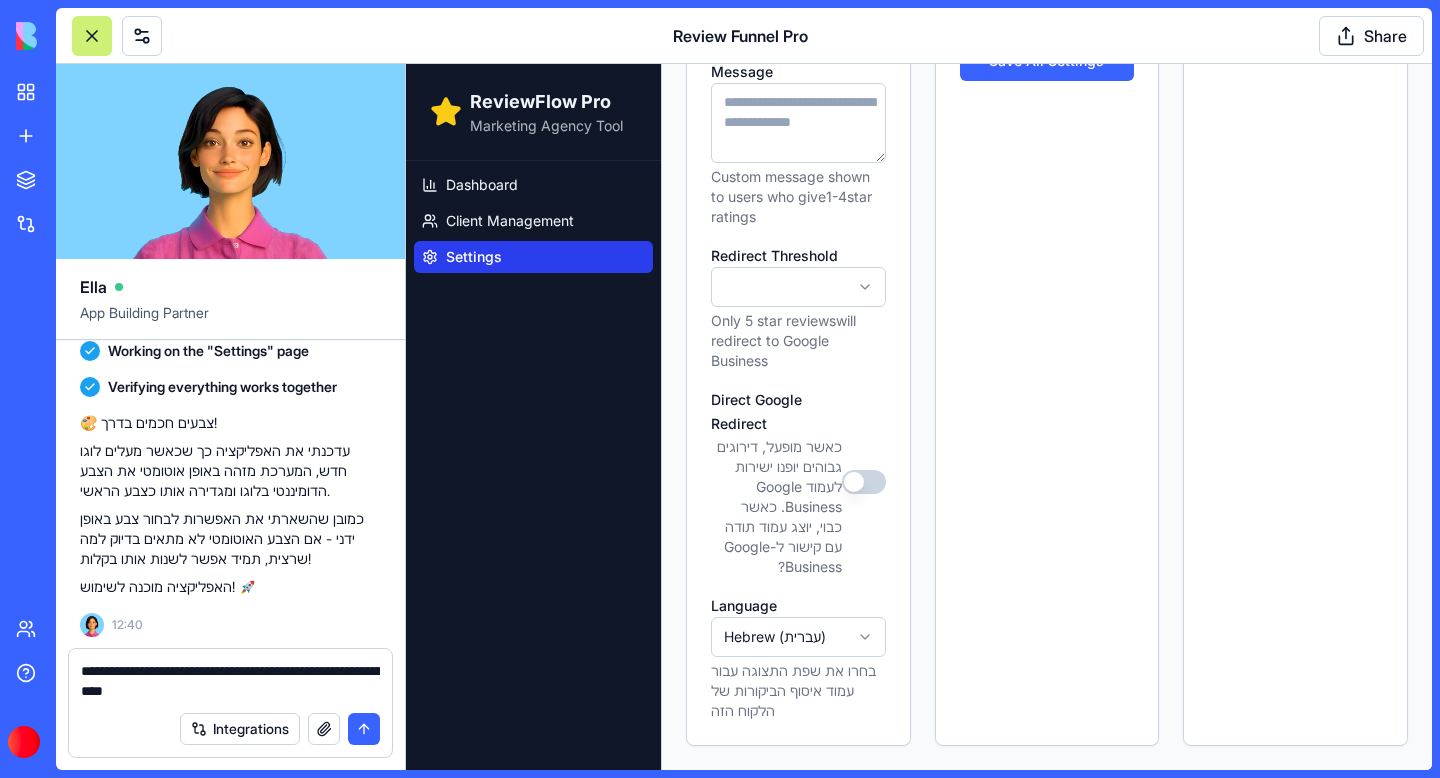 type 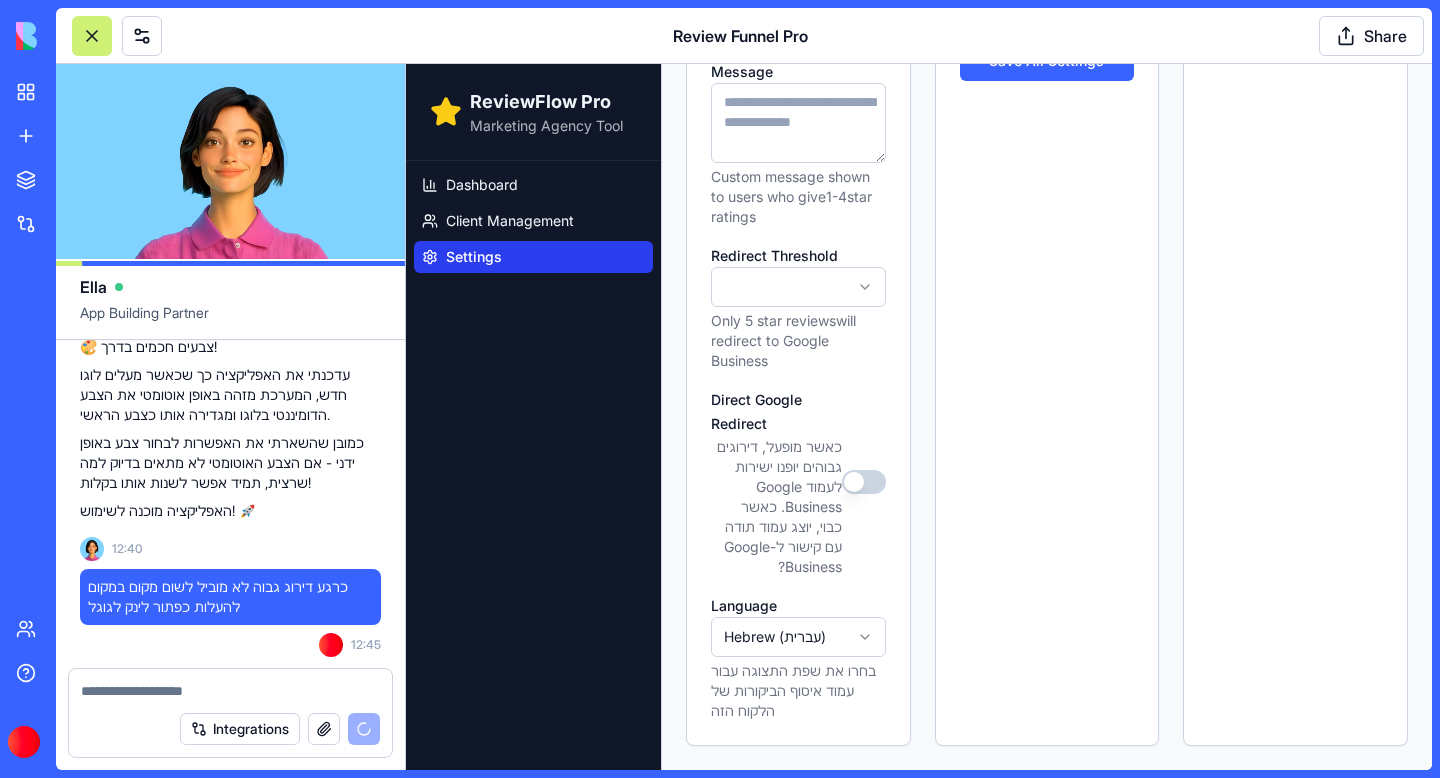 scroll, scrollTop: 62665, scrollLeft: 0, axis: vertical 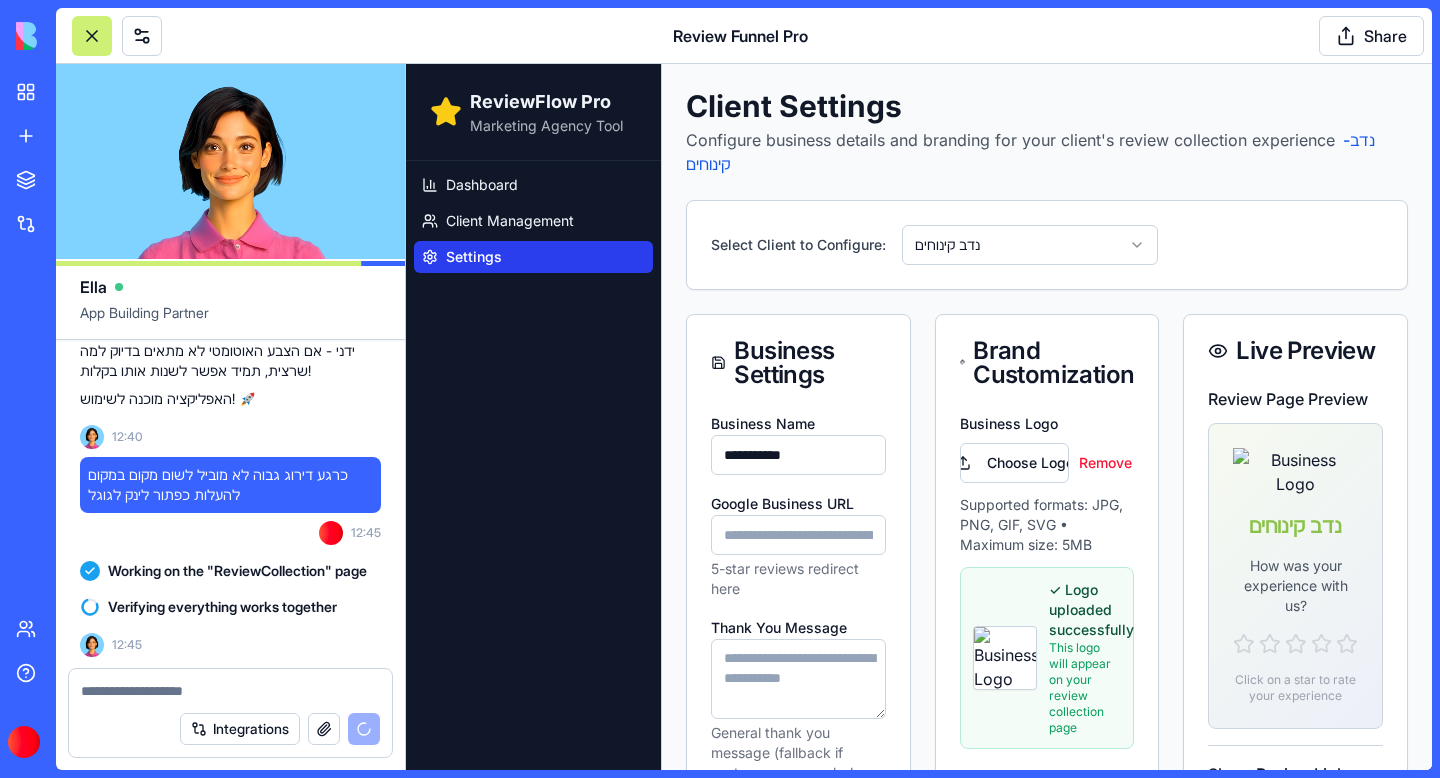 type on "*******" 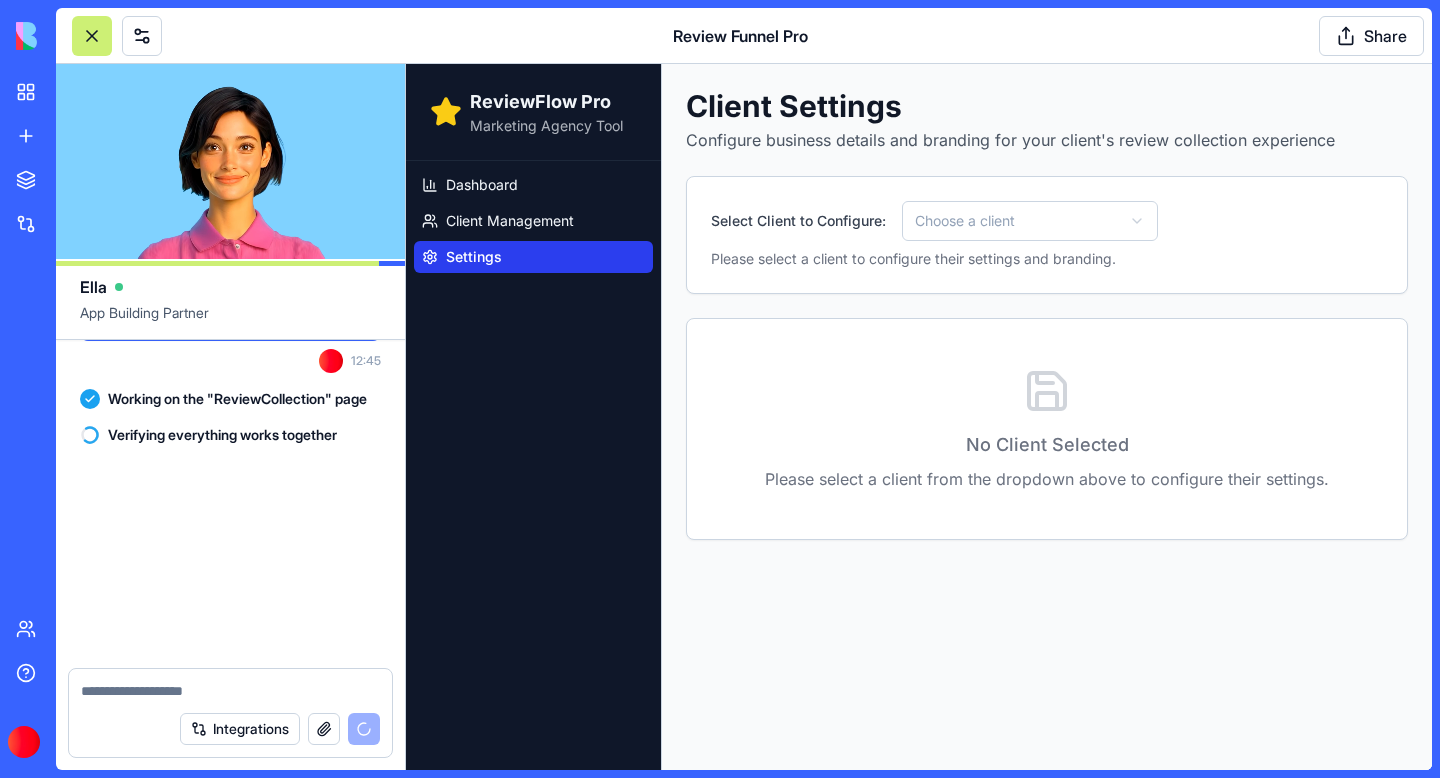 scroll, scrollTop: 62893, scrollLeft: 0, axis: vertical 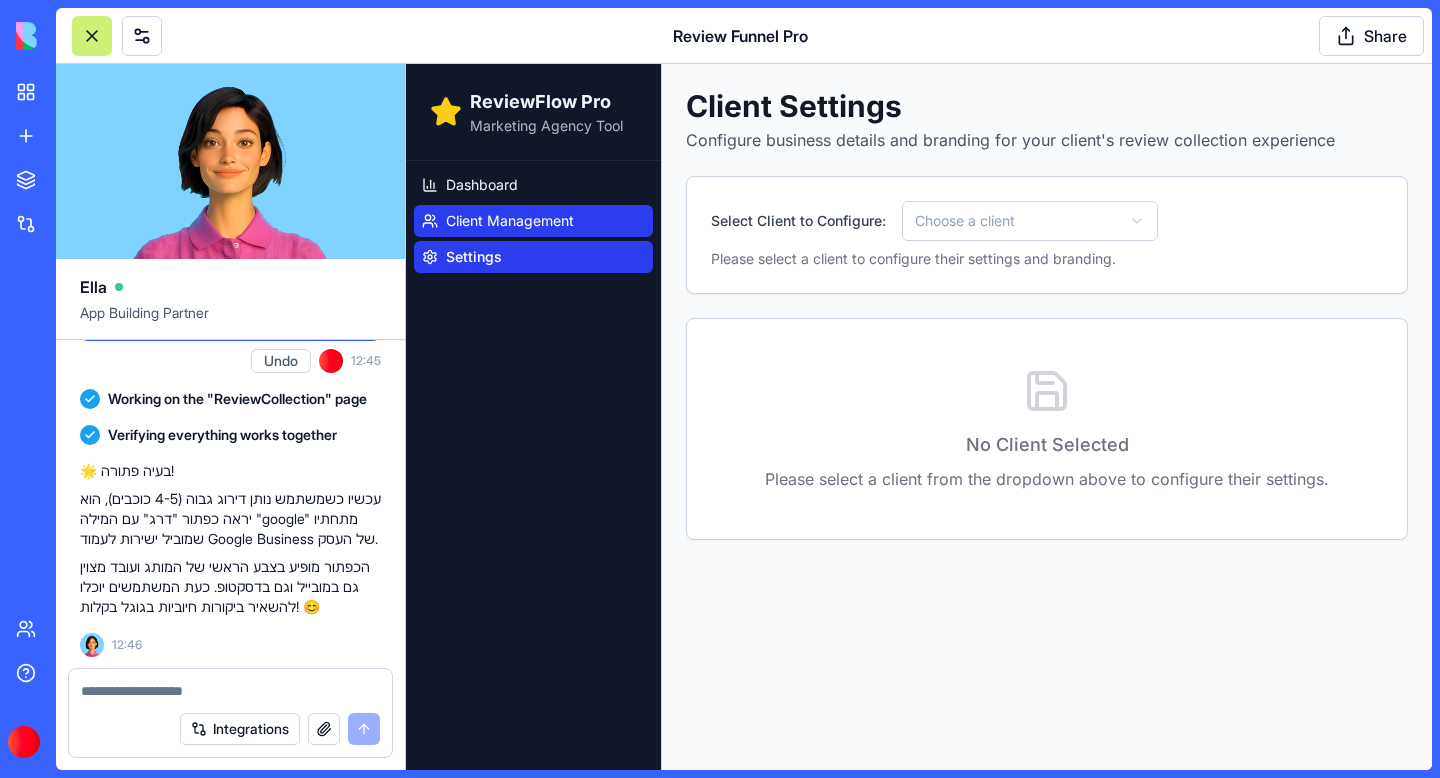 click on "Client Management" at bounding box center [510, 221] 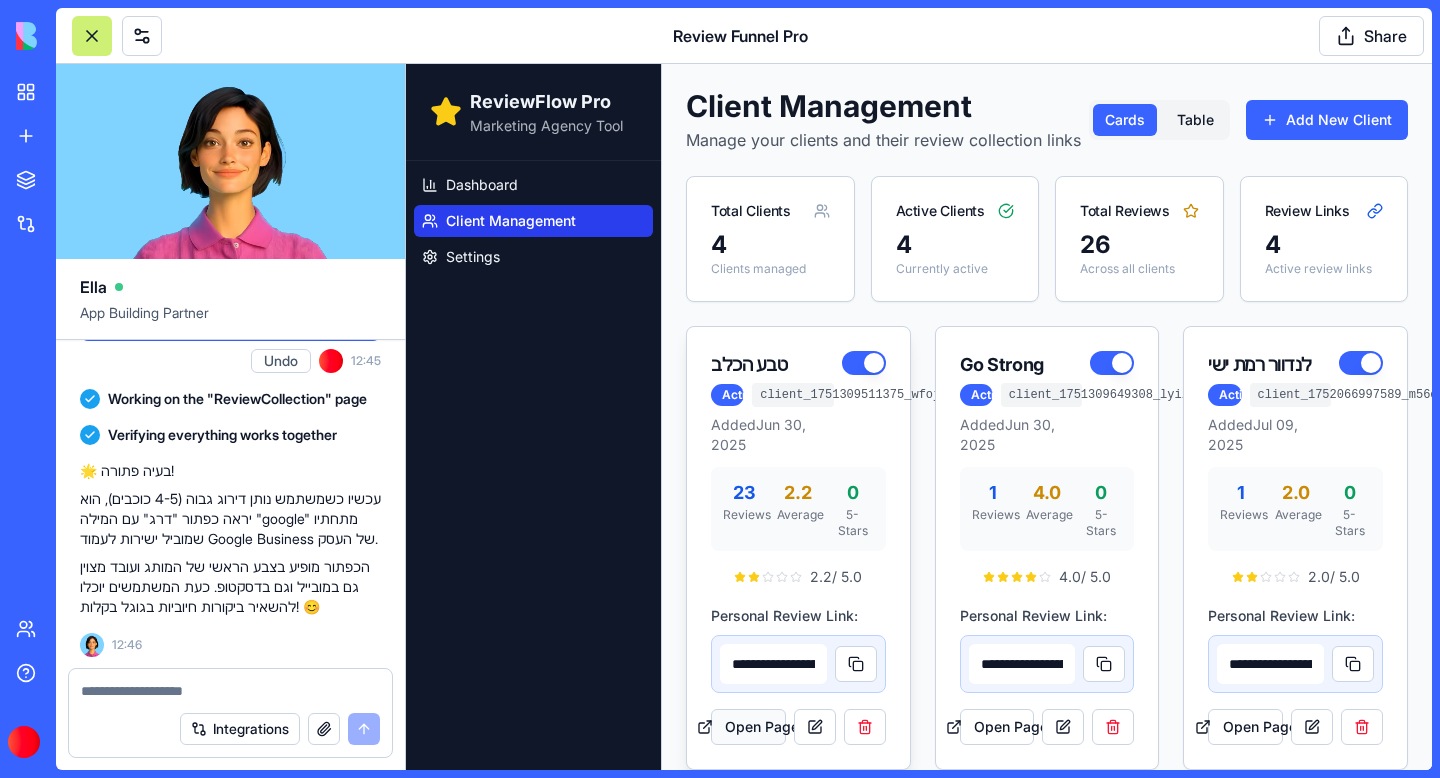 click on "Open Page" at bounding box center [748, 727] 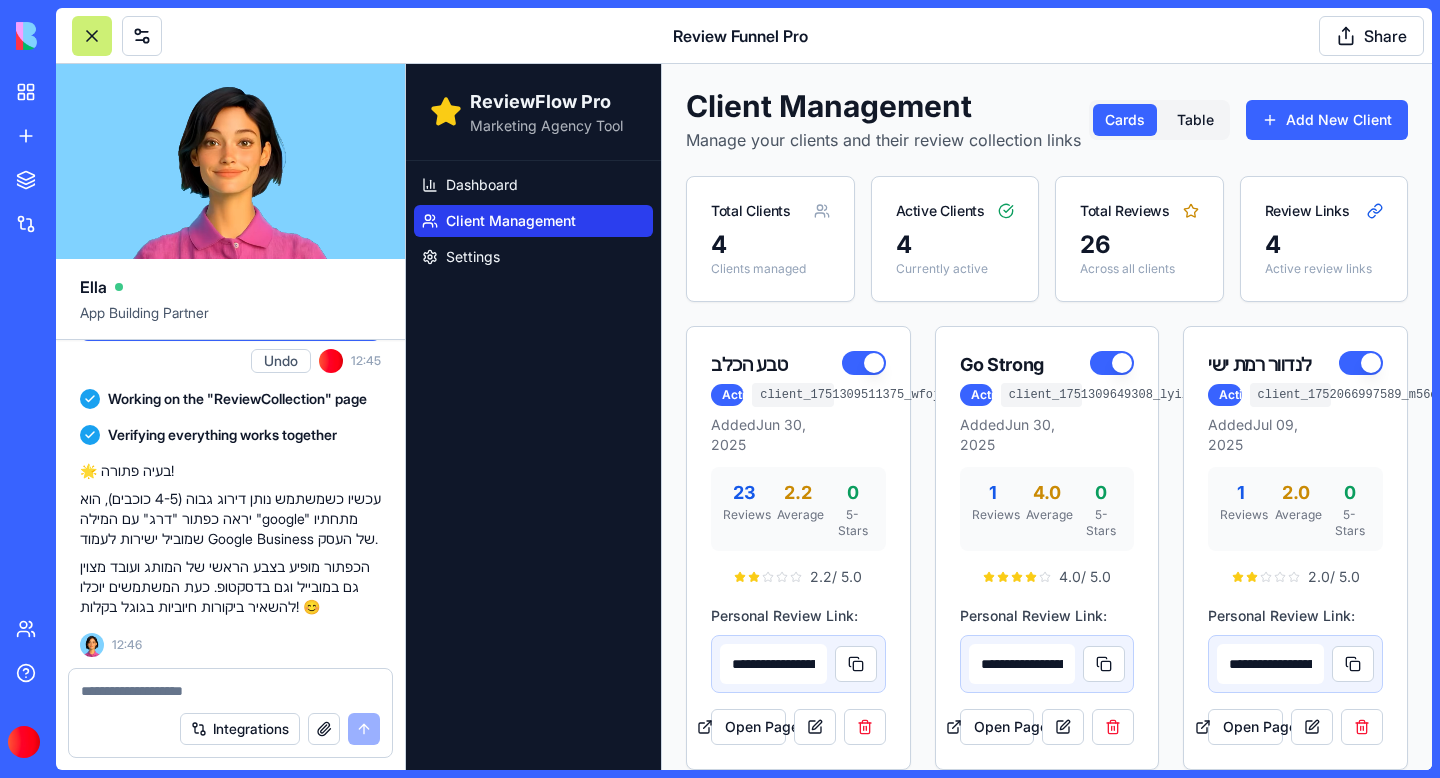 click at bounding box center [230, 691] 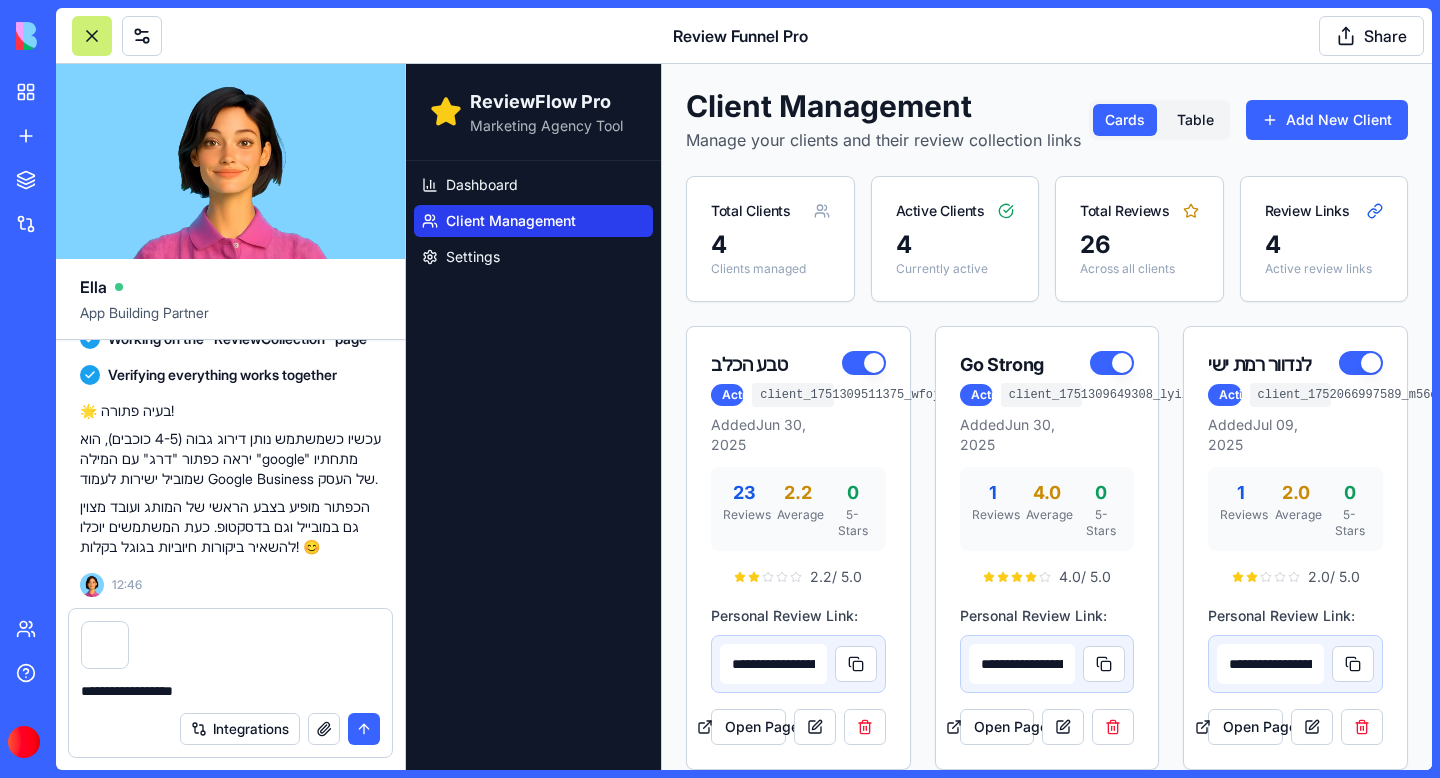 type on "**********" 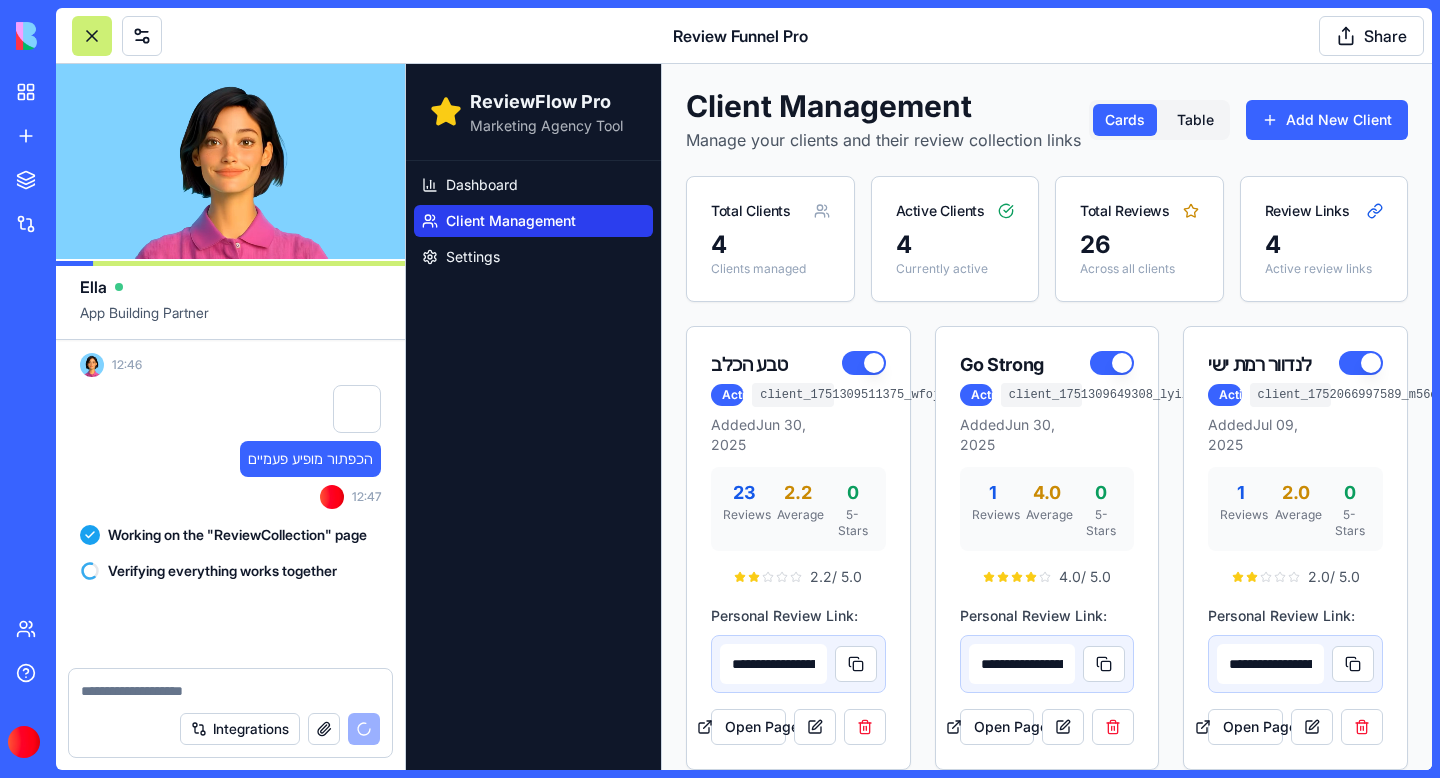 scroll, scrollTop: 63213, scrollLeft: 0, axis: vertical 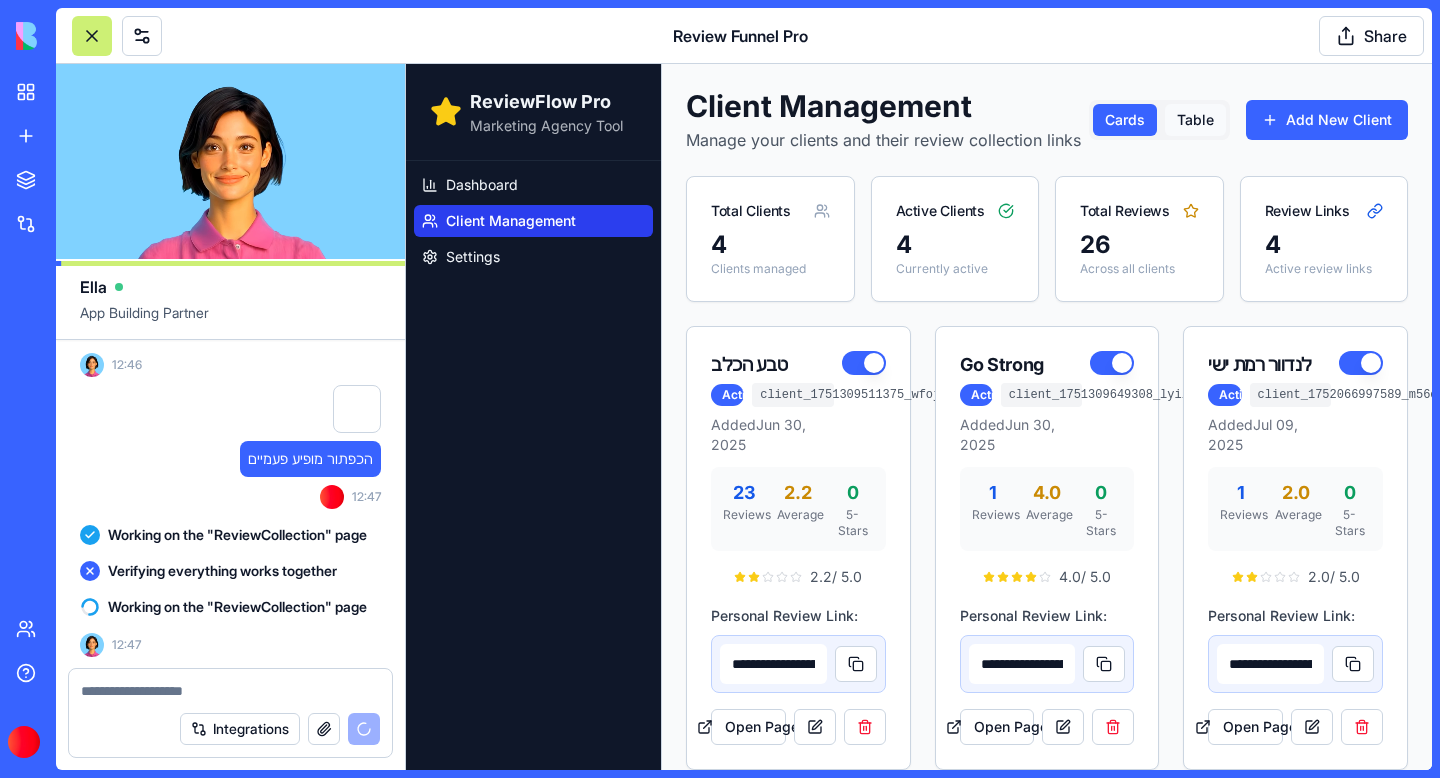 click on "Table" at bounding box center [1195, 120] 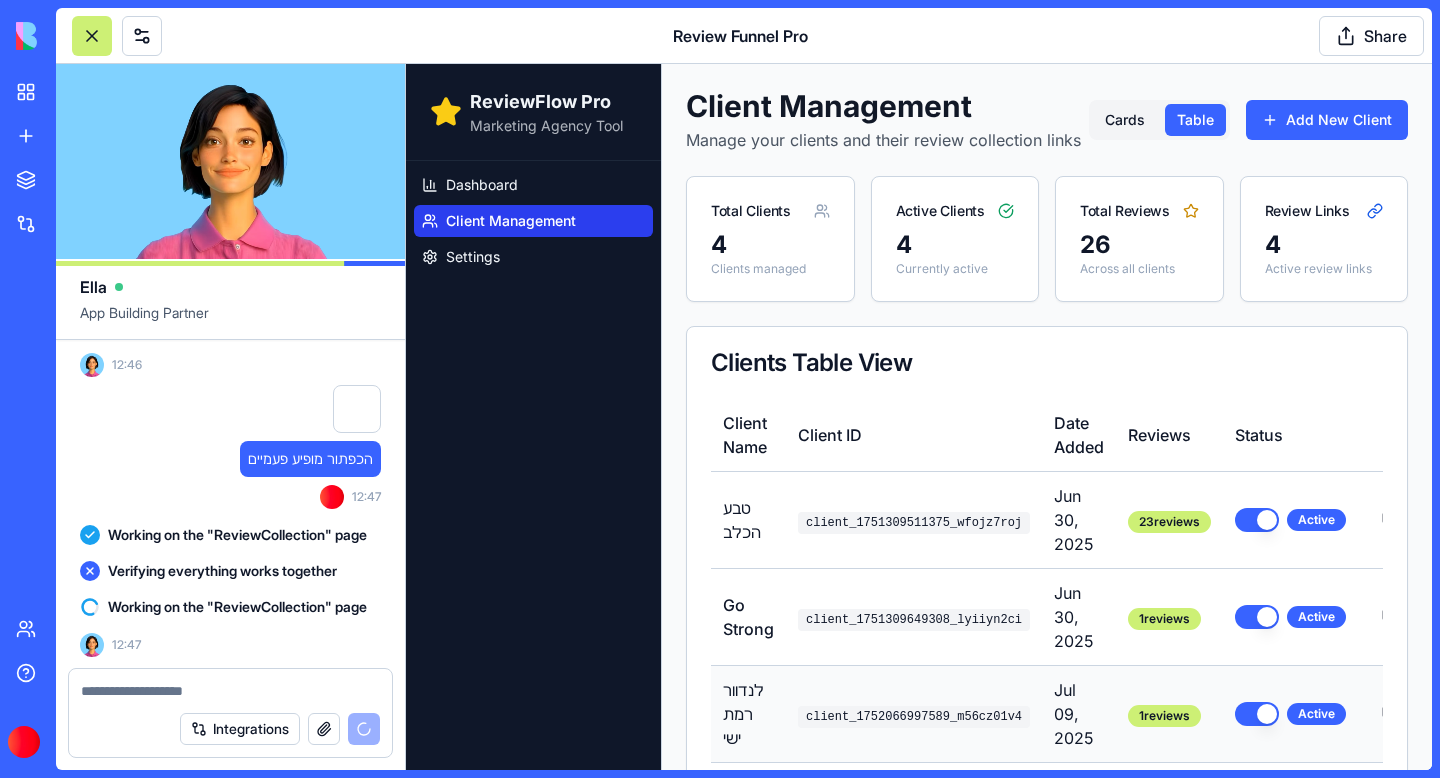 scroll, scrollTop: 115, scrollLeft: 0, axis: vertical 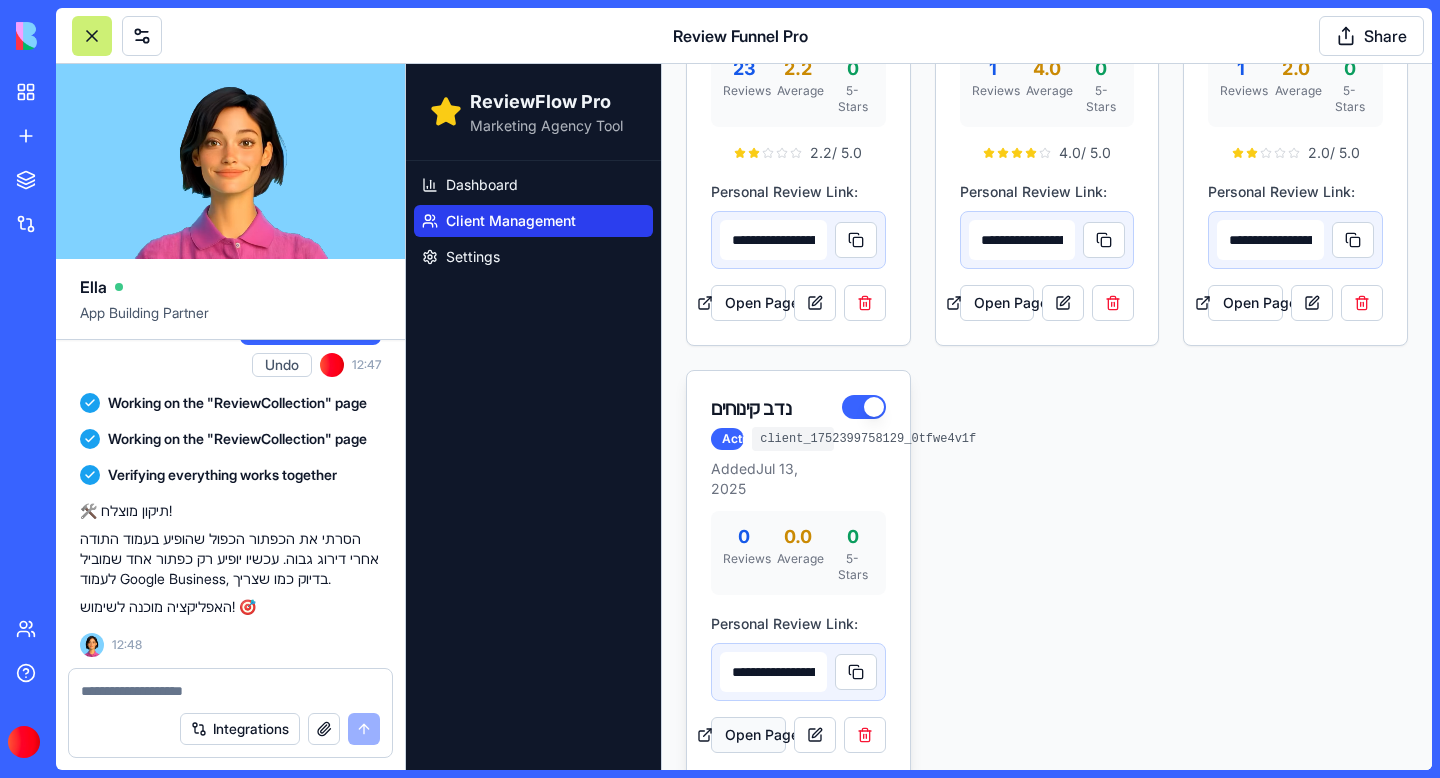 click on "Open Page" at bounding box center (748, 735) 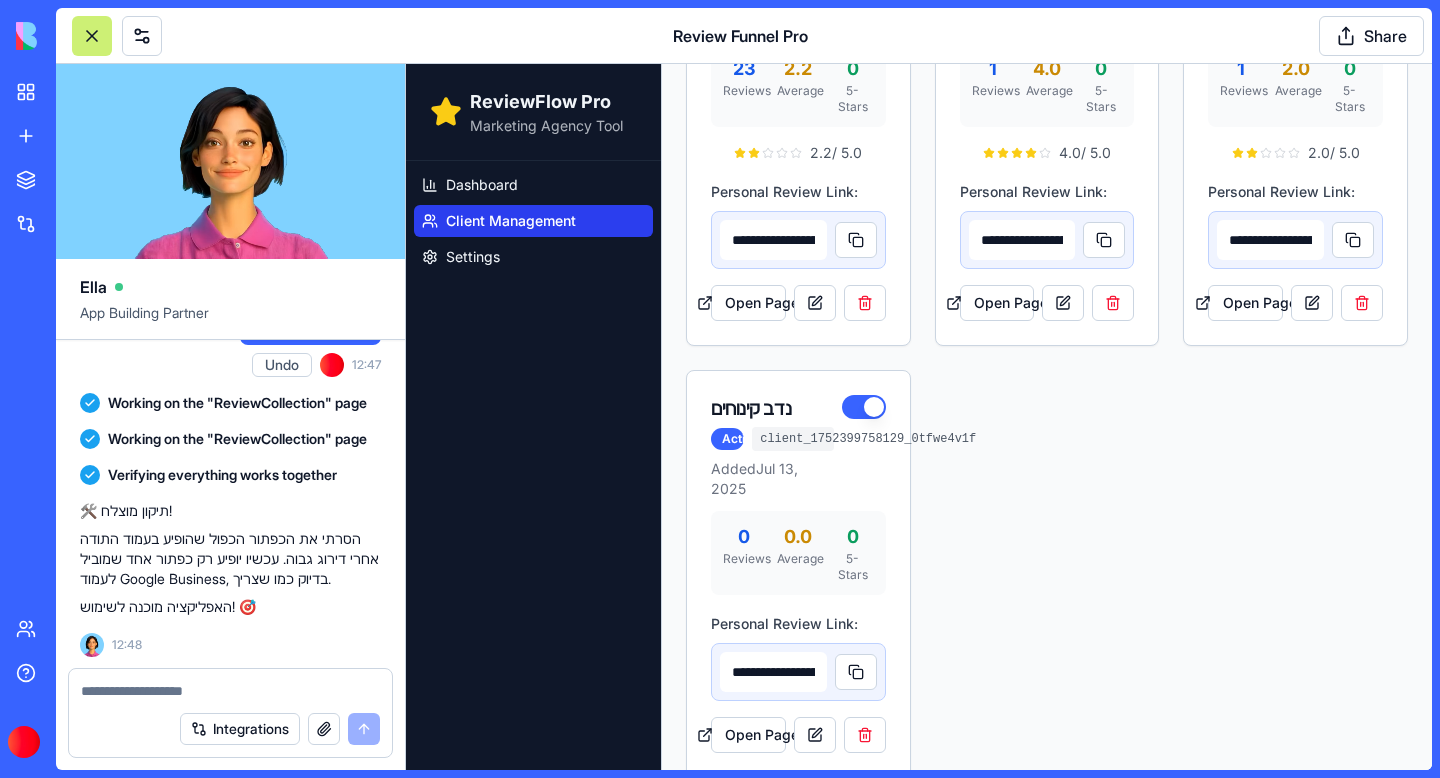 click at bounding box center (230, 691) 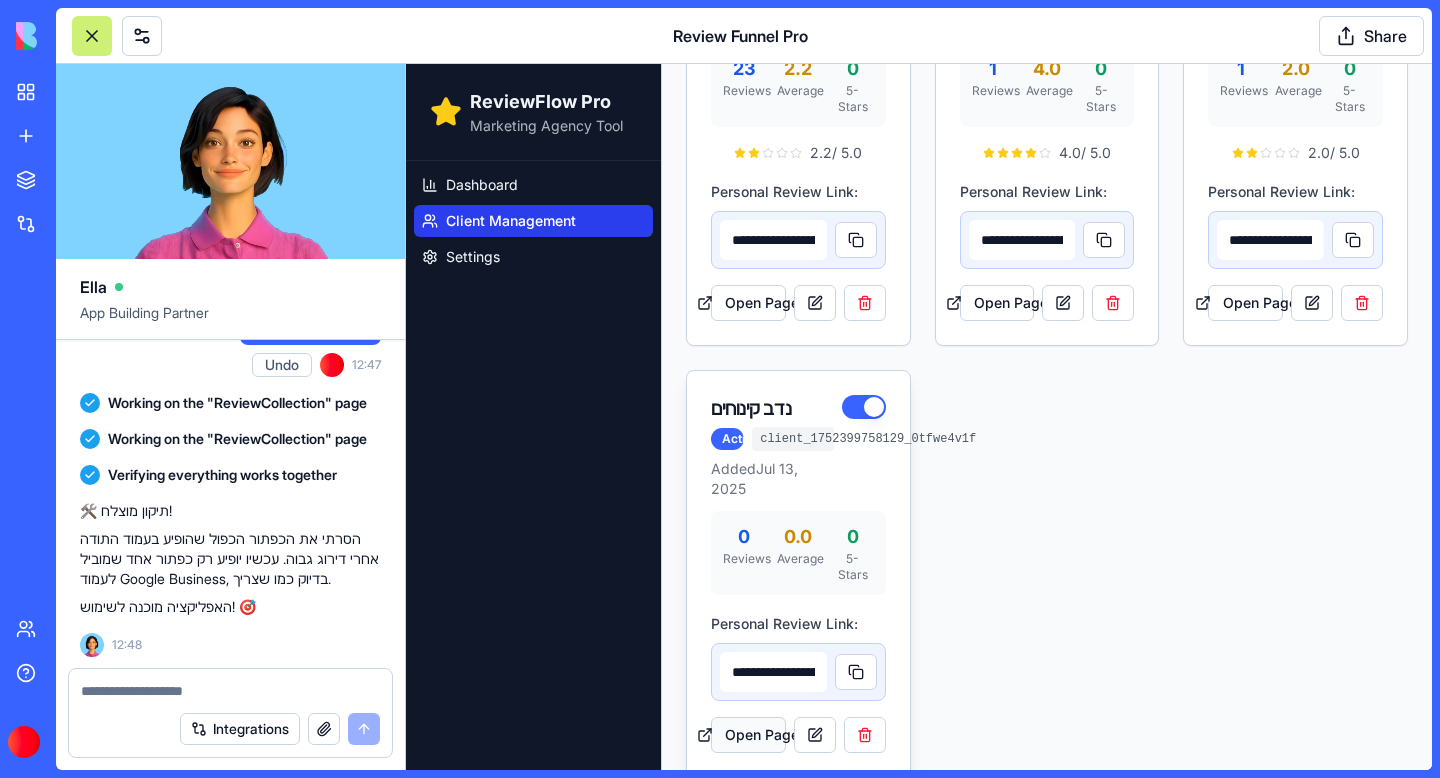 click on "Open Page" at bounding box center (748, 735) 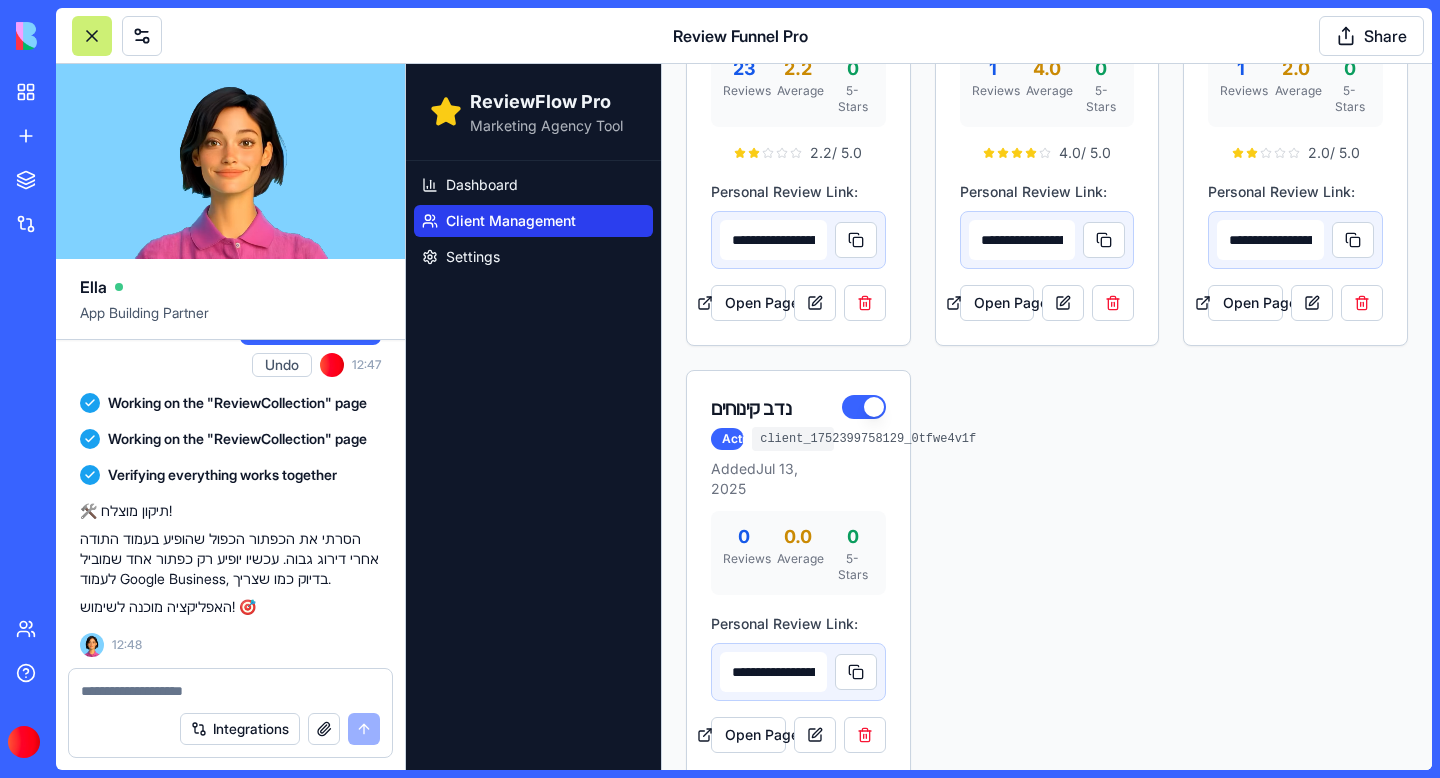 click at bounding box center (230, 685) 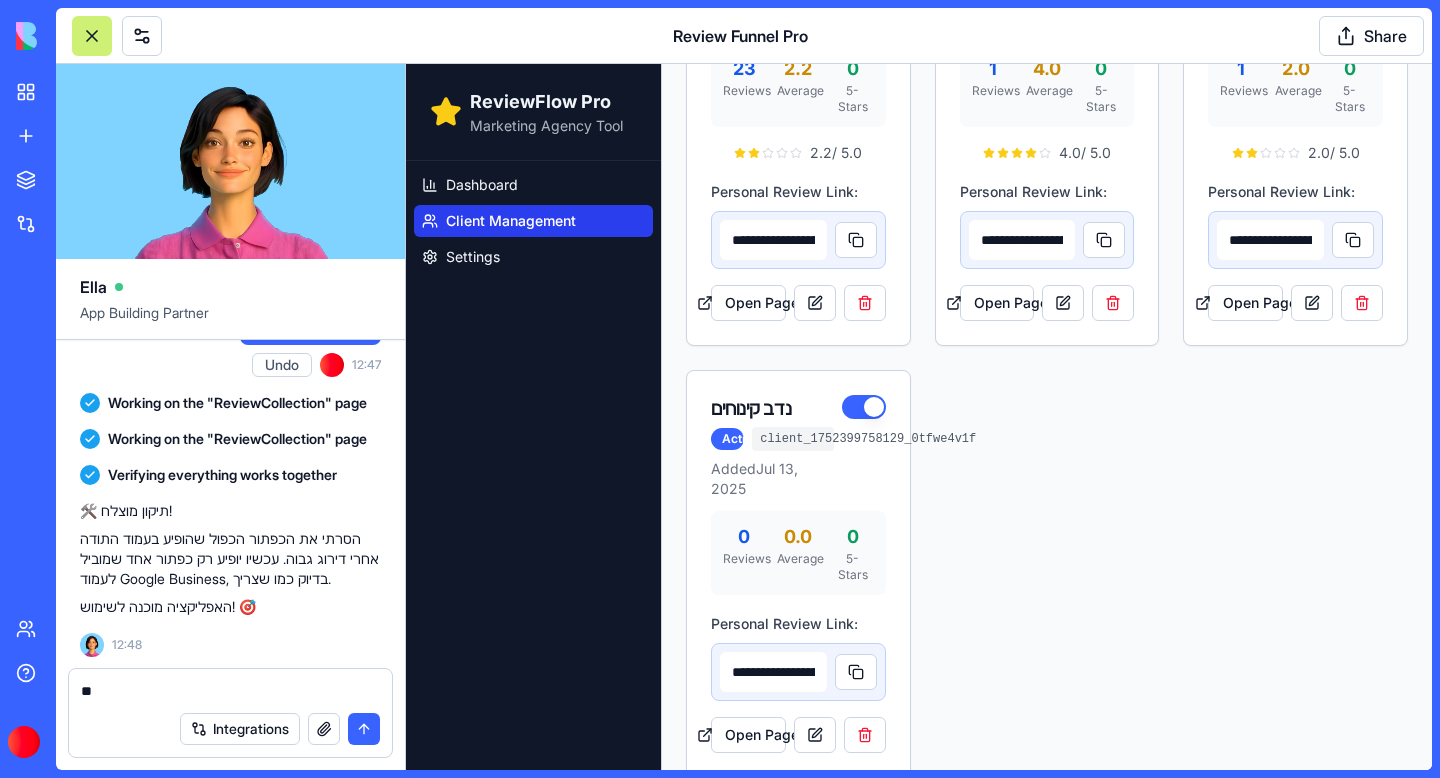 type on "*" 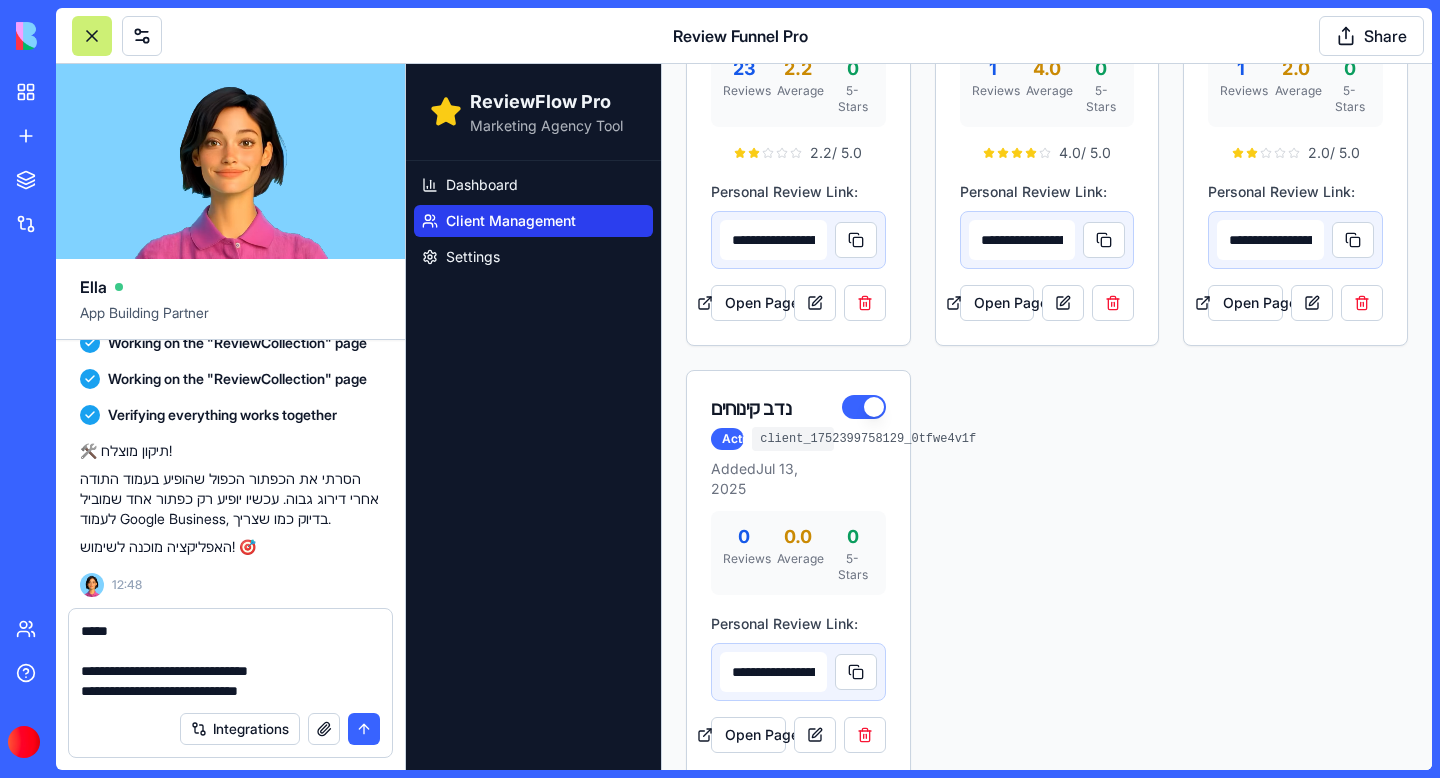 type on "**********" 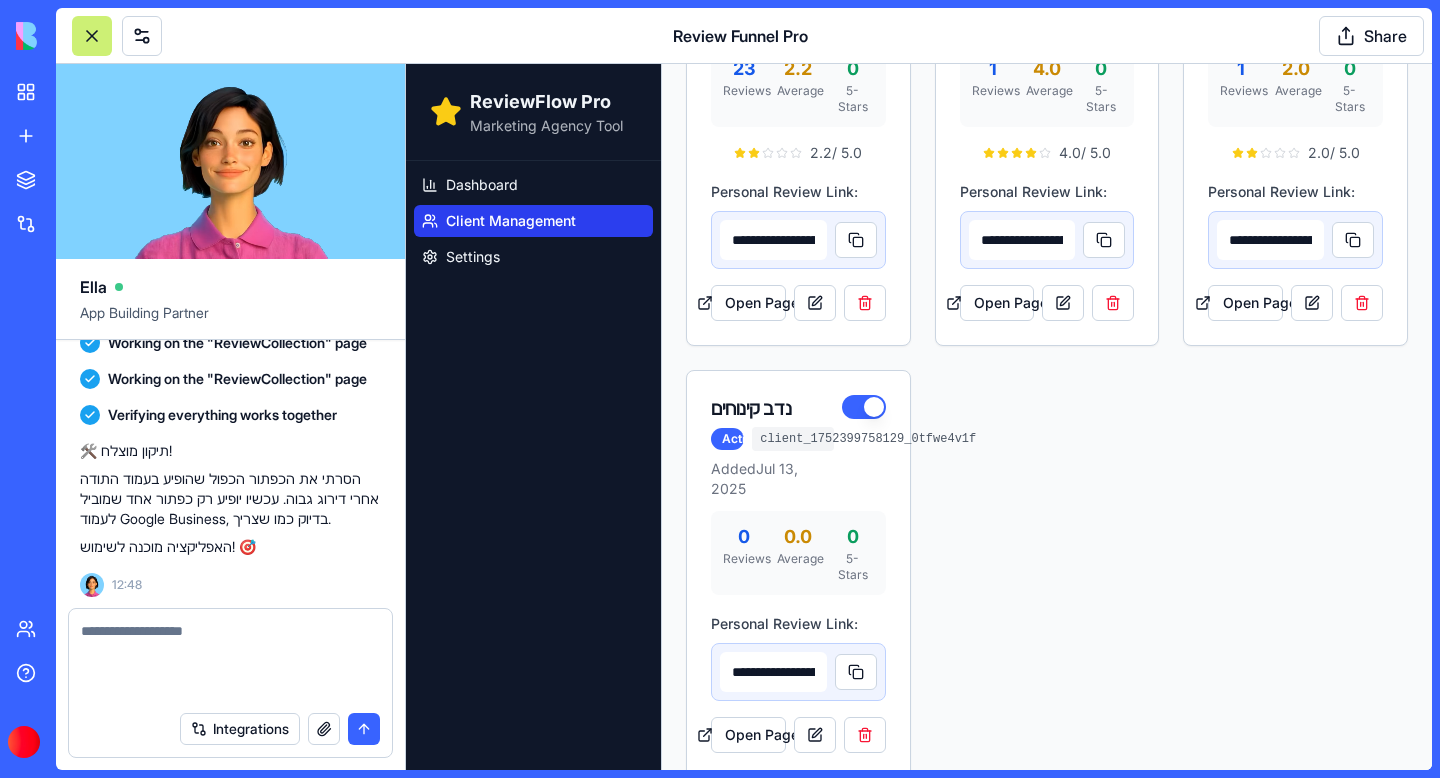 scroll, scrollTop: 63461, scrollLeft: 0, axis: vertical 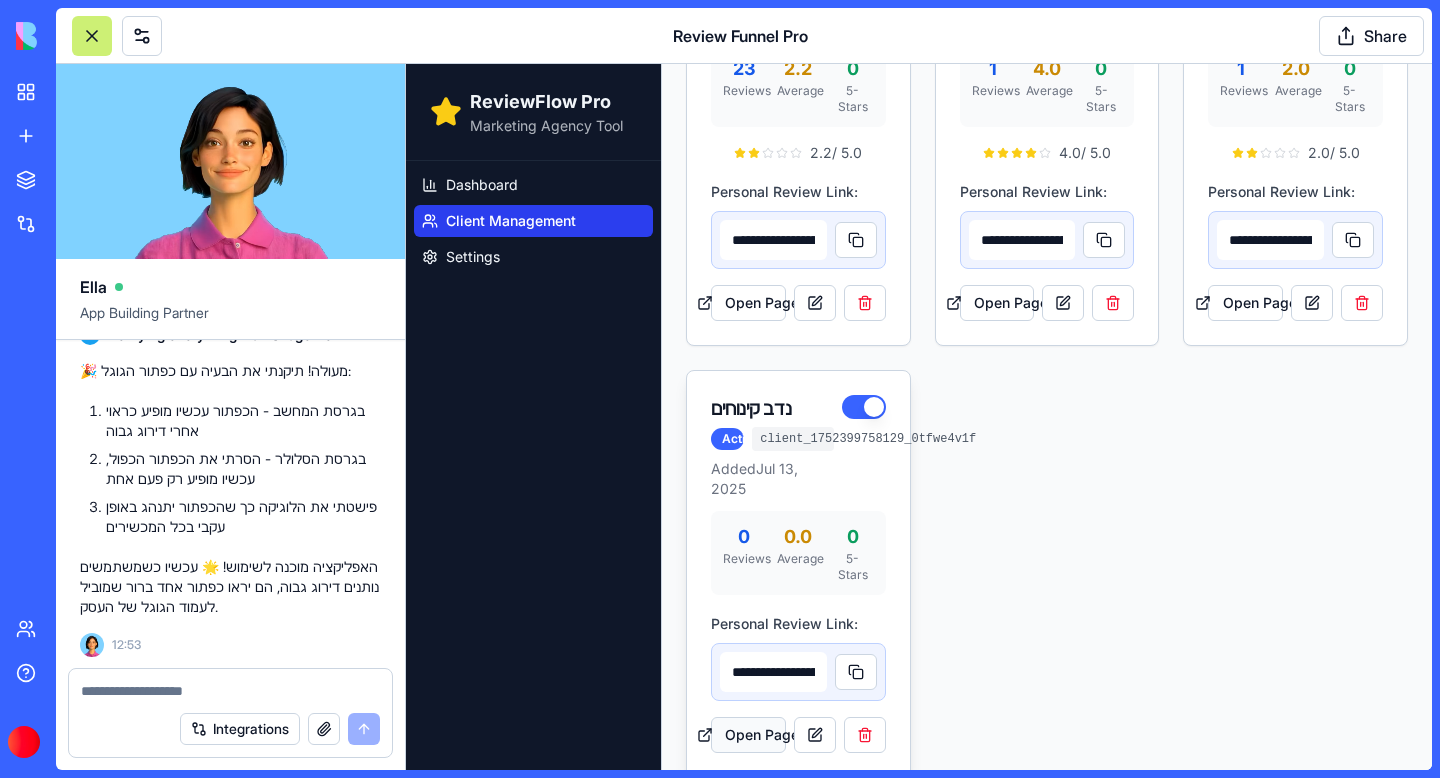 click on "Open Page" at bounding box center [748, 735] 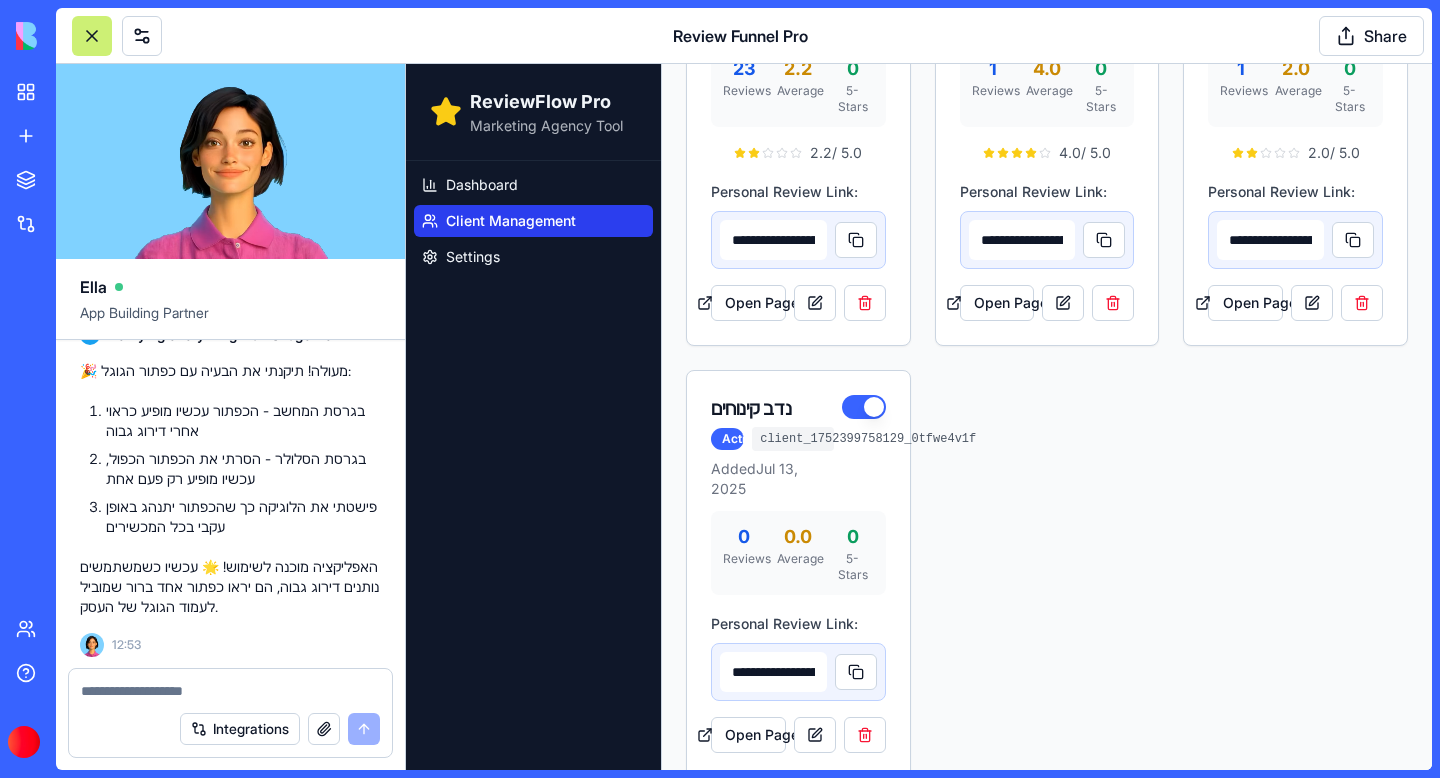 scroll, scrollTop: 63957, scrollLeft: 0, axis: vertical 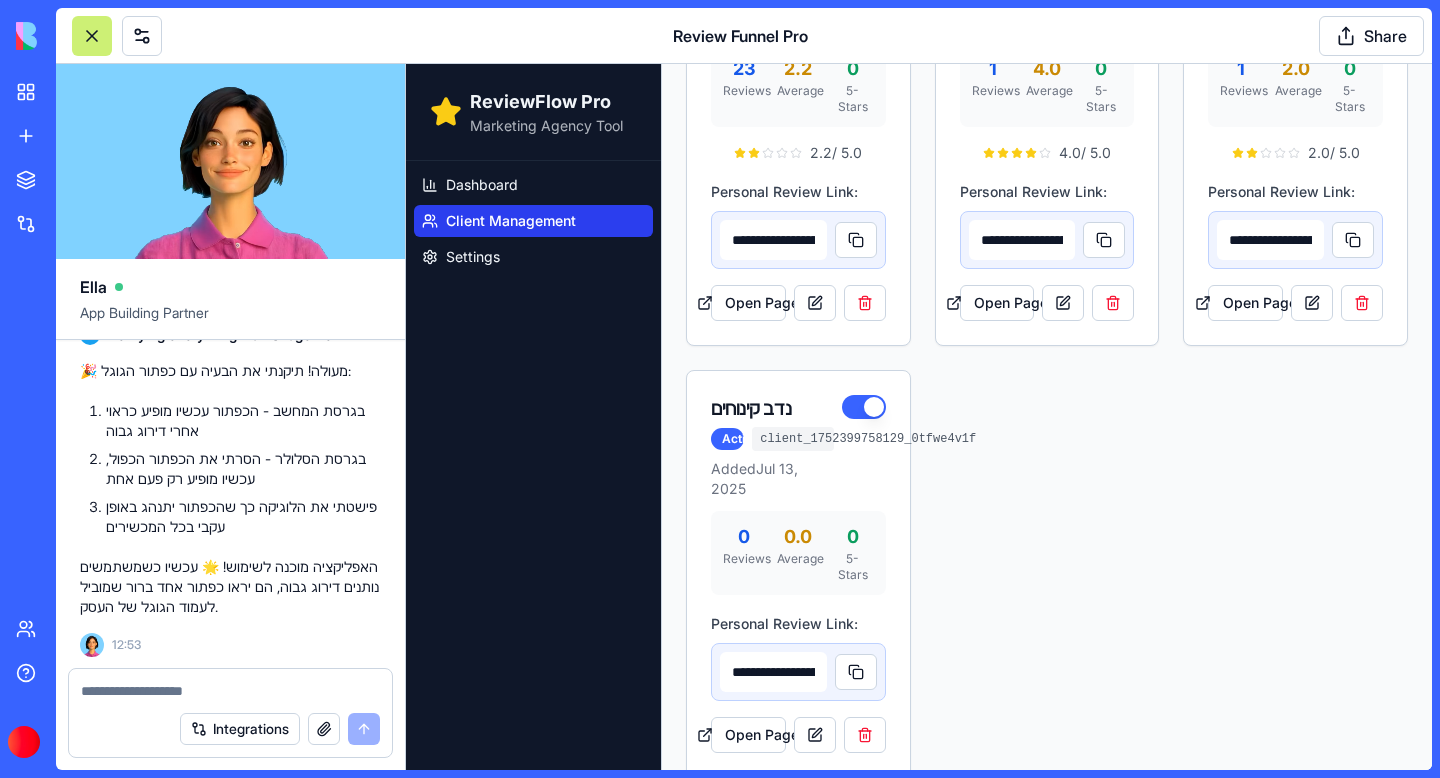 click at bounding box center (230, 691) 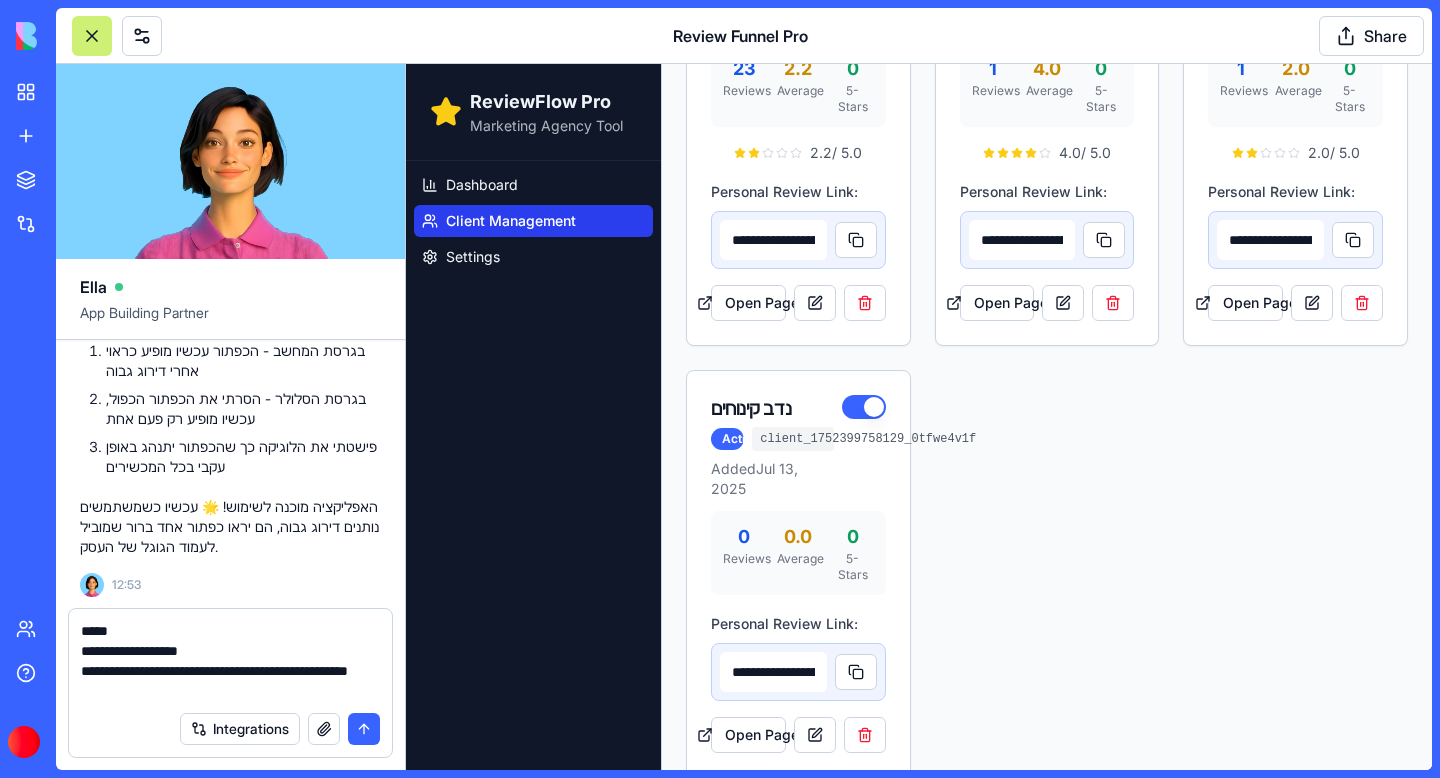 click on "**********" at bounding box center [230, 661] 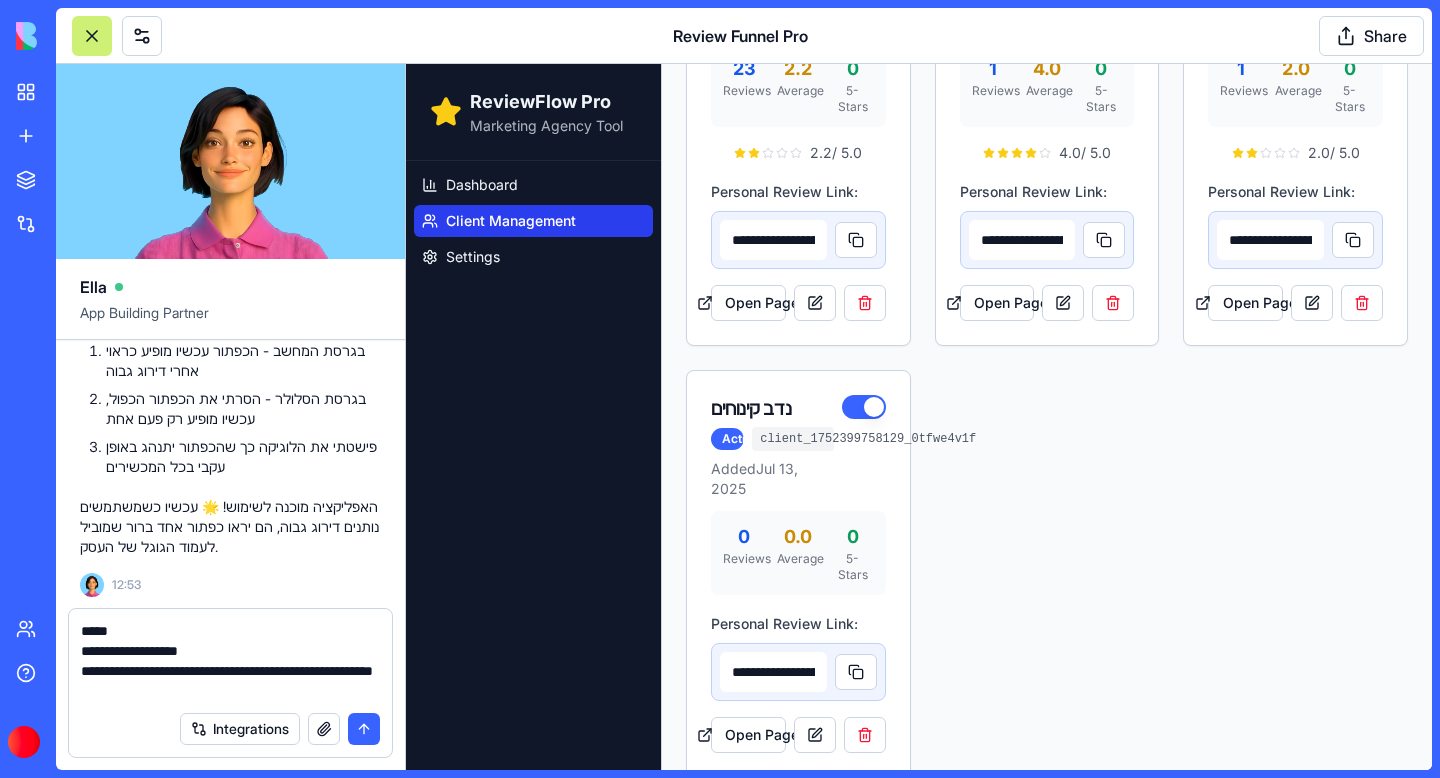 click on "**********" at bounding box center [230, 661] 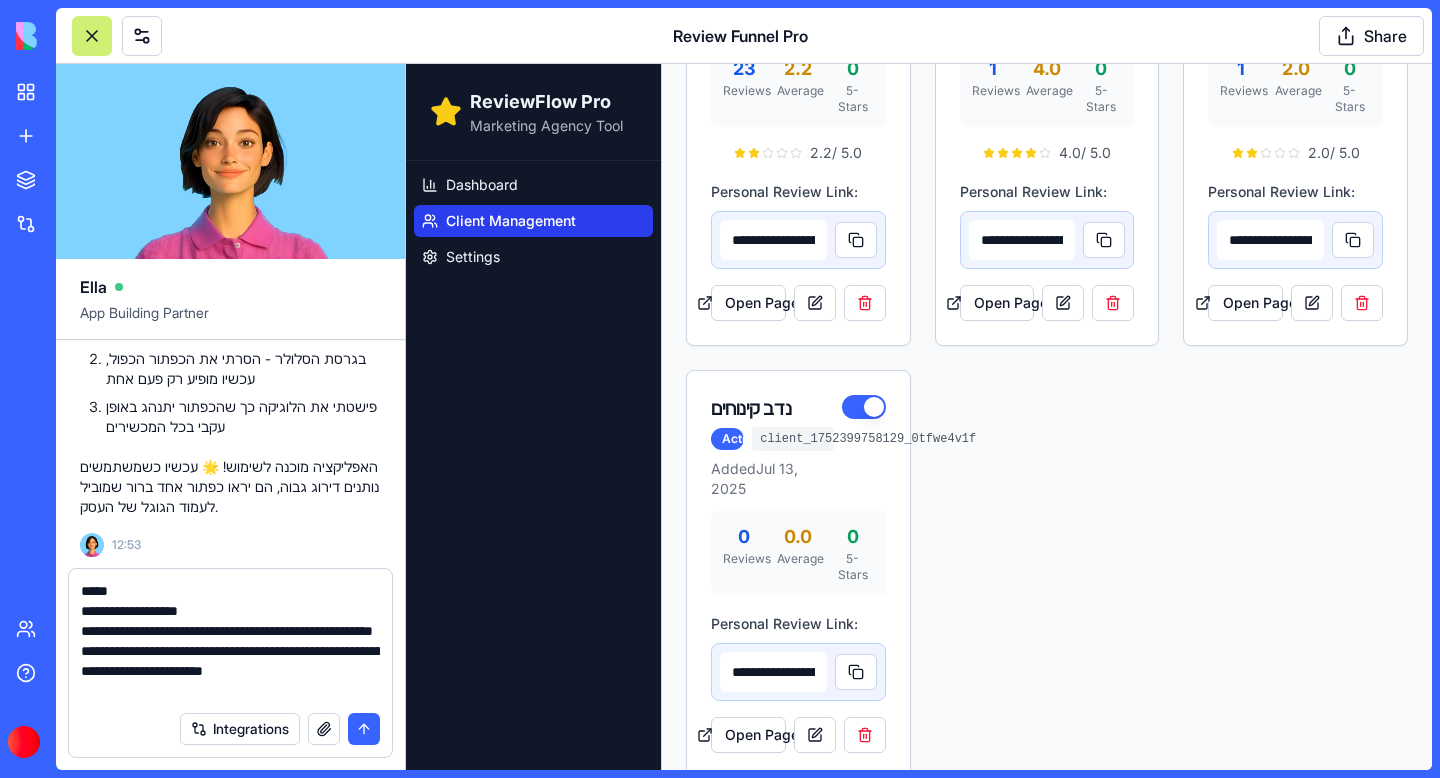 click on "**********" at bounding box center (230, 641) 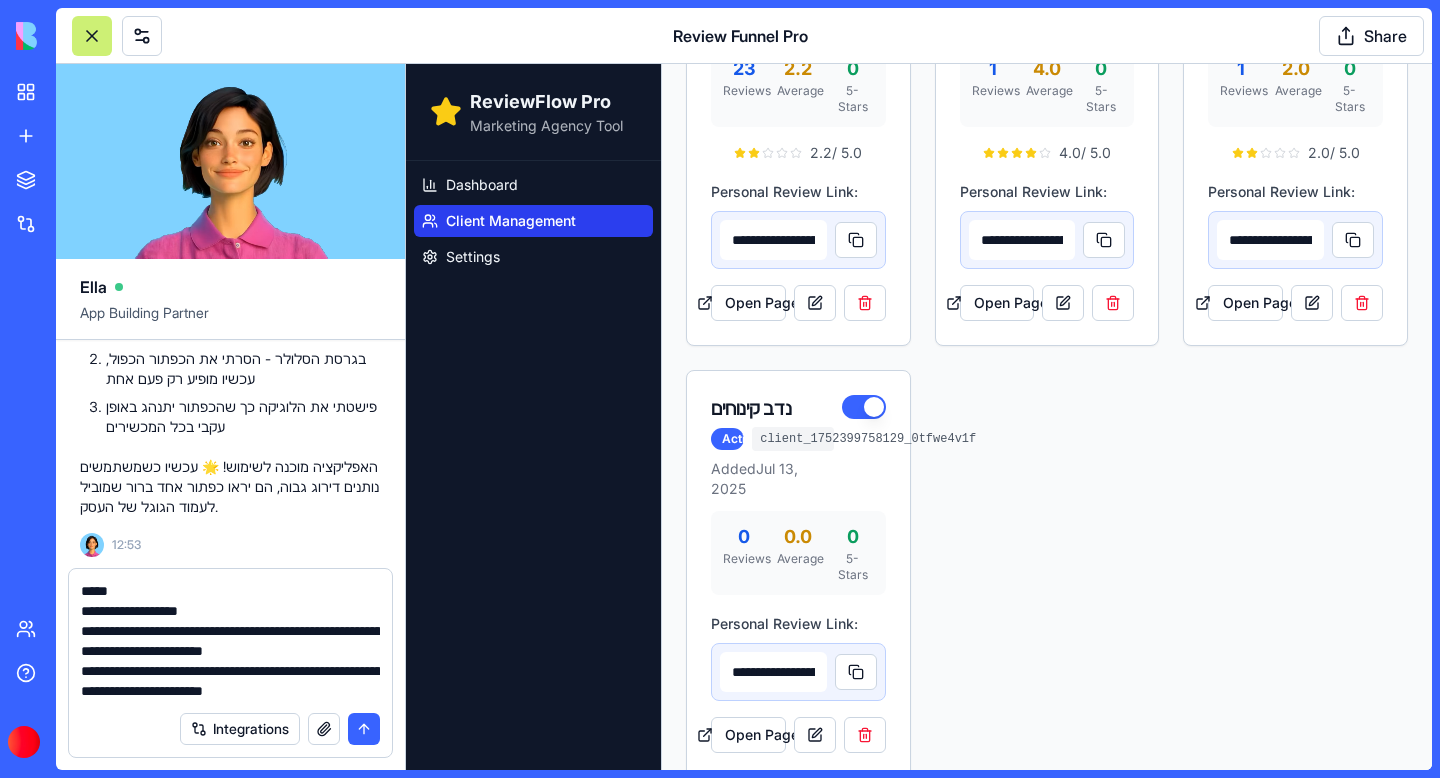 drag, startPoint x: 211, startPoint y: 611, endPoint x: 200, endPoint y: 604, distance: 13.038404 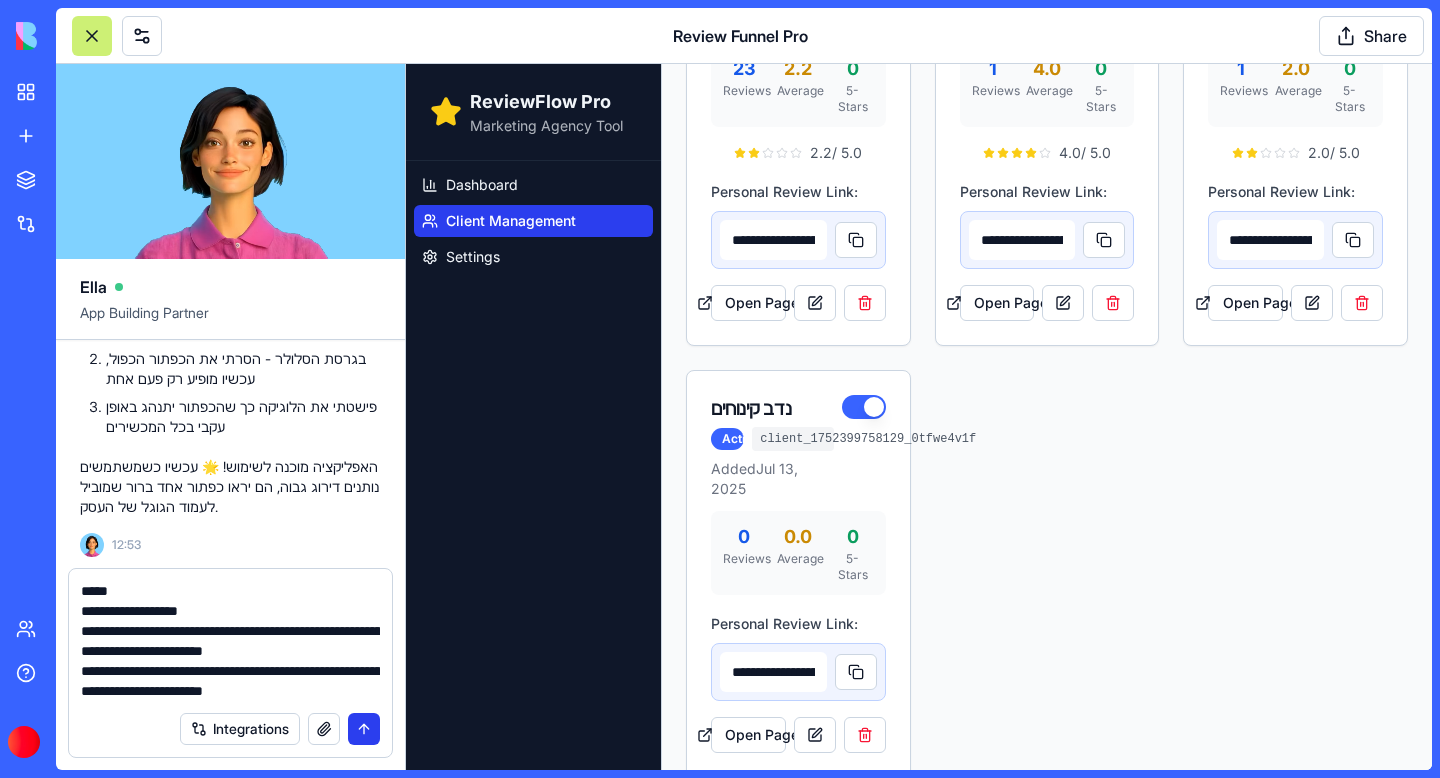type on "**********" 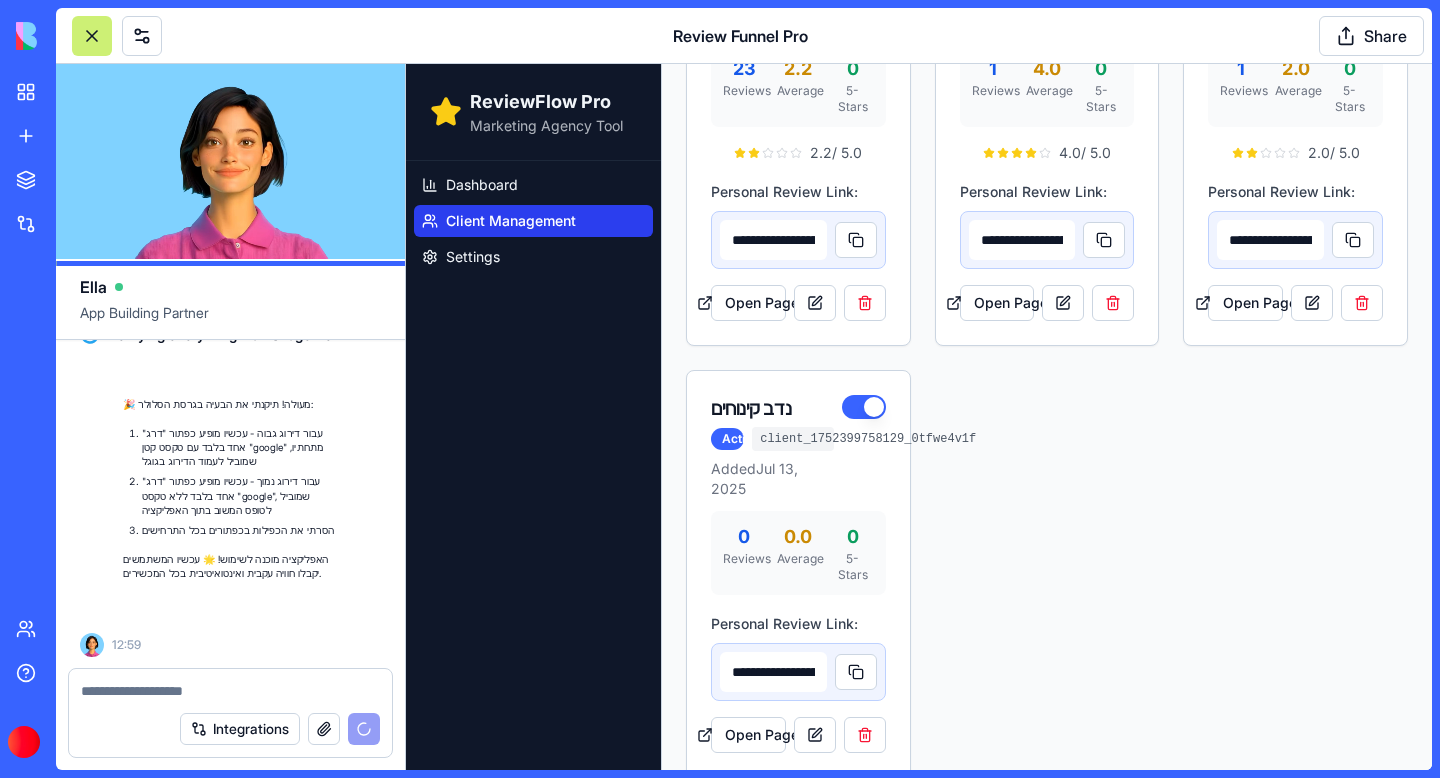 scroll, scrollTop: 64613, scrollLeft: 0, axis: vertical 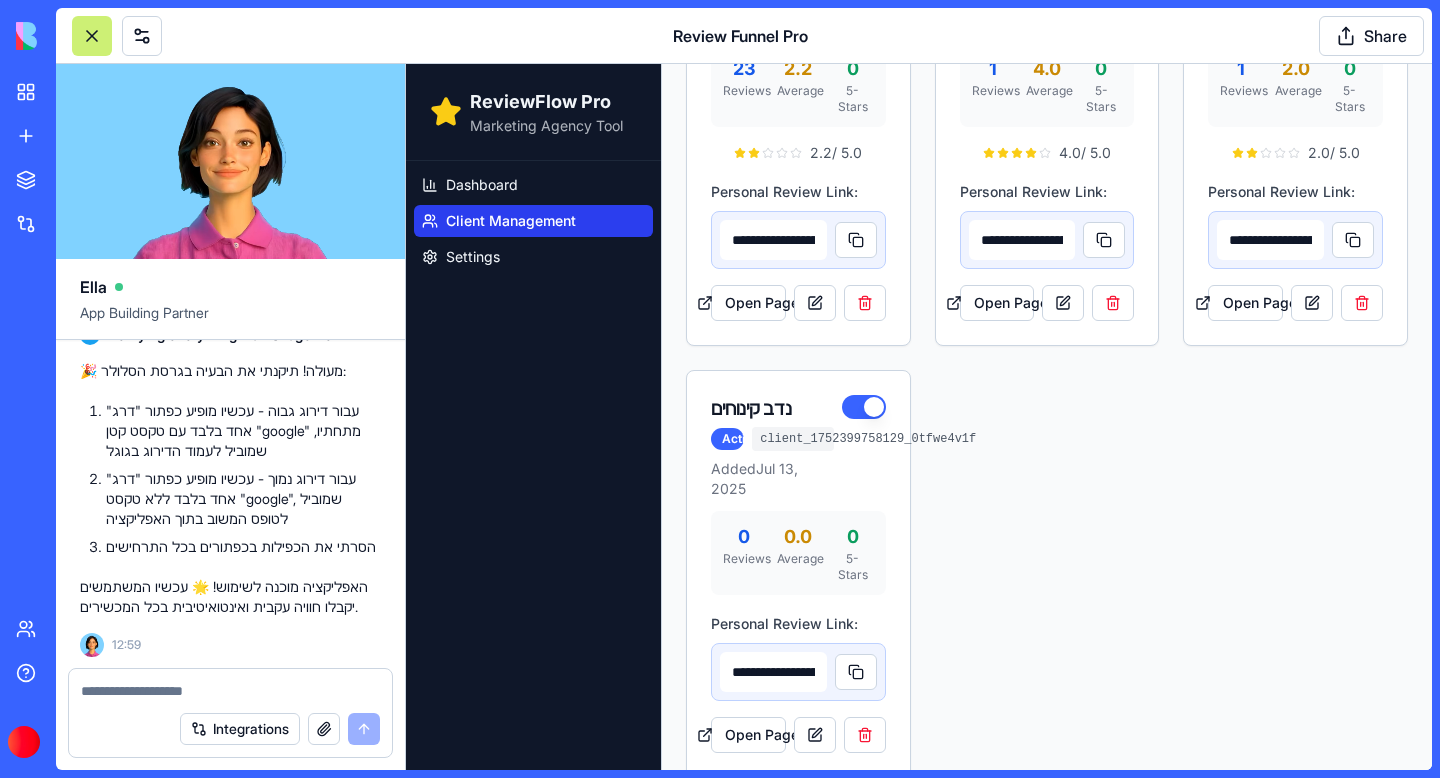 click at bounding box center [230, 685] 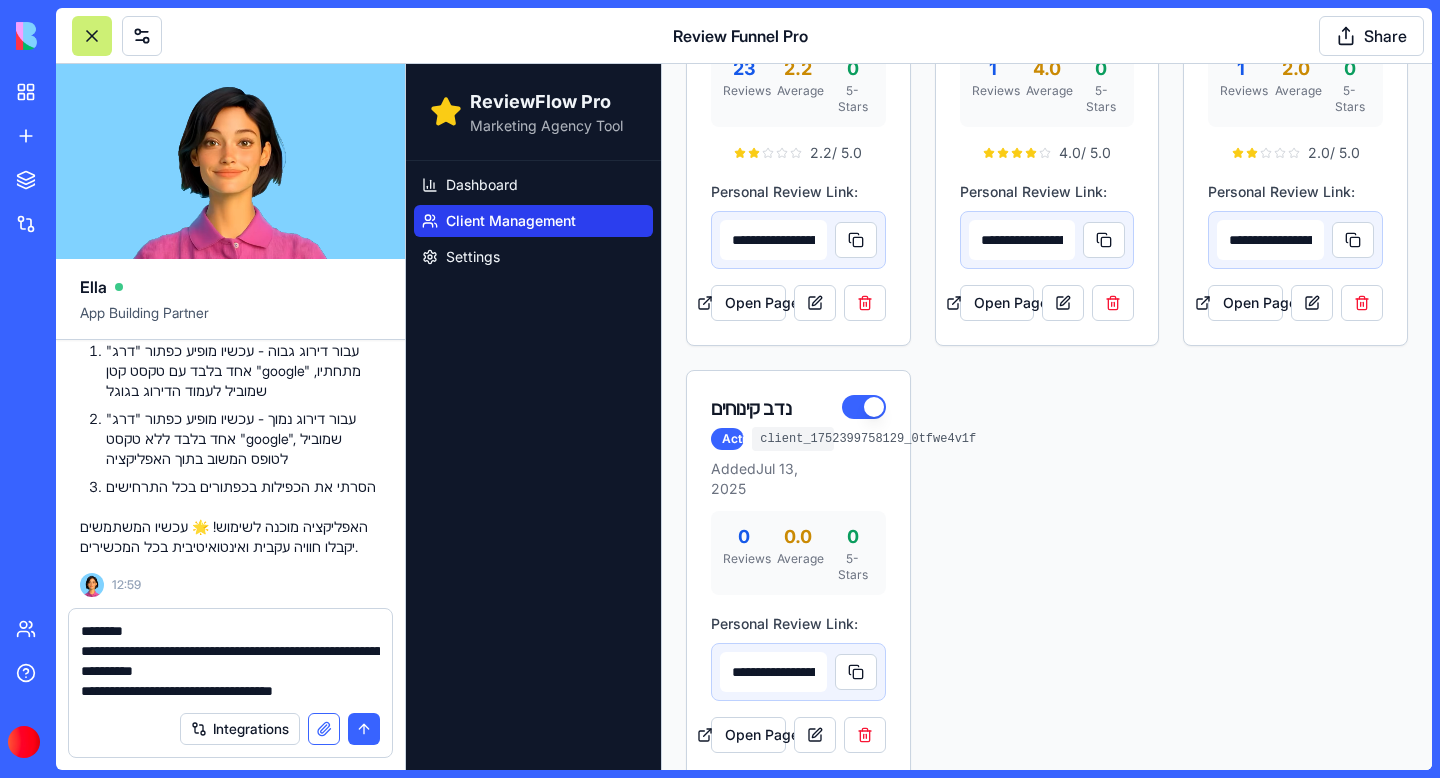 type on "**********" 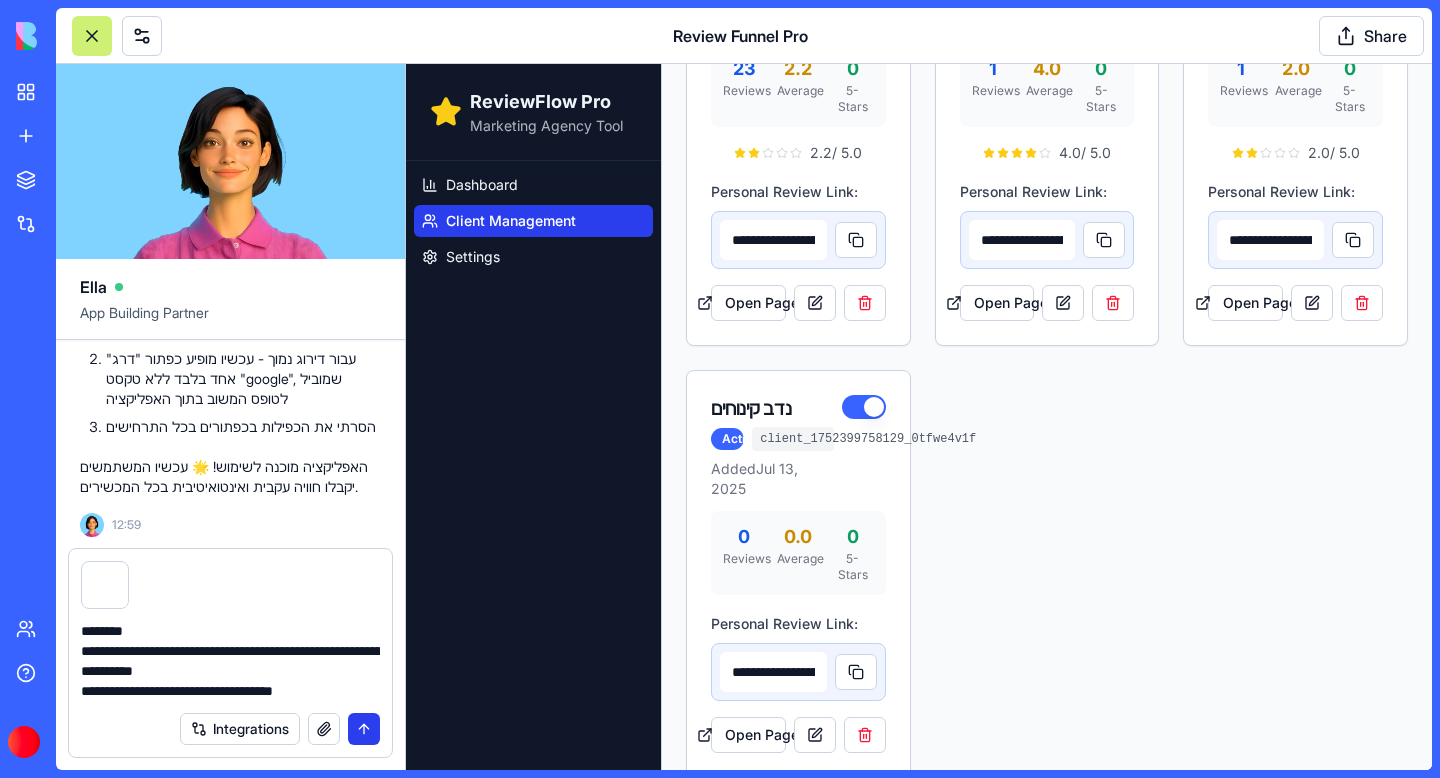 click at bounding box center (364, 729) 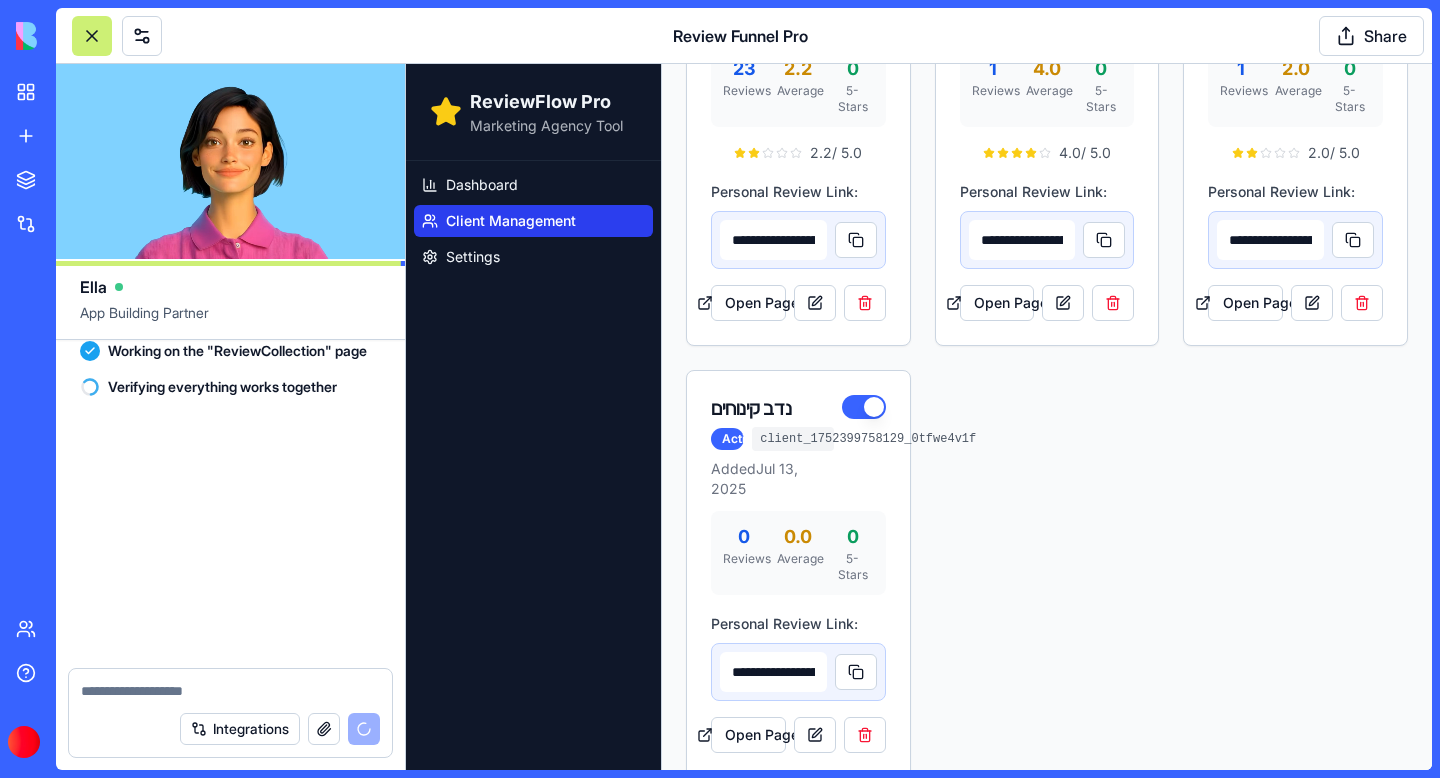scroll, scrollTop: 65261, scrollLeft: 0, axis: vertical 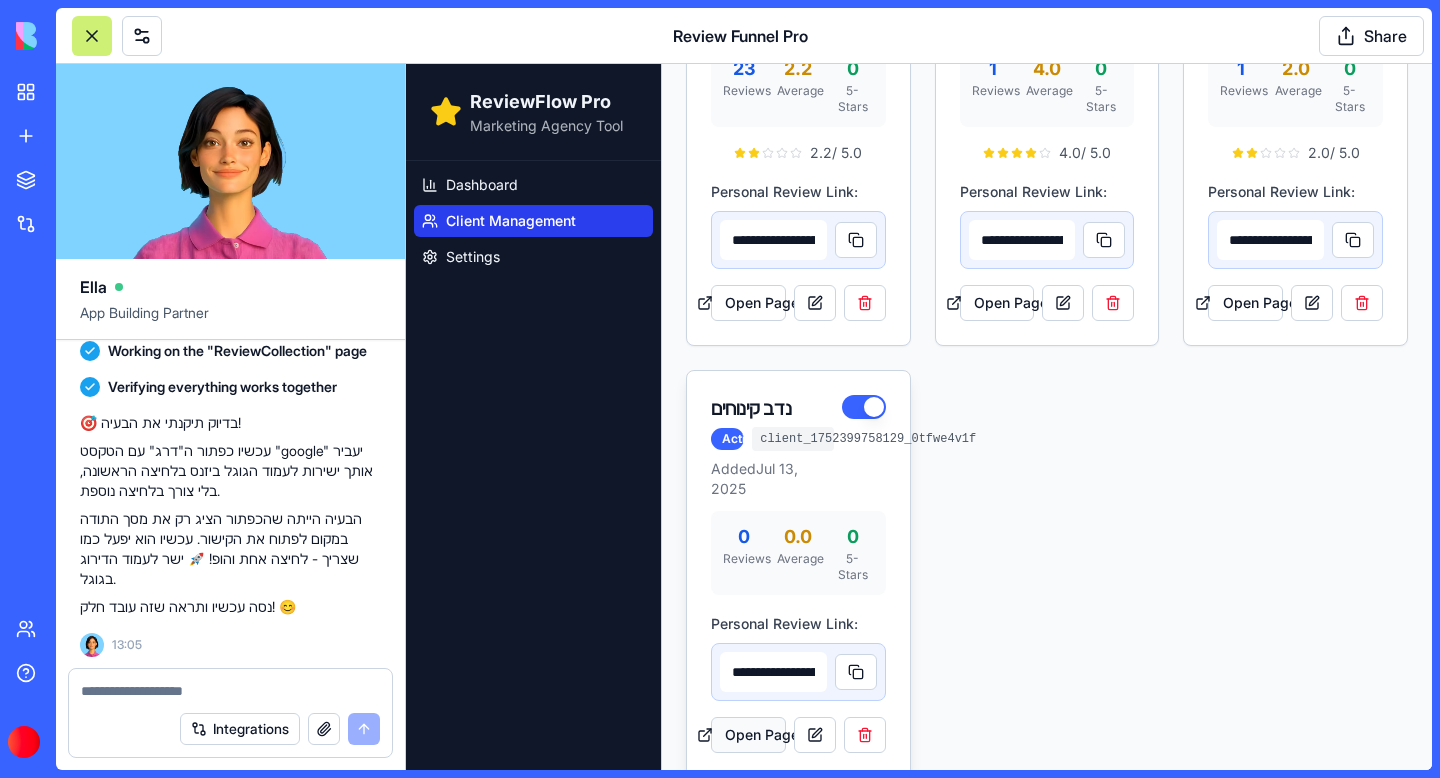 click on "Open Page" at bounding box center (748, 735) 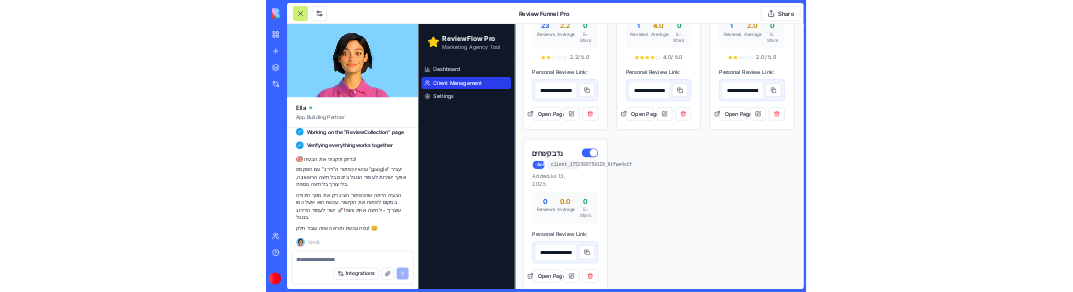 scroll, scrollTop: 65261, scrollLeft: 0, axis: vertical 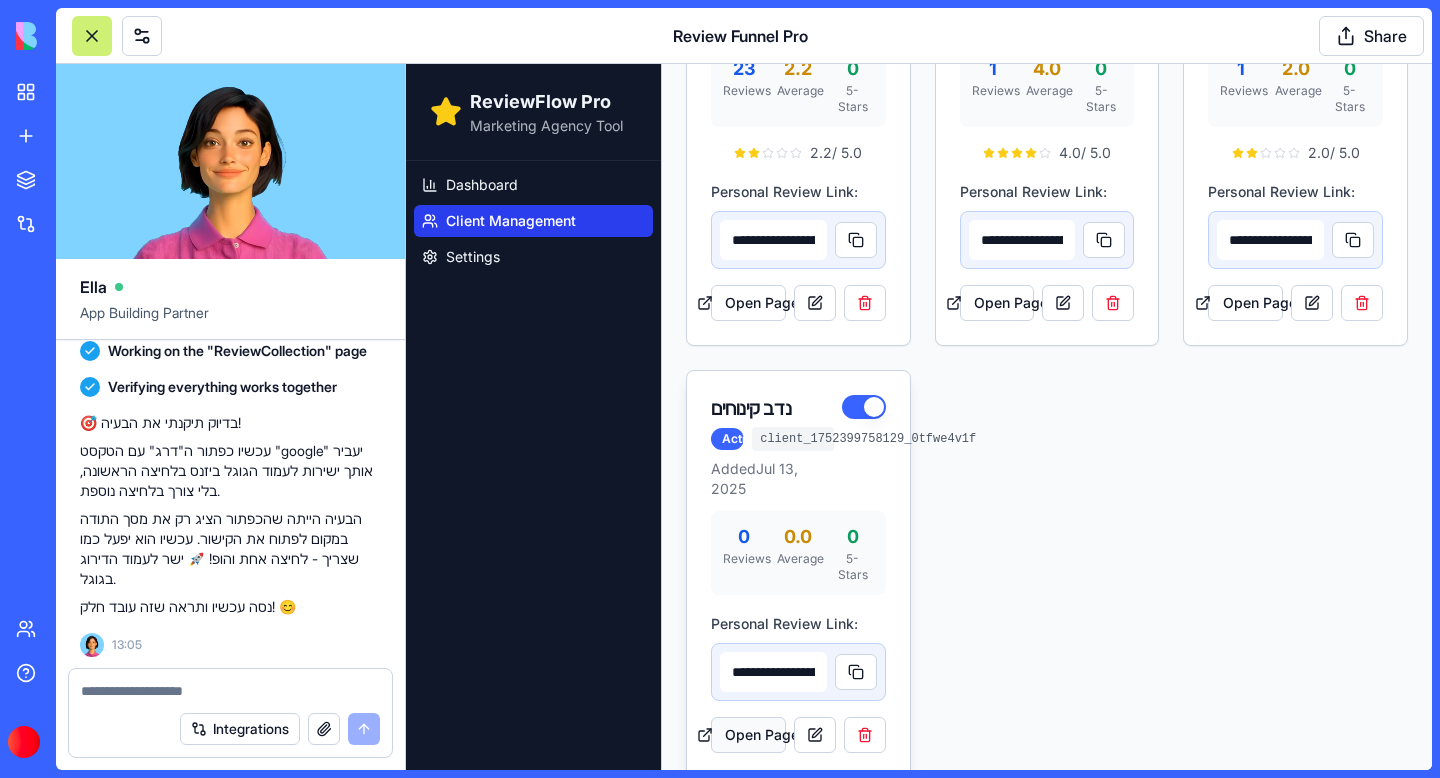 click on "Open Page" at bounding box center [748, 735] 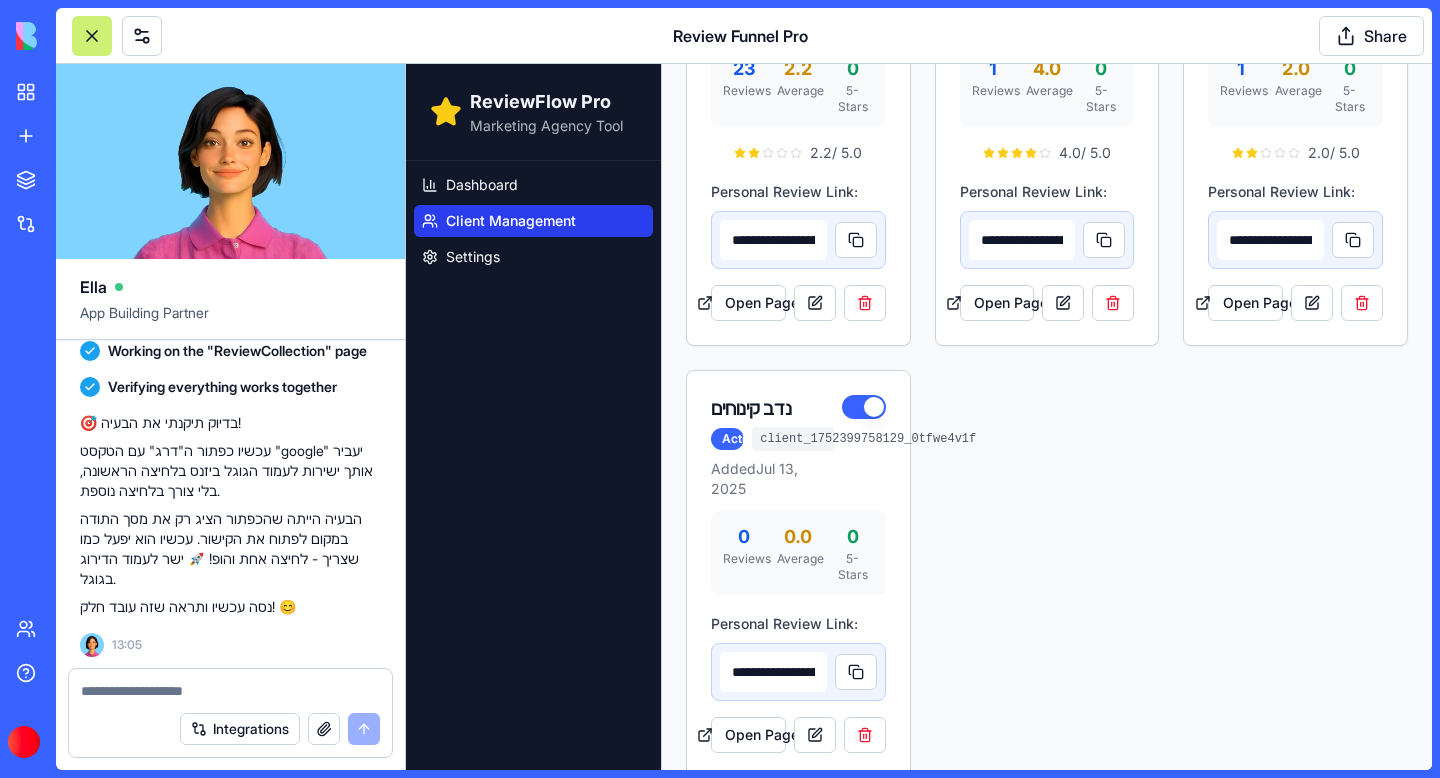 click at bounding box center [230, 691] 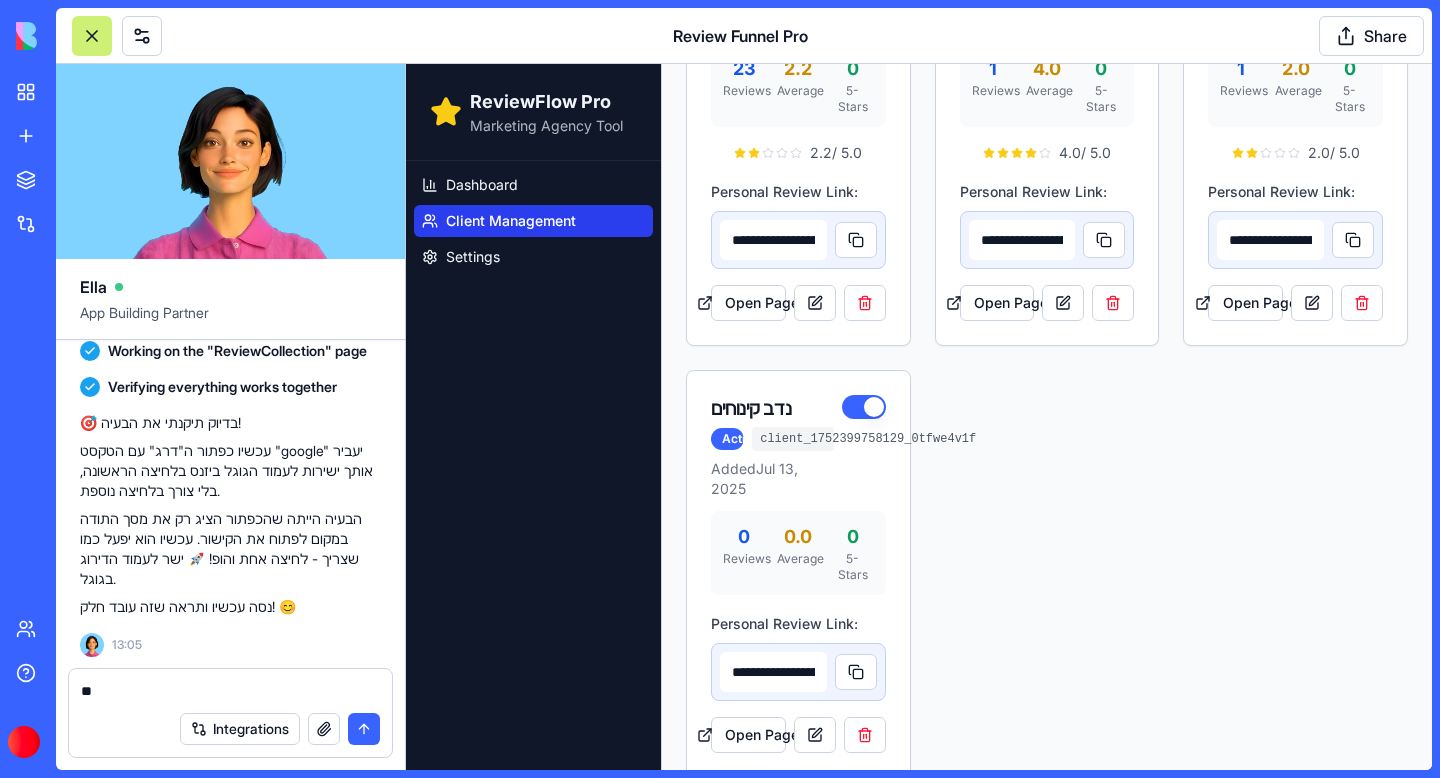 type on "*" 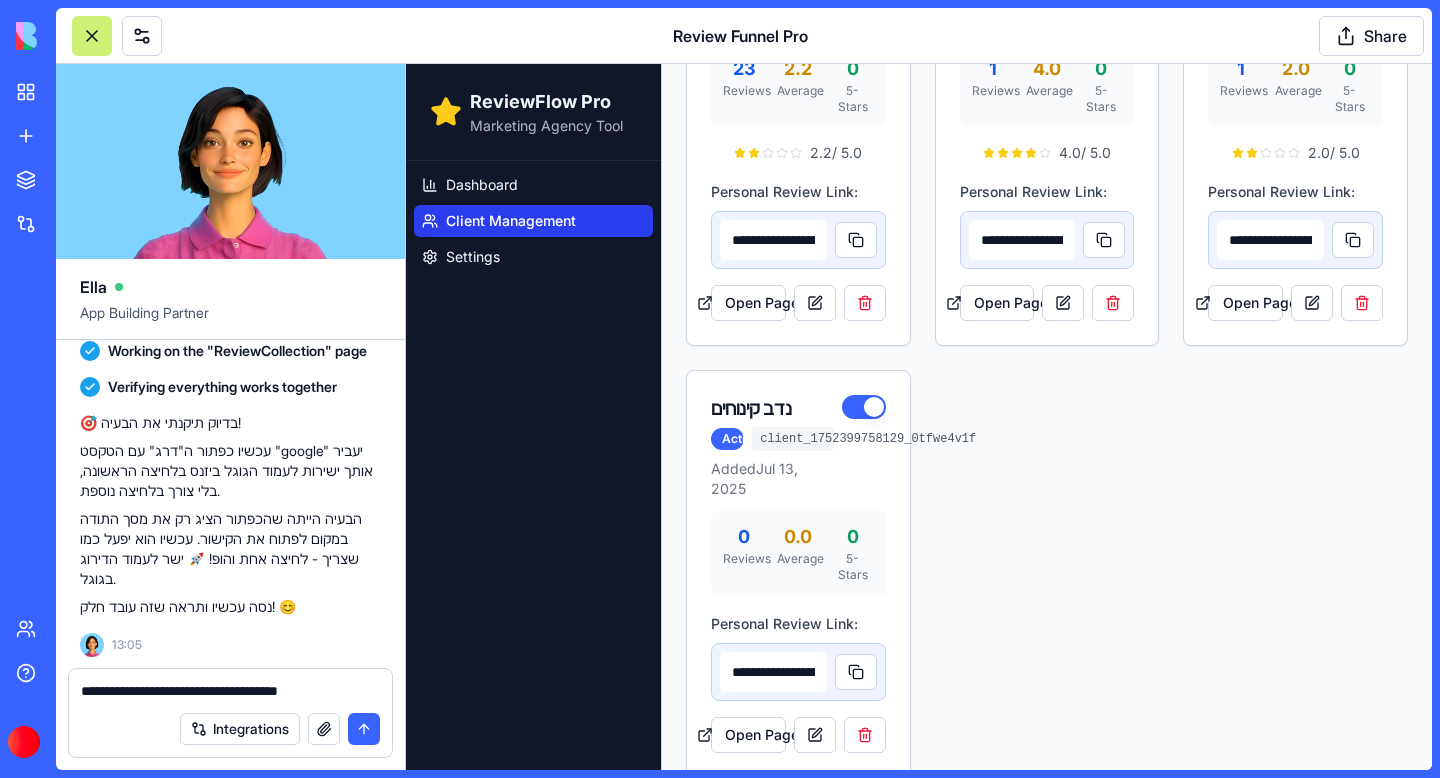 type on "**********" 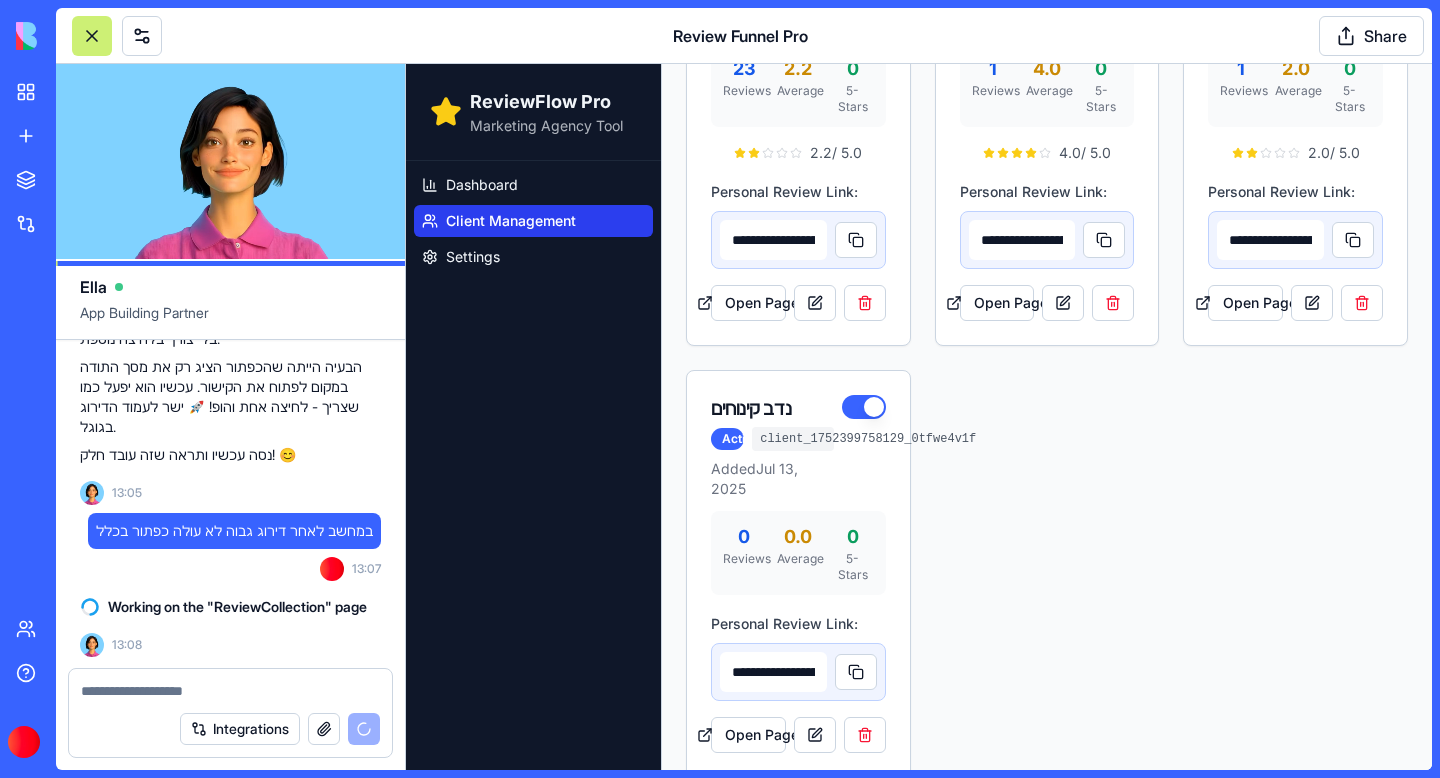 scroll, scrollTop: 65469, scrollLeft: 0, axis: vertical 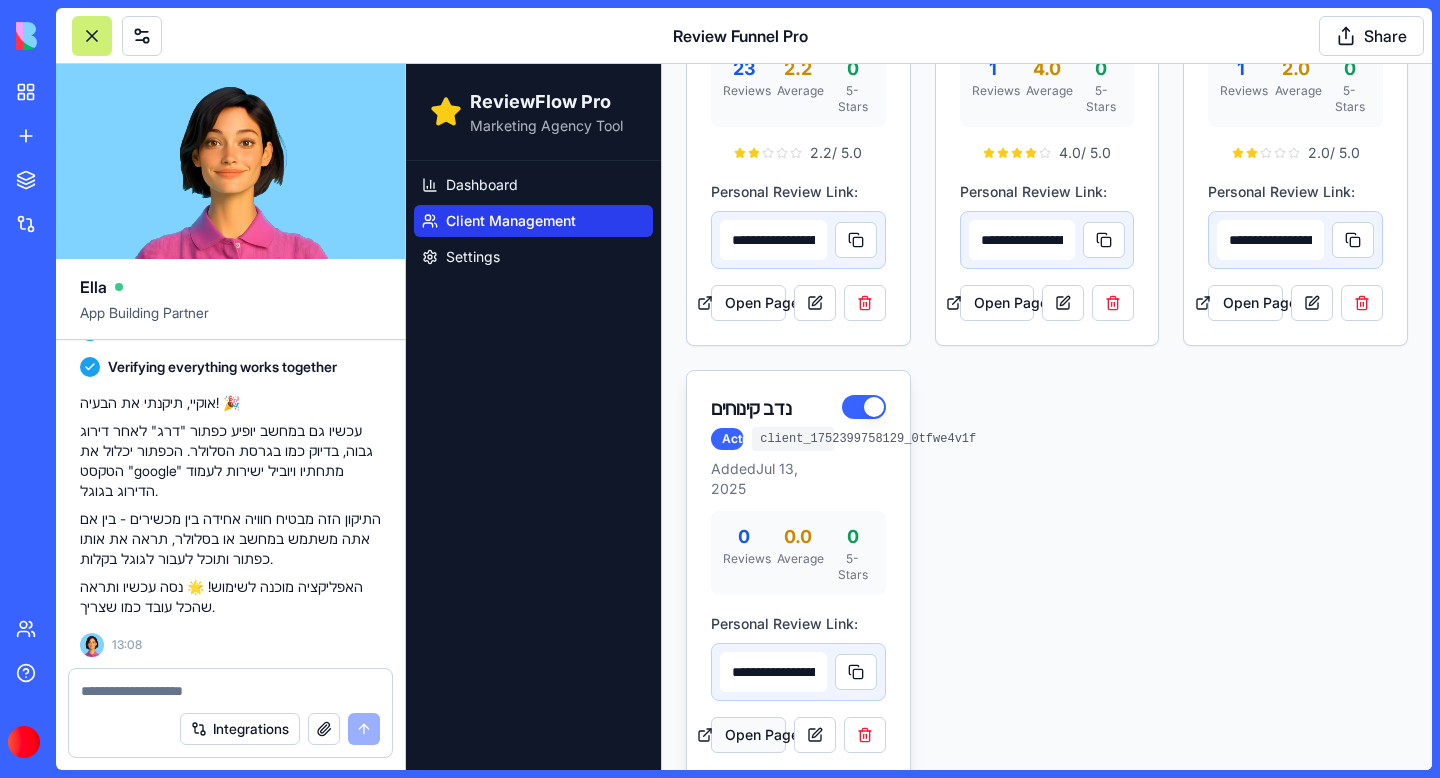 click on "Open Page" at bounding box center [748, 735] 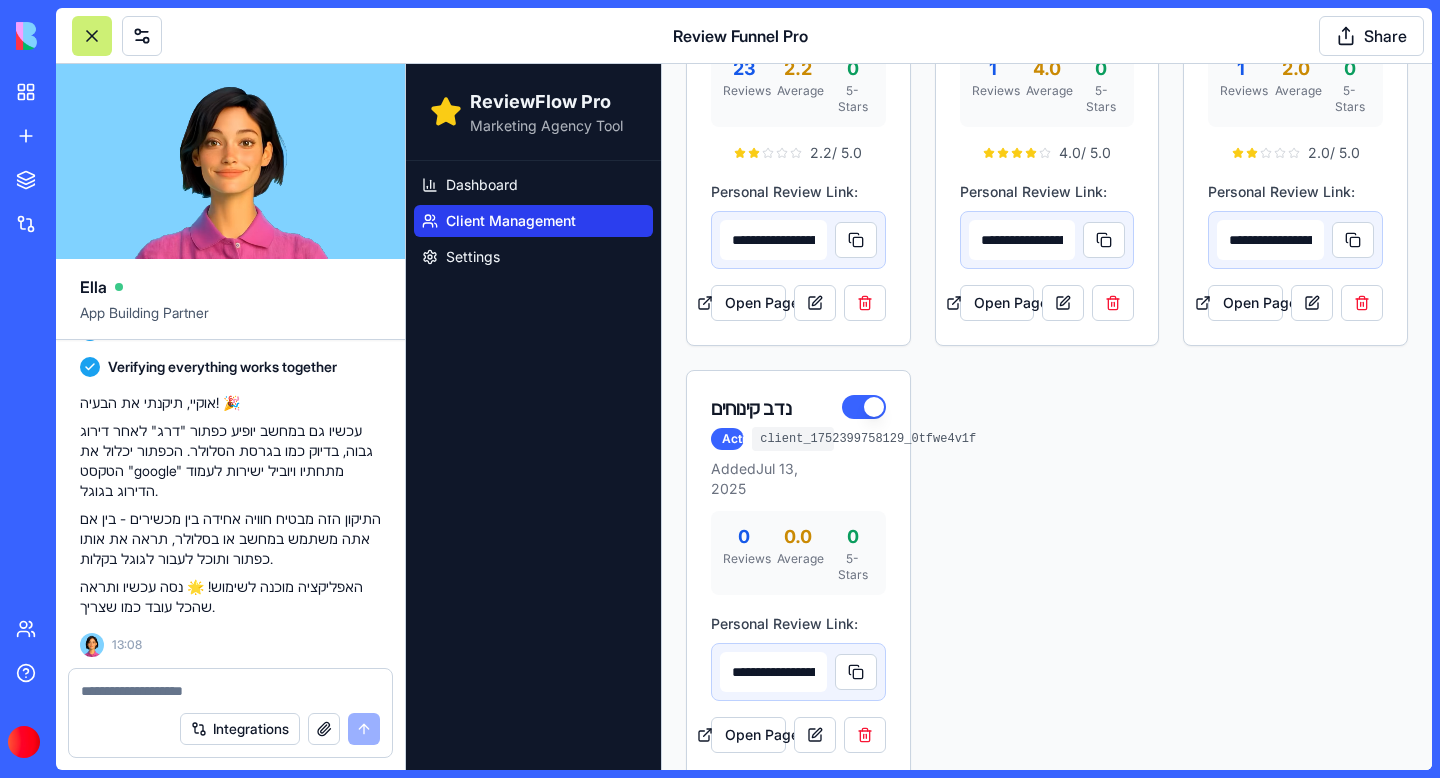 click at bounding box center (230, 691) 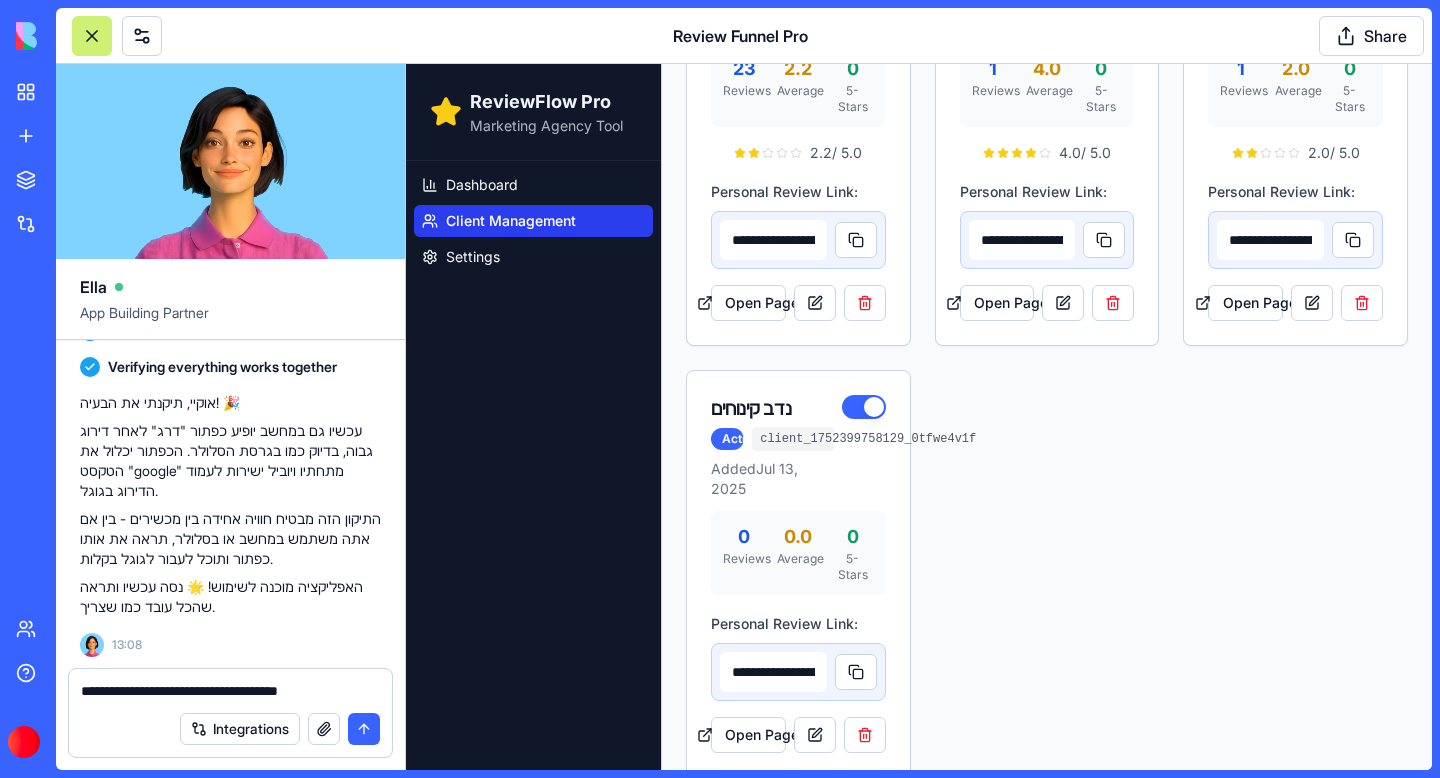 click on "**********" at bounding box center [230, 691] 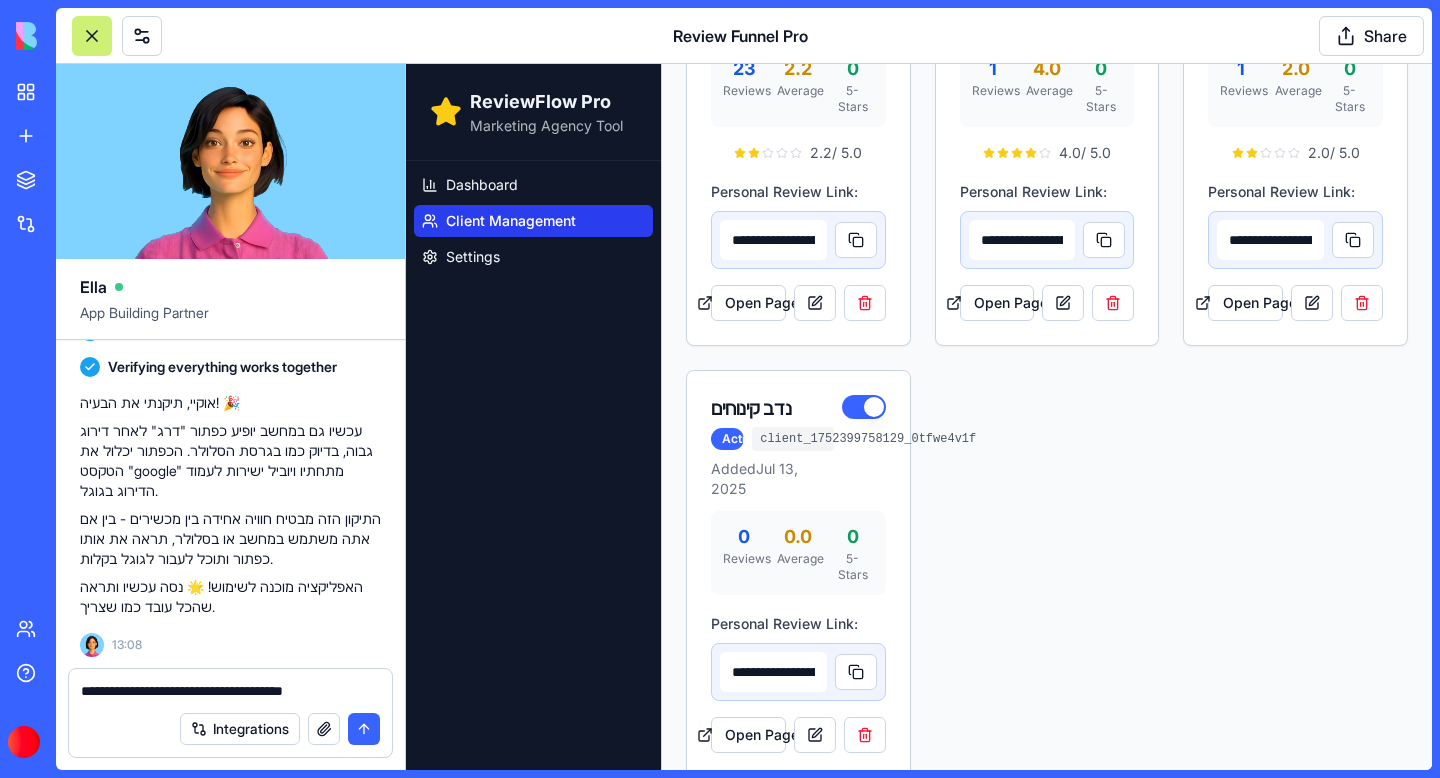 click on "**********" at bounding box center [230, 691] 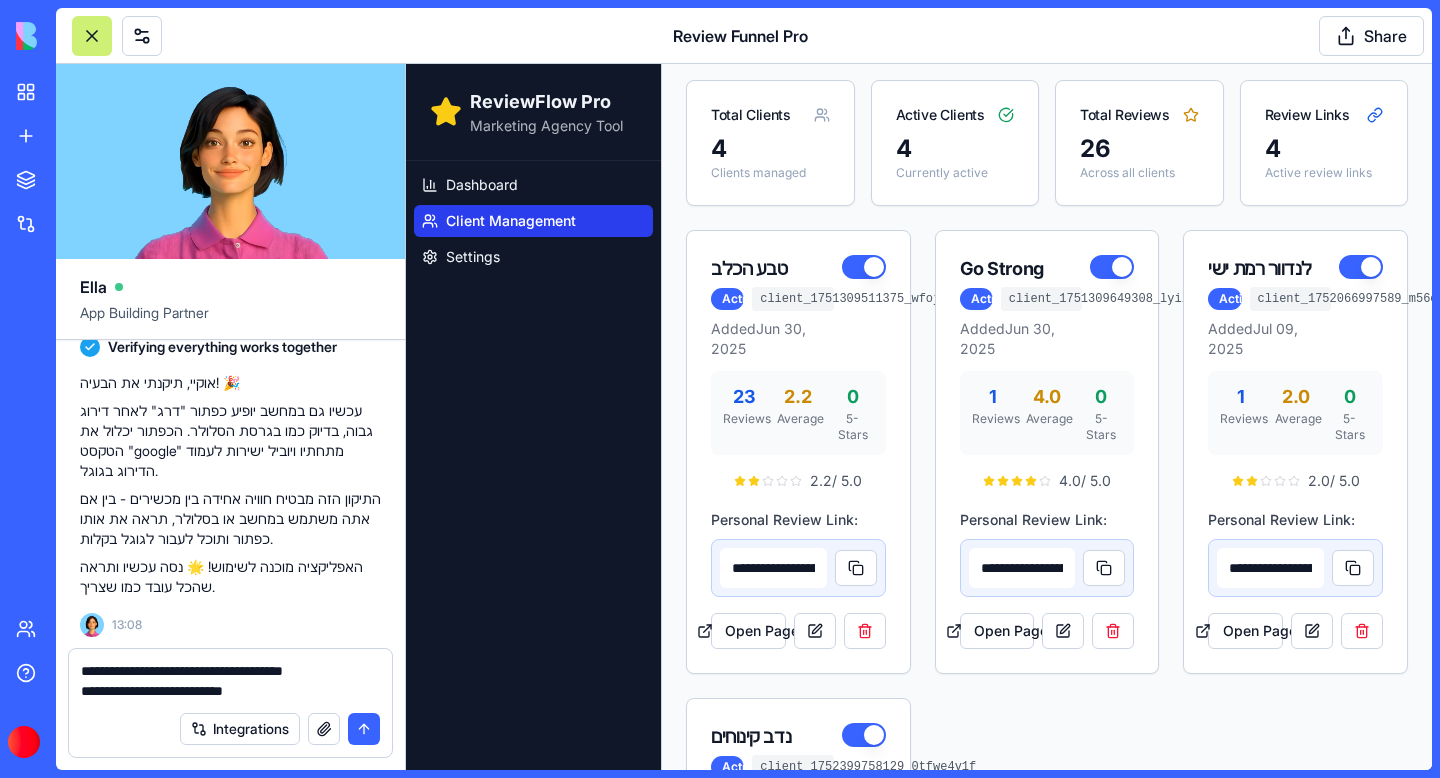 scroll, scrollTop: 92, scrollLeft: 0, axis: vertical 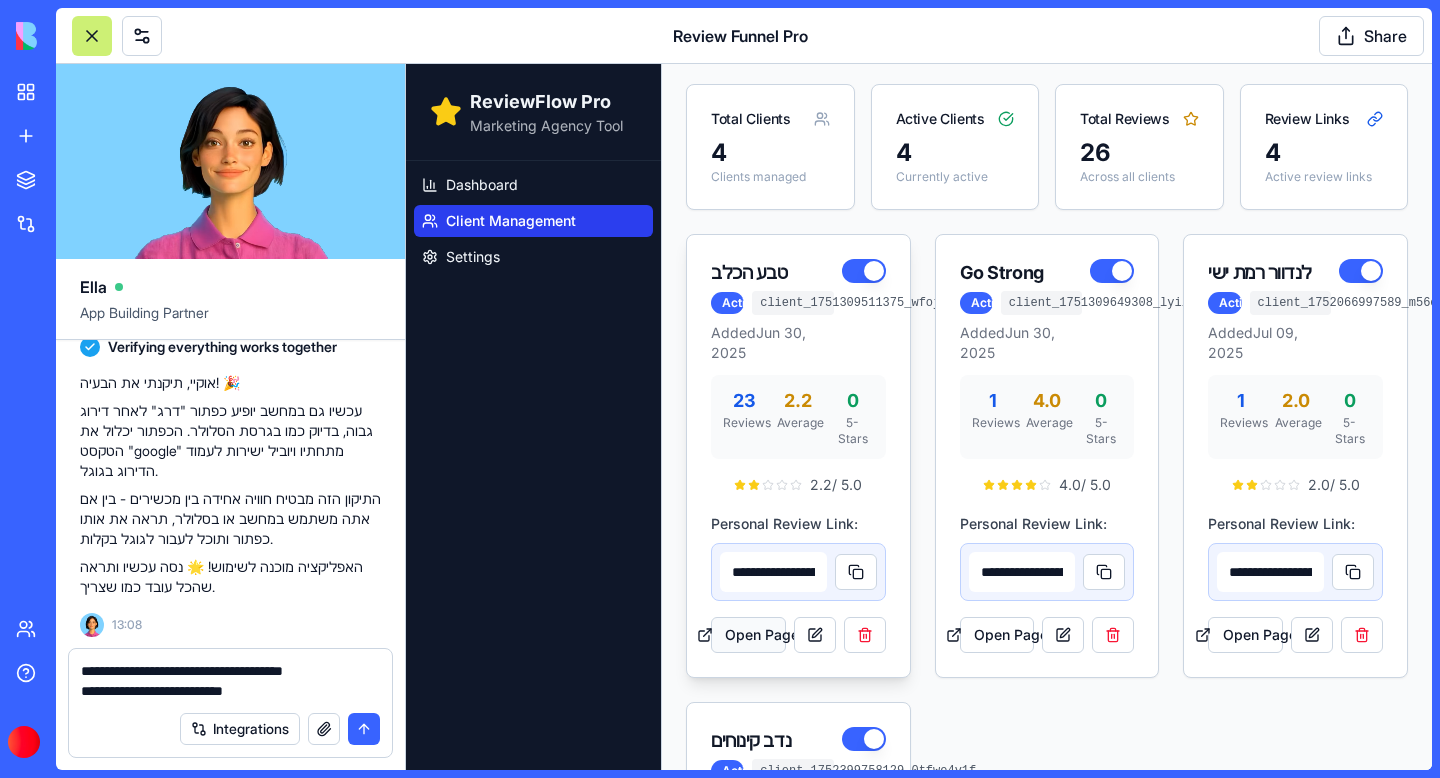 click on "Open Page" at bounding box center [748, 635] 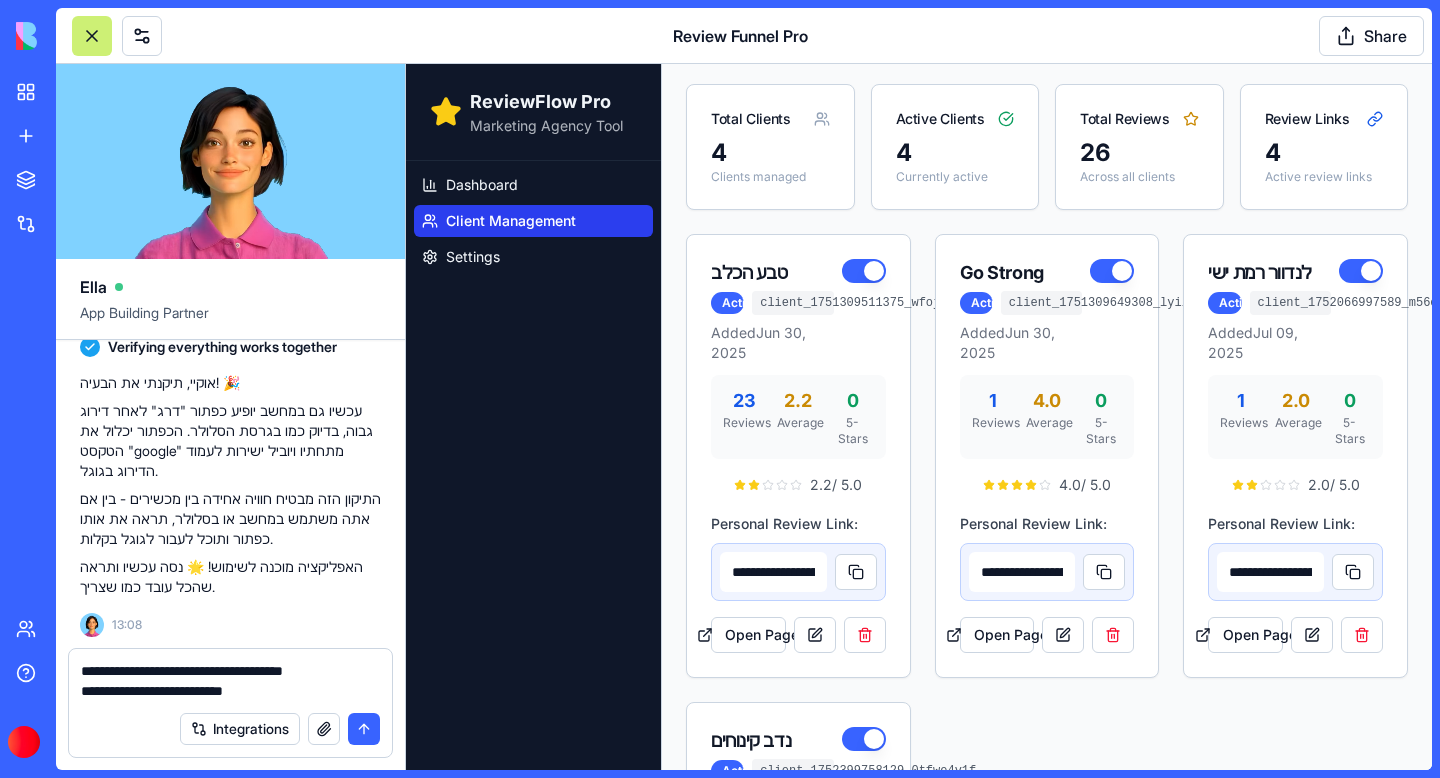 drag, startPoint x: 207, startPoint y: 666, endPoint x: 220, endPoint y: 671, distance: 13.928389 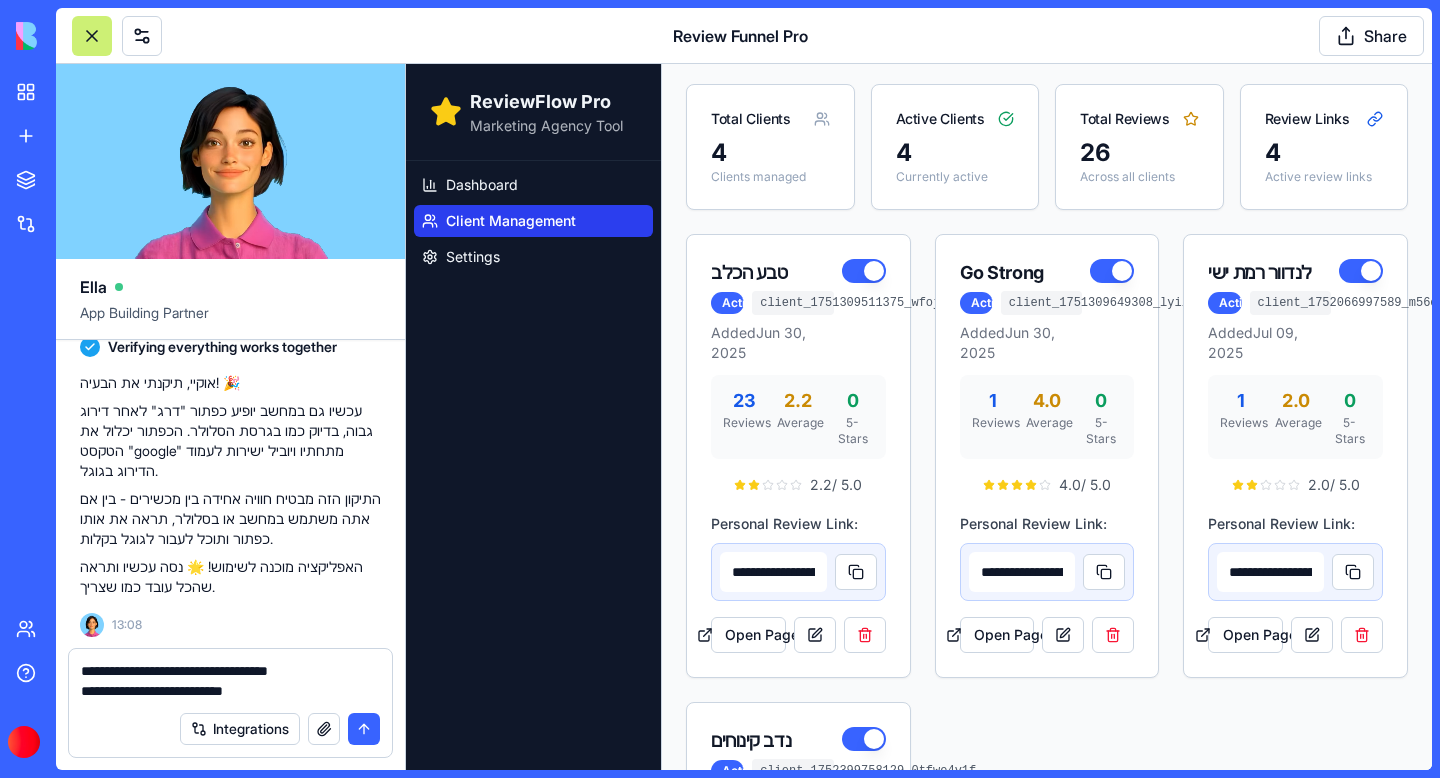 click on "**********" at bounding box center [230, 681] 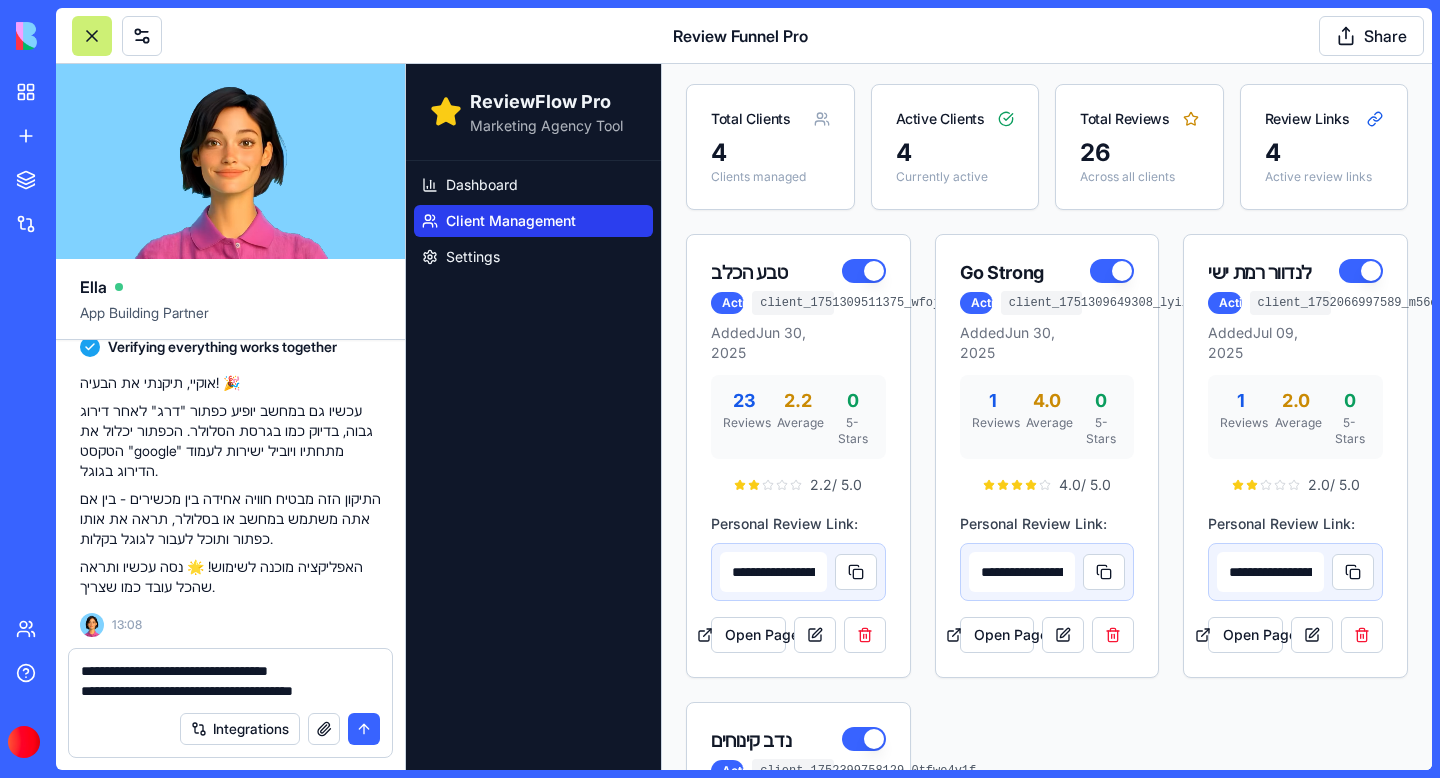 type on "**********" 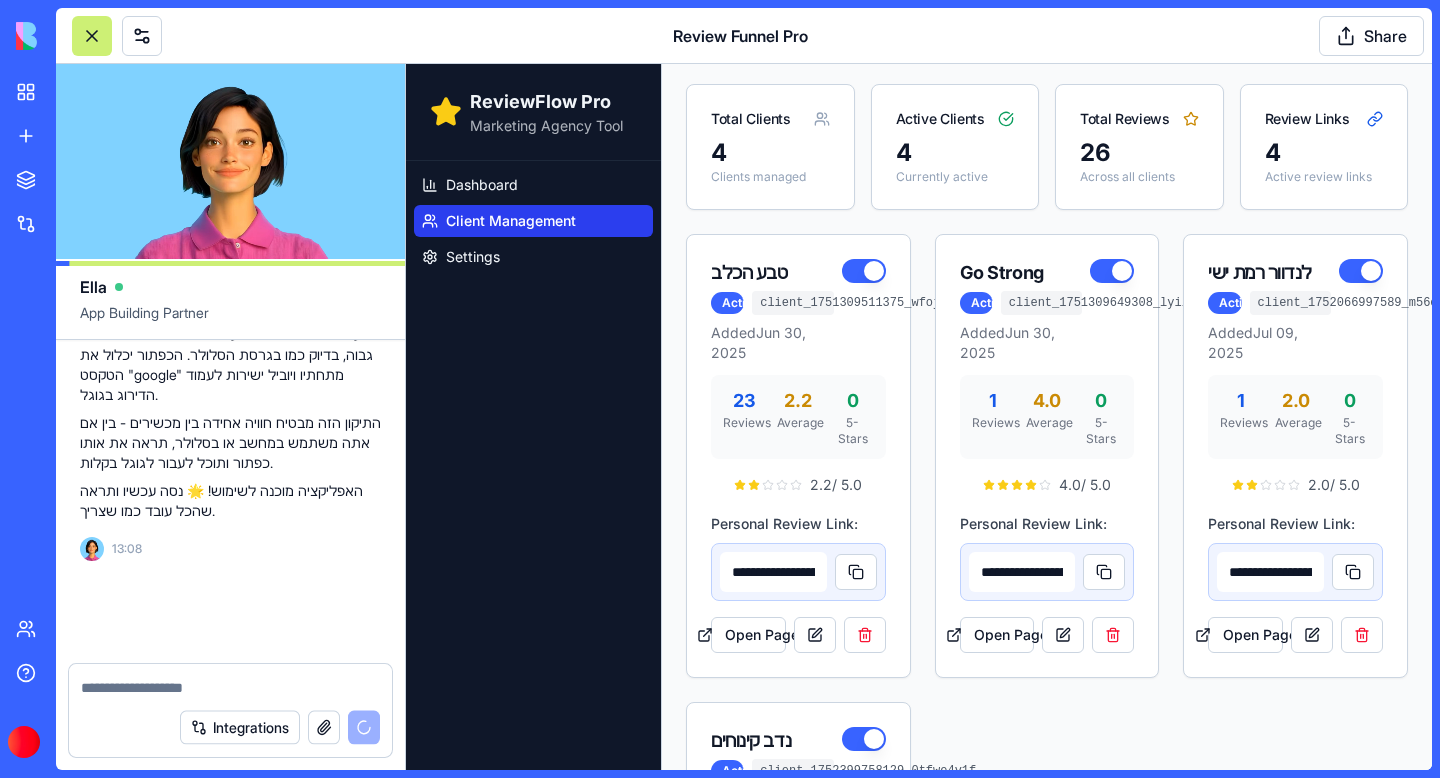 scroll, scrollTop: 65825, scrollLeft: 0, axis: vertical 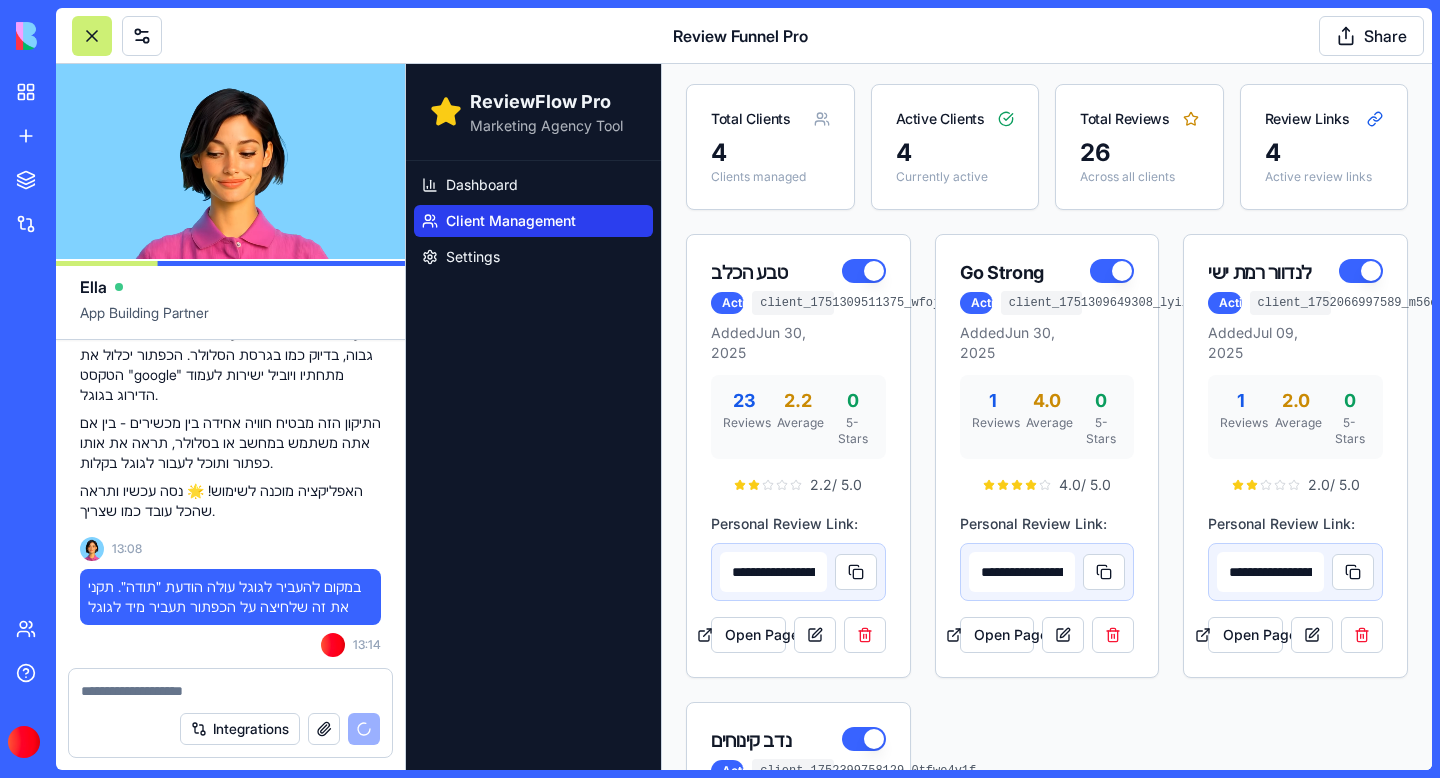 type 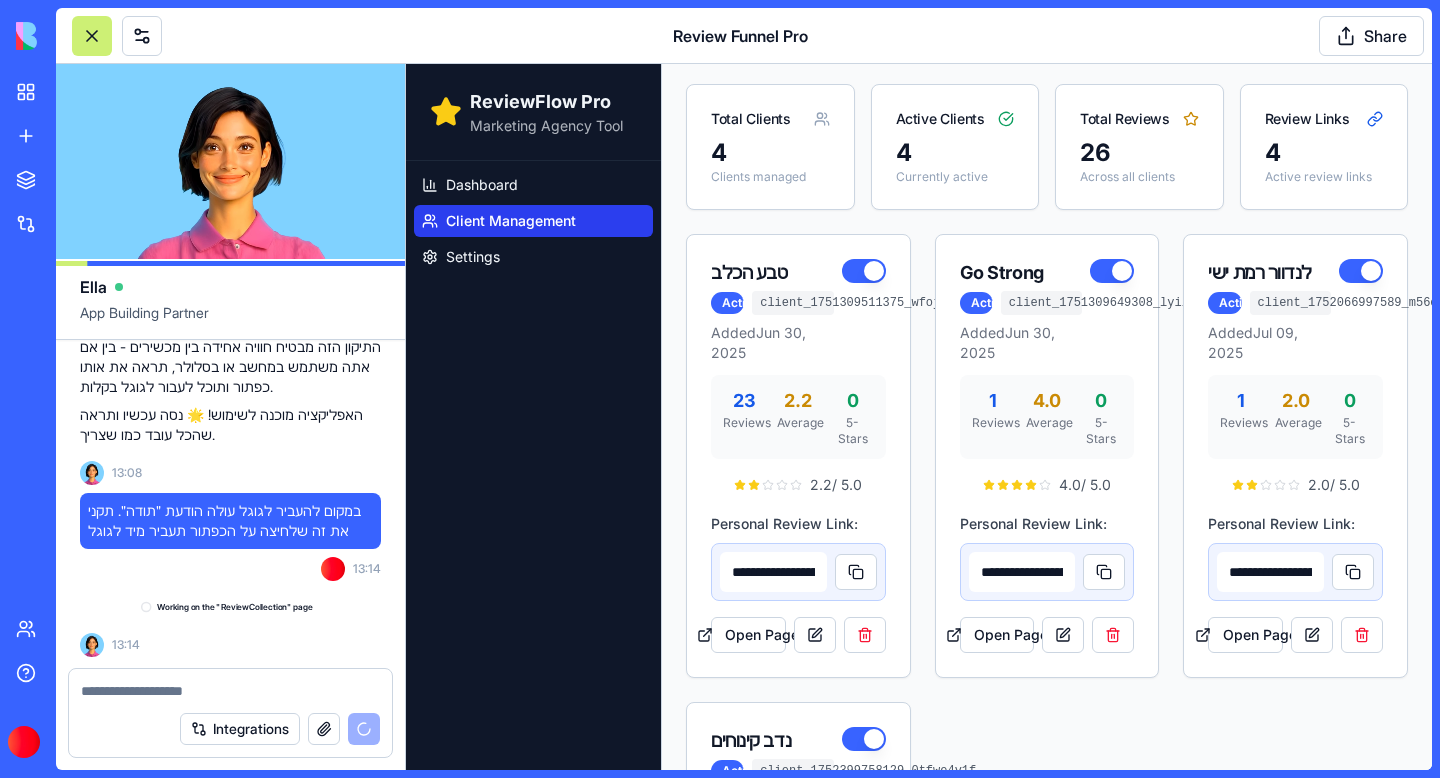 scroll, scrollTop: 65921, scrollLeft: 0, axis: vertical 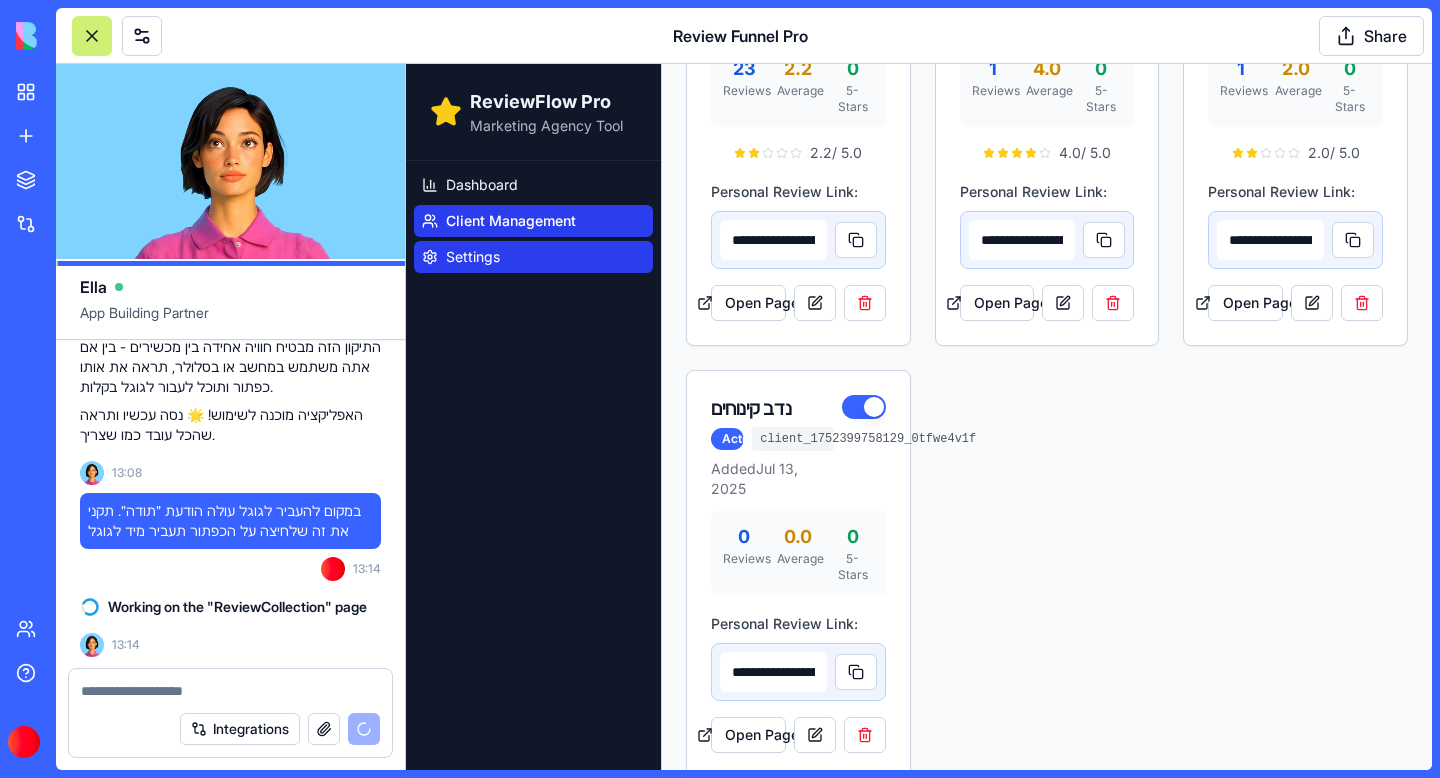 click on "Settings" at bounding box center (473, 257) 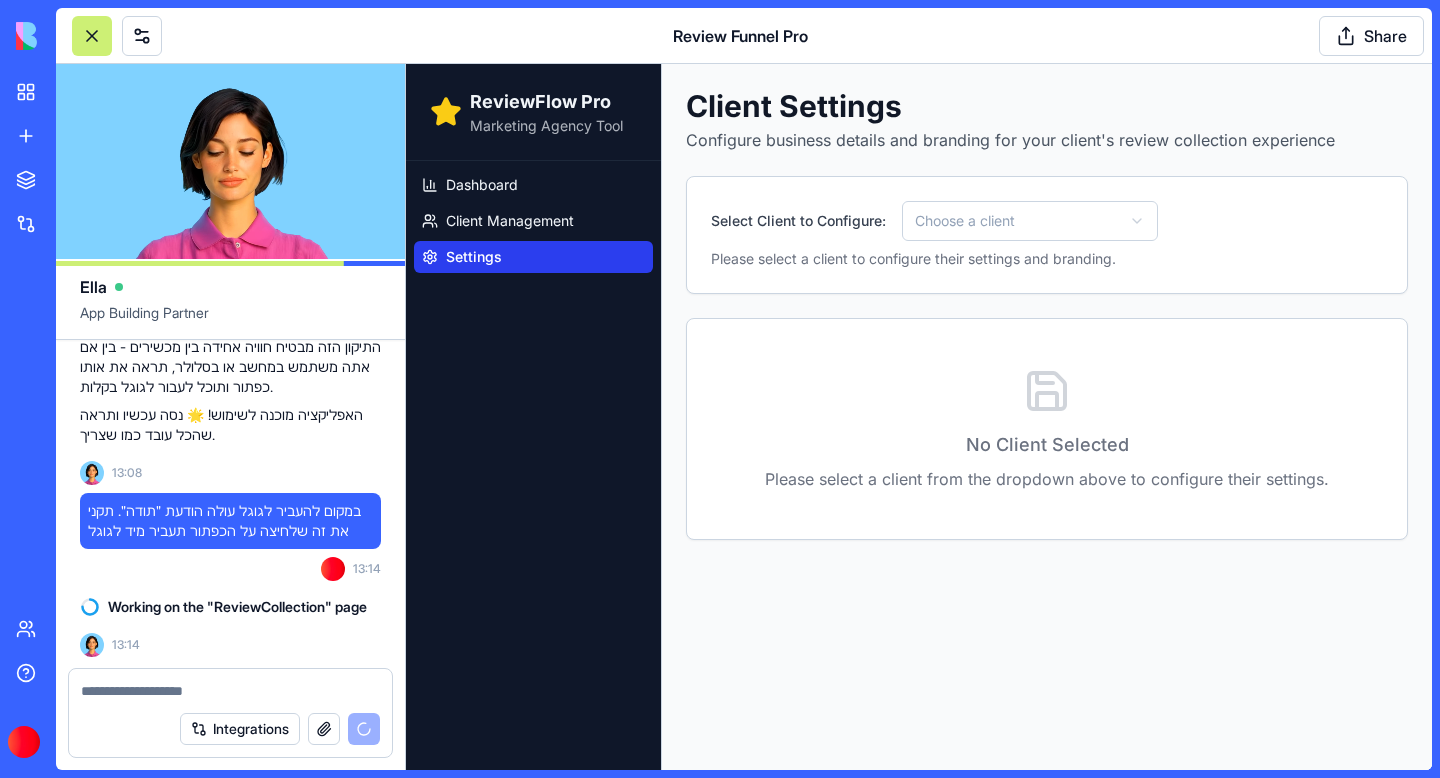 scroll, scrollTop: 0, scrollLeft: 0, axis: both 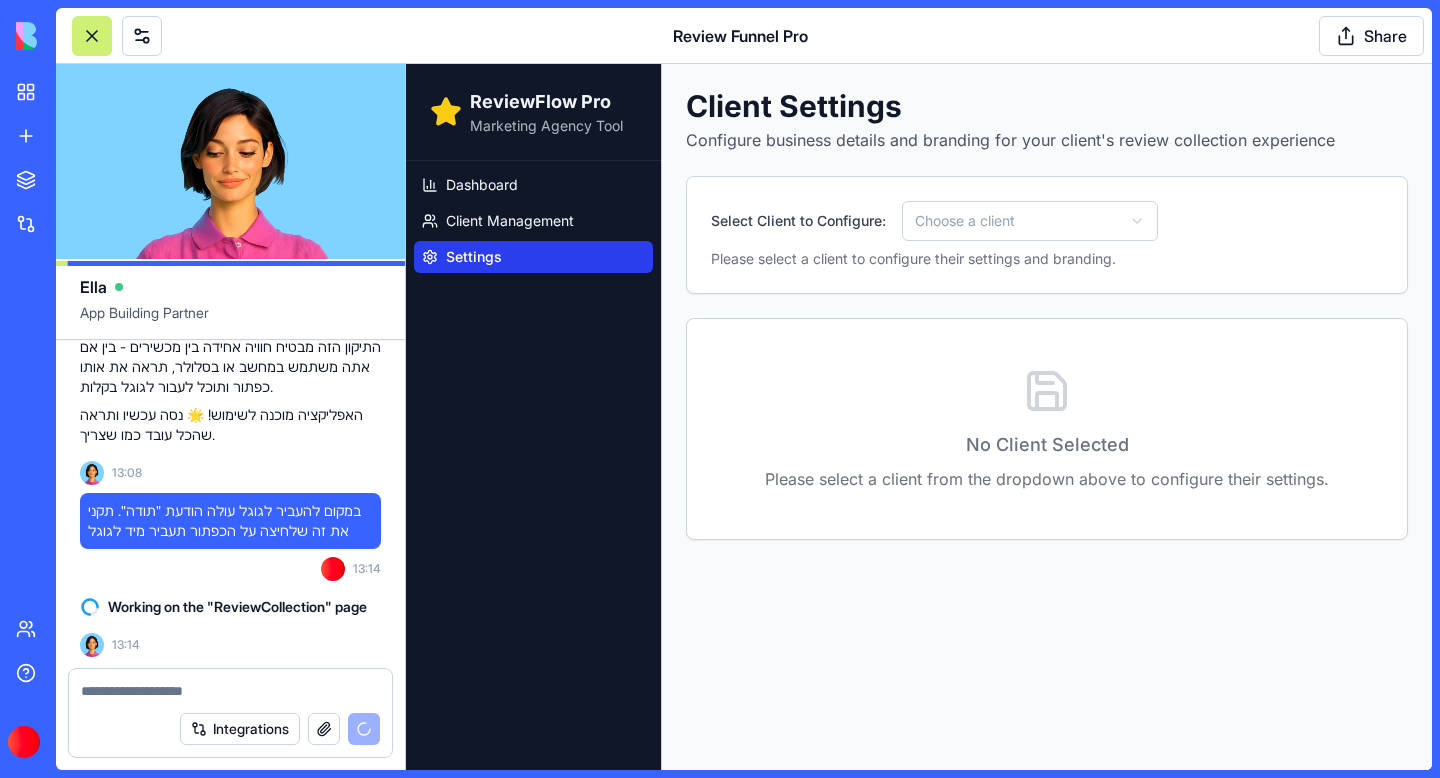 click on "ReviewFlow Pro Marketing Agency Tool Dashboard Client Management Settings Client Settings Configure business details and branding for your client's review collection experience Select Client to Configure: Choose a client Please select a client to configure their settings and branding. No Client Selected Please select a client from the dropdown above to configure their settings." at bounding box center [919, 417] 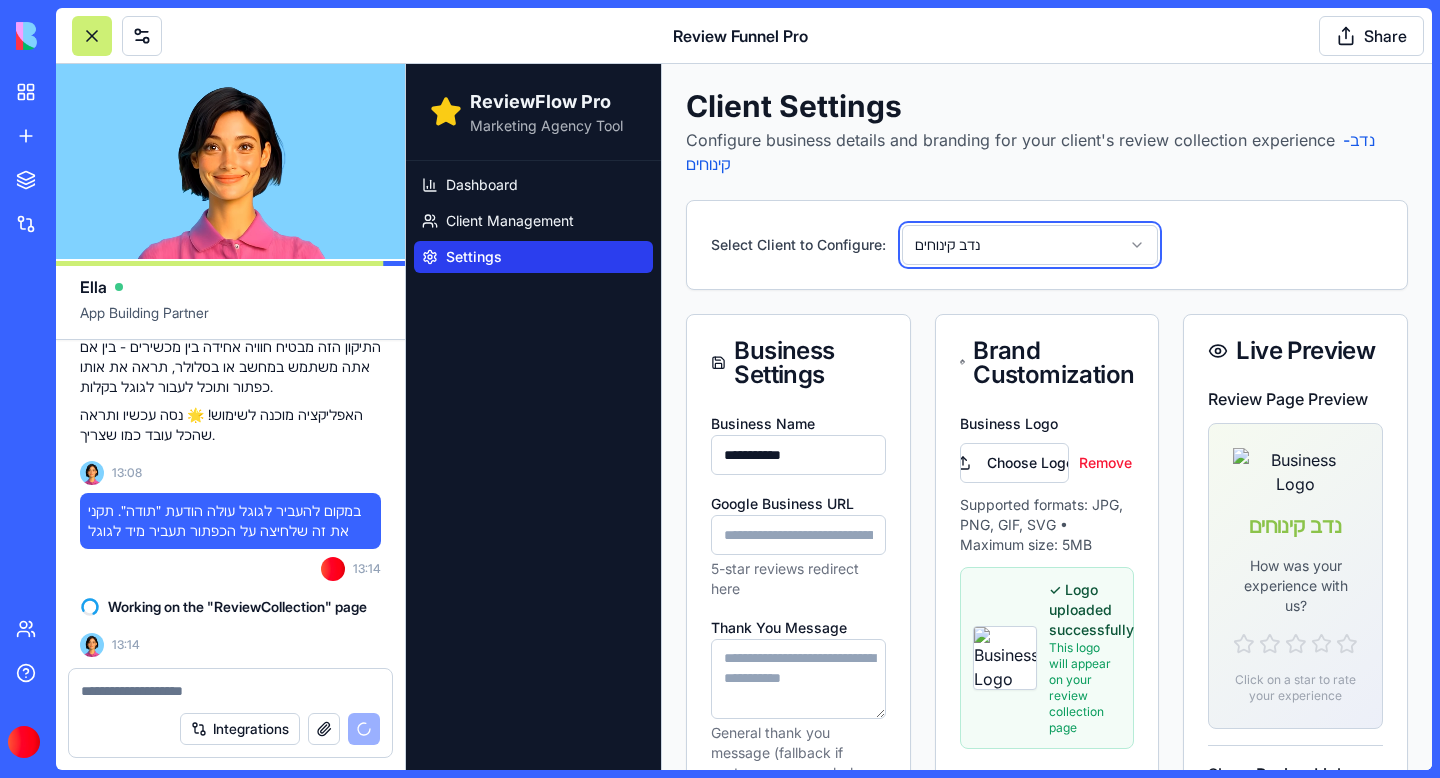 scroll, scrollTop: 992, scrollLeft: 0, axis: vertical 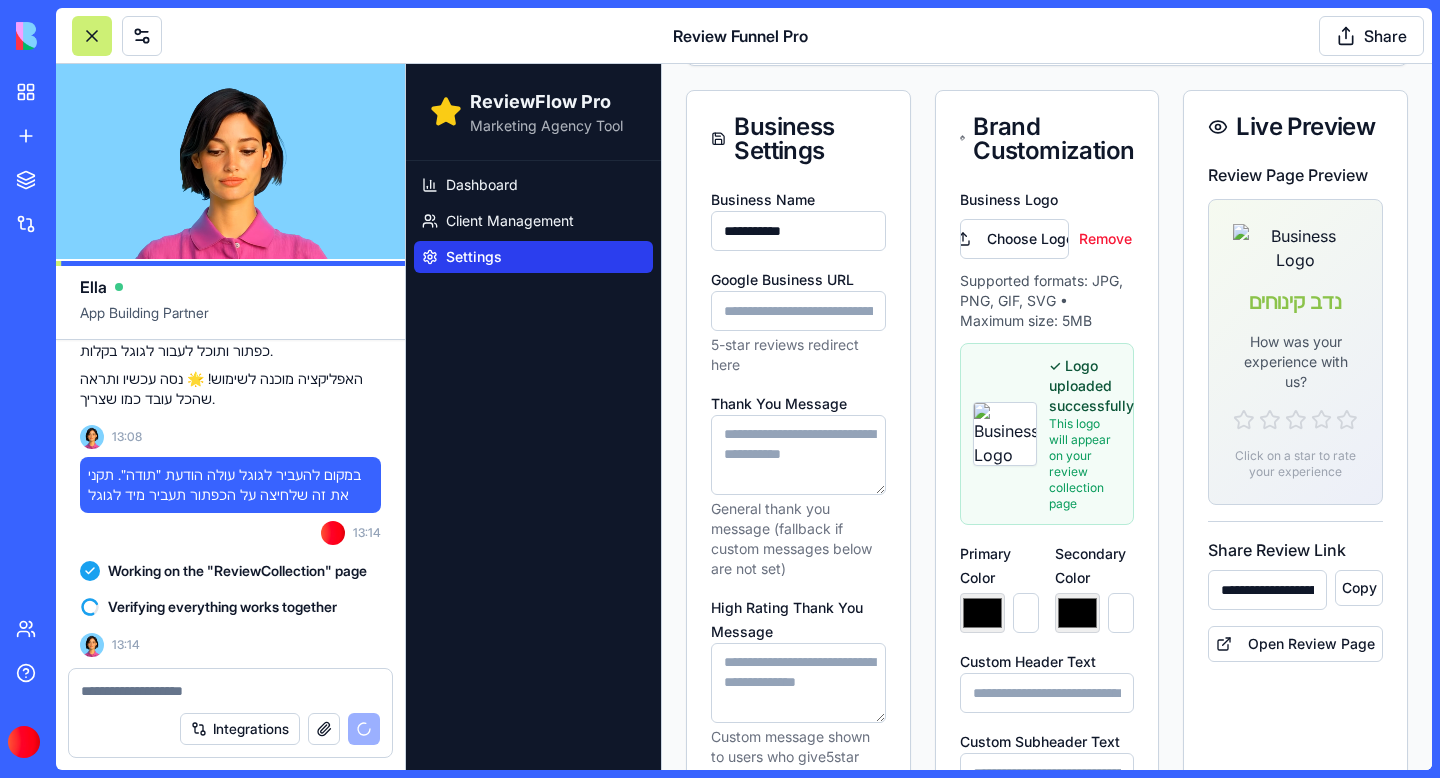 click on "Google Business URL" at bounding box center [798, 311] 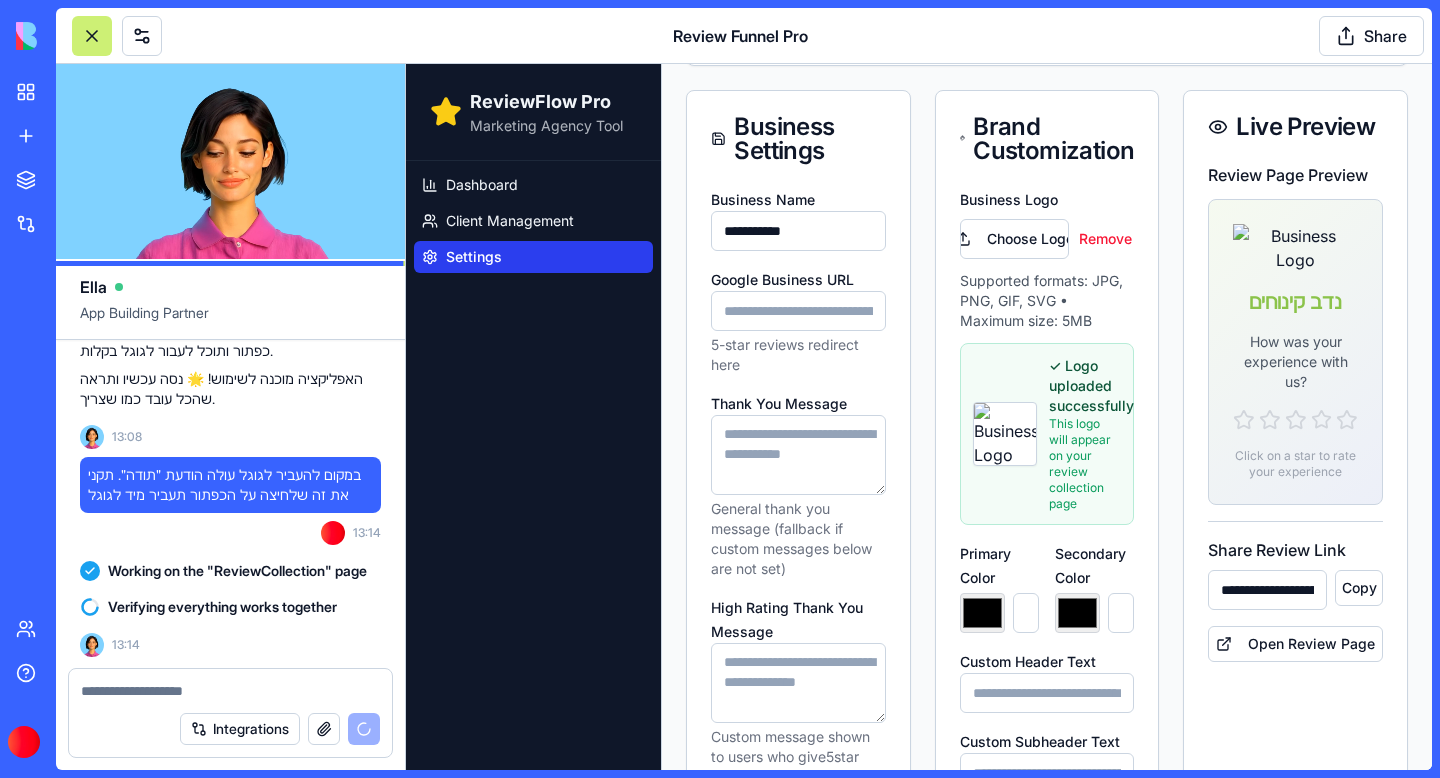 paste on "**********" 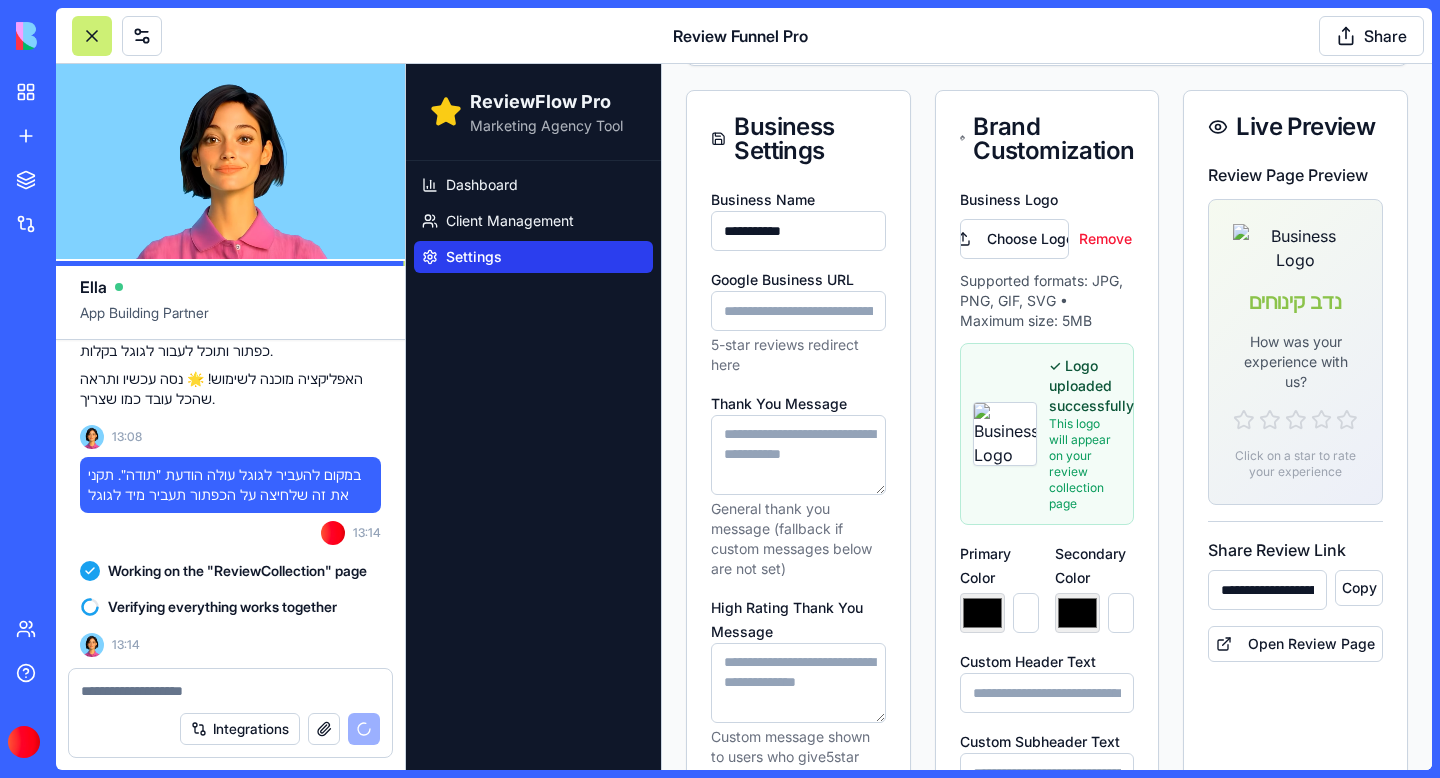 type on "**********" 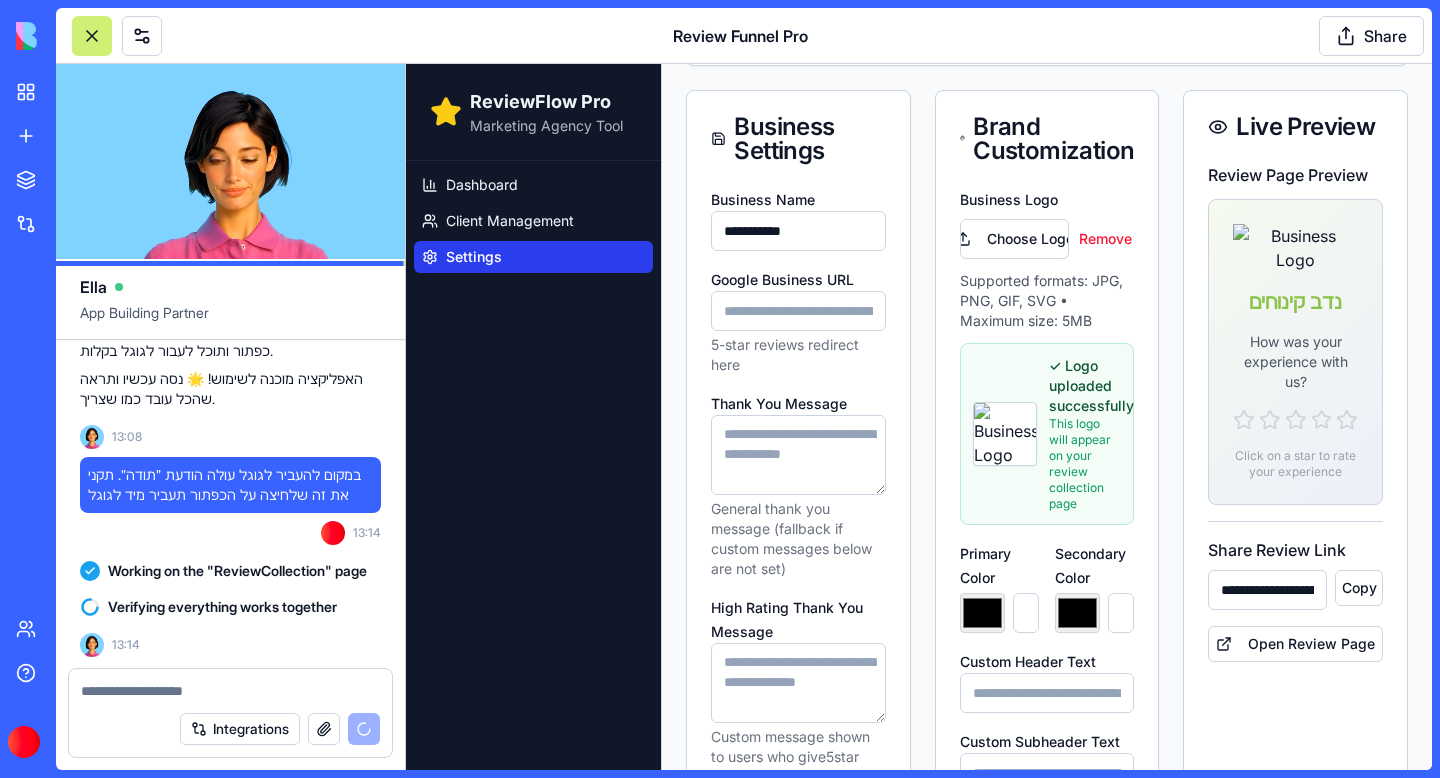 type on "*******" 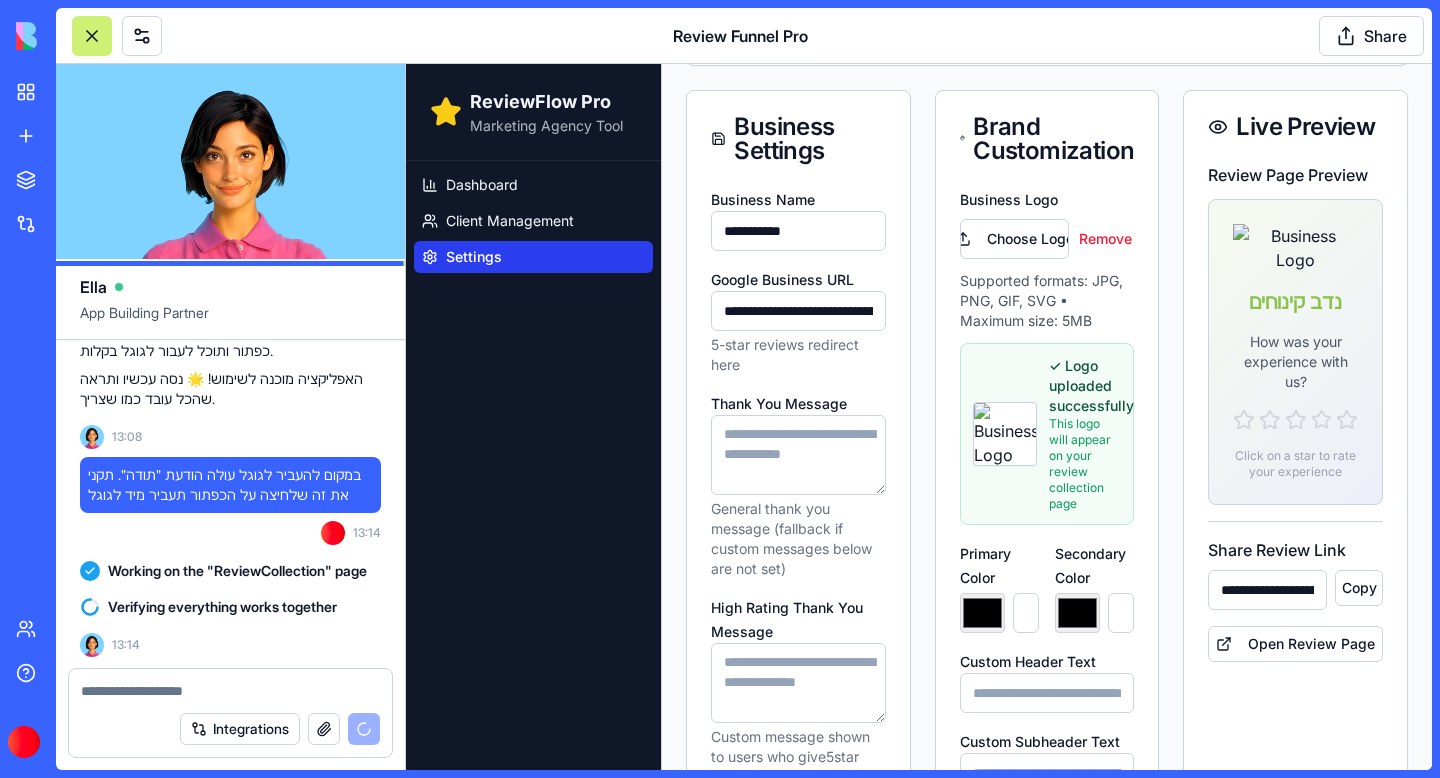 scroll, scrollTop: 0, scrollLeft: 2384, axis: horizontal 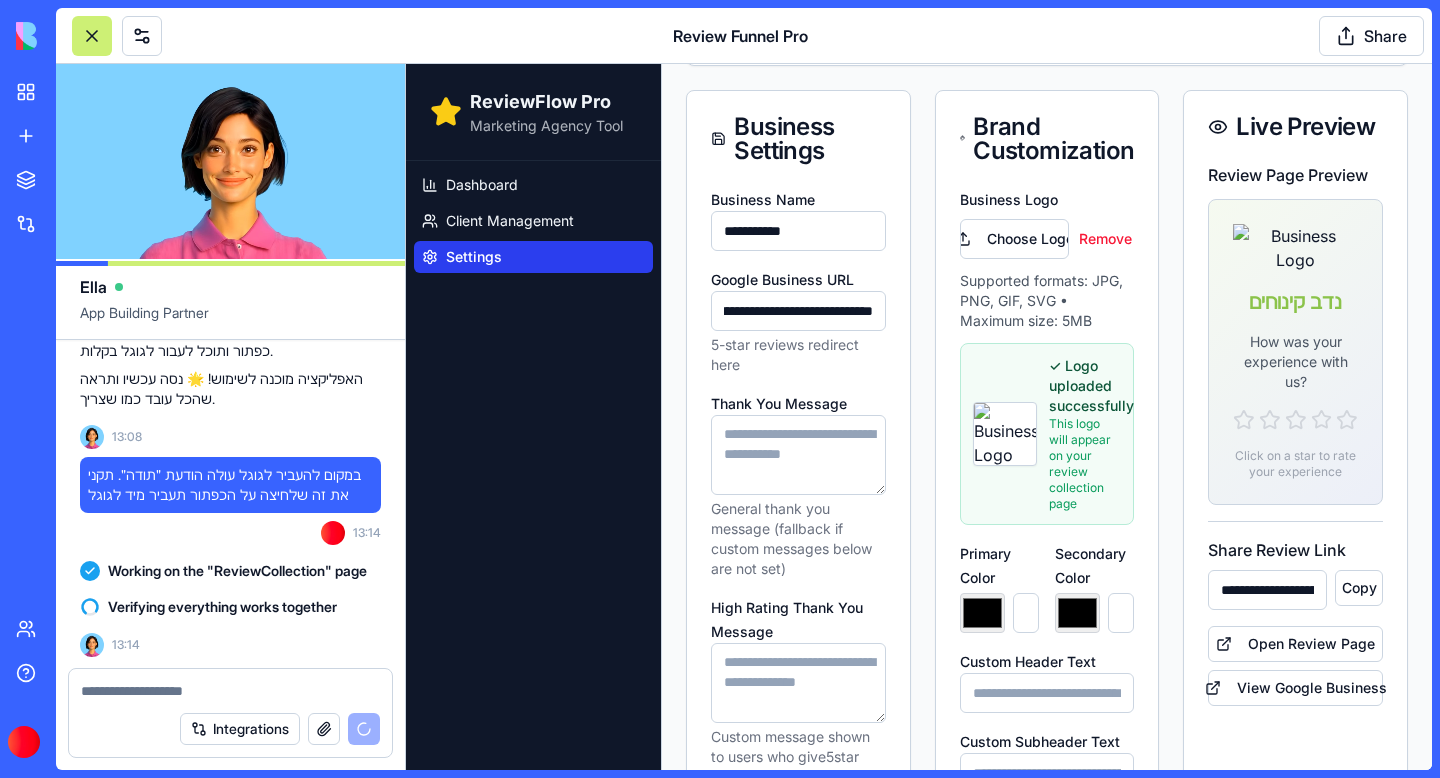 type on "**********" 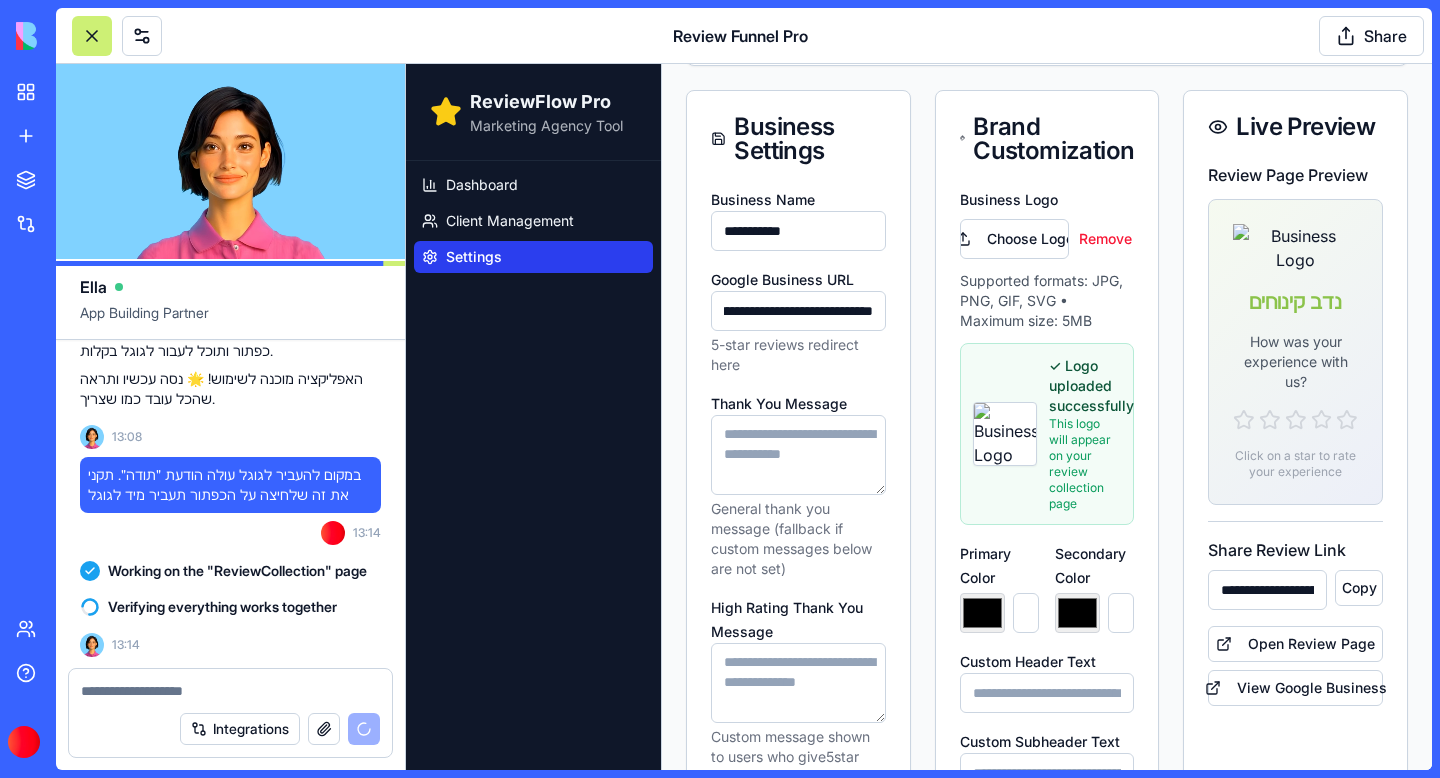 scroll, scrollTop: 0, scrollLeft: 0, axis: both 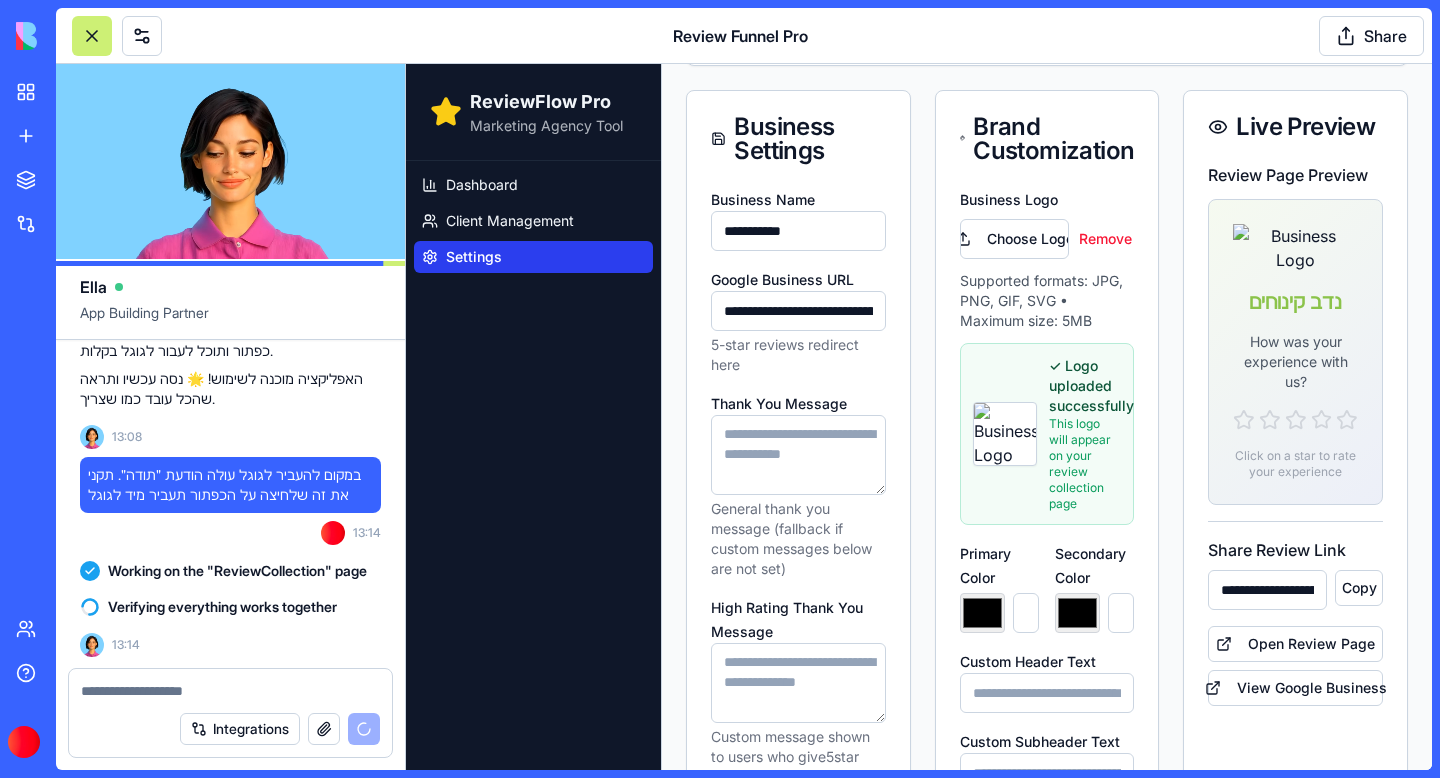 click on "**********" at bounding box center [1047, 802] 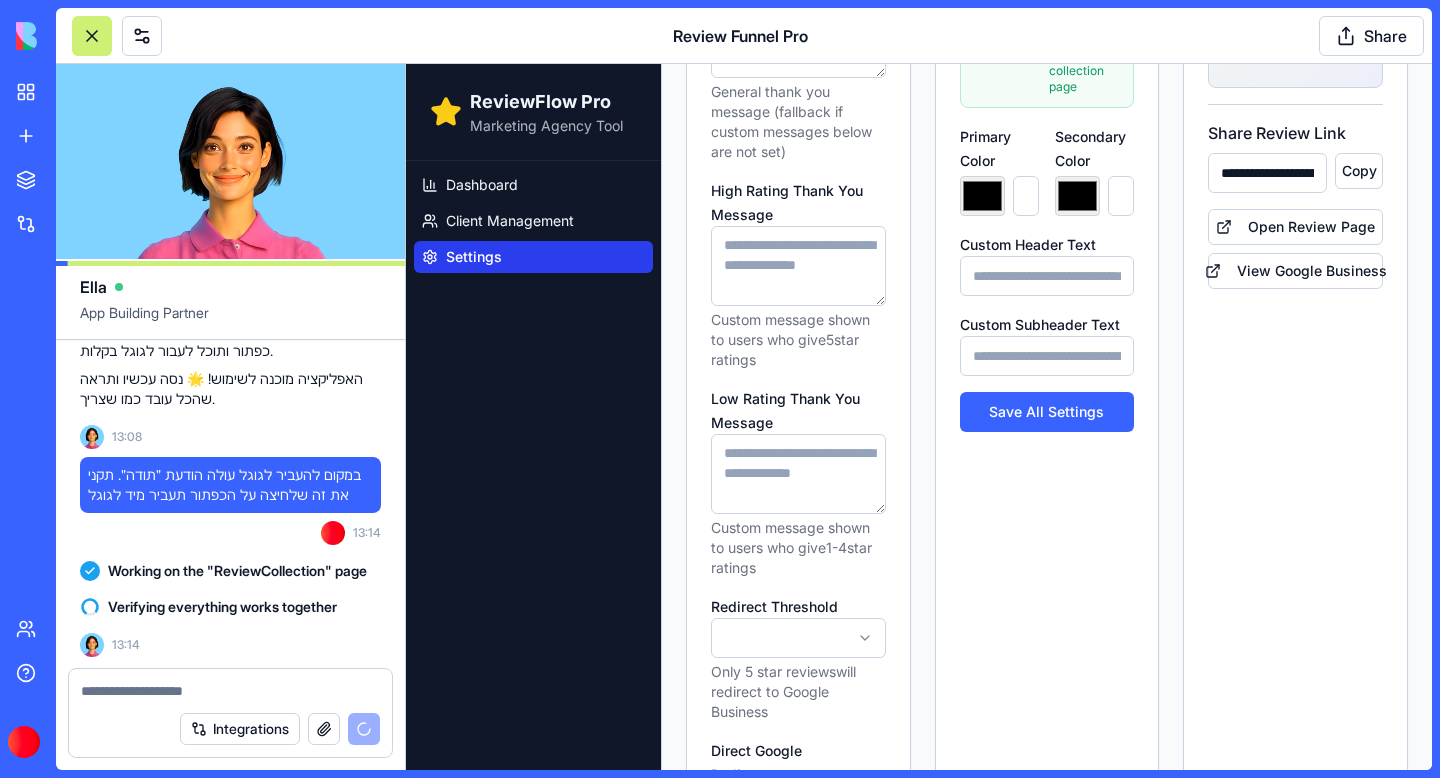 scroll, scrollTop: 642, scrollLeft: 0, axis: vertical 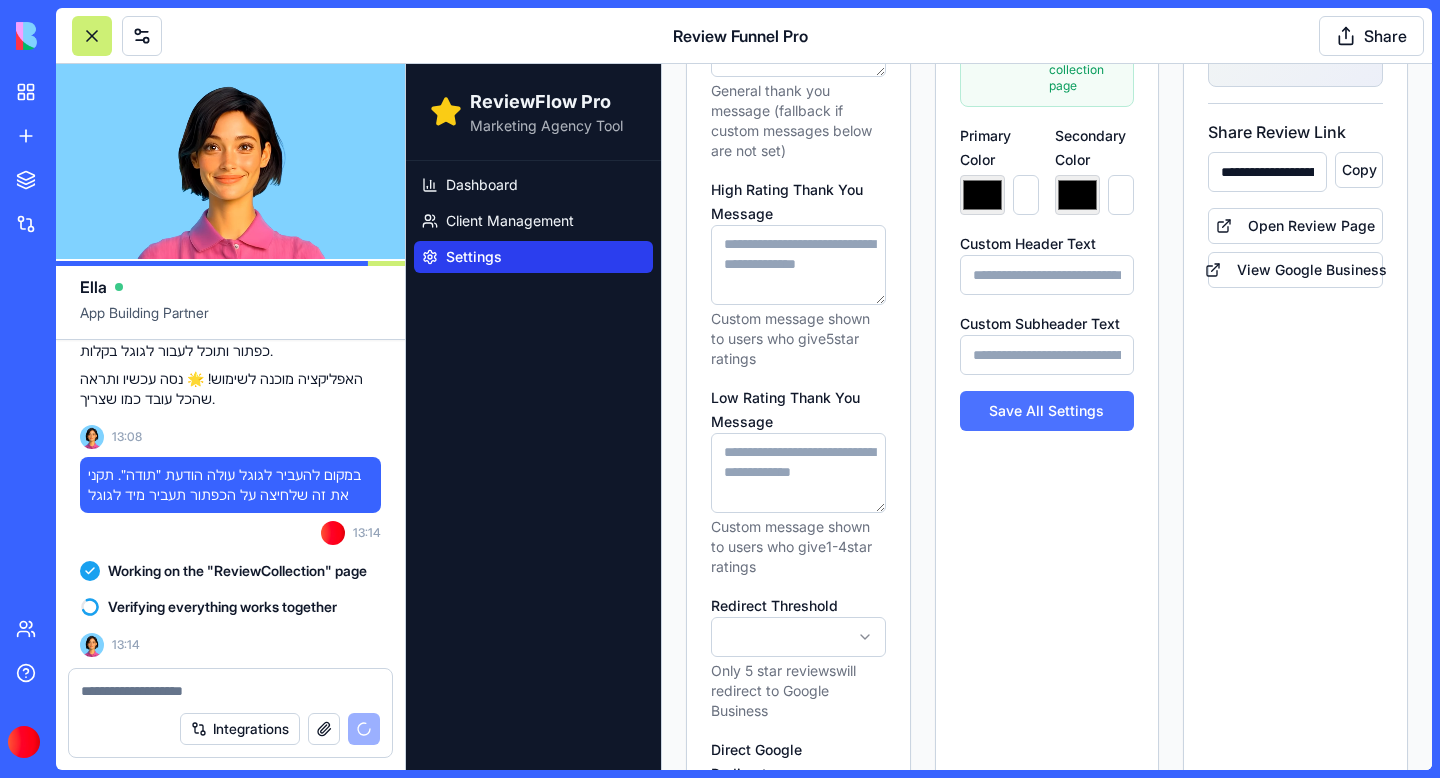 type on "*******" 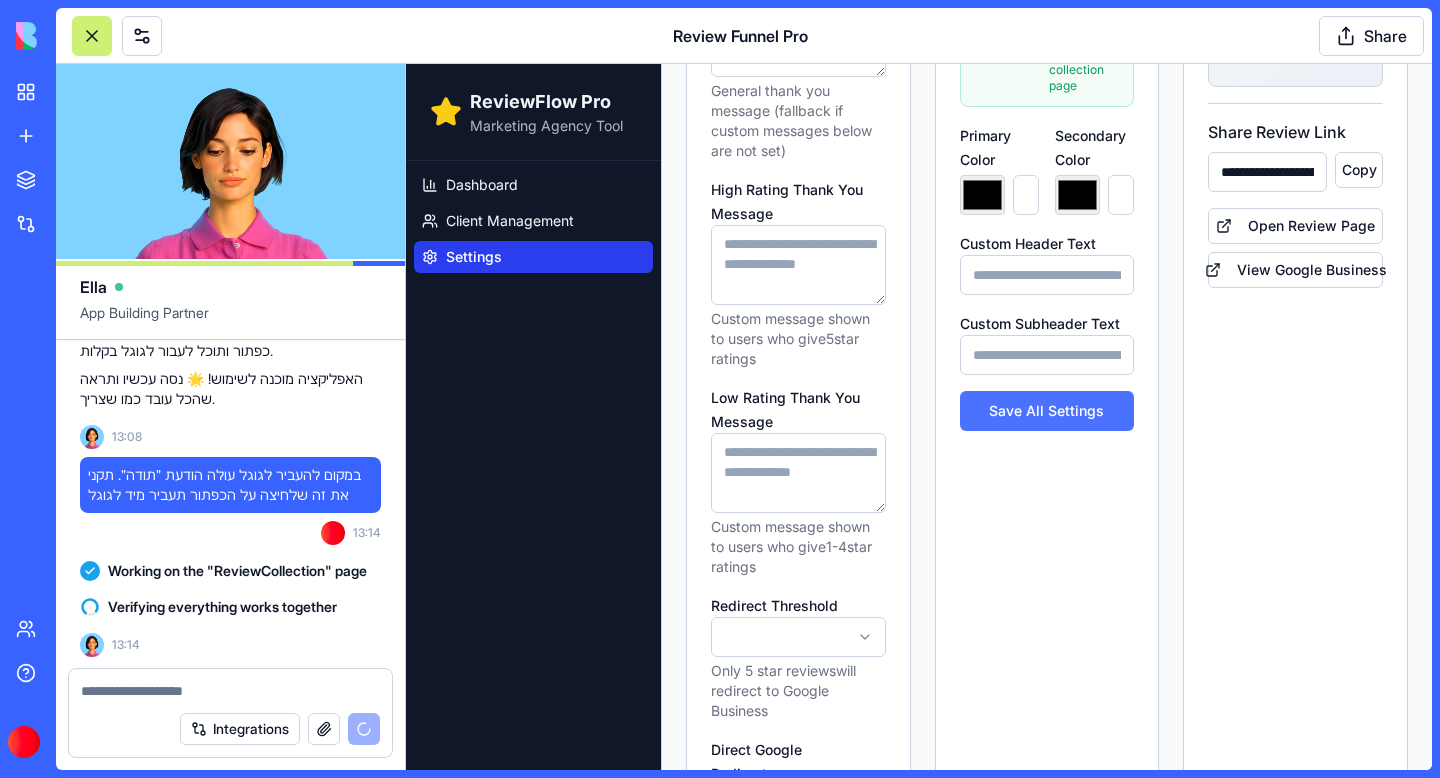 click on "Save All Settings" at bounding box center [1047, 411] 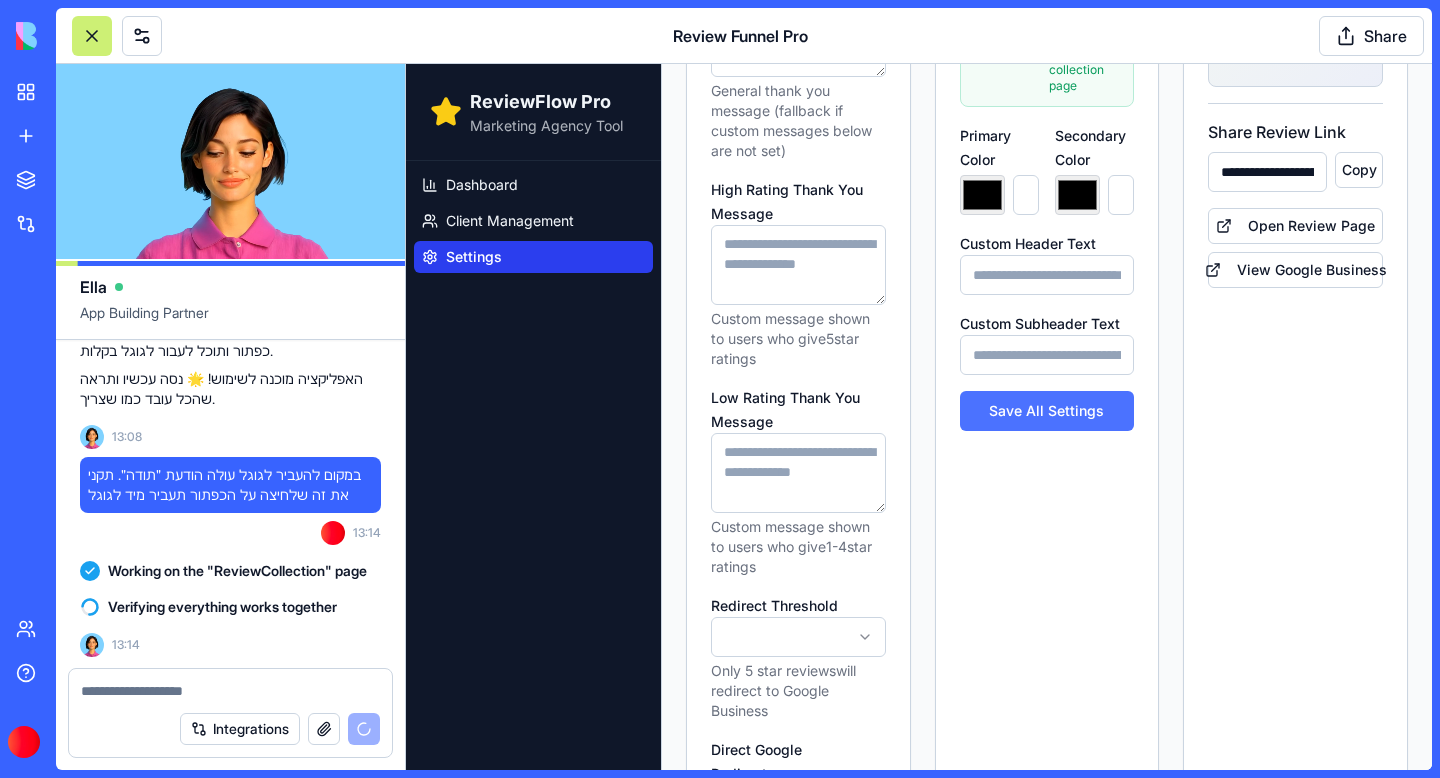scroll, scrollTop: 0, scrollLeft: 0, axis: both 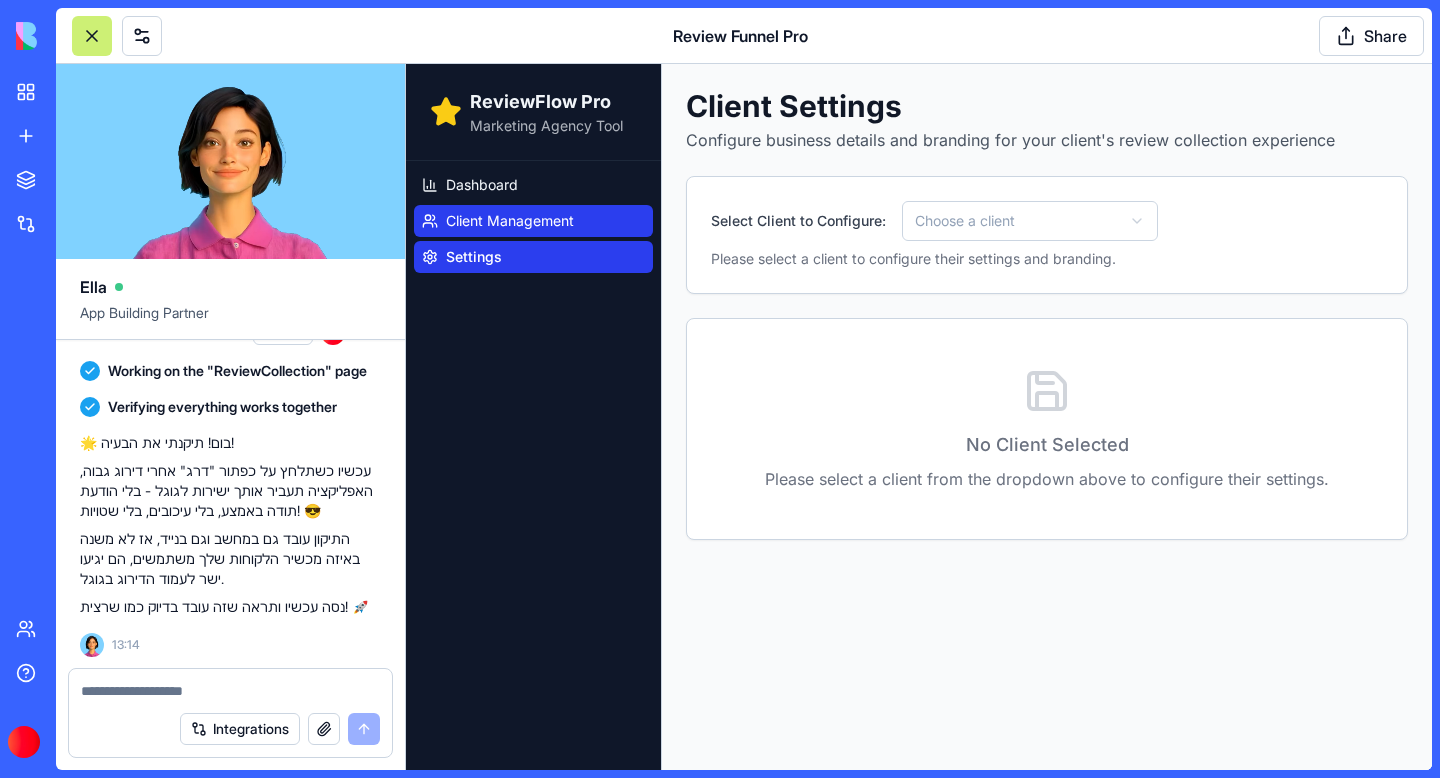 click on "Client Management" at bounding box center (510, 221) 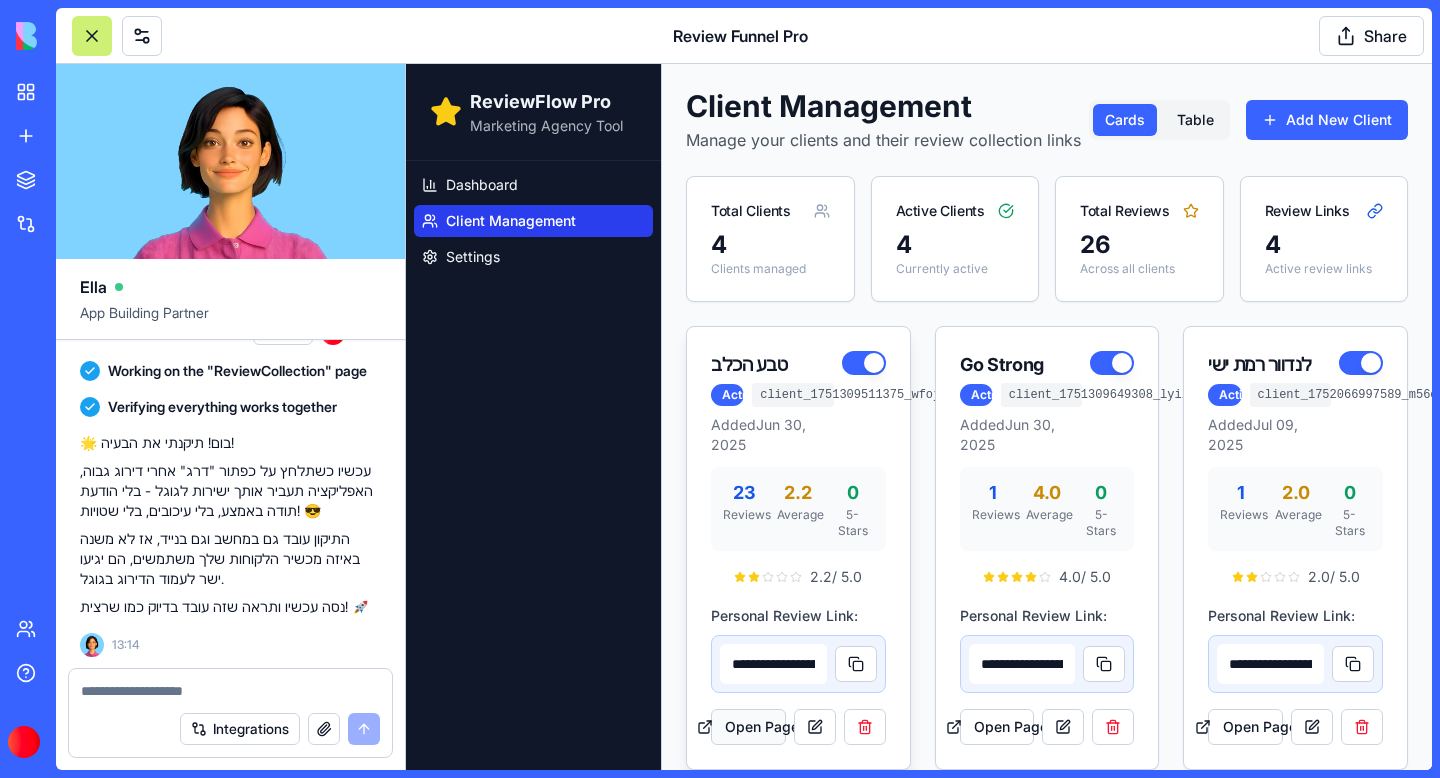 click on "Open Page" at bounding box center [748, 727] 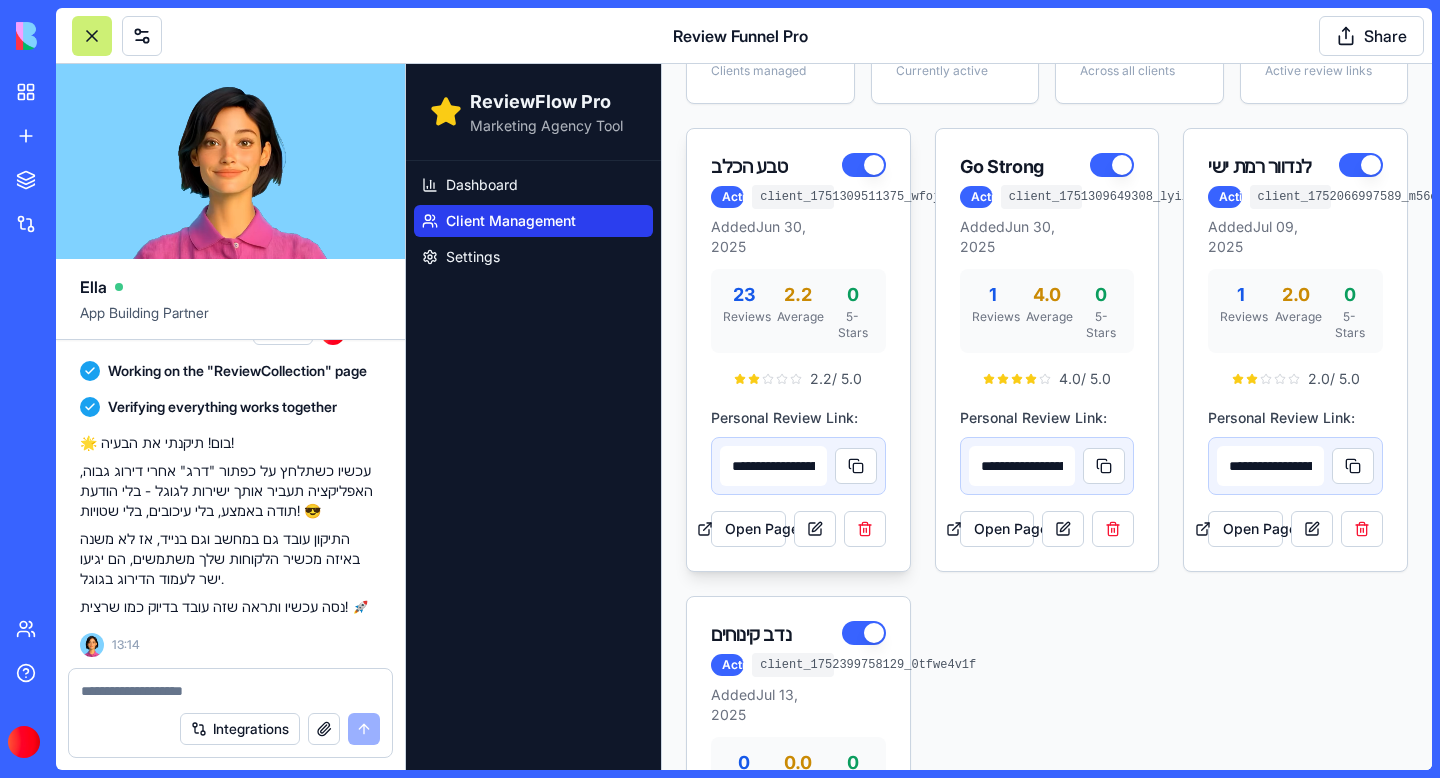 scroll, scrollTop: 424, scrollLeft: 0, axis: vertical 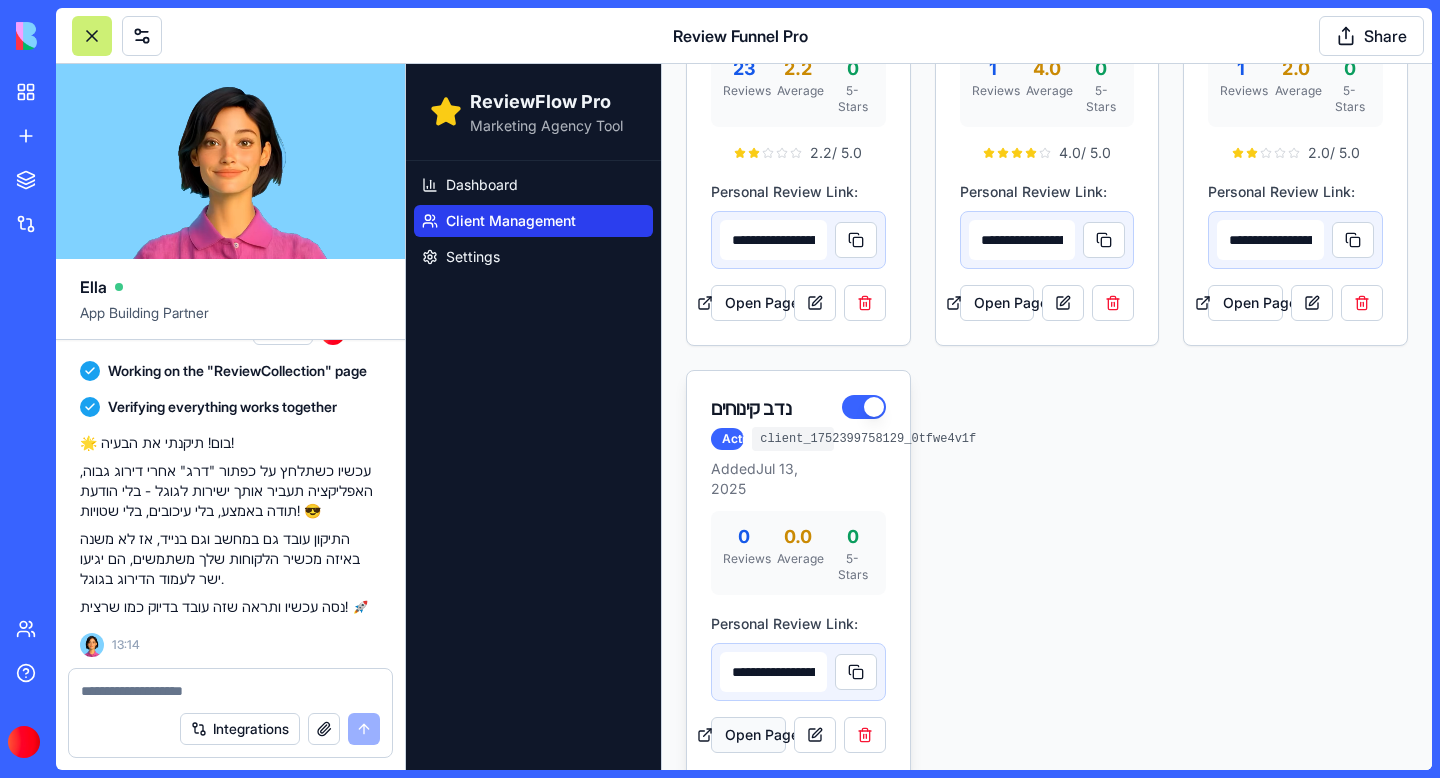 click on "Open Page" at bounding box center [748, 735] 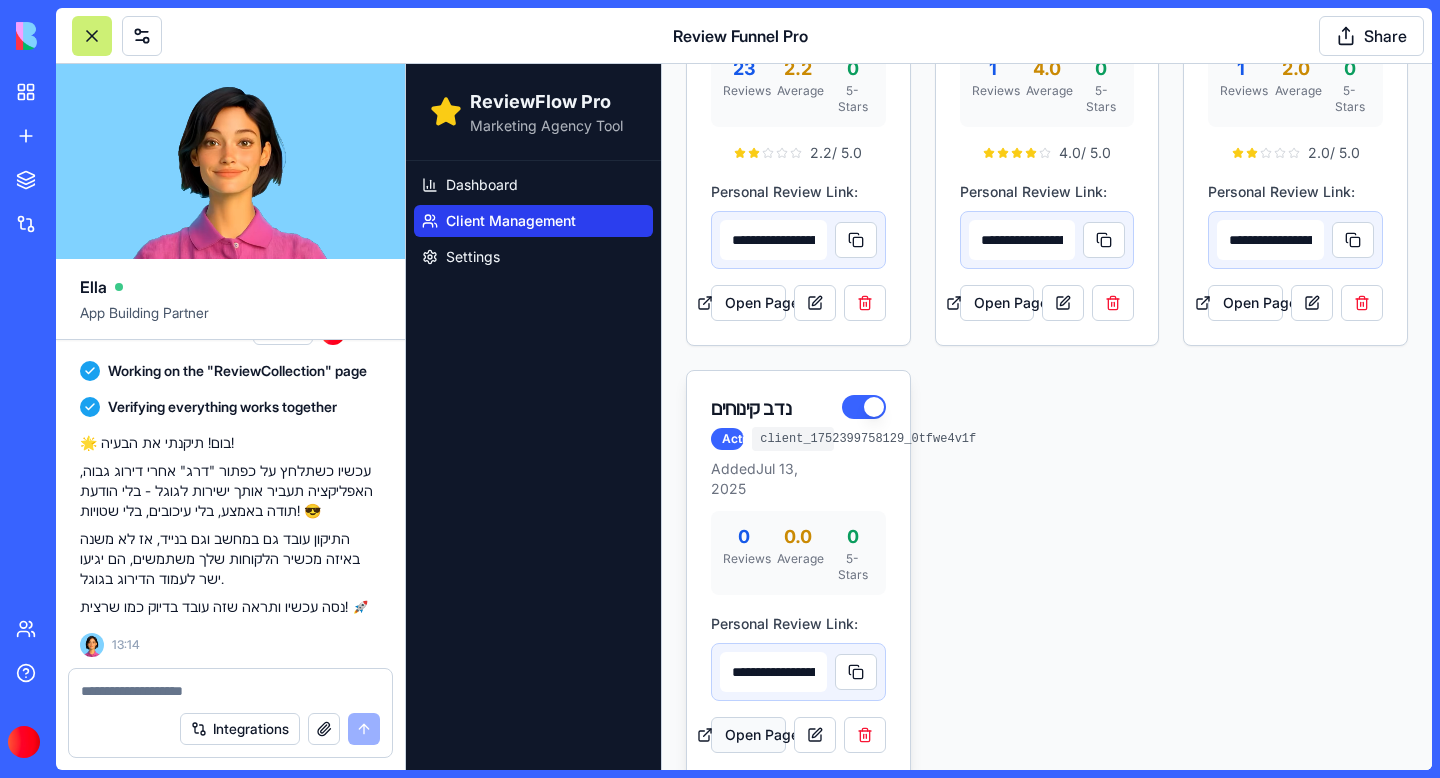 click on "Open Page" at bounding box center (748, 735) 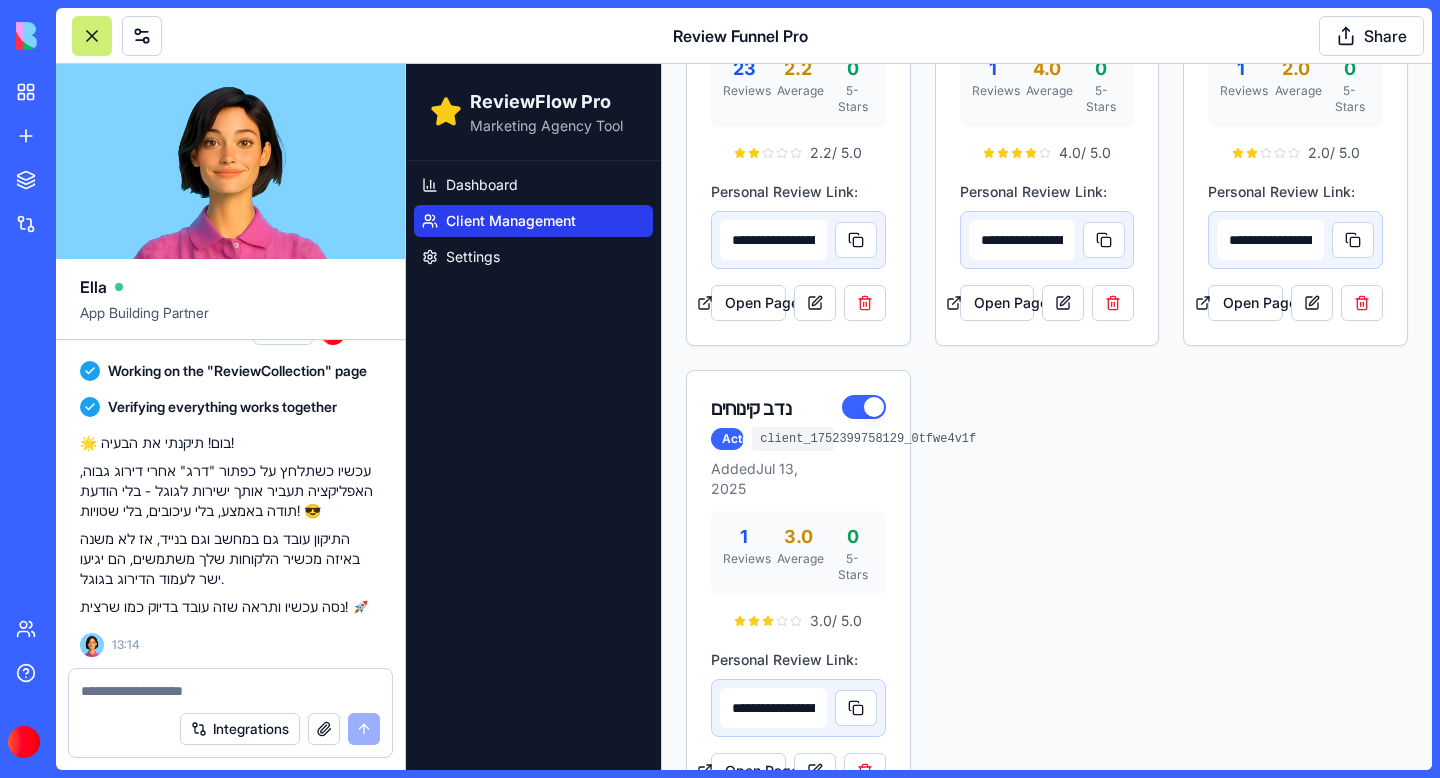 click at bounding box center (230, 685) 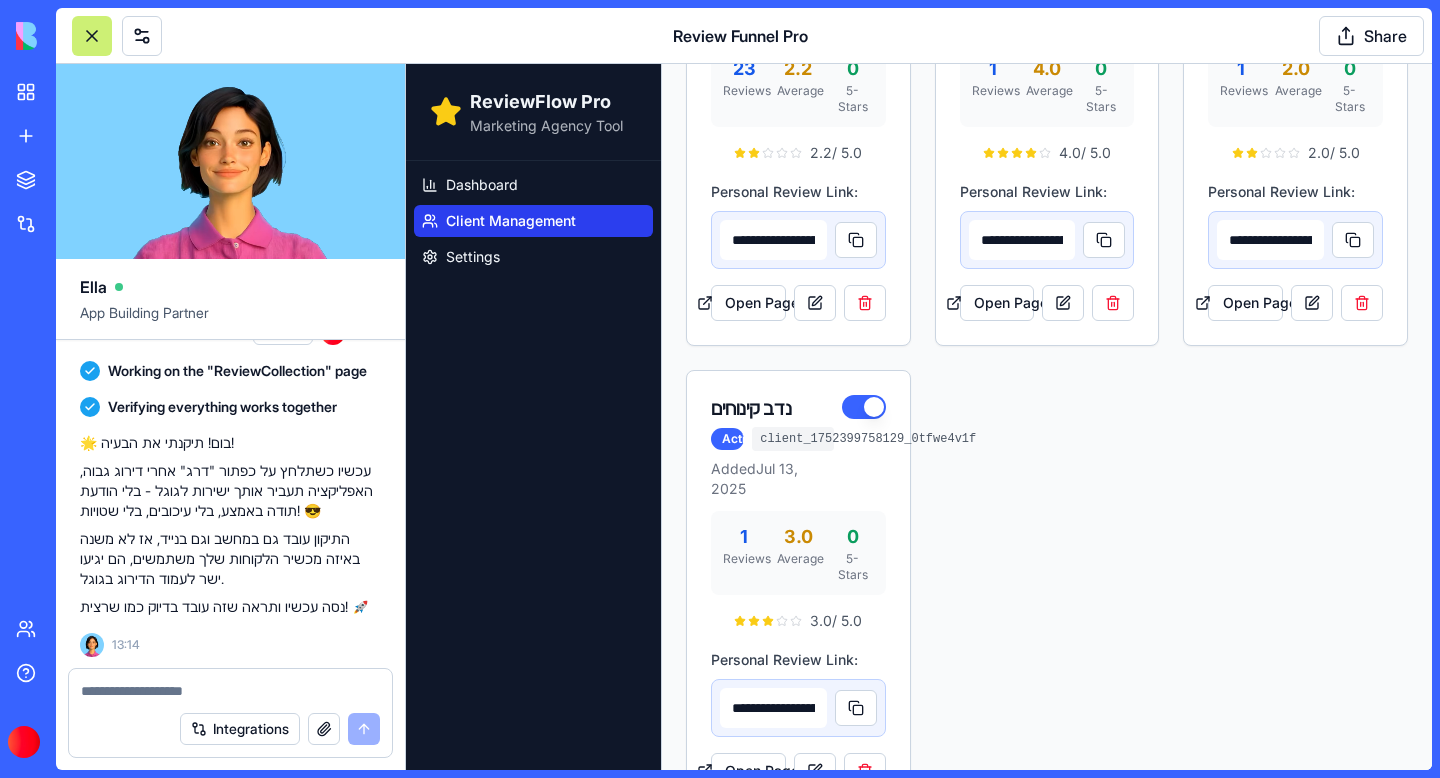 click at bounding box center [230, 691] 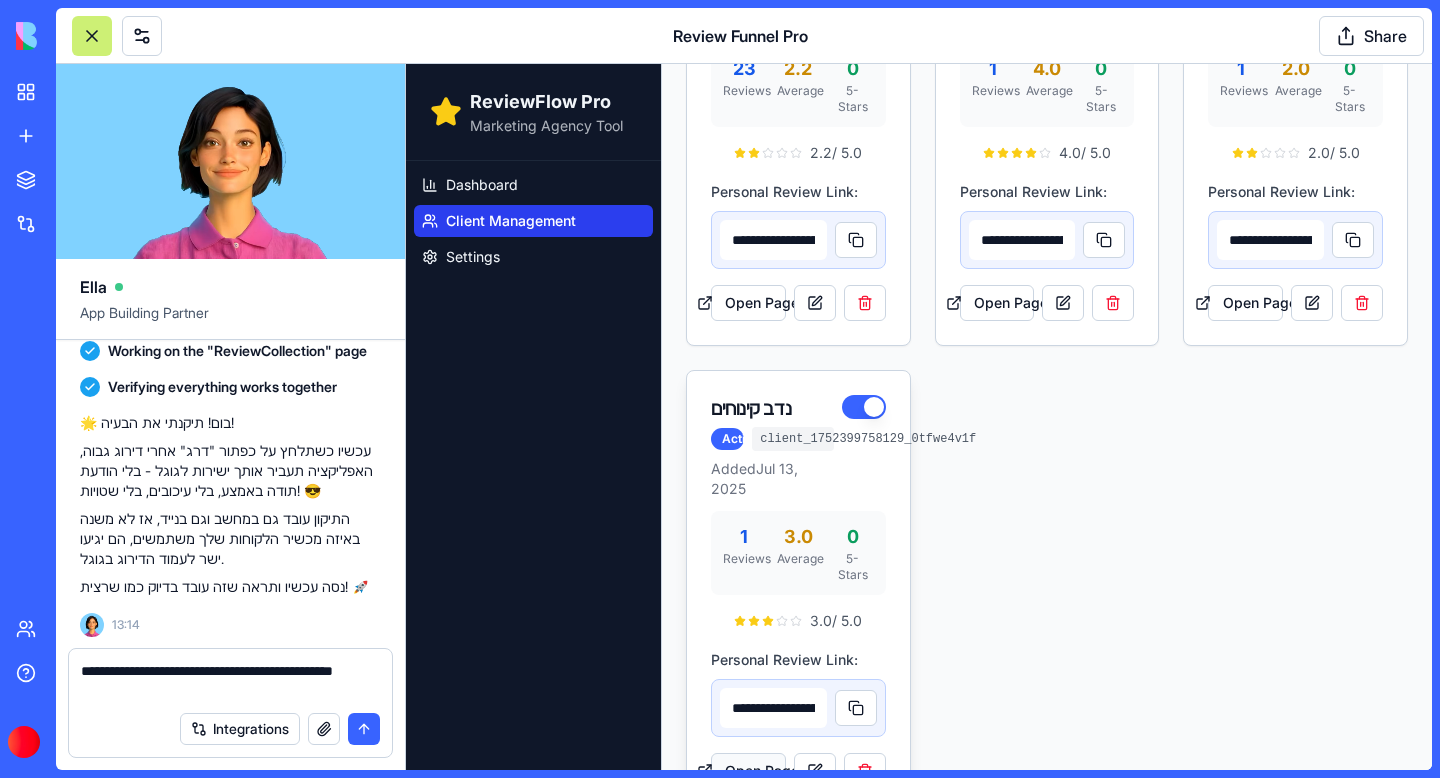 click on "Open Page" at bounding box center (748, 771) 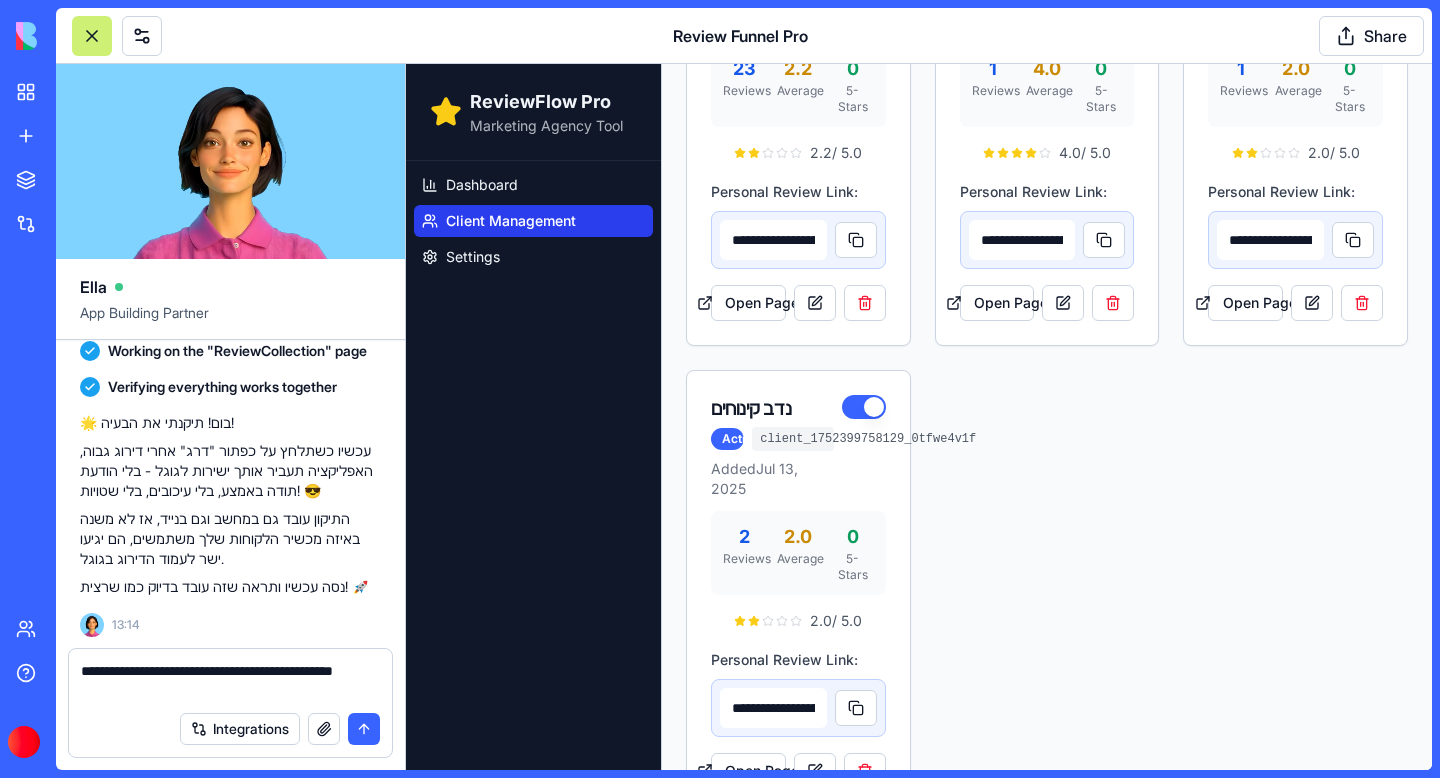 click on "**********" at bounding box center (230, 681) 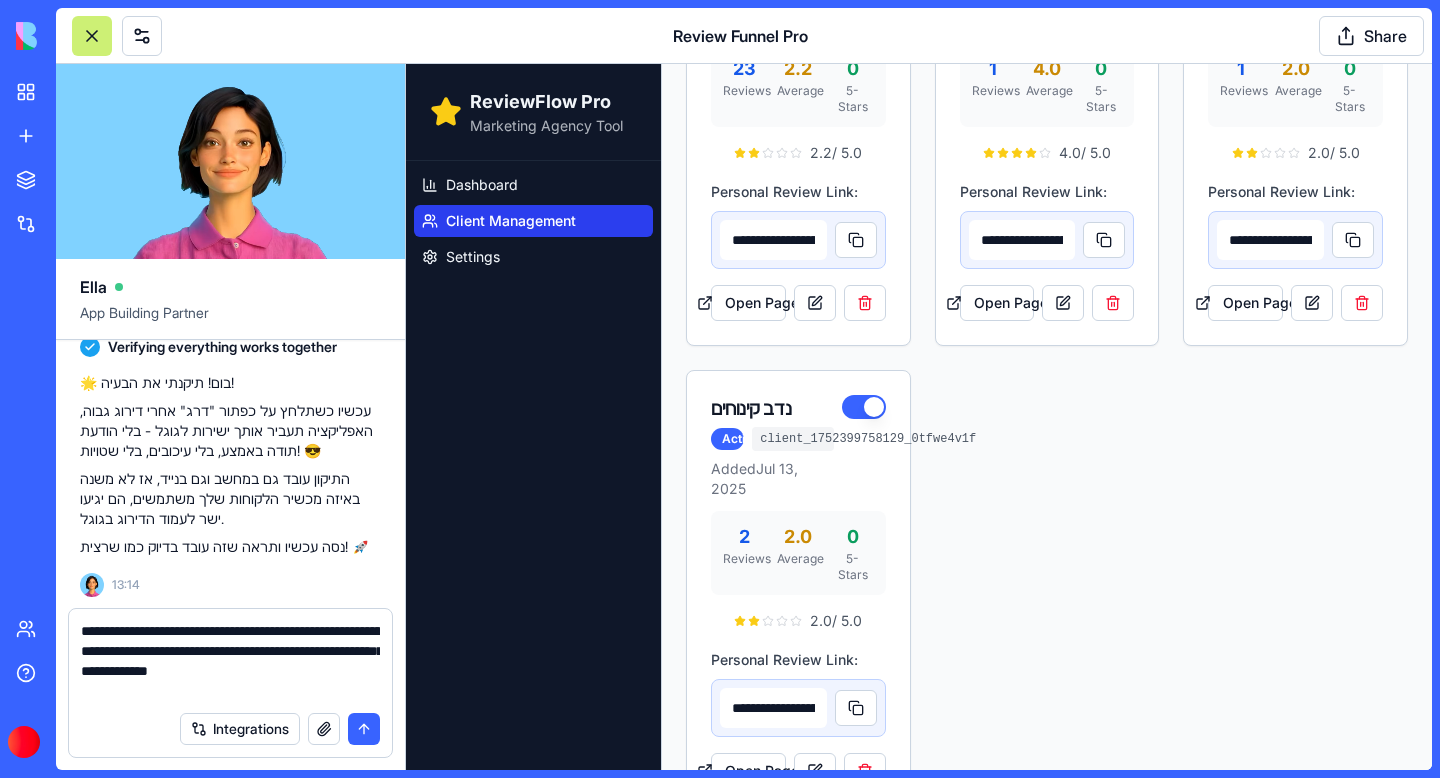 click on "**********" at bounding box center (230, 661) 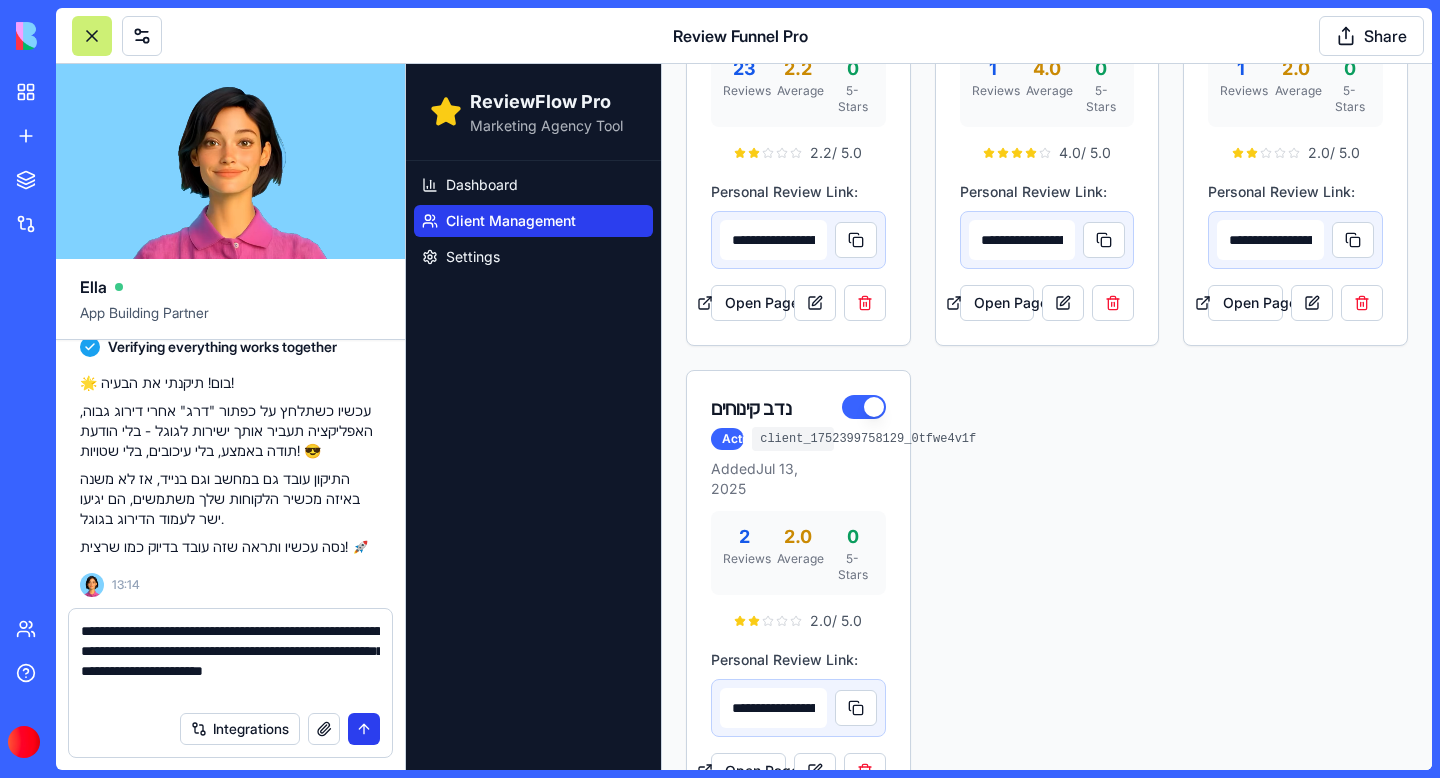 type on "**********" 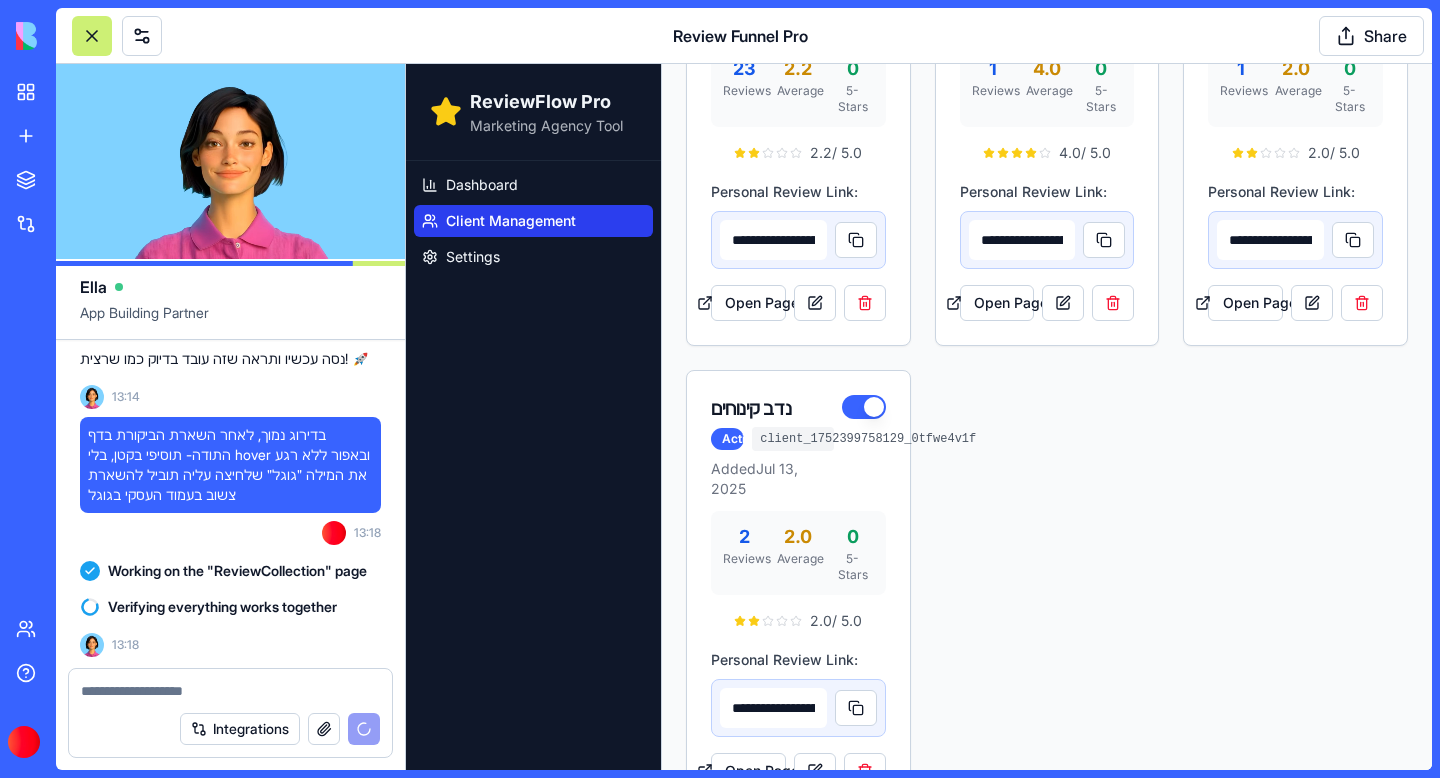 scroll, scrollTop: 66705, scrollLeft: 0, axis: vertical 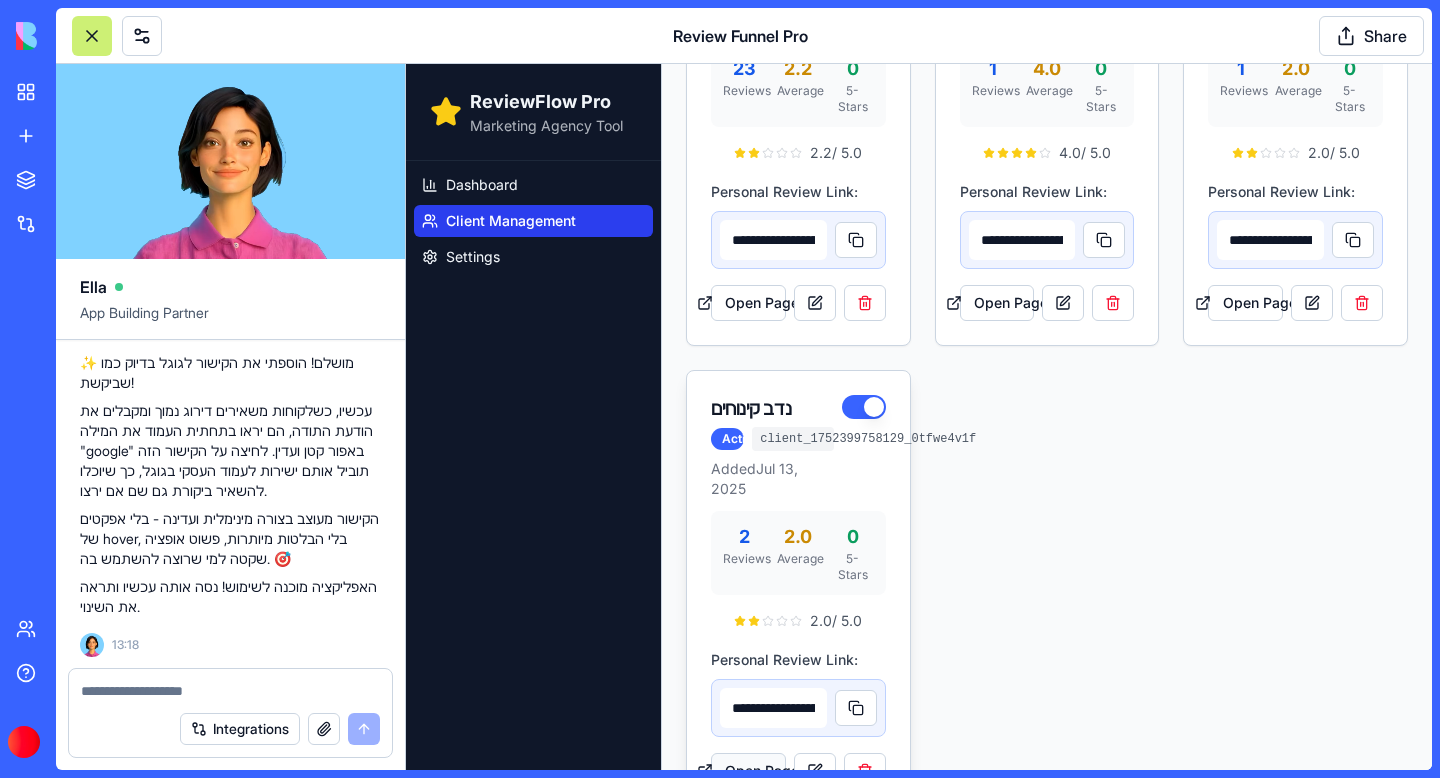 click on "Open Page" at bounding box center (748, 771) 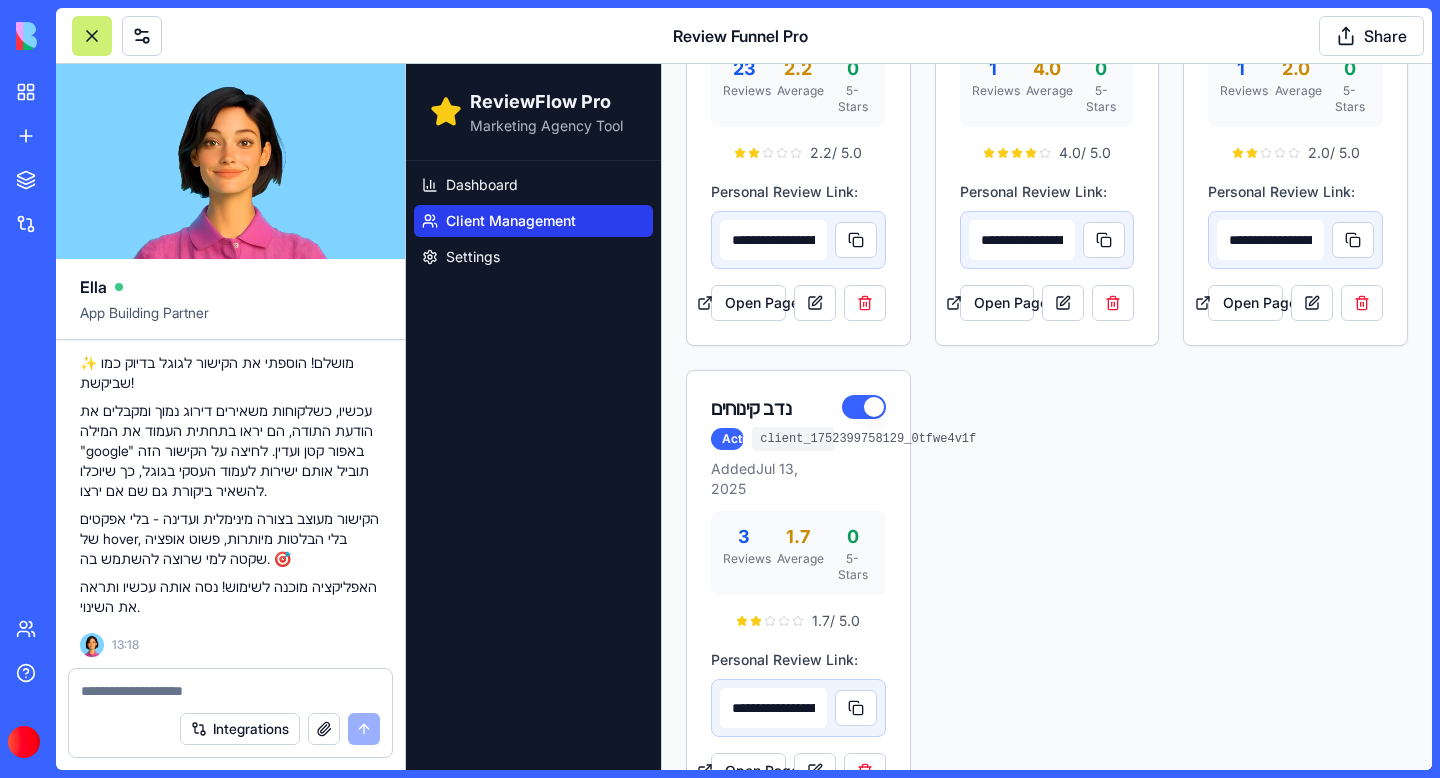 click at bounding box center (230, 691) 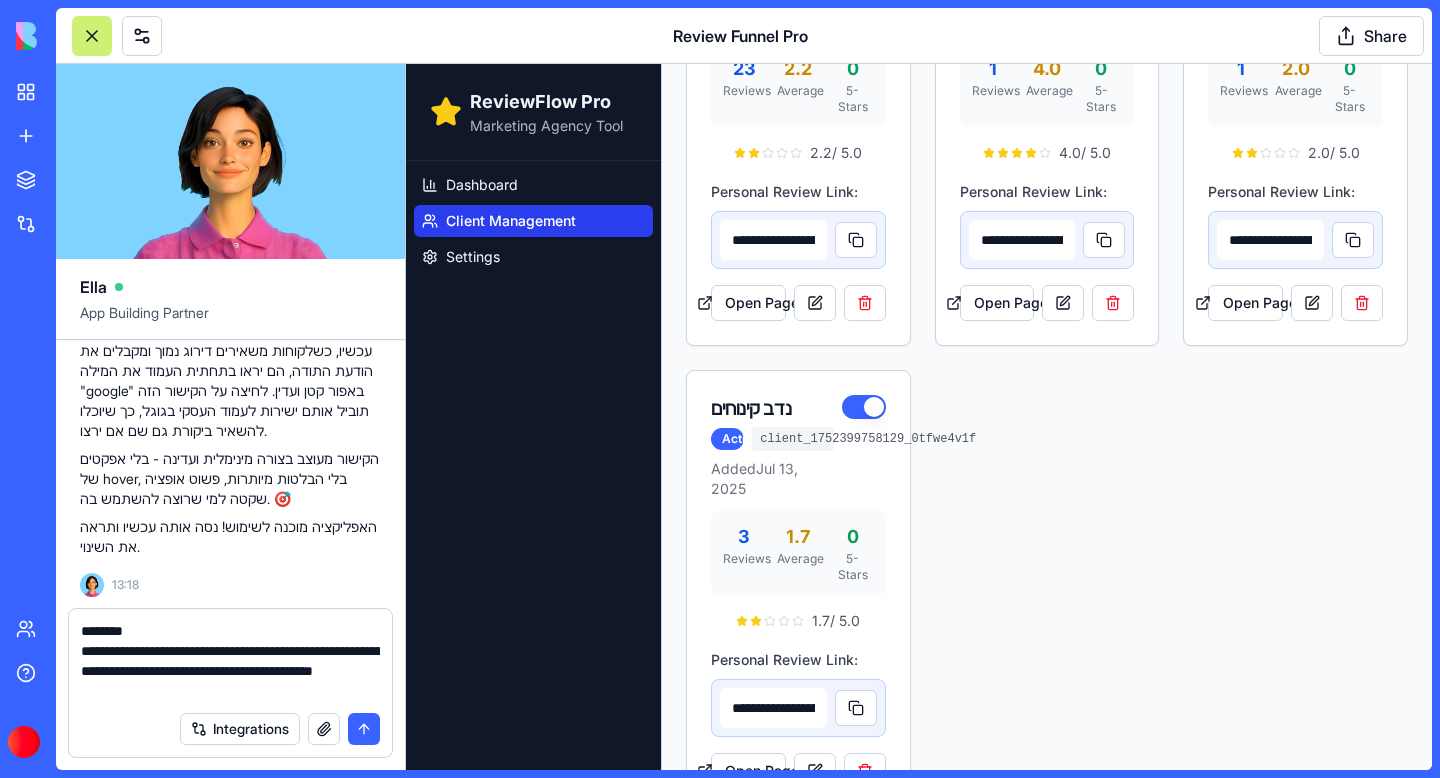 type on "**********" 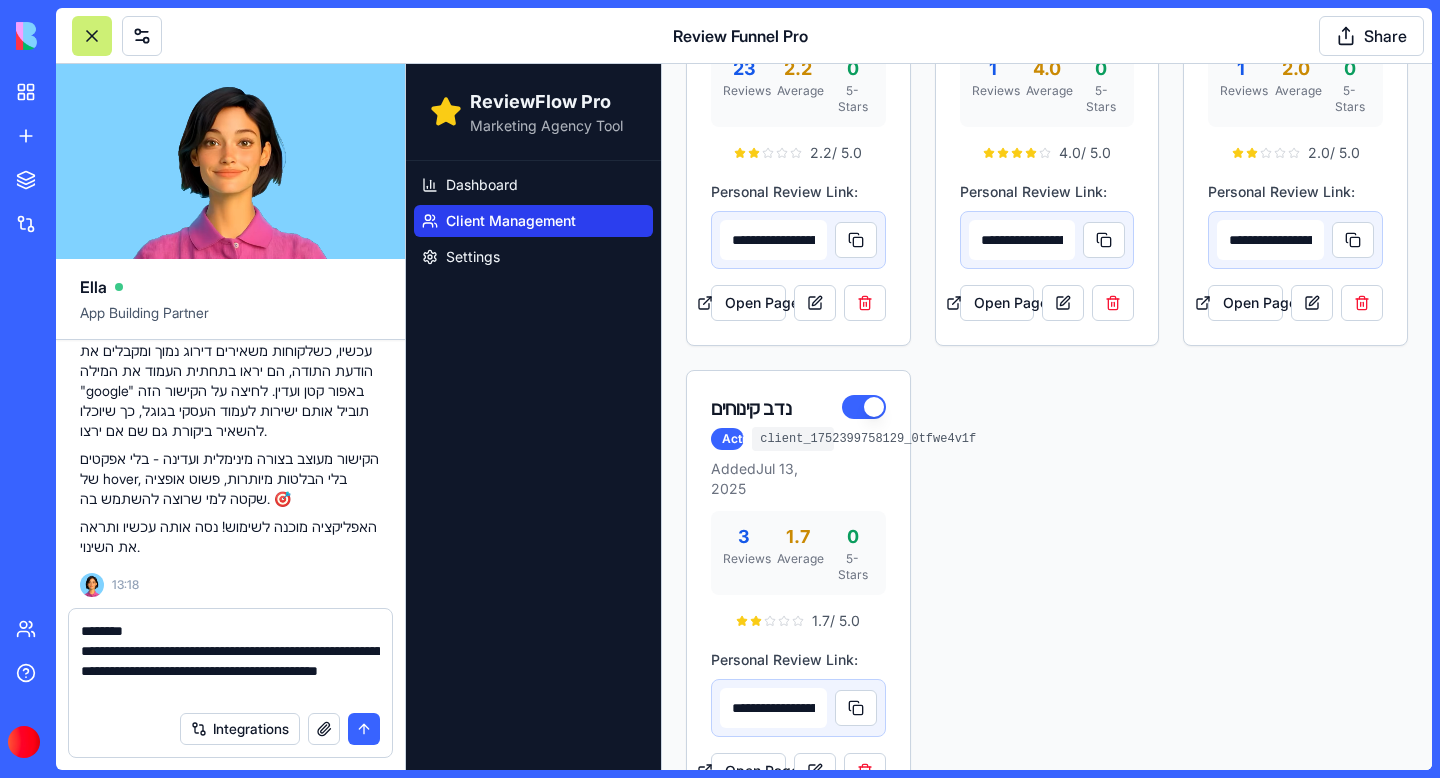 type 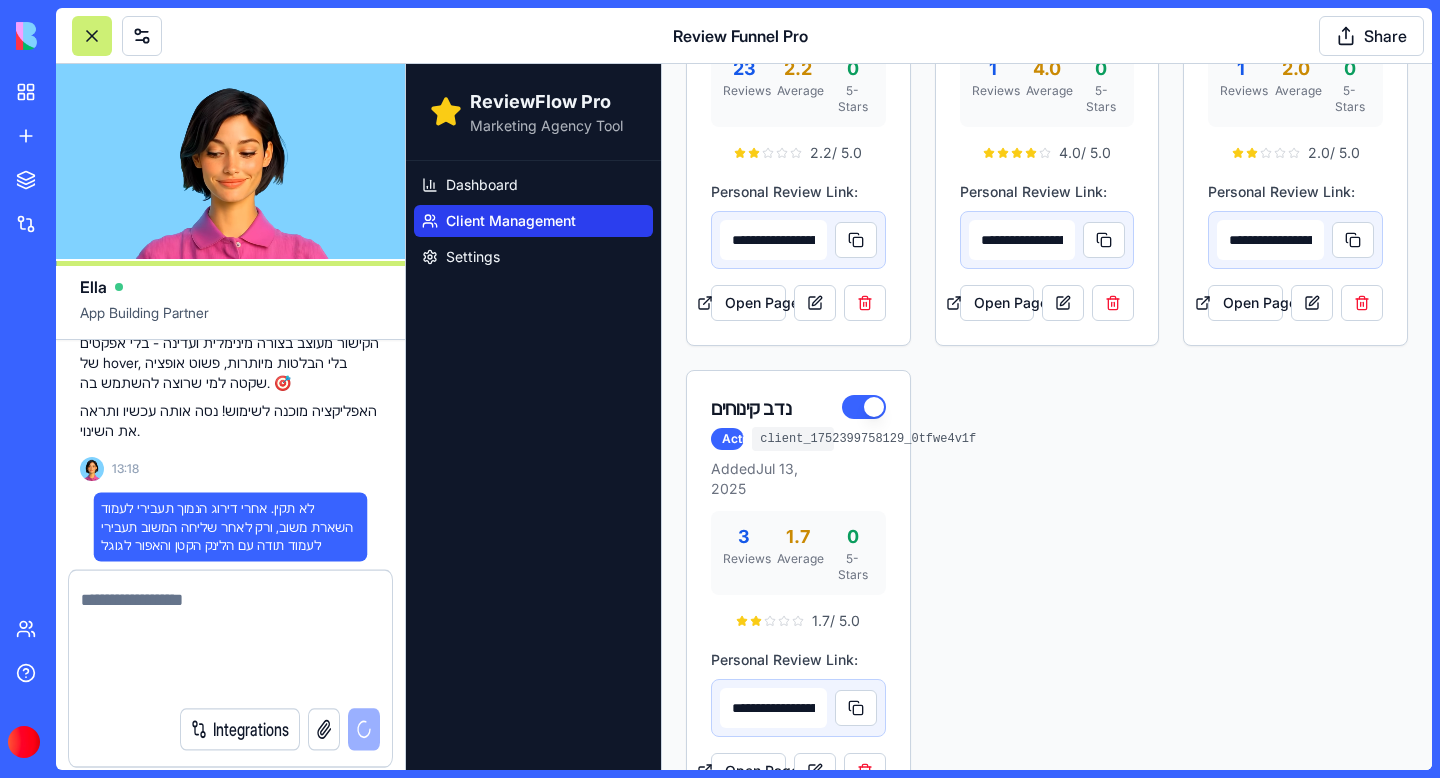 scroll, scrollTop: 66841, scrollLeft: 0, axis: vertical 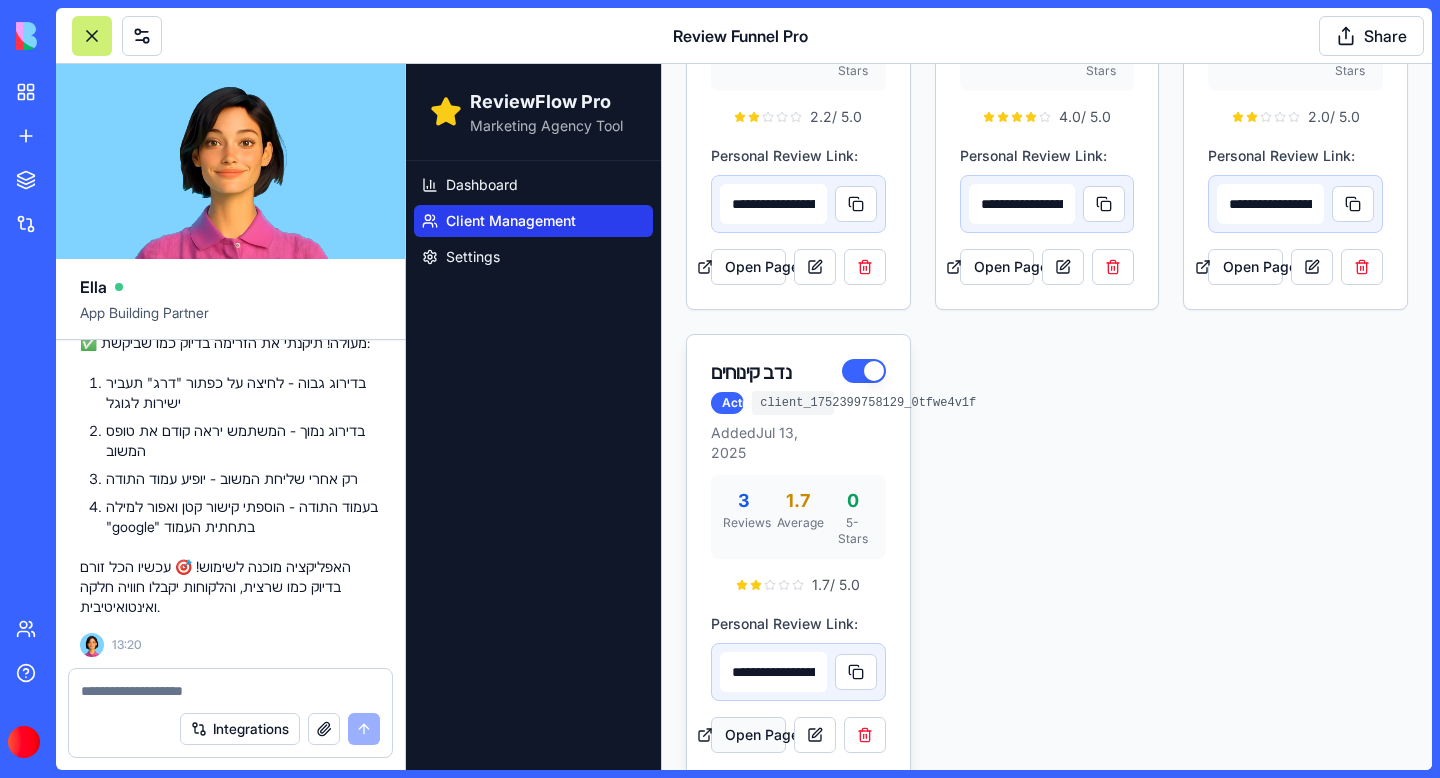 click on "Open Page" at bounding box center (748, 735) 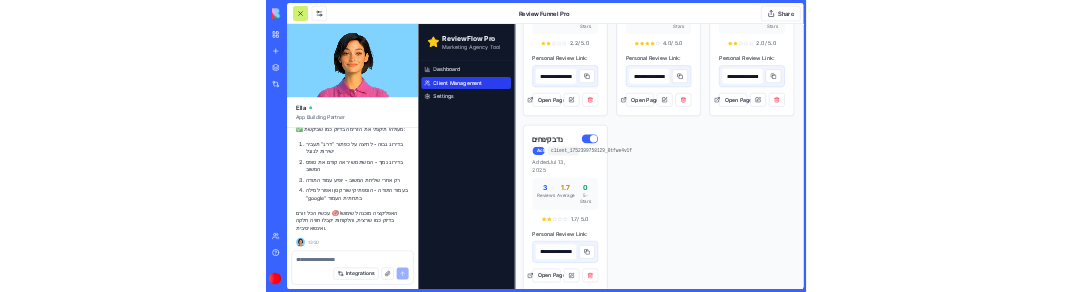 scroll, scrollTop: 67585, scrollLeft: 0, axis: vertical 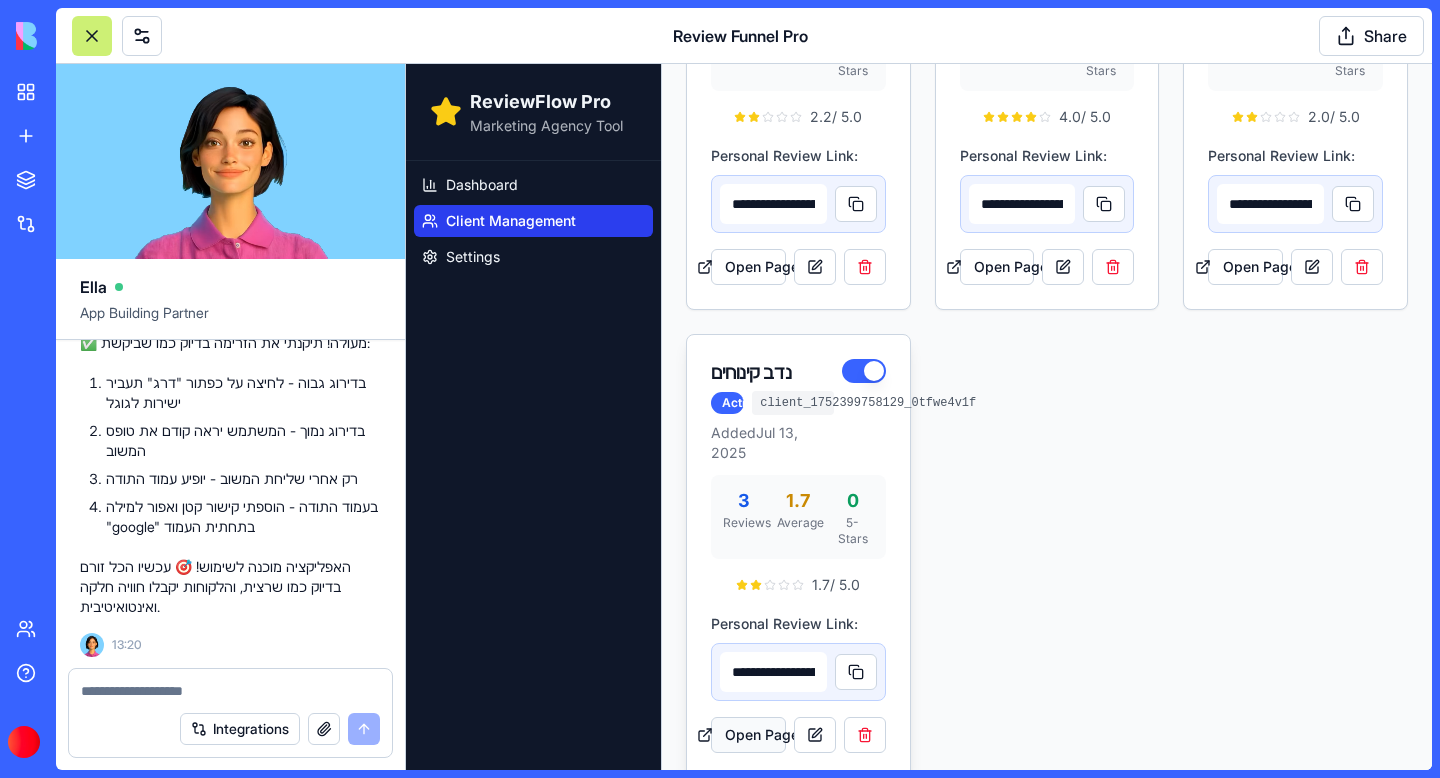 click on "Open Page" at bounding box center (748, 735) 